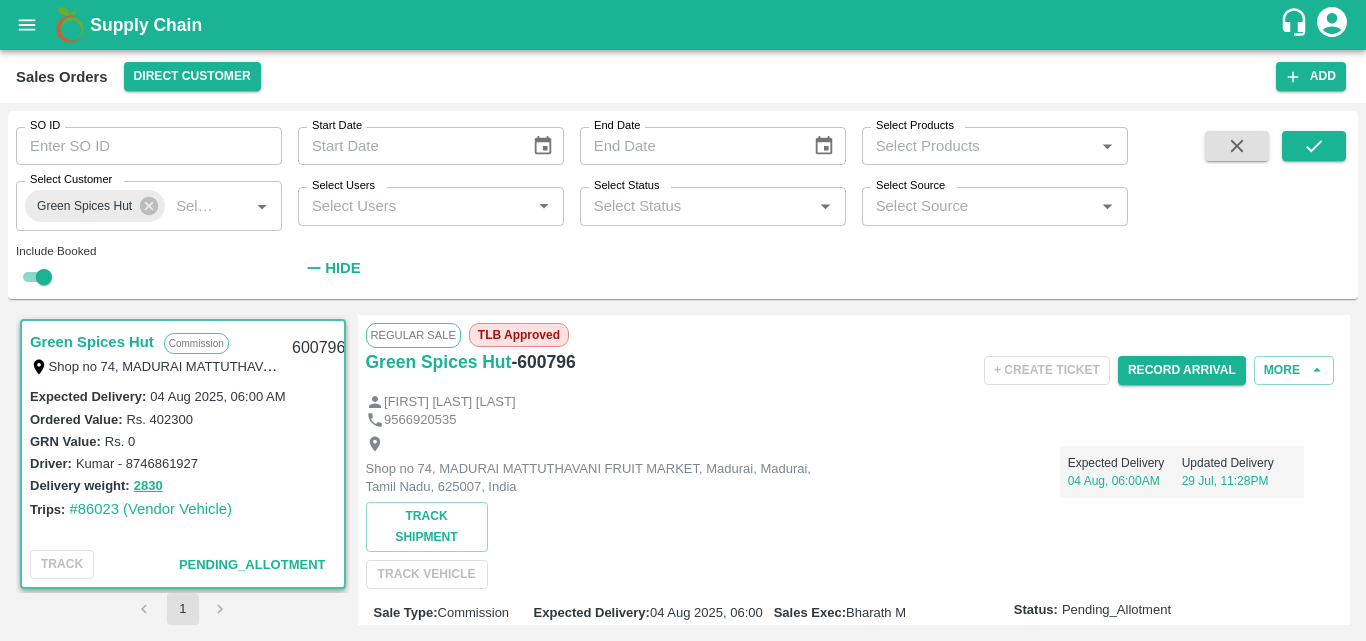 scroll, scrollTop: 0, scrollLeft: 0, axis: both 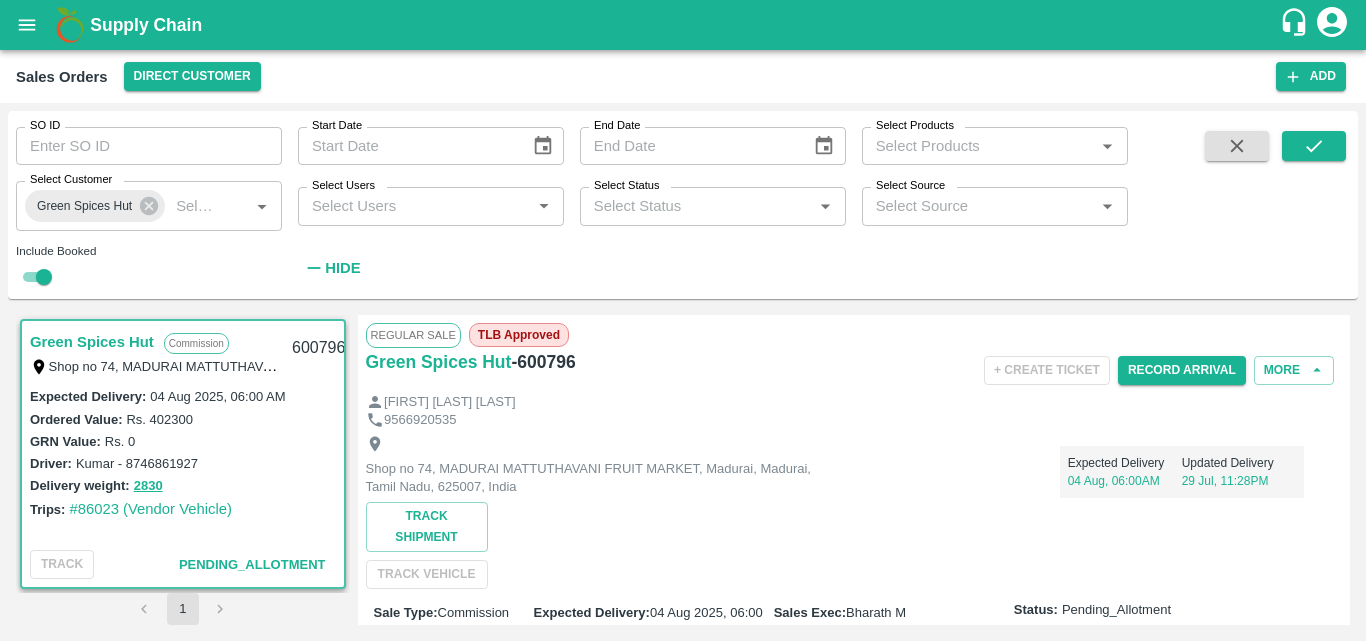 click on "GRN Value: Rs.   0" at bounding box center [183, 441] 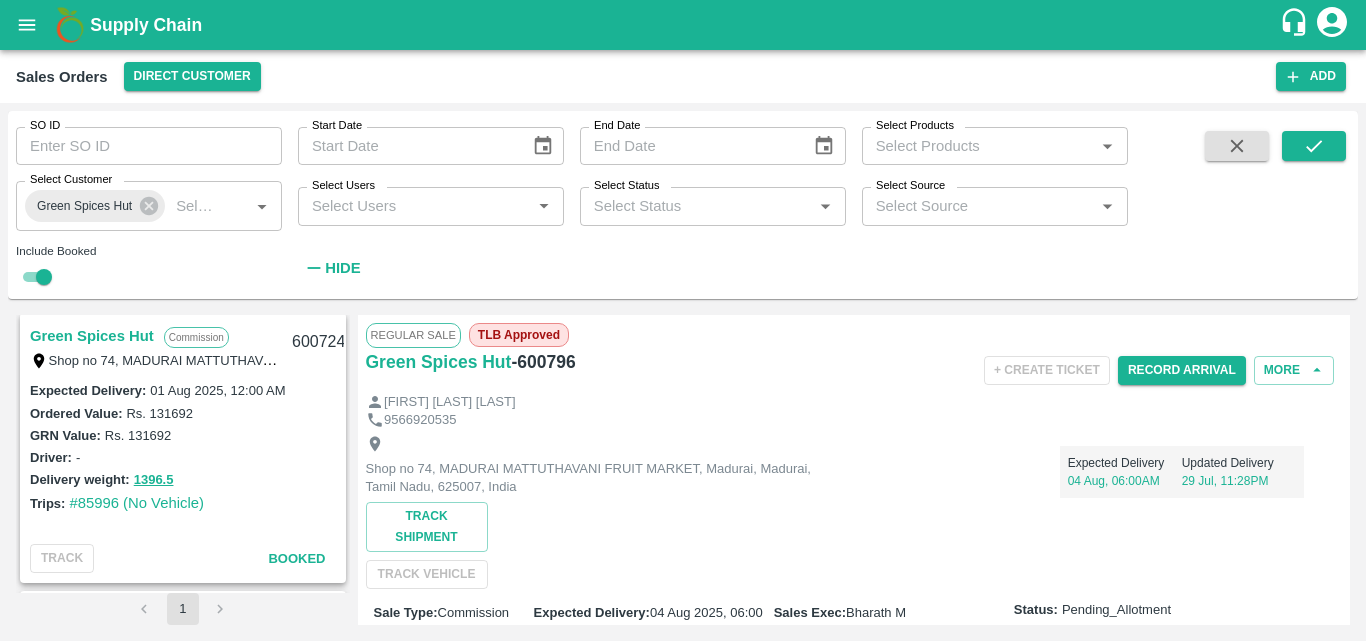 scroll, scrollTop: 0, scrollLeft: 0, axis: both 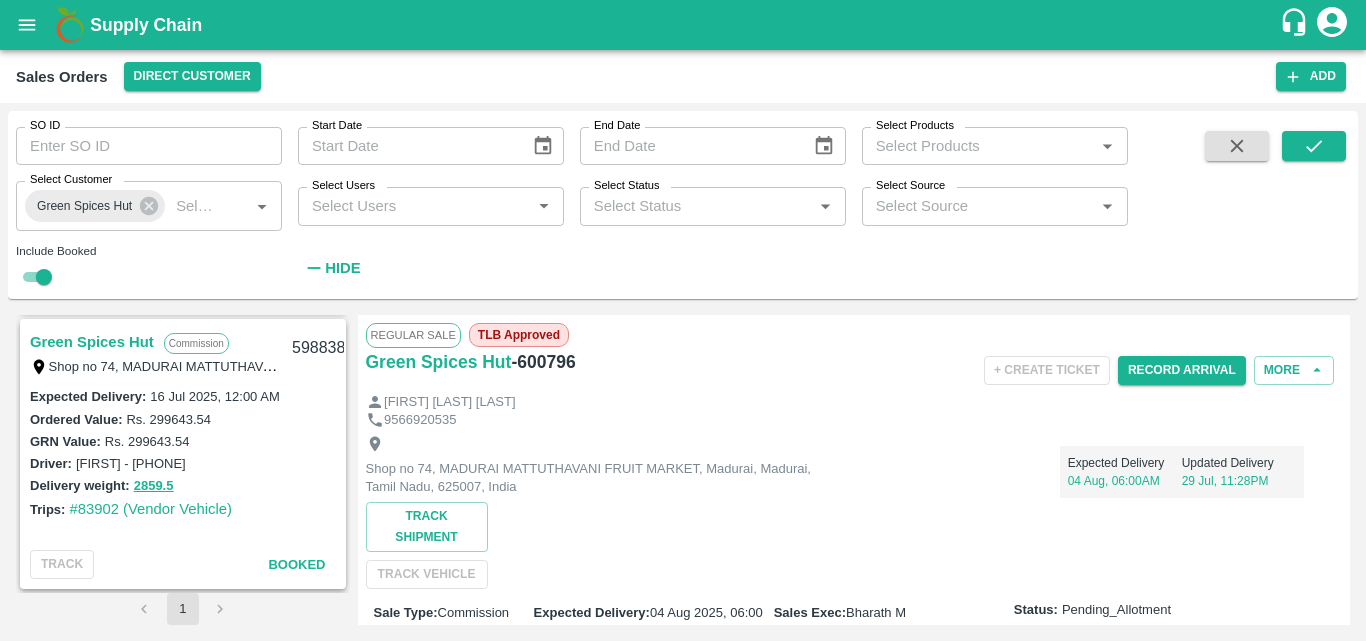 click on "Green Spices Hut" at bounding box center (92, 342) 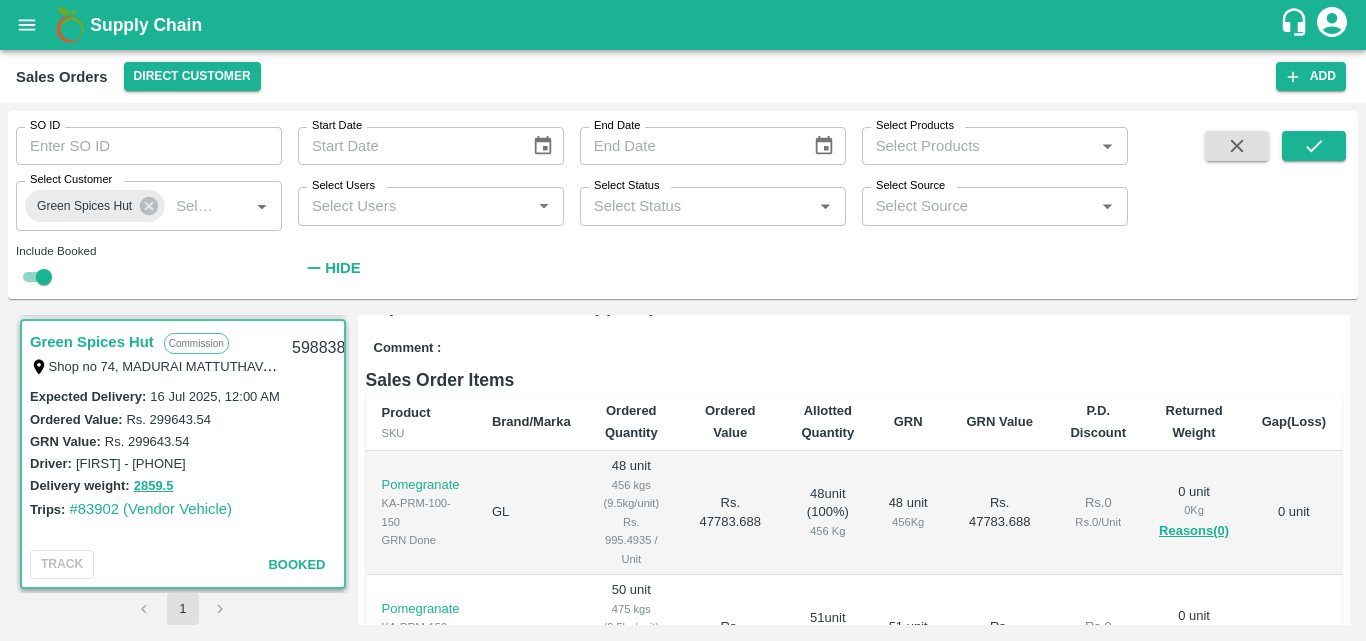 scroll, scrollTop: 342, scrollLeft: 0, axis: vertical 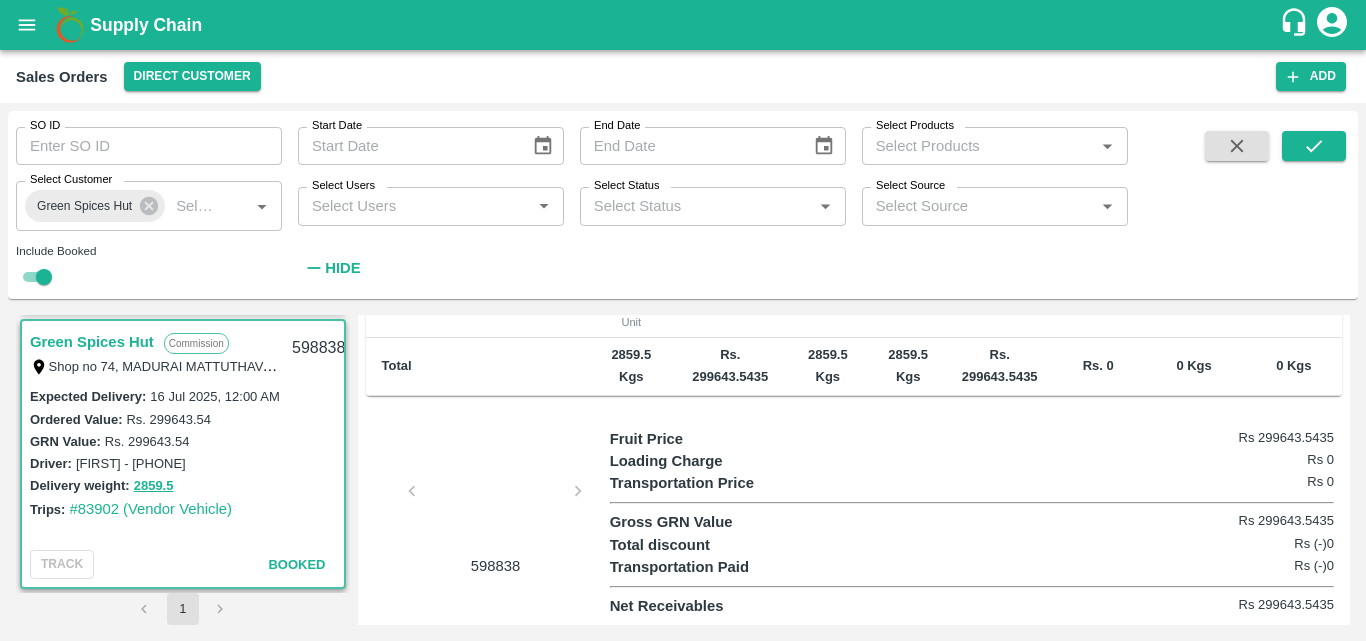 click at bounding box center [496, 497] 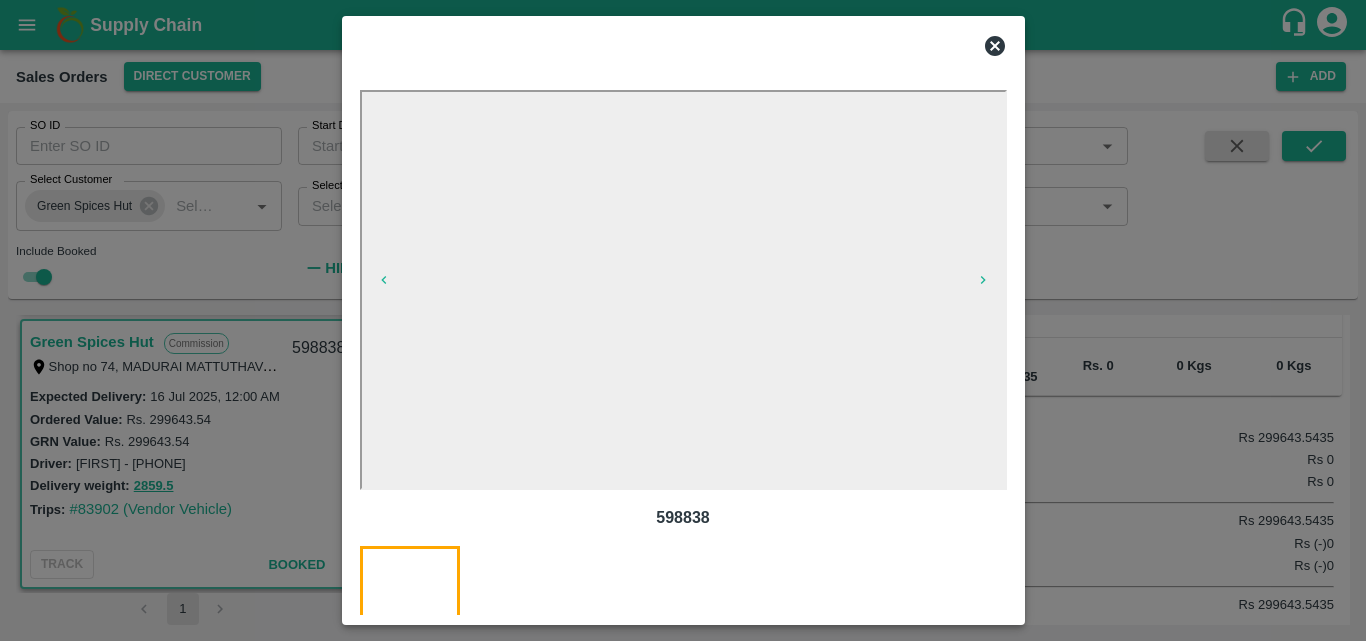 click 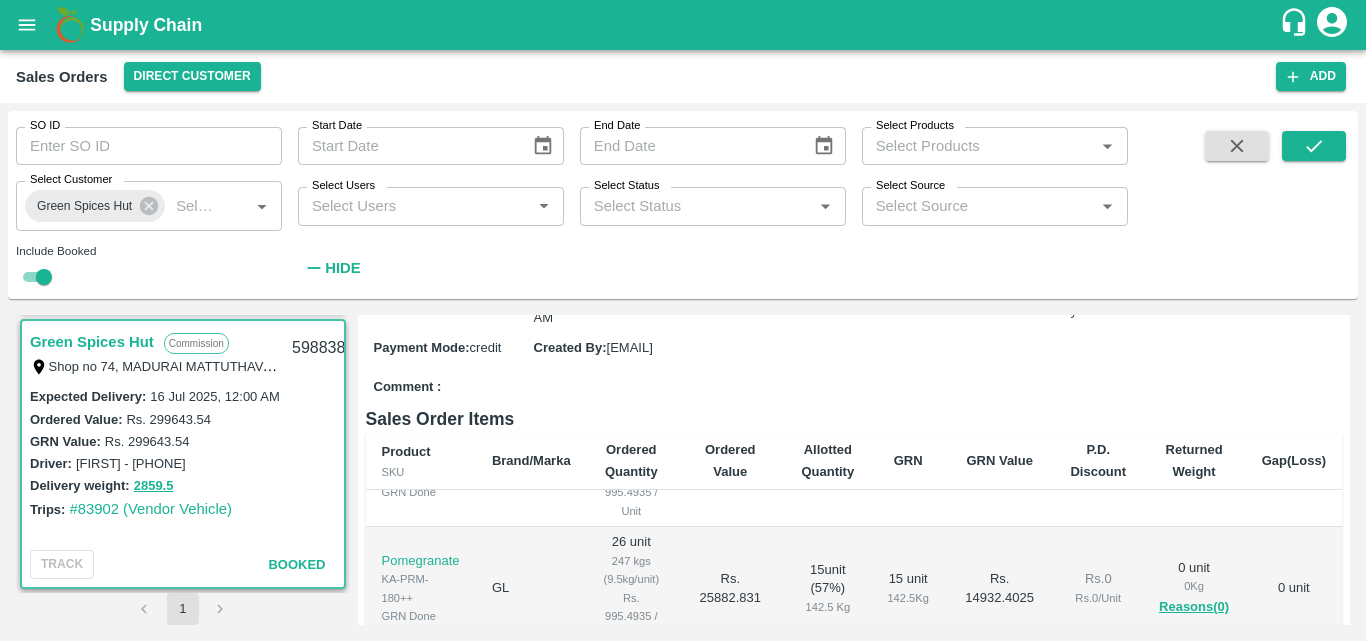 scroll, scrollTop: 0, scrollLeft: 0, axis: both 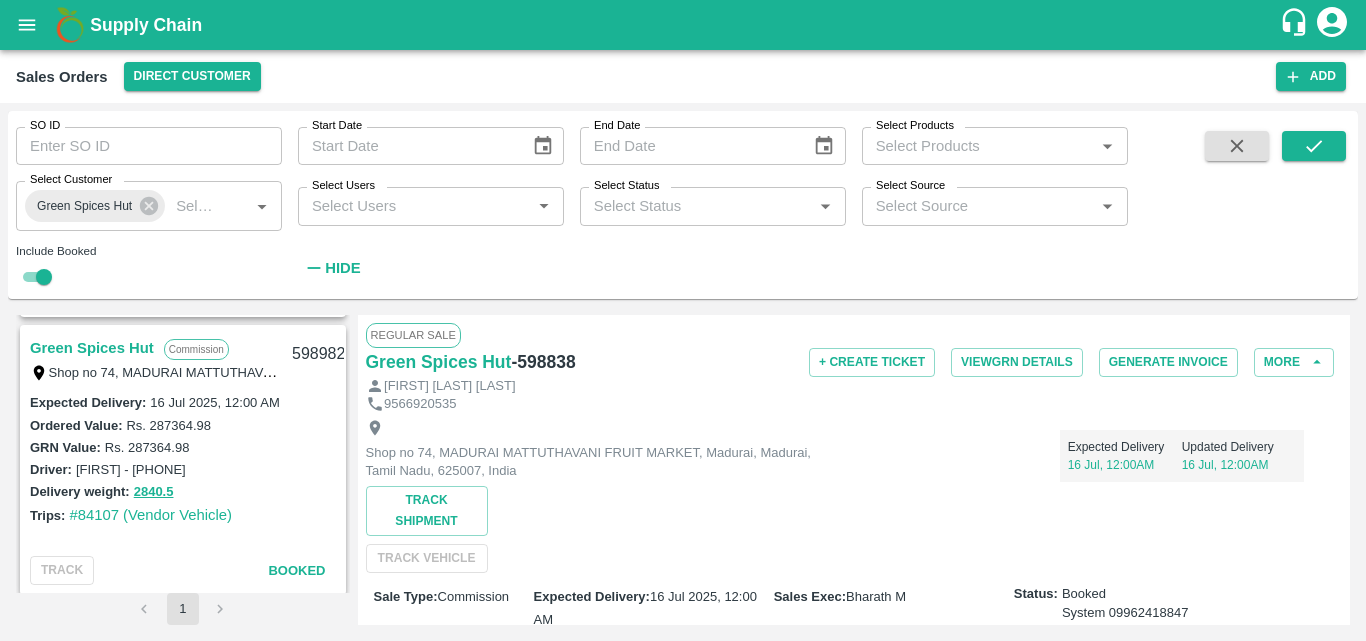 click on "Green Spices Hut" at bounding box center (92, 348) 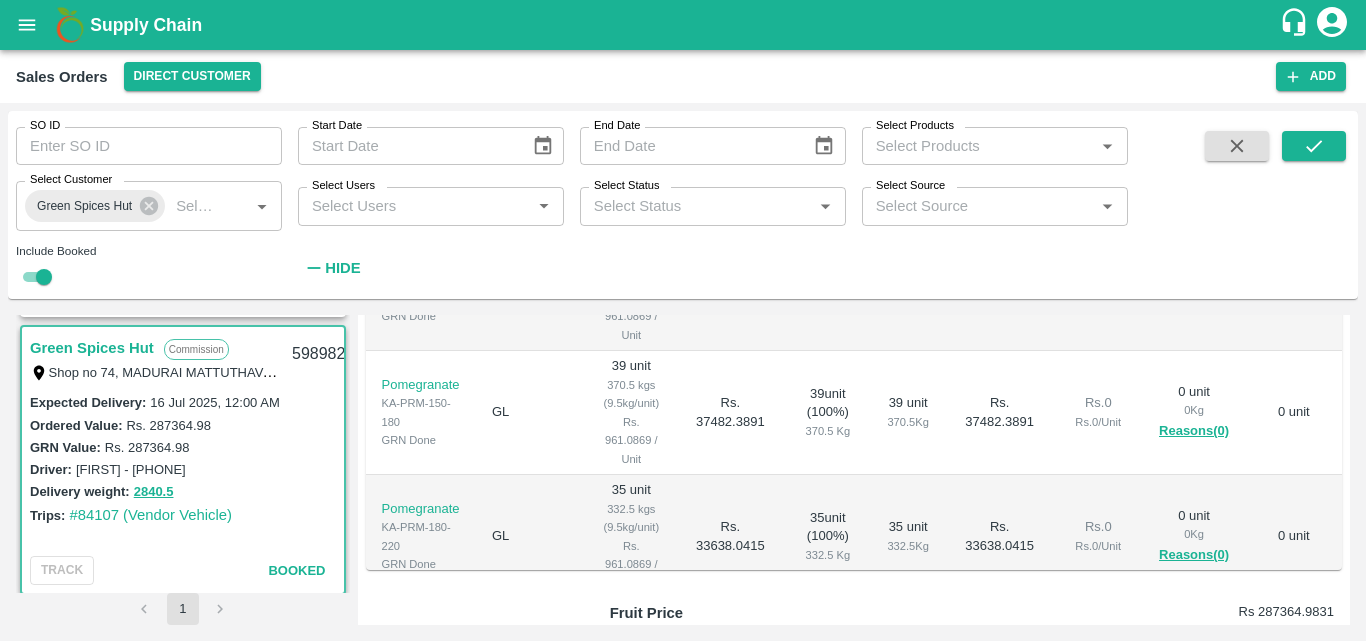 scroll, scrollTop: 585, scrollLeft: 0, axis: vertical 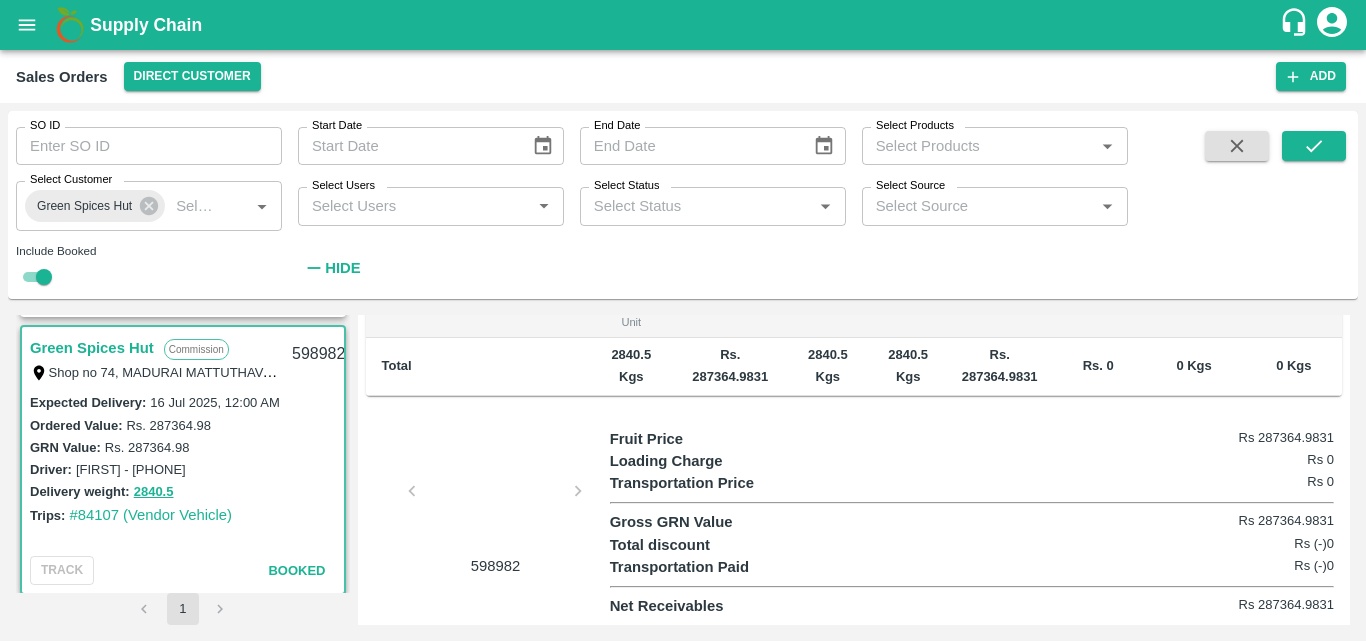click at bounding box center (496, 497) 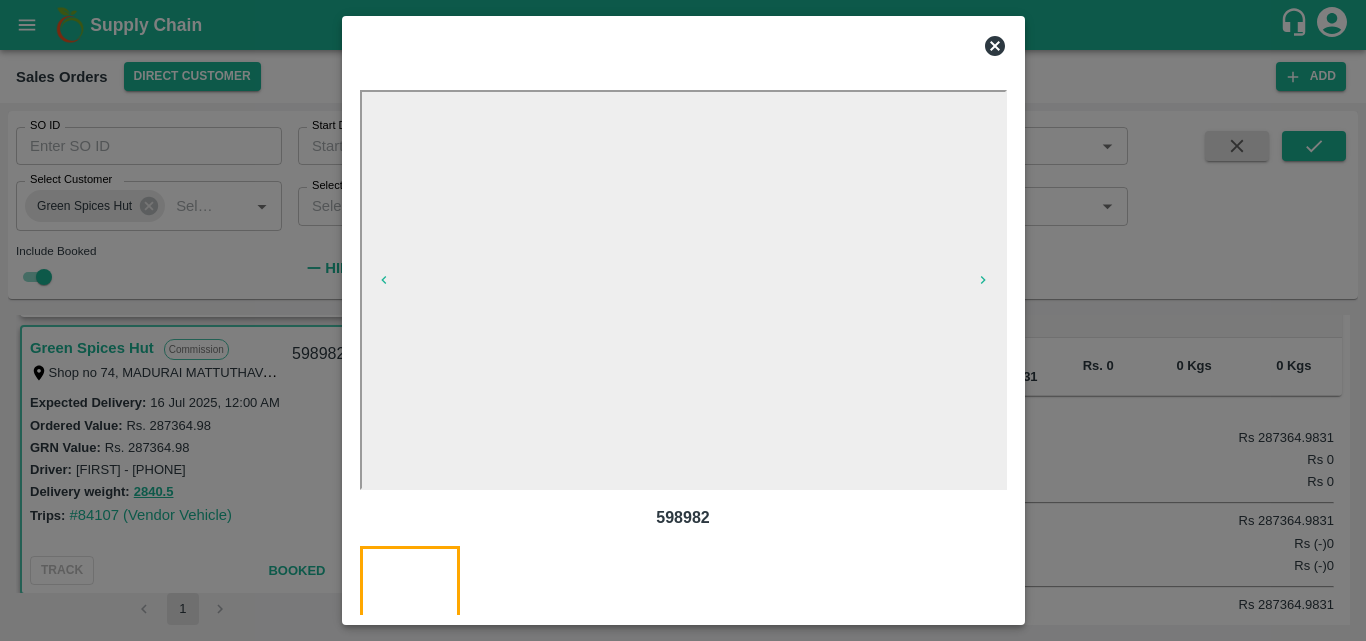click 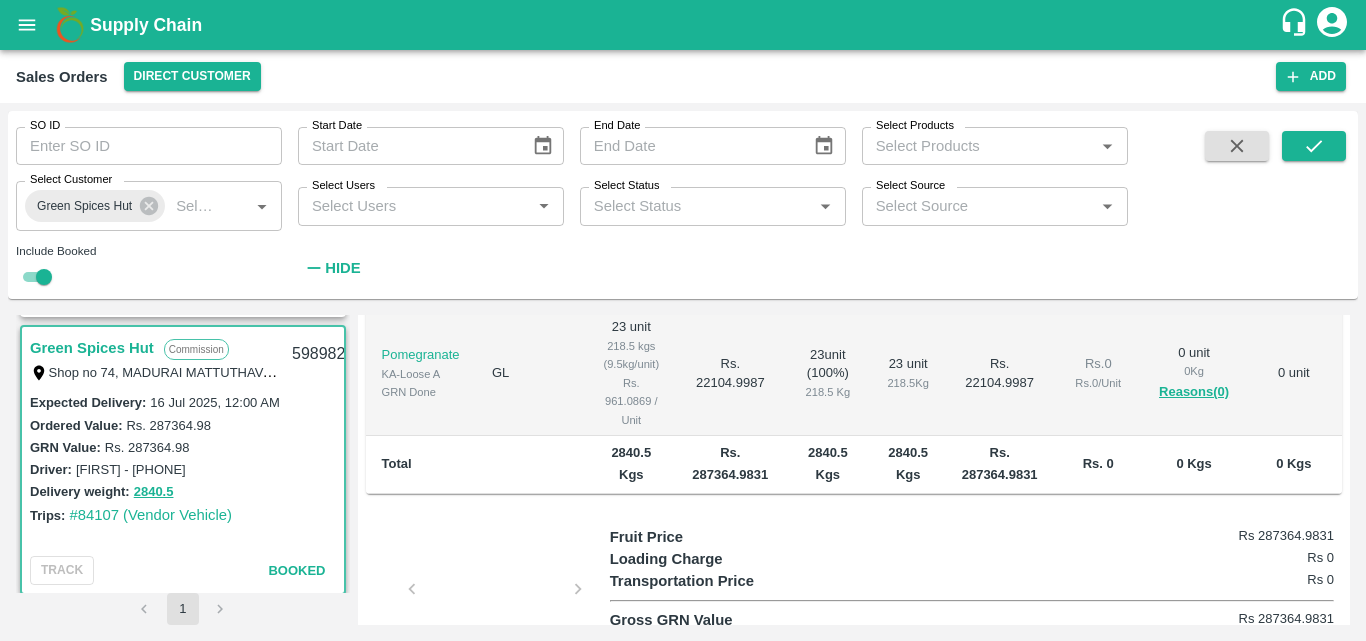 scroll, scrollTop: 640, scrollLeft: 0, axis: vertical 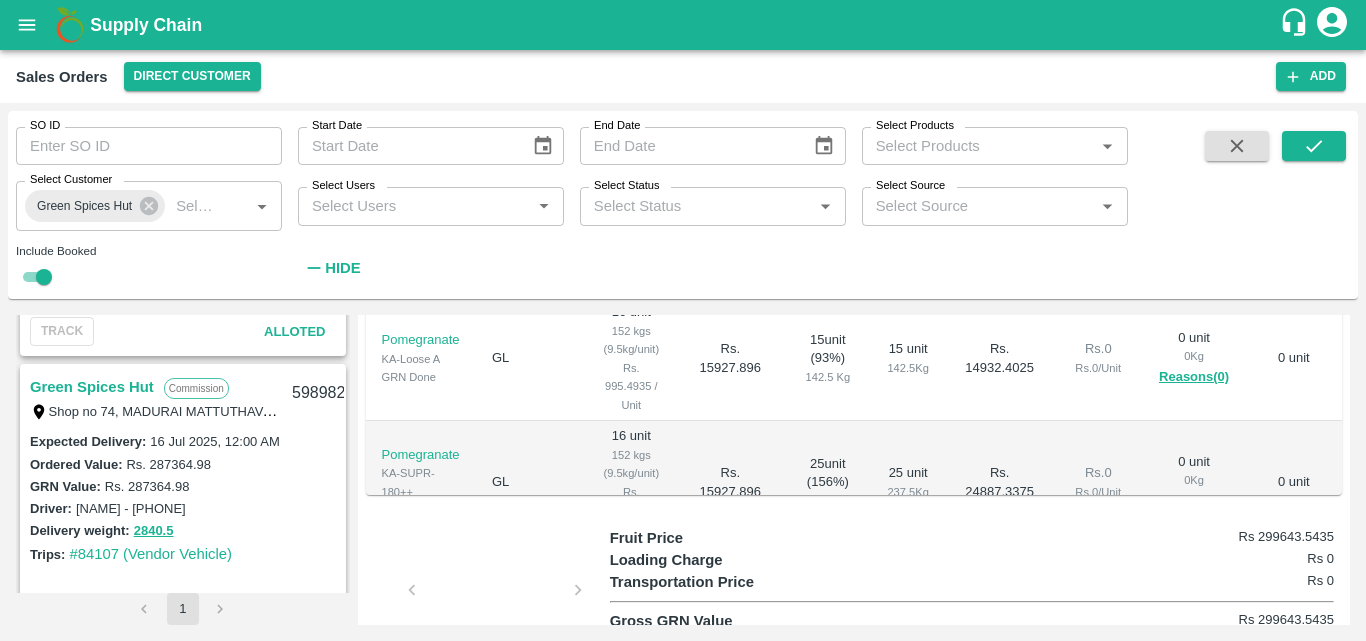 click on "Green Spices Hut" at bounding box center [92, 387] 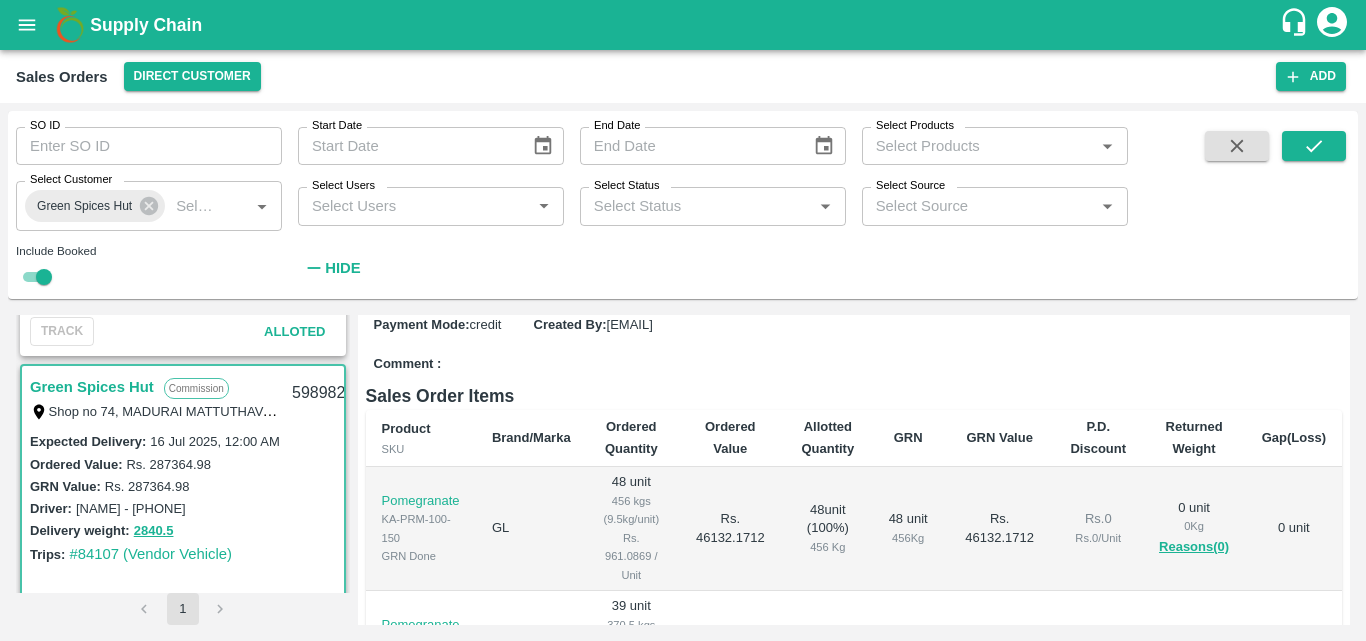 scroll, scrollTop: 329, scrollLeft: 0, axis: vertical 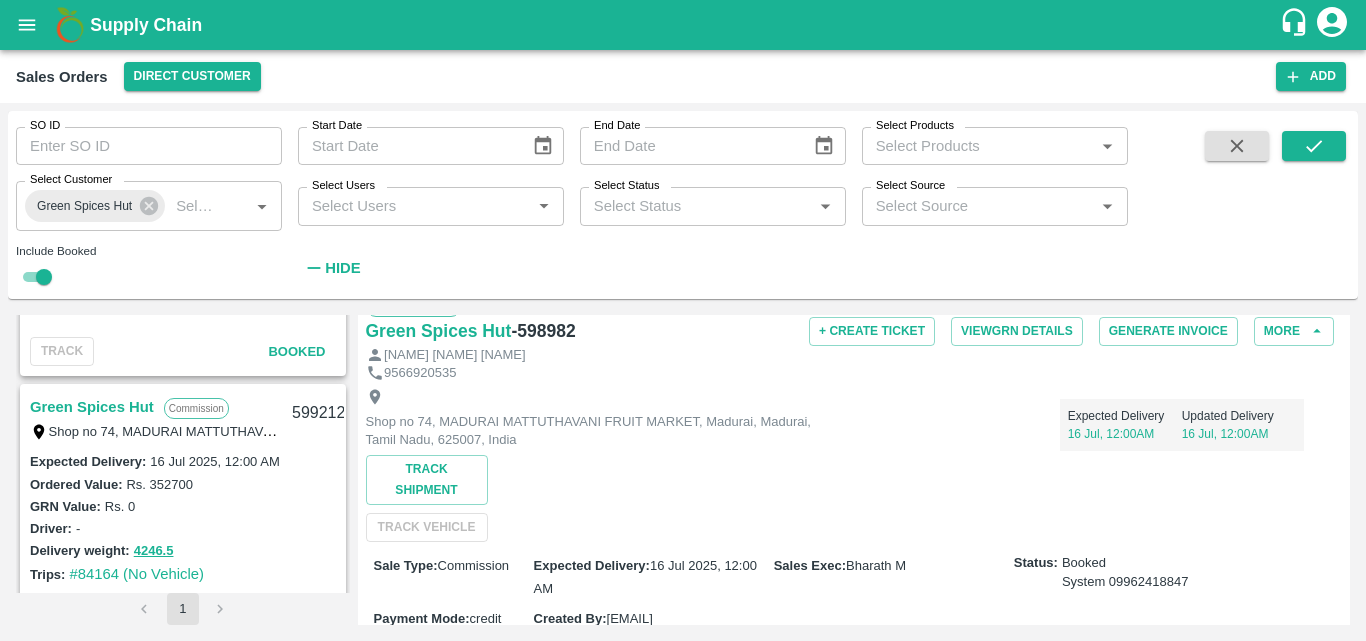 click on "Green Spices Hut" at bounding box center [92, 407] 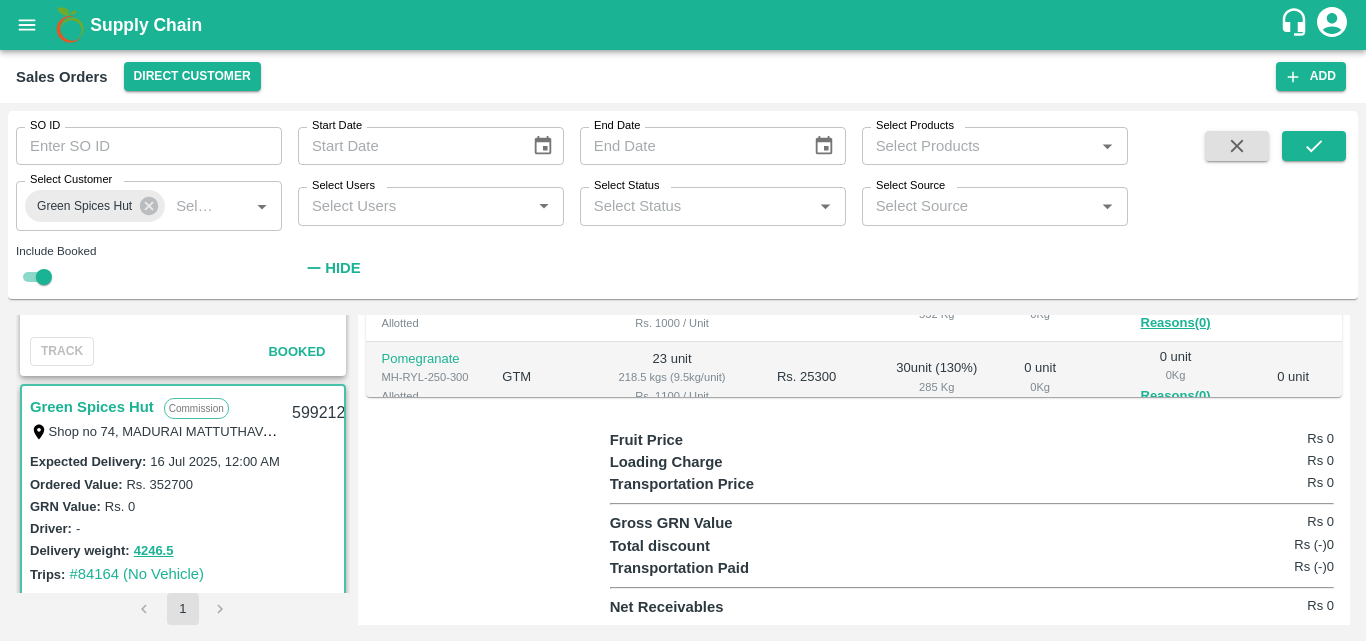scroll, scrollTop: 784, scrollLeft: 0, axis: vertical 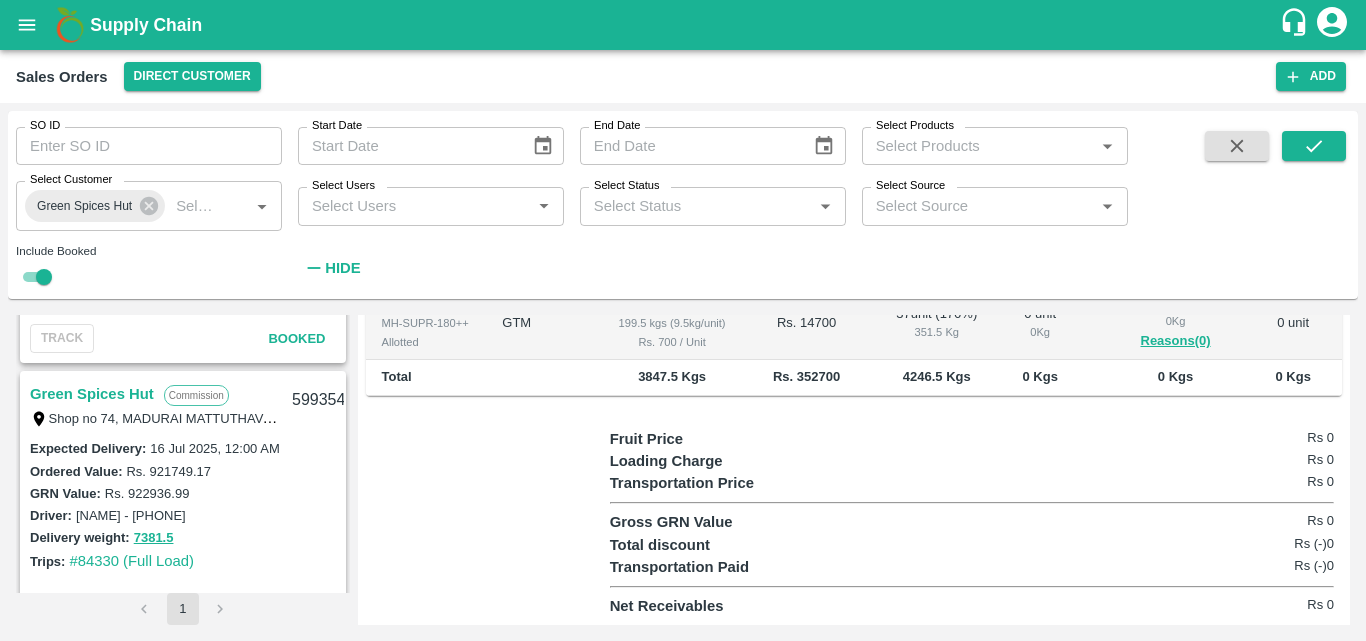 click on "Green Spices Hut" at bounding box center (92, 394) 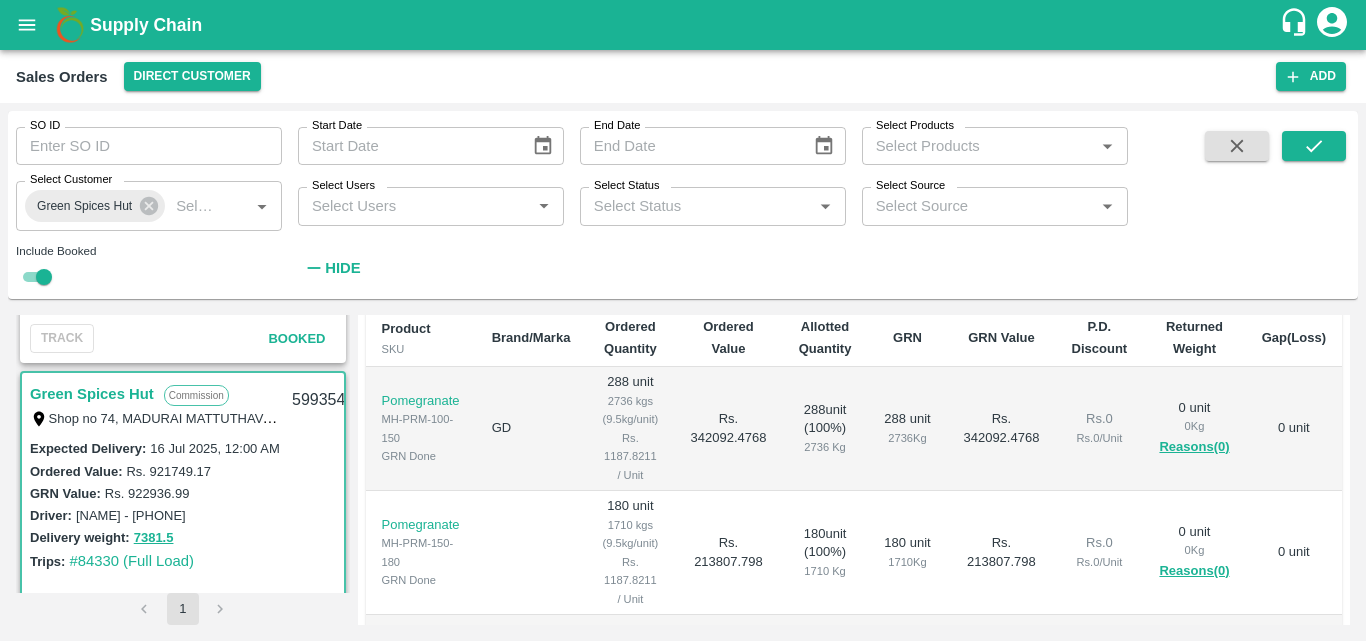 scroll, scrollTop: 424, scrollLeft: 0, axis: vertical 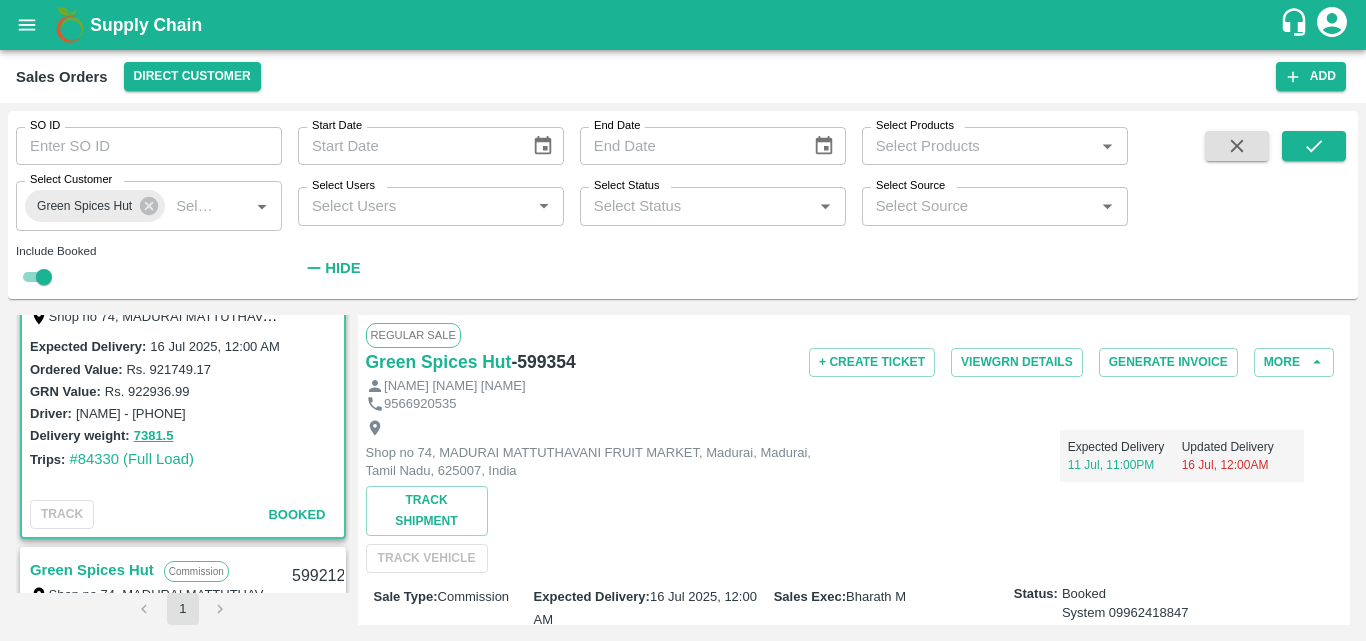click on "Shop no 74, MADURAI MATTUTHAVANI FRUIT MARKET, Madurai, Madurai, Tamil Nadu, 625007, India Expected Delivery 11 Jul, 11:00PM Updated Delivery 16 Jul, 12:00AM Track Shipment TRACK VEHICLE" at bounding box center [854, 493] 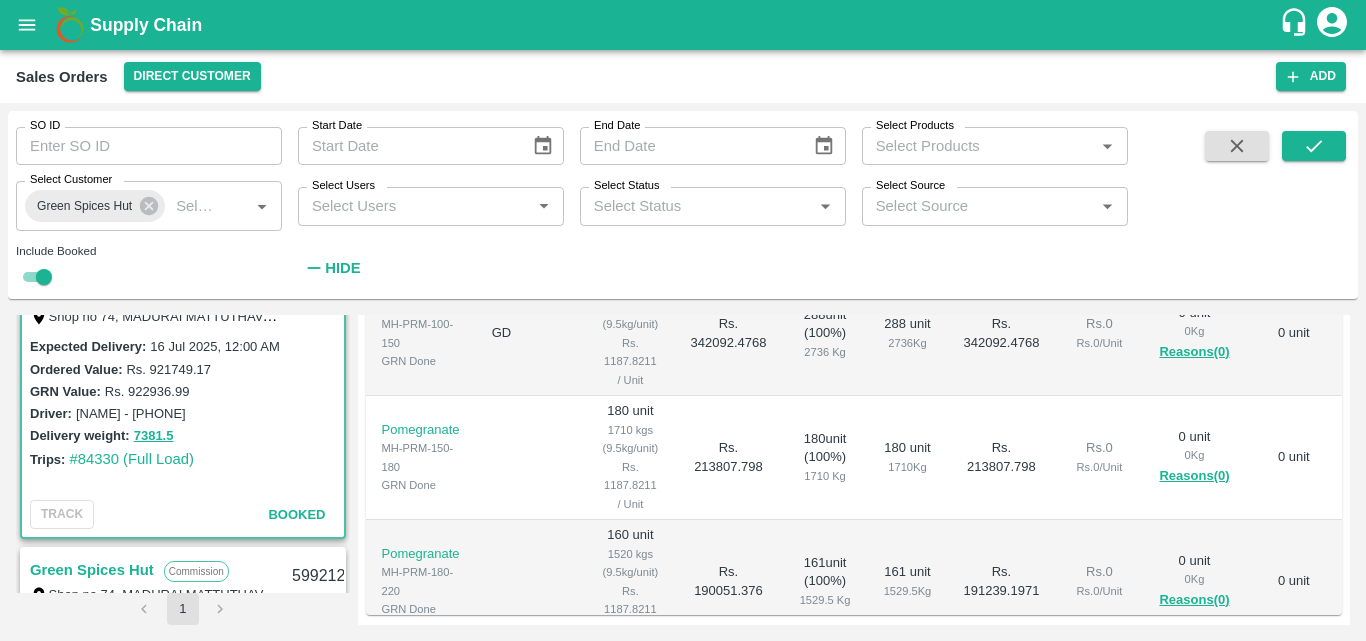 scroll, scrollTop: 560, scrollLeft: 0, axis: vertical 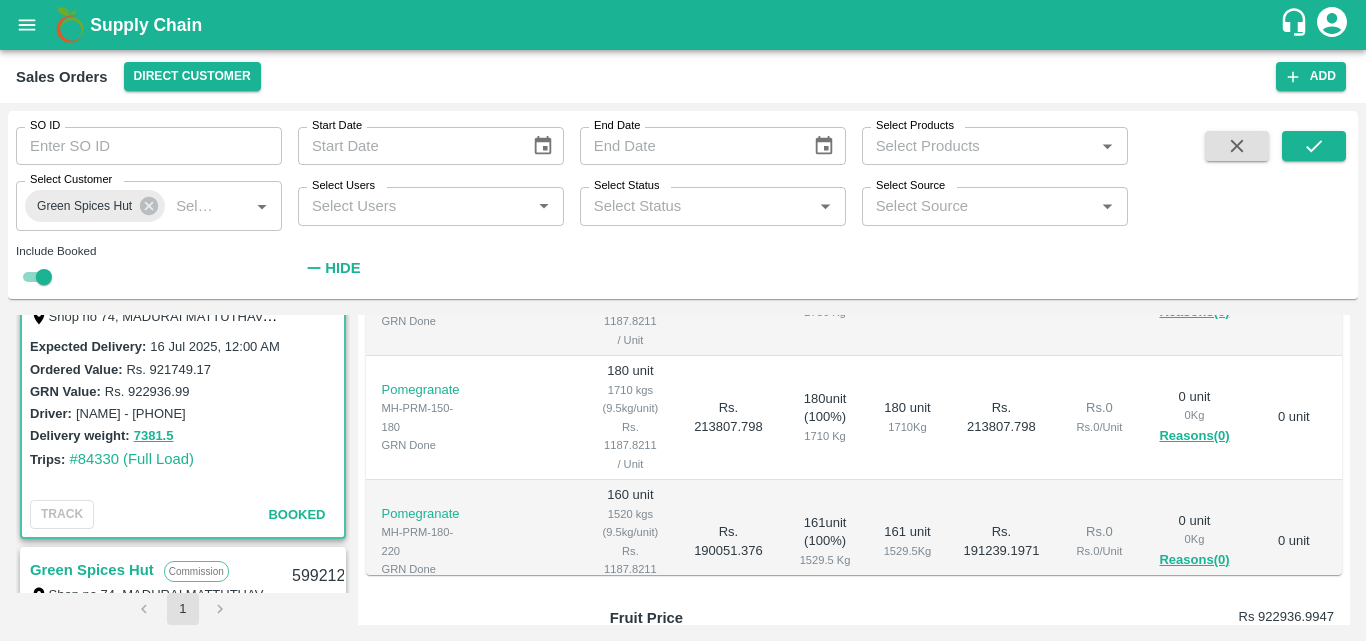click on "1520 kgs (9.5kg/unit)" at bounding box center [630, 523] 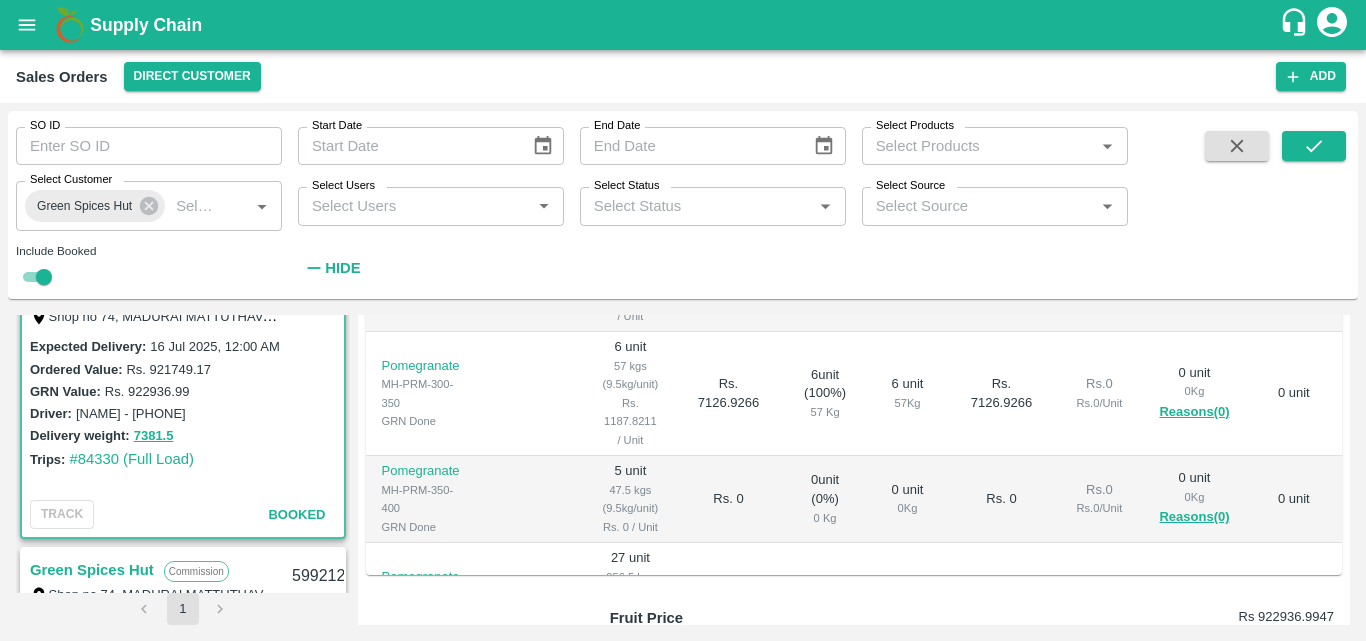 scroll, scrollTop: 589, scrollLeft: 0, axis: vertical 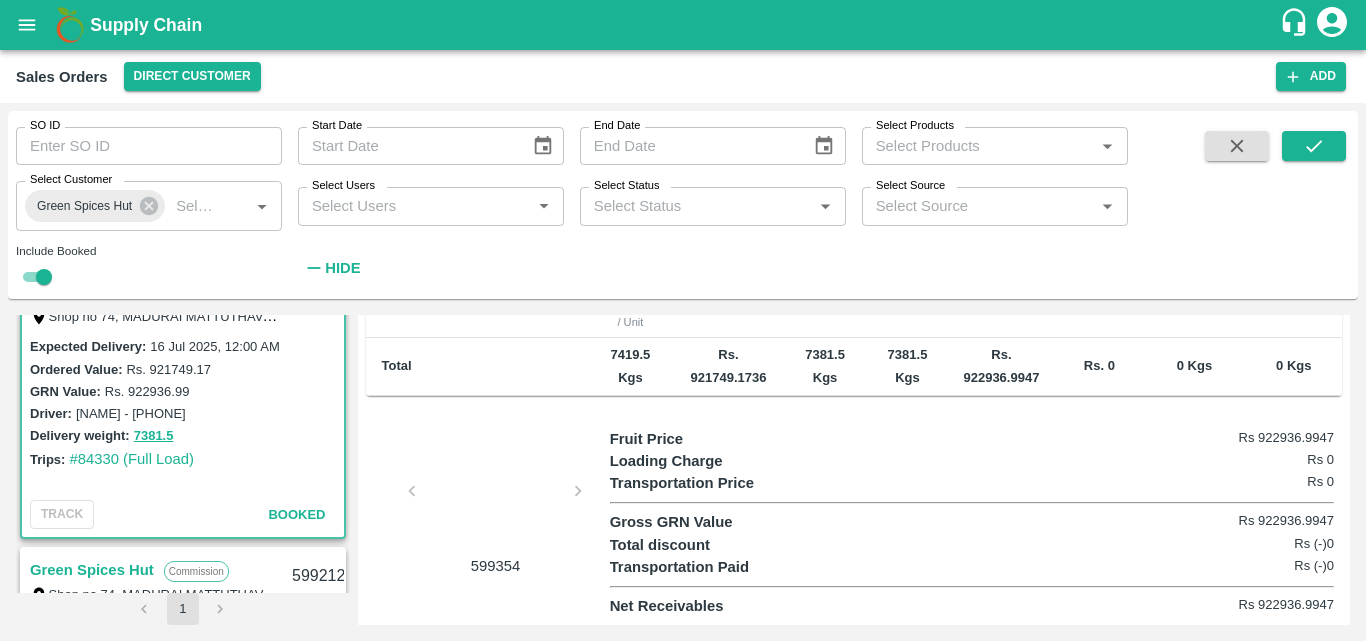 click at bounding box center (496, 497) 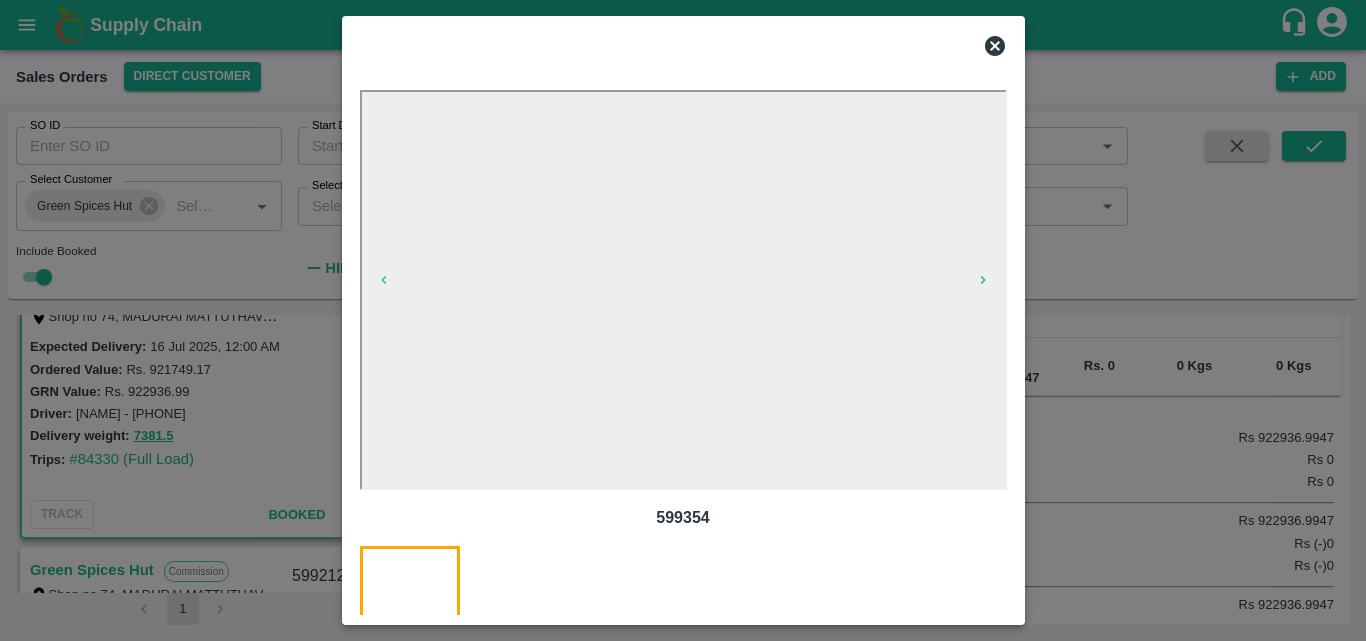 click 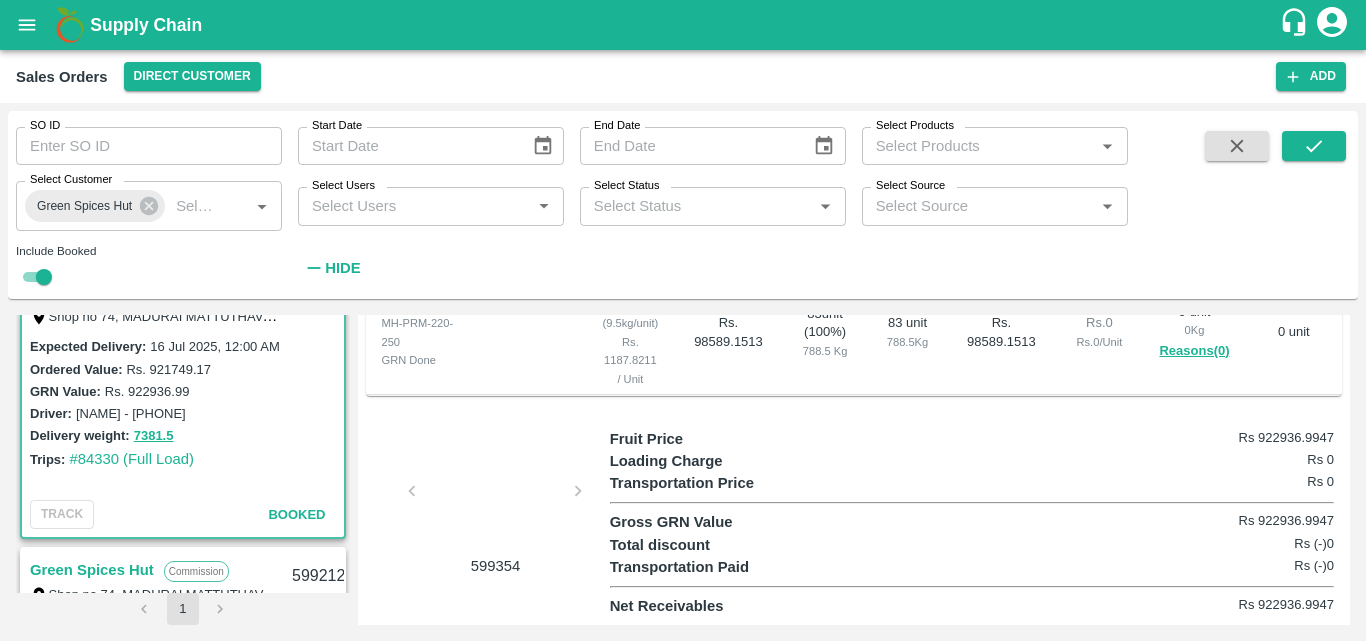 scroll, scrollTop: 0, scrollLeft: 0, axis: both 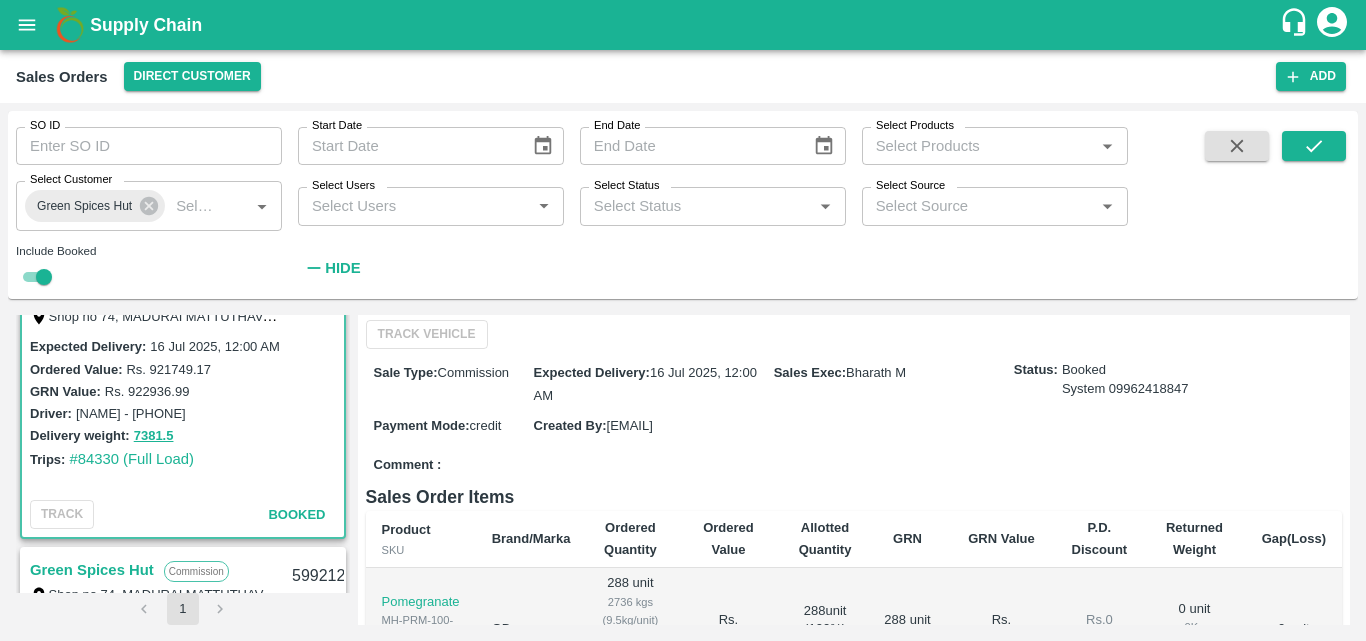 click on "Comment :" at bounding box center (854, 465) 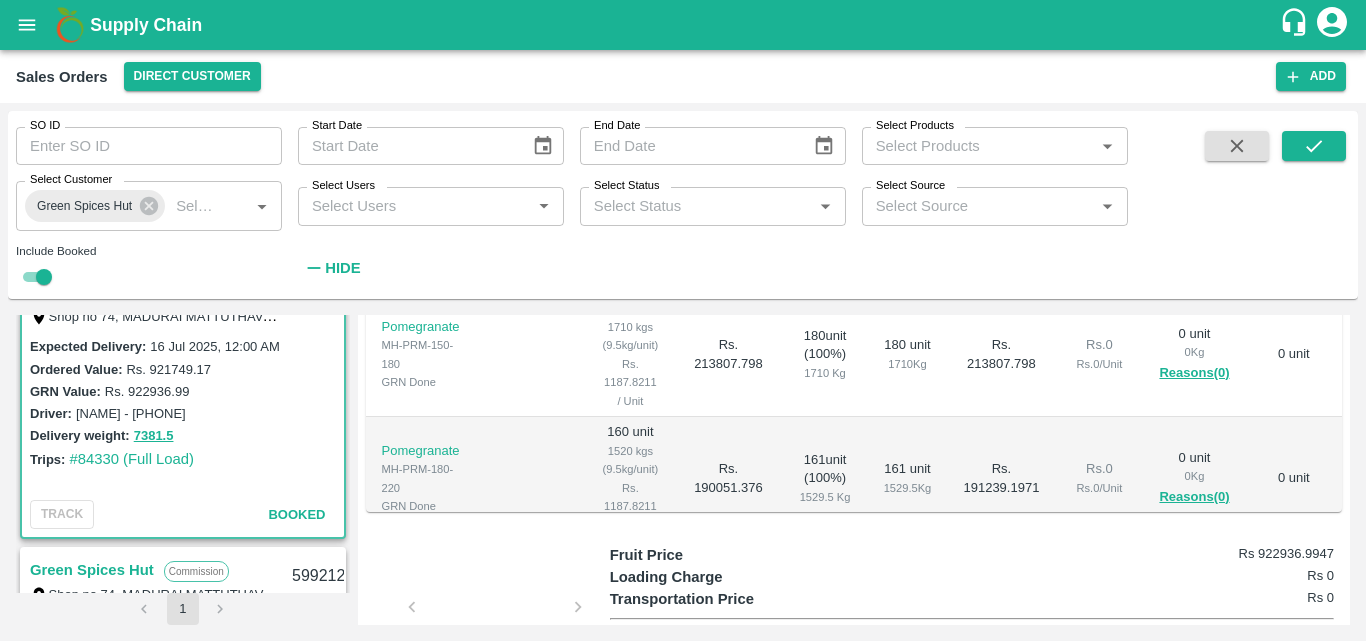 scroll, scrollTop: 624, scrollLeft: 0, axis: vertical 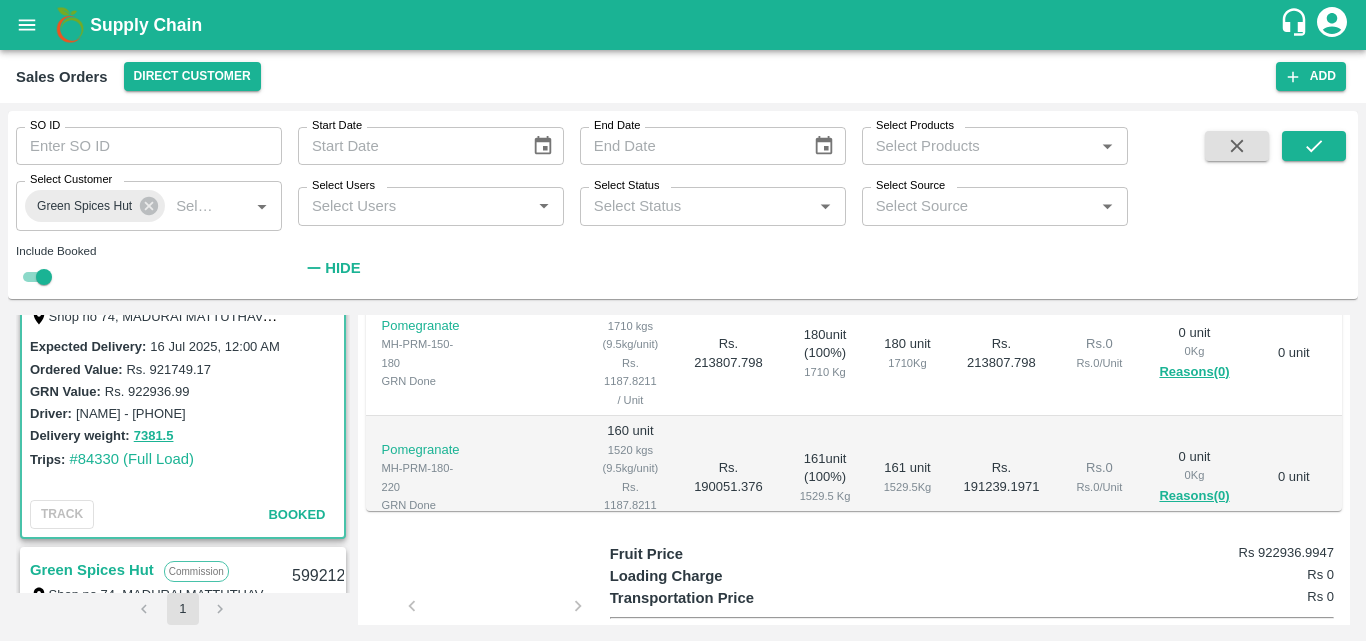 click on "Rs. 190051.376" at bounding box center (728, 478) 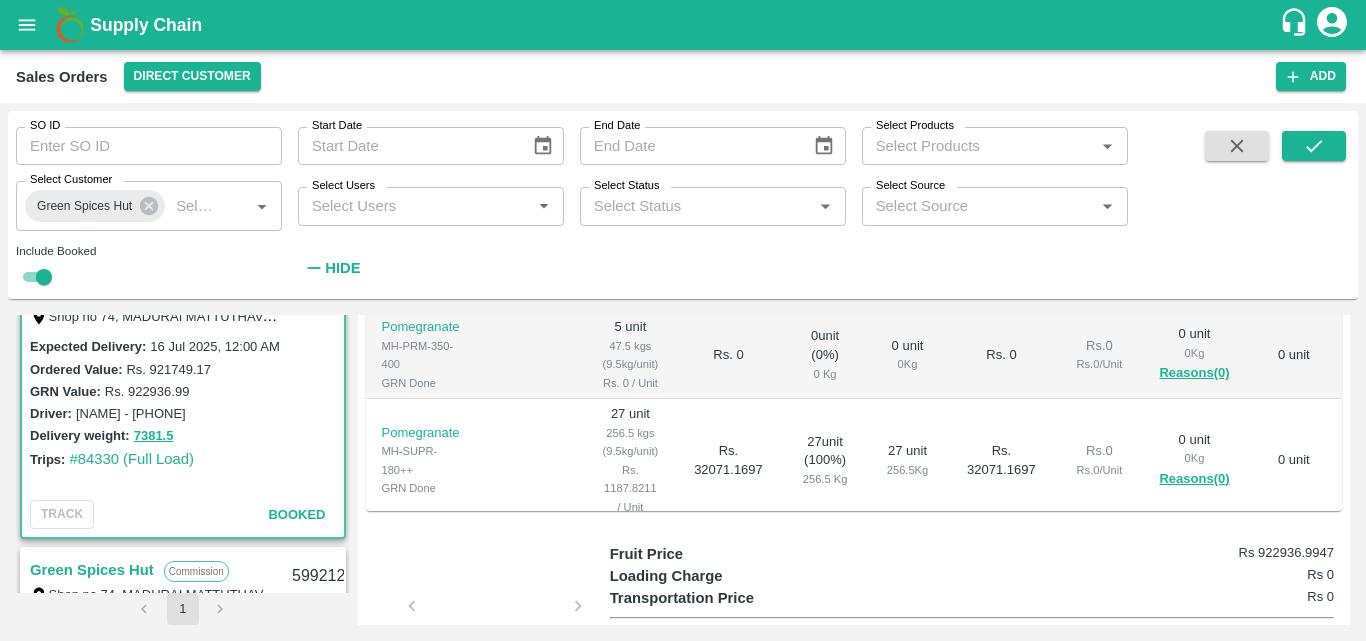 scroll, scrollTop: 670, scrollLeft: 0, axis: vertical 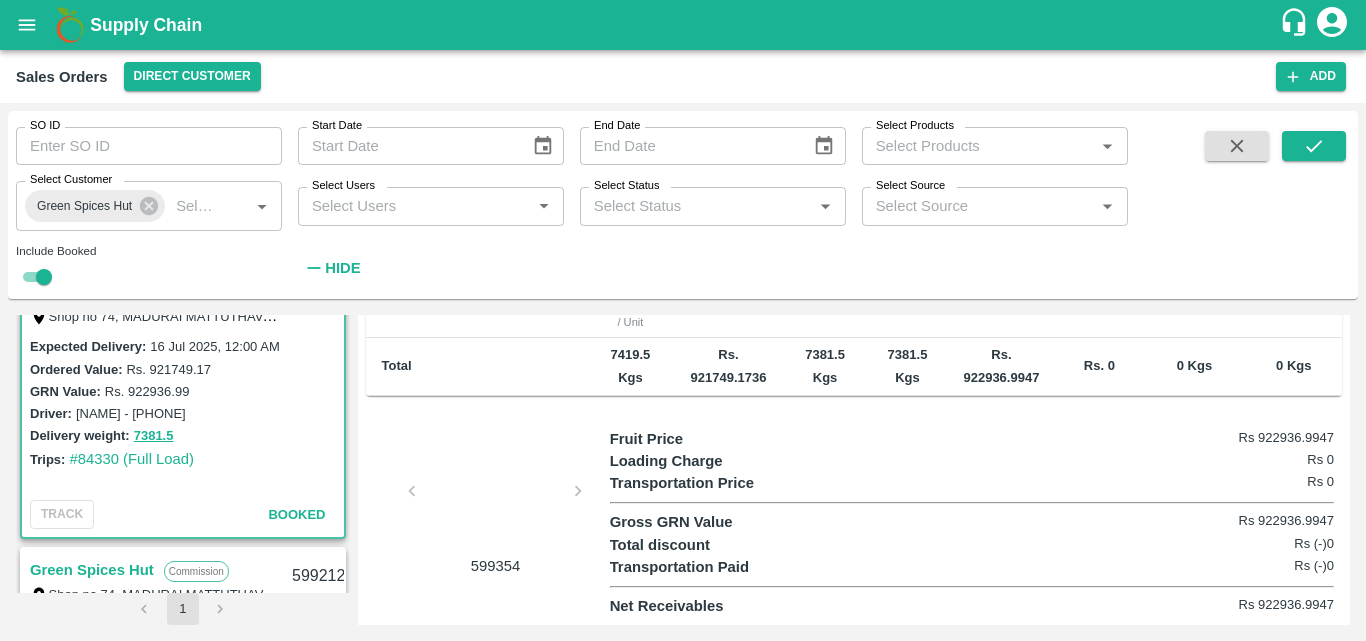 click on "Expected Delivery : 16 Jul 2025, 12:00 AM Ordered Value: Rs.   921749.17 GRN Value: Rs.   922936.99 Driver: HAFIJ KHAN - 9766706222 Delivery weight: 7381.5 Trips: #84330 (Full Load)" at bounding box center [183, 413] 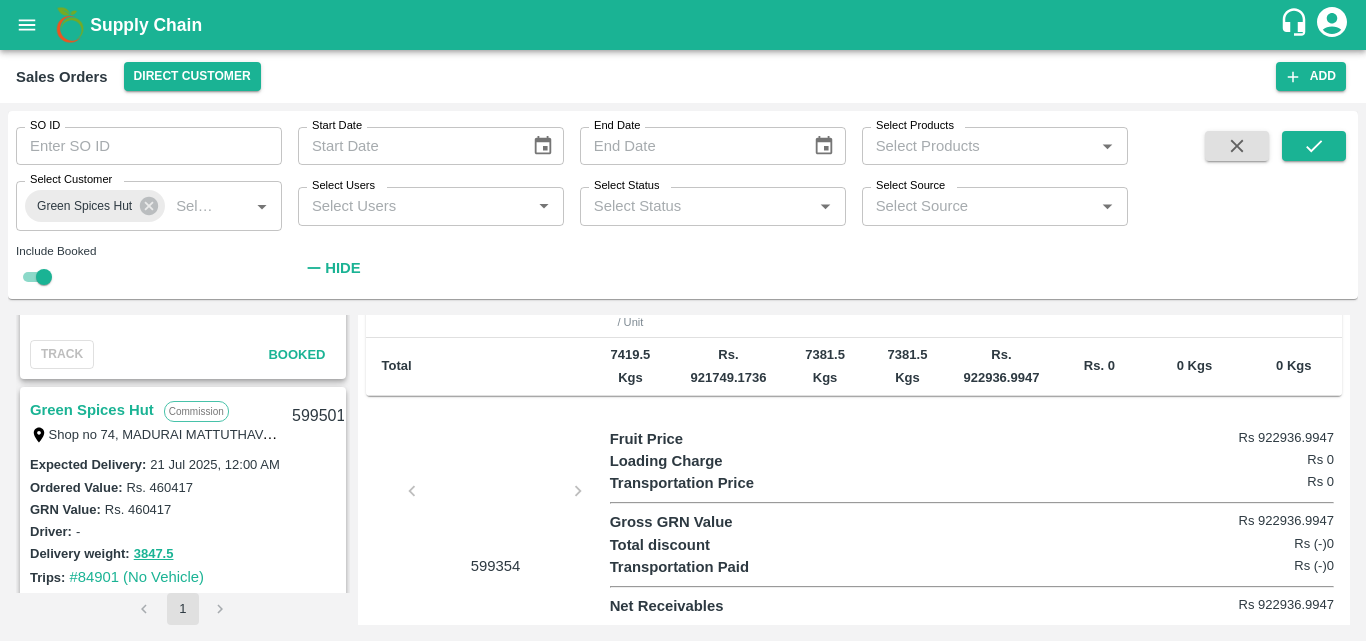 scroll, scrollTop: 2433, scrollLeft: 0, axis: vertical 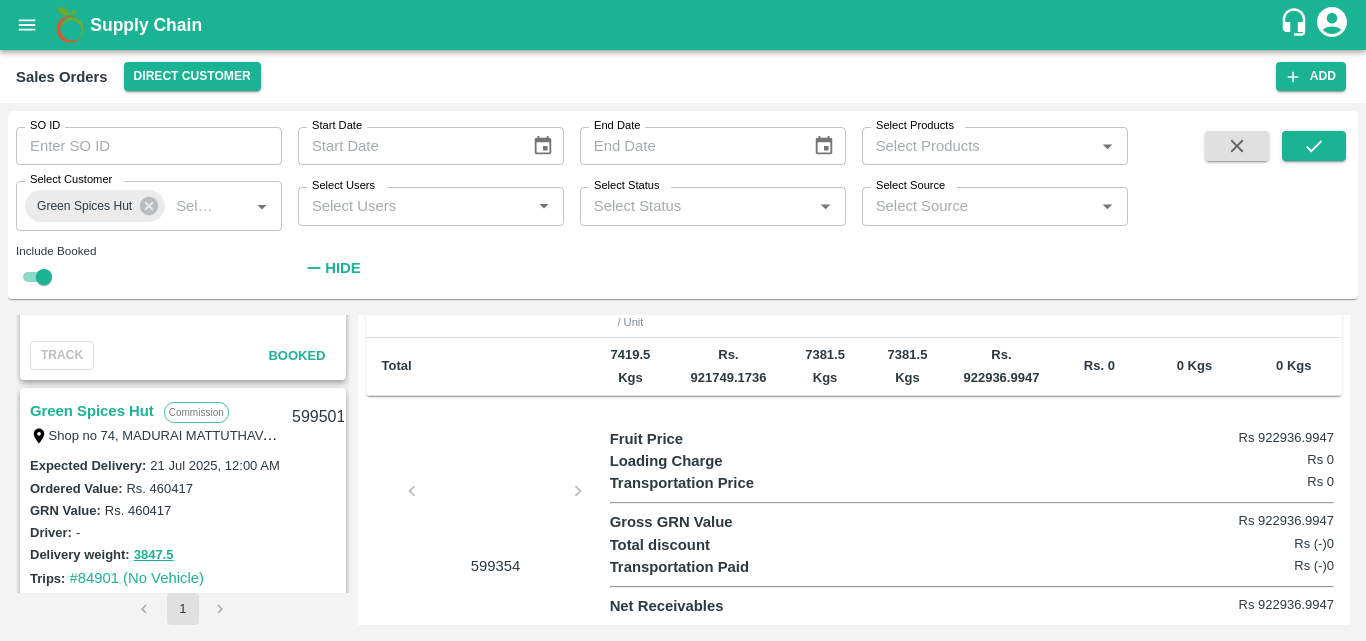 click on "Green Spices Hut" at bounding box center [92, 411] 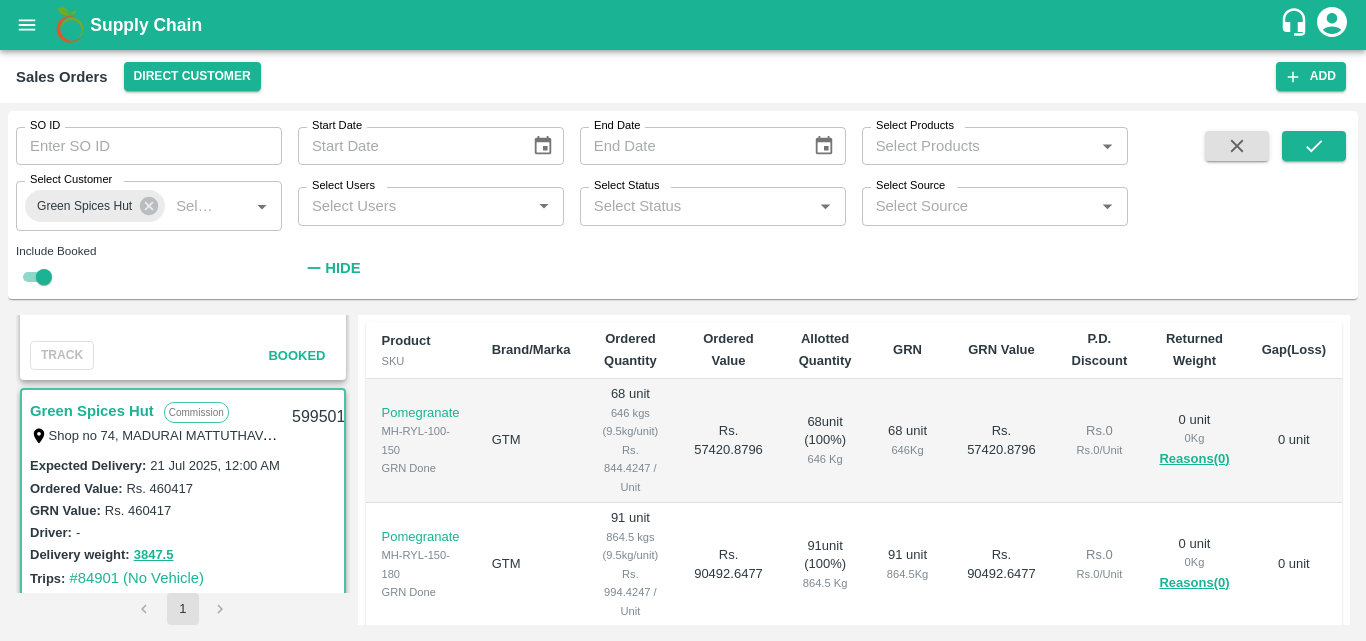 scroll, scrollTop: 415, scrollLeft: 0, axis: vertical 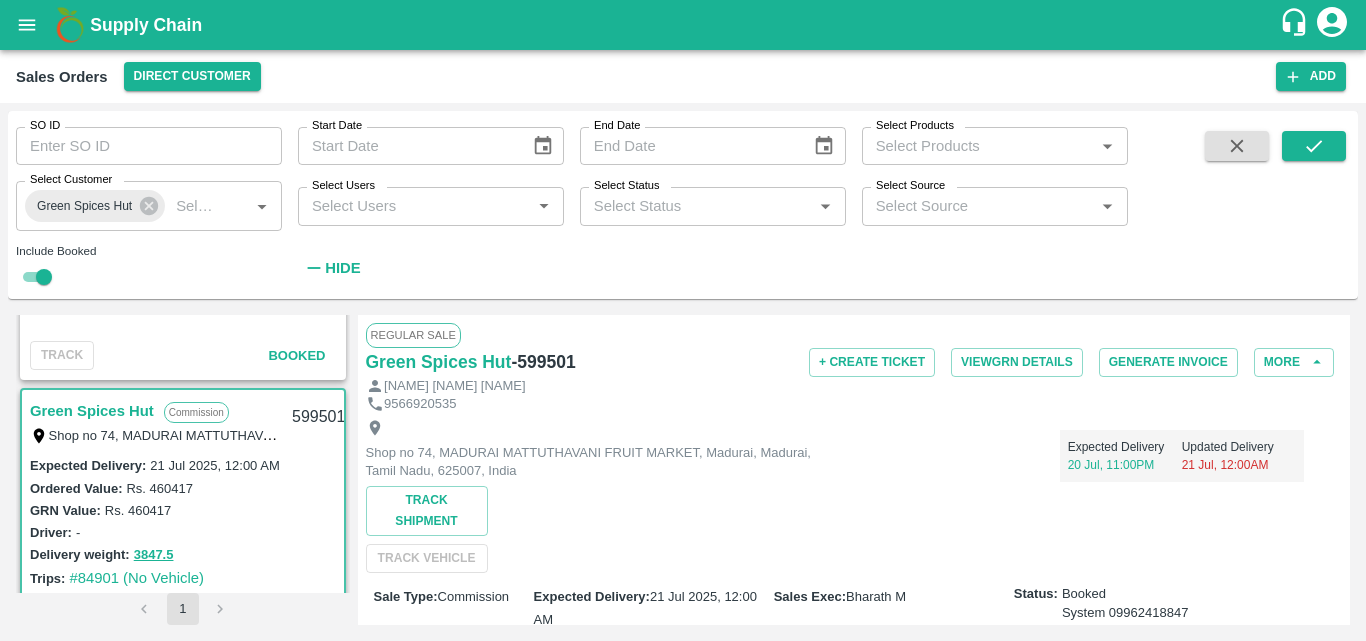 click on "Shop no 74, MADURAI MATTUTHAVANI FRUIT MARKET, Madurai, Madurai, Tamil Nadu, 625007, India Expected Delivery 20 Jul, 11:00PM Updated Delivery 21 Jul, 12:00AM Track Shipment TRACK VEHICLE" at bounding box center [854, 493] 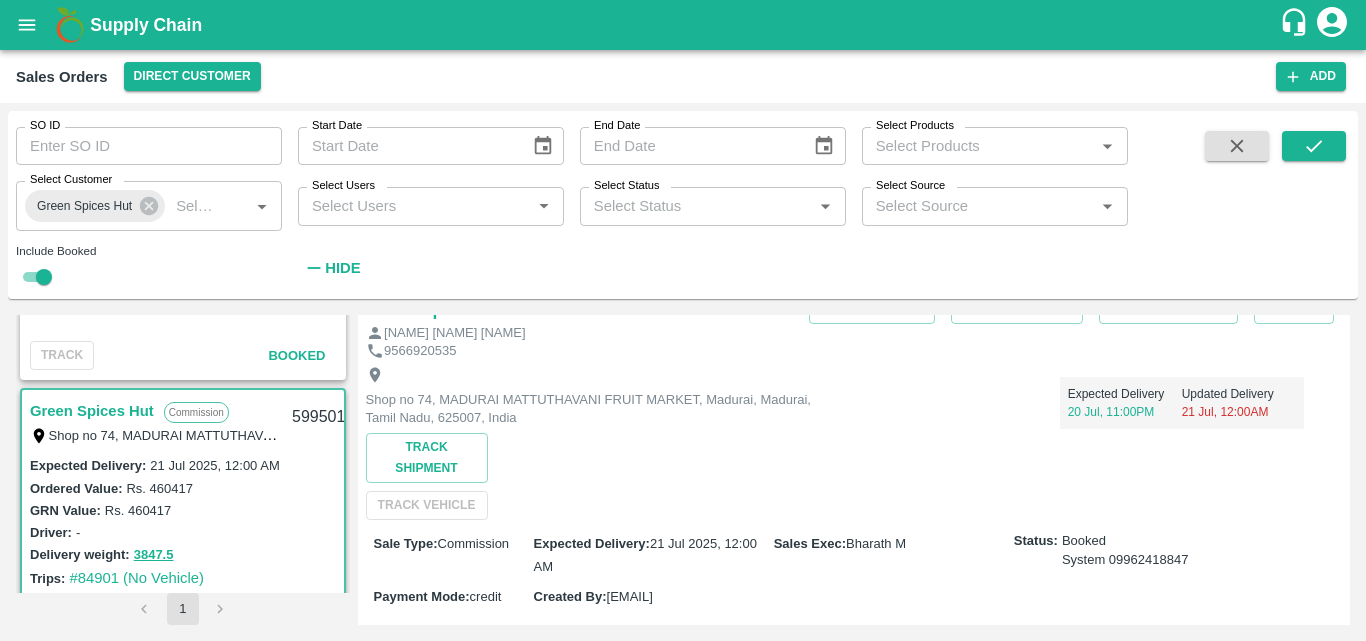 scroll, scrollTop: 50, scrollLeft: 0, axis: vertical 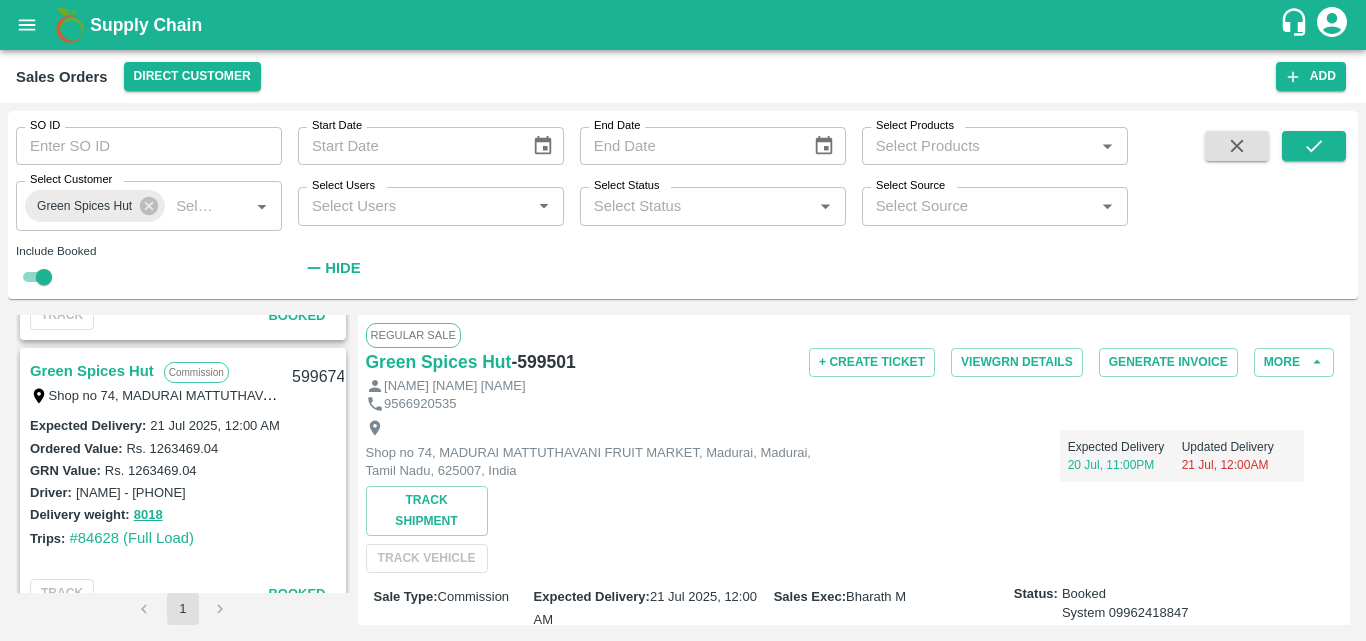 click on "Green Spices Hut" at bounding box center (92, 371) 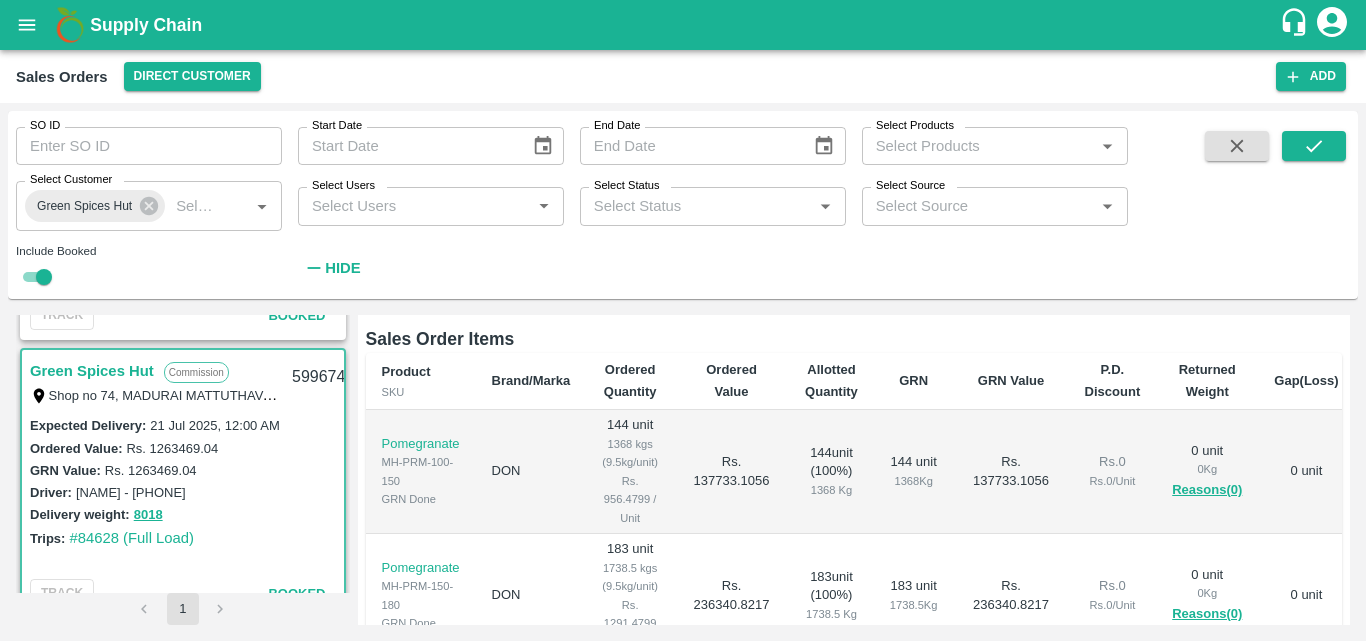 scroll, scrollTop: 383, scrollLeft: 0, axis: vertical 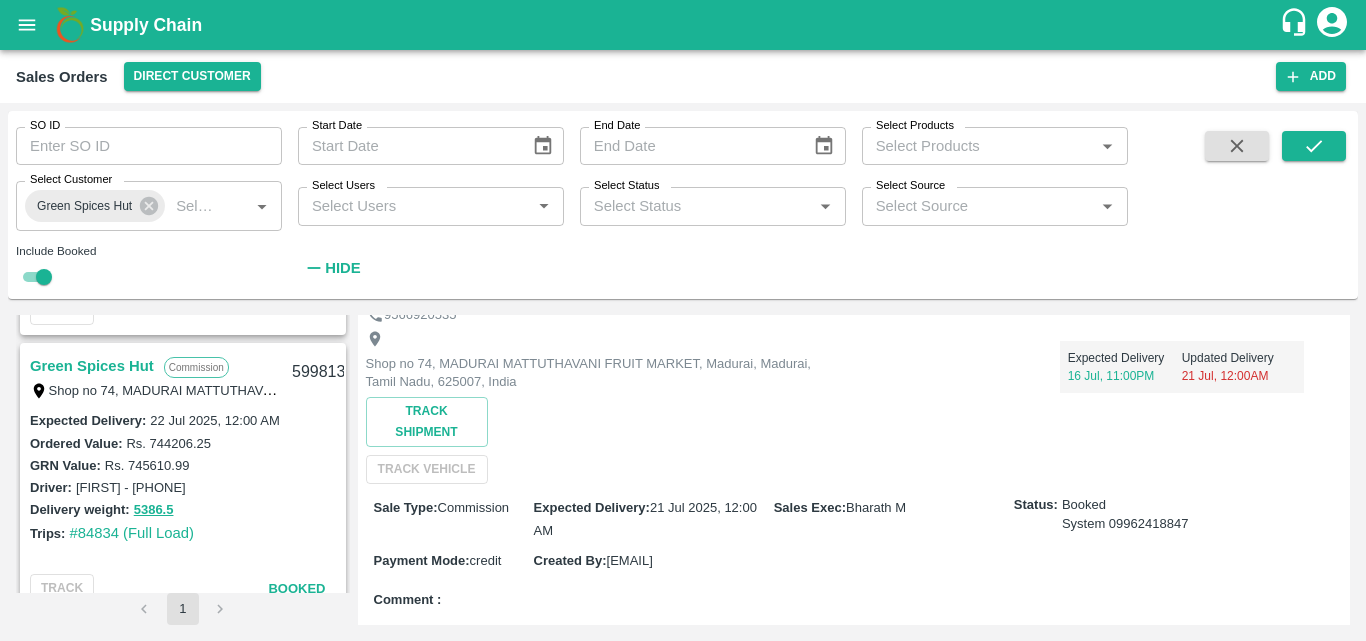 click on "Green Spices Hut" at bounding box center (92, 366) 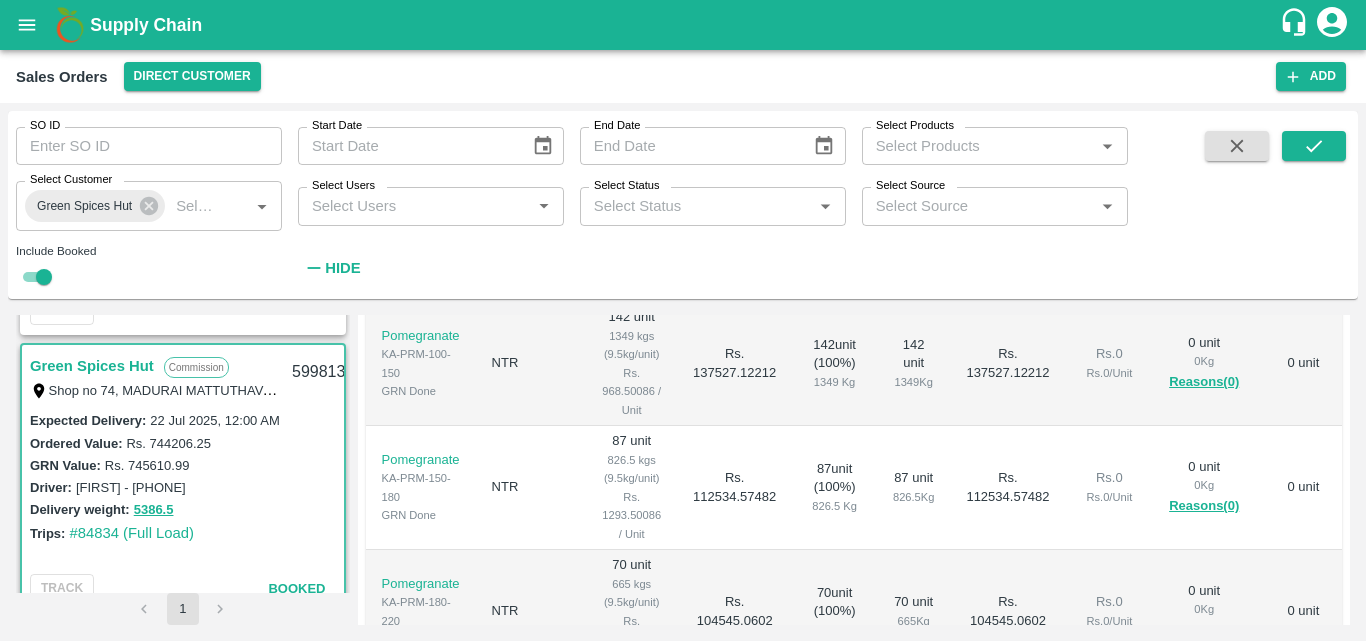 scroll, scrollTop: 491, scrollLeft: 0, axis: vertical 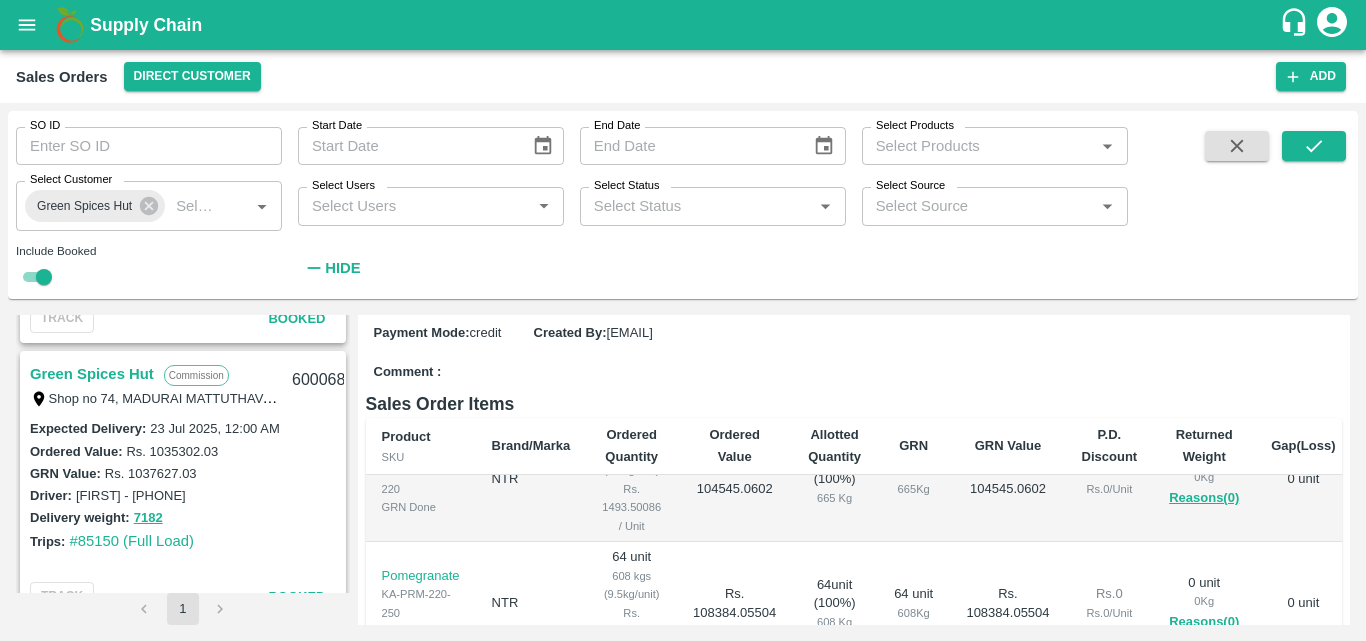 click on "Green Spices Hut" at bounding box center [92, 374] 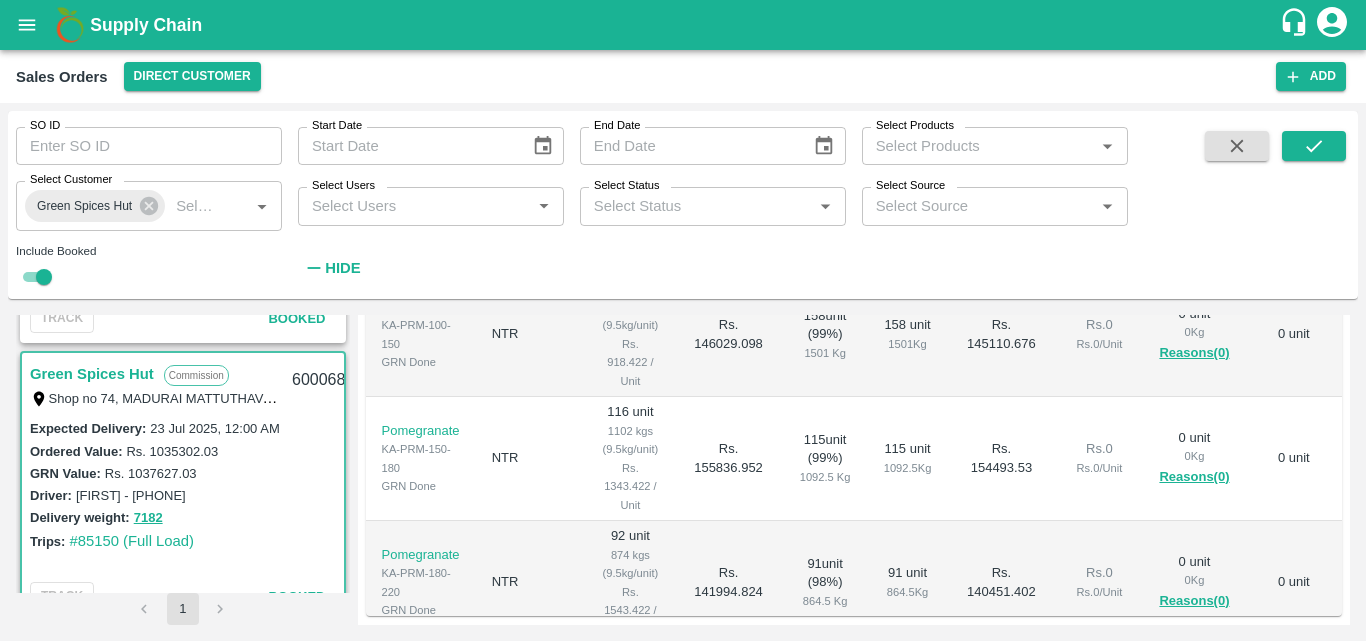 scroll, scrollTop: 522, scrollLeft: 0, axis: vertical 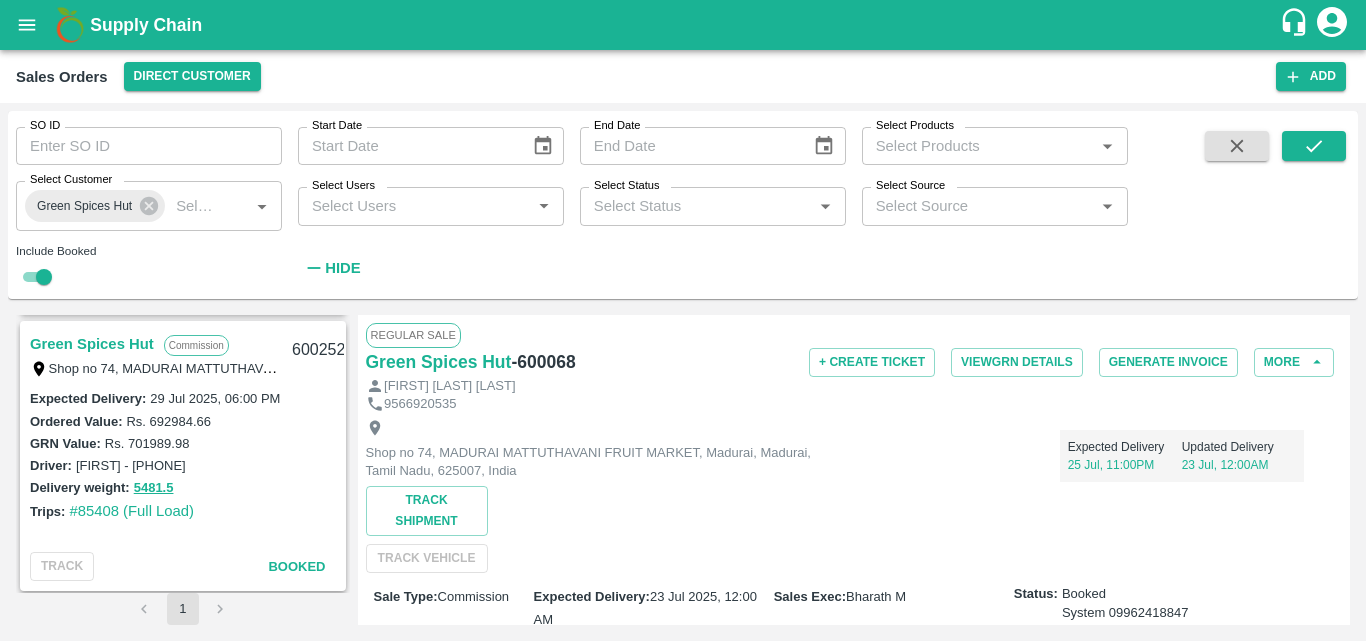 click on "Green Spices Hut" at bounding box center (92, 344) 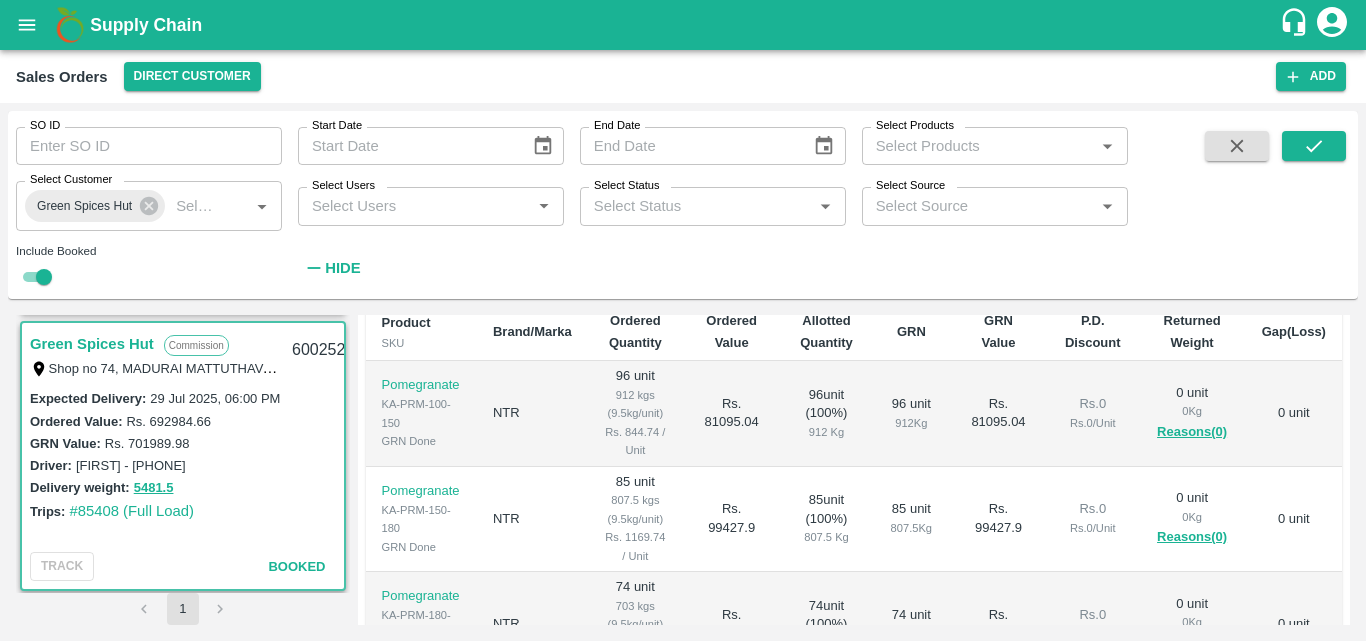 scroll, scrollTop: 433, scrollLeft: 0, axis: vertical 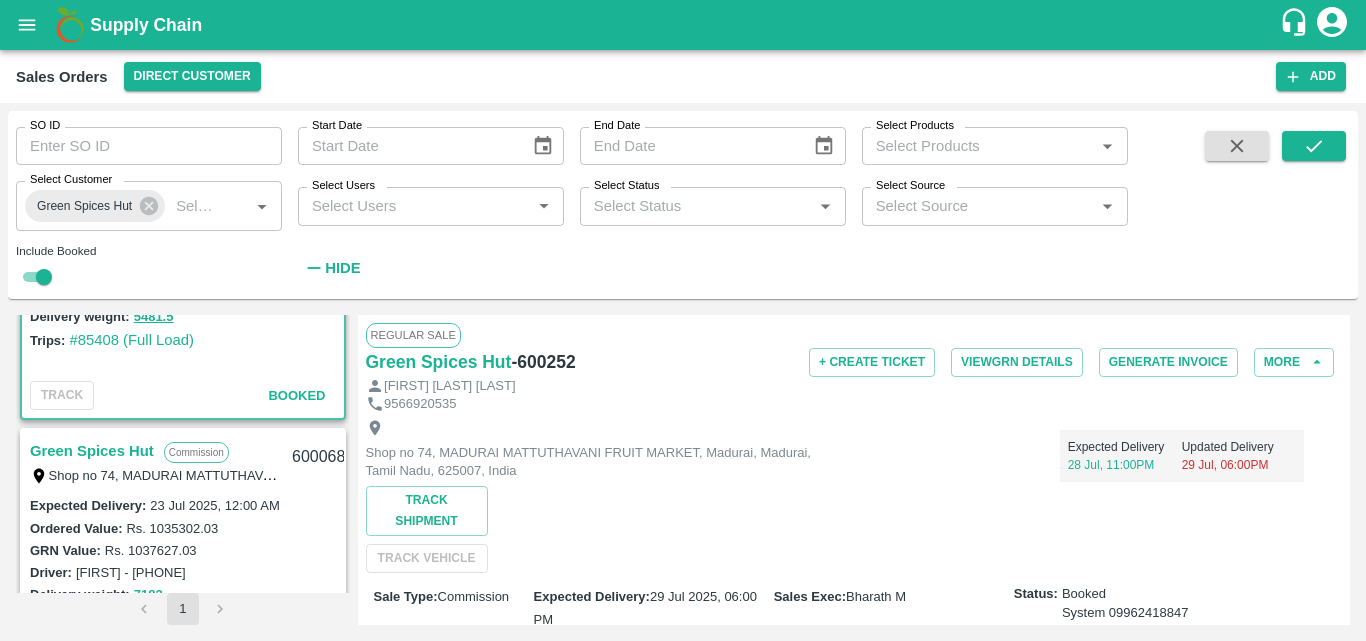 click on "Green Spices Hut" at bounding box center [92, 451] 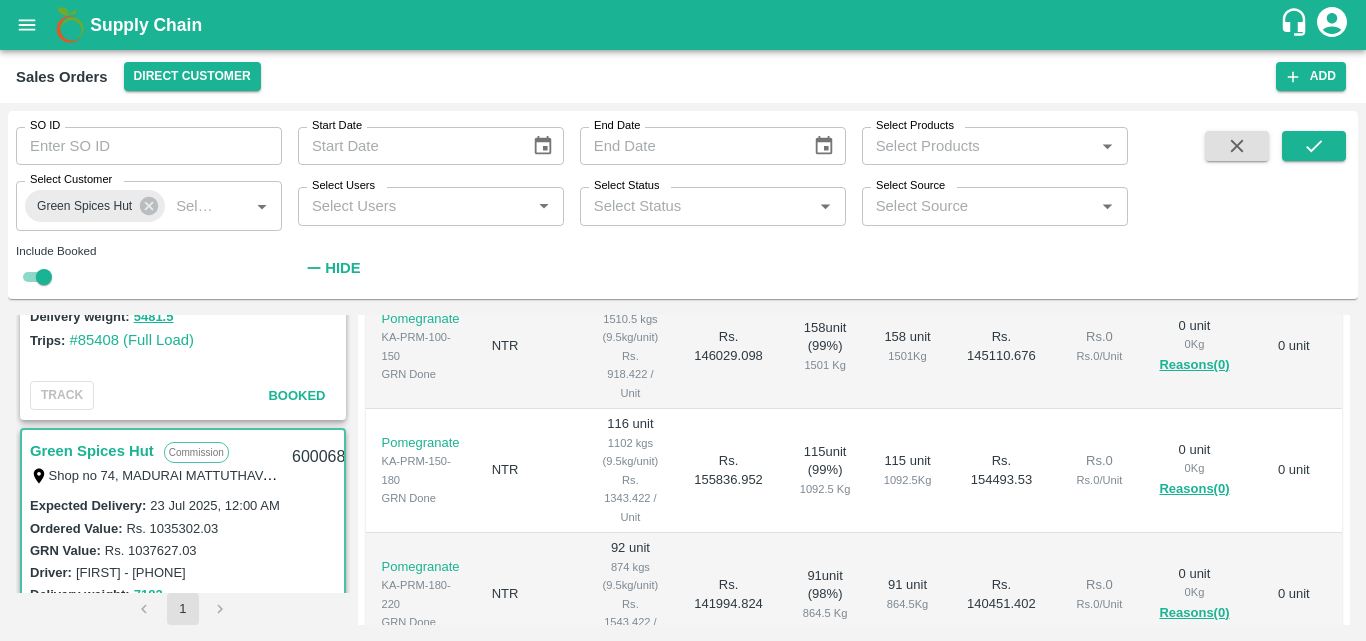 scroll, scrollTop: 508, scrollLeft: 0, axis: vertical 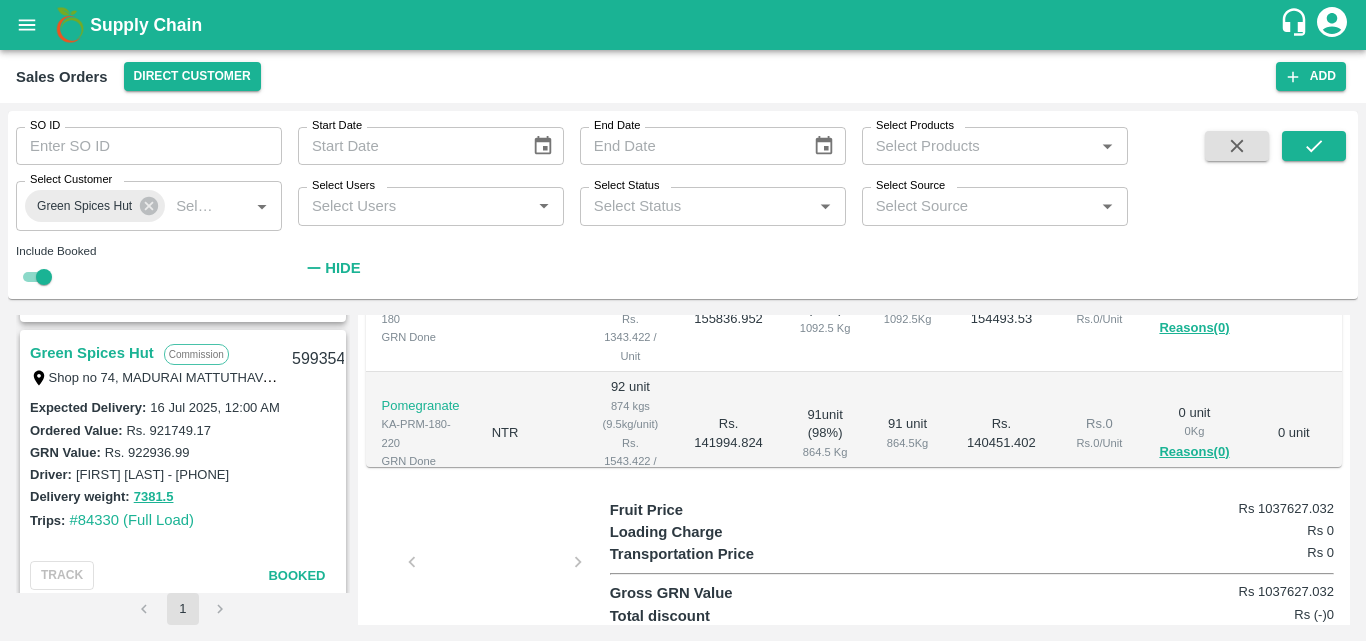 click on "Green Spices Hut" at bounding box center (92, 353) 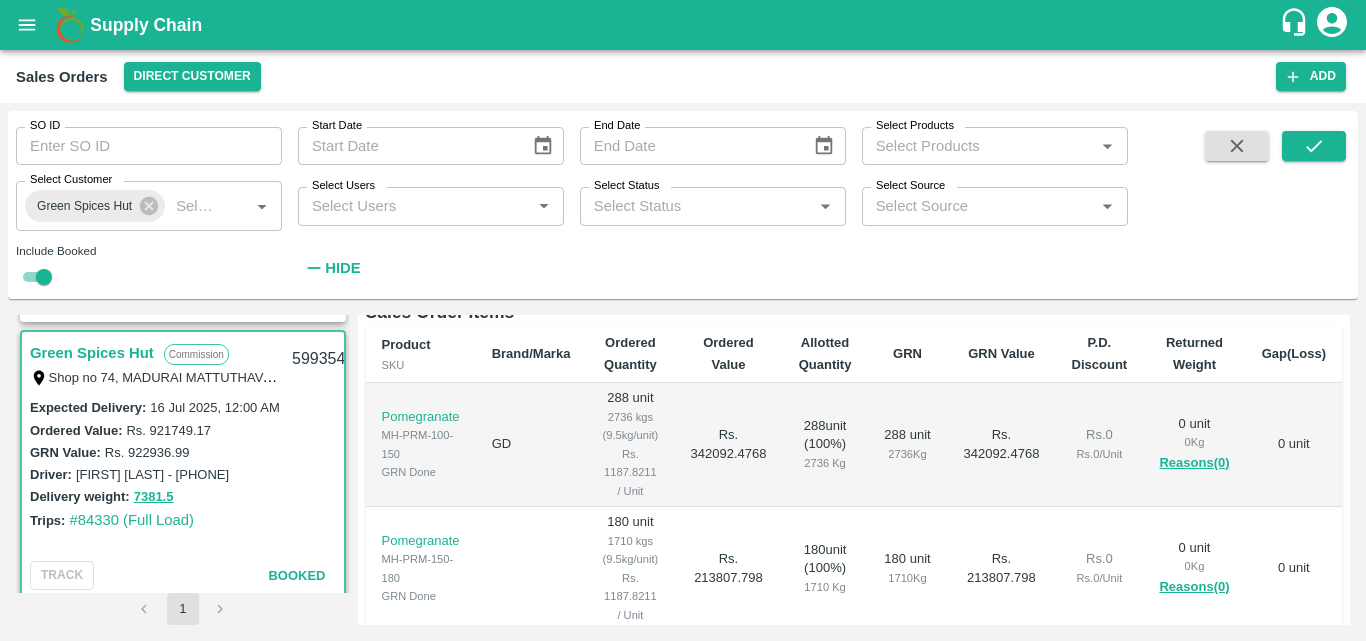 scroll, scrollTop: 408, scrollLeft: 0, axis: vertical 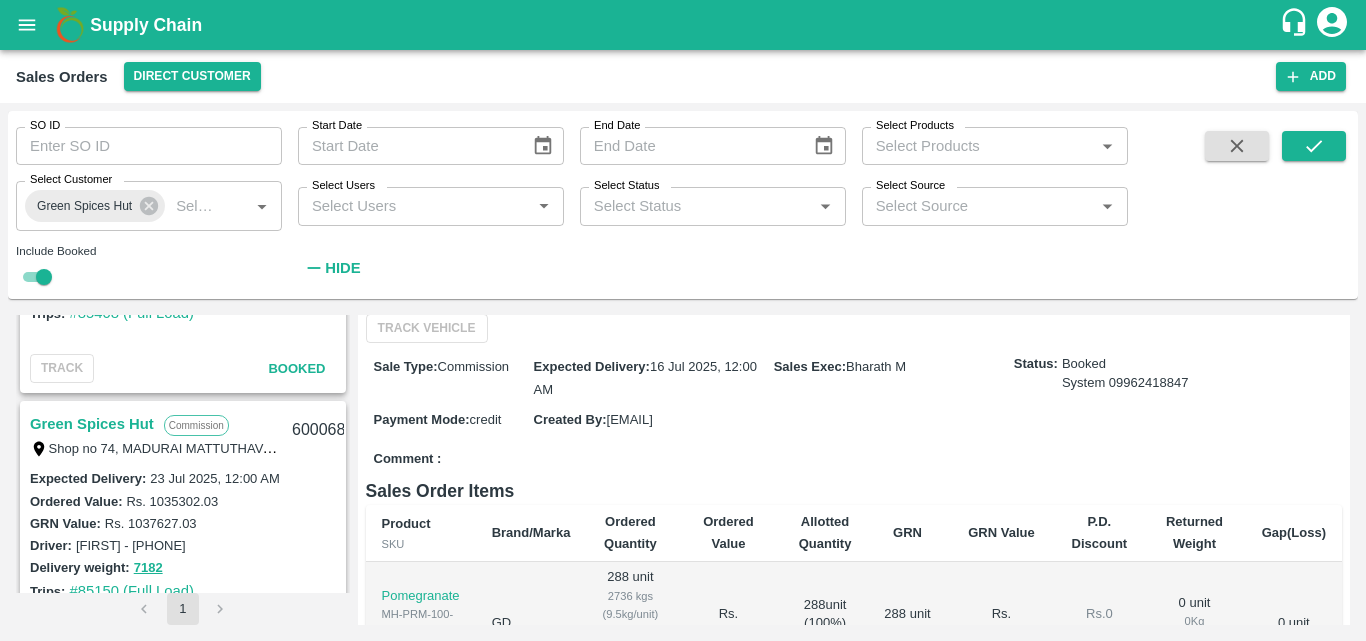 click on "Green Spices Hut" at bounding box center (92, 424) 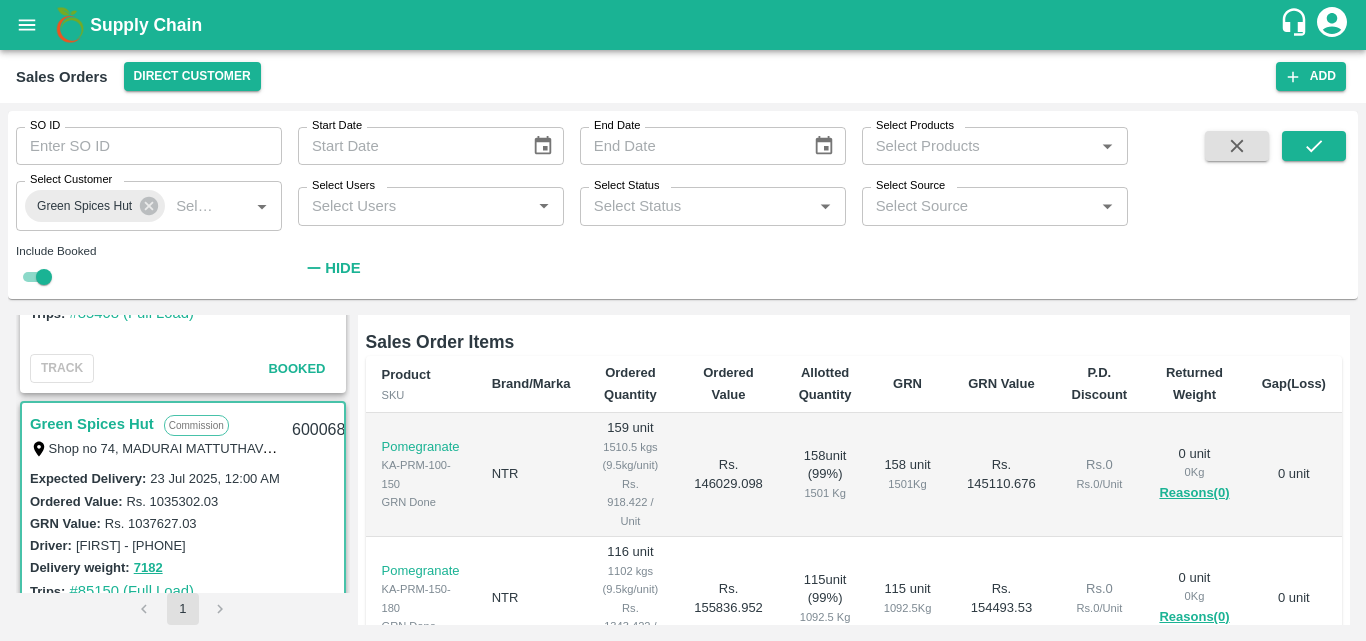 scroll, scrollTop: 383, scrollLeft: 0, axis: vertical 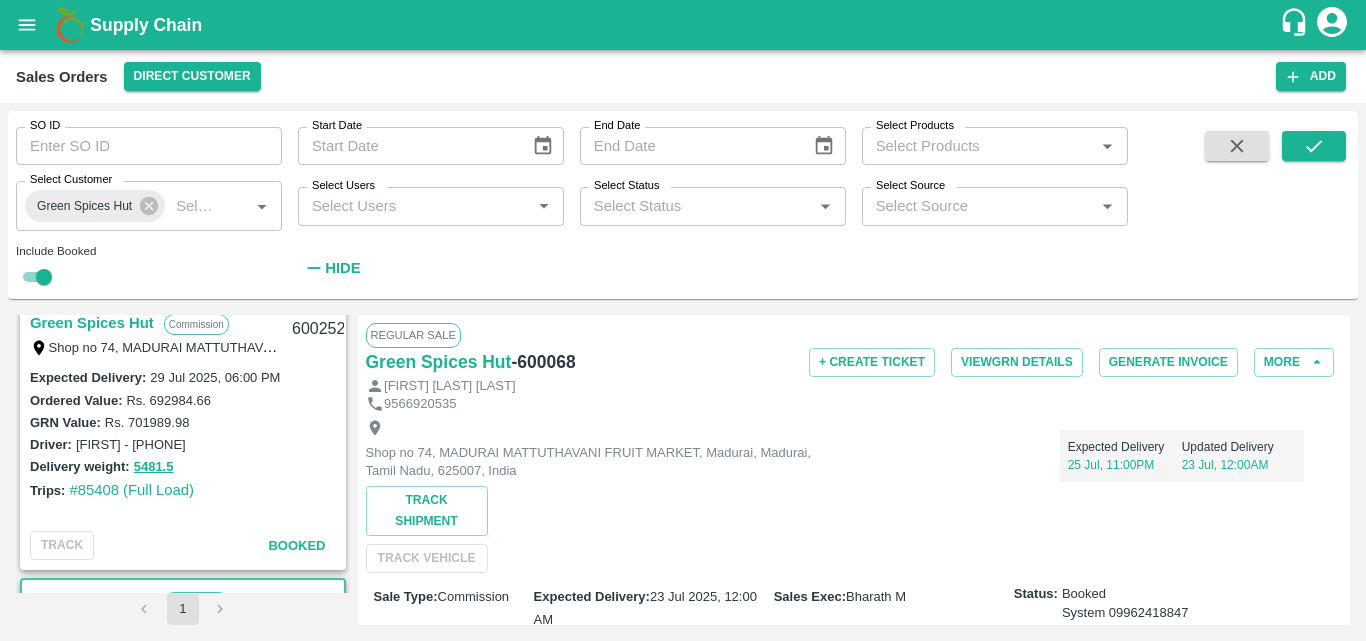 click on "Green Spices Hut" at bounding box center [92, 323] 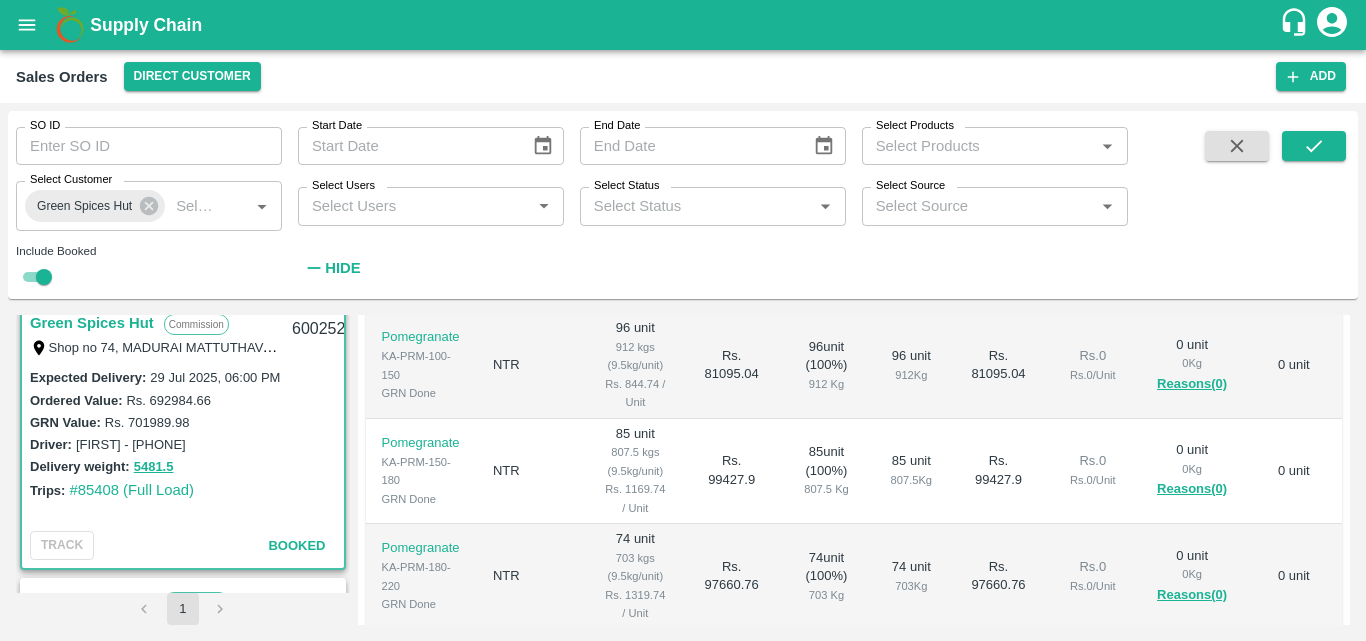 scroll, scrollTop: 481, scrollLeft: 0, axis: vertical 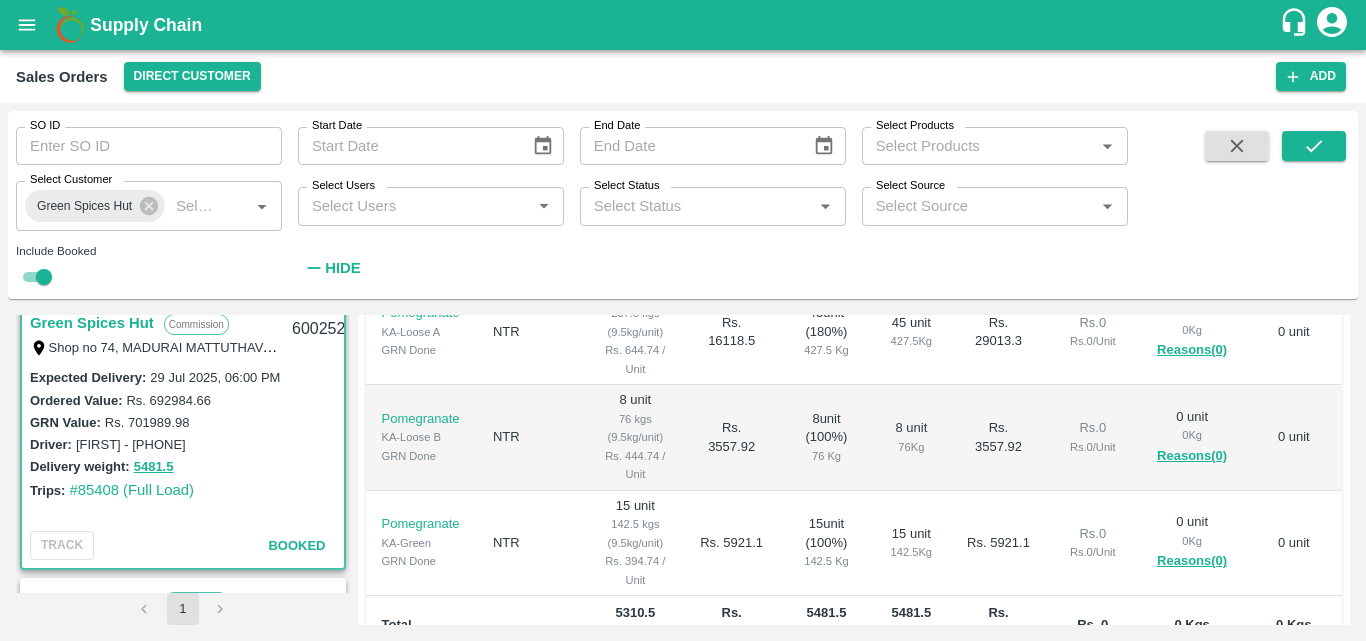 click on "15   unit 142.5  Kg" at bounding box center [911, 544] 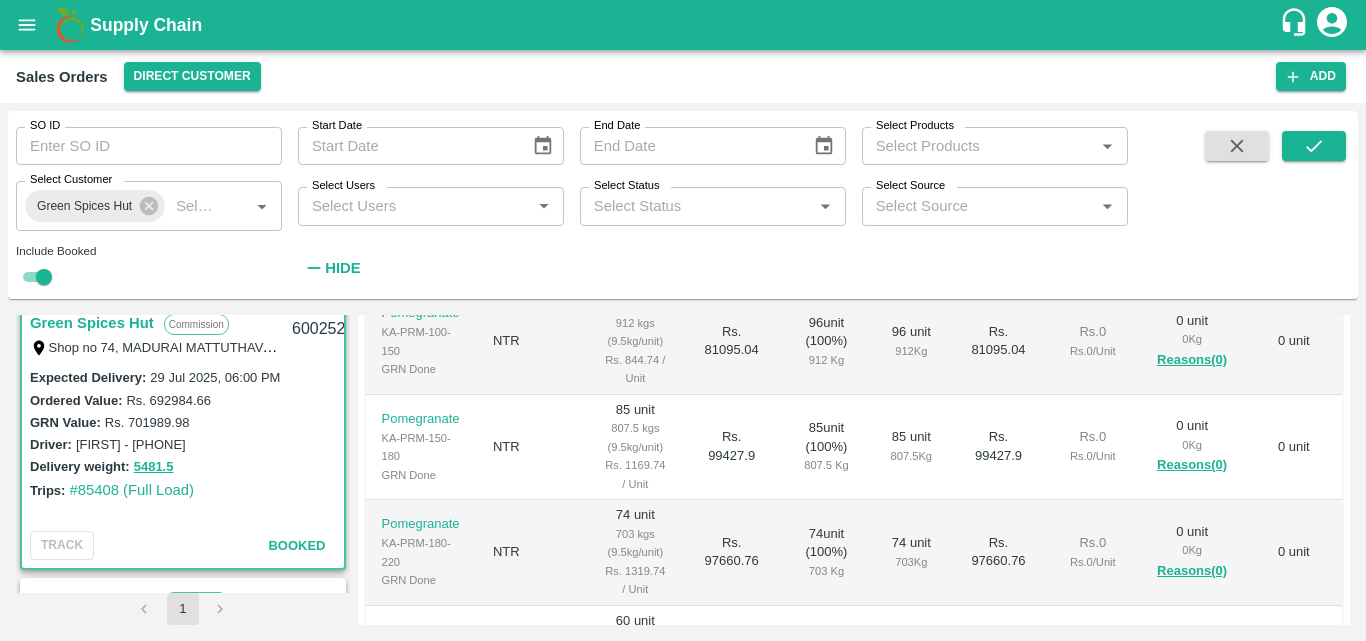 scroll, scrollTop: 0, scrollLeft: 0, axis: both 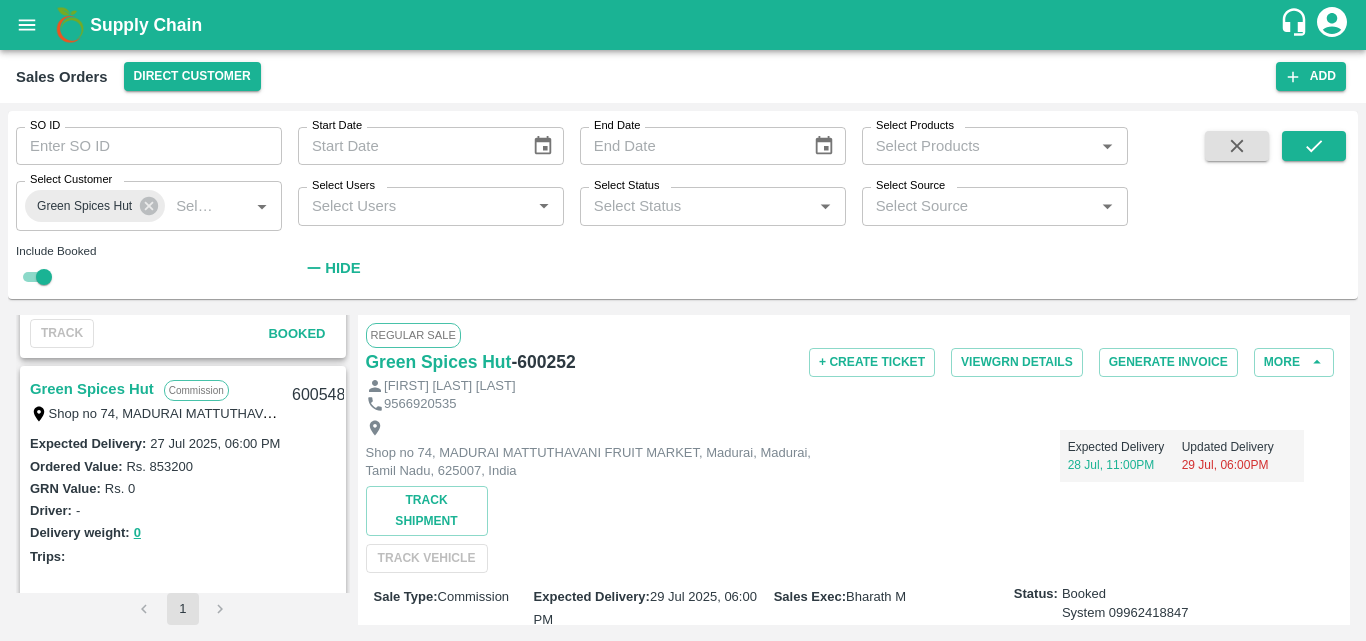 click on "Green Spices Hut" at bounding box center (92, 389) 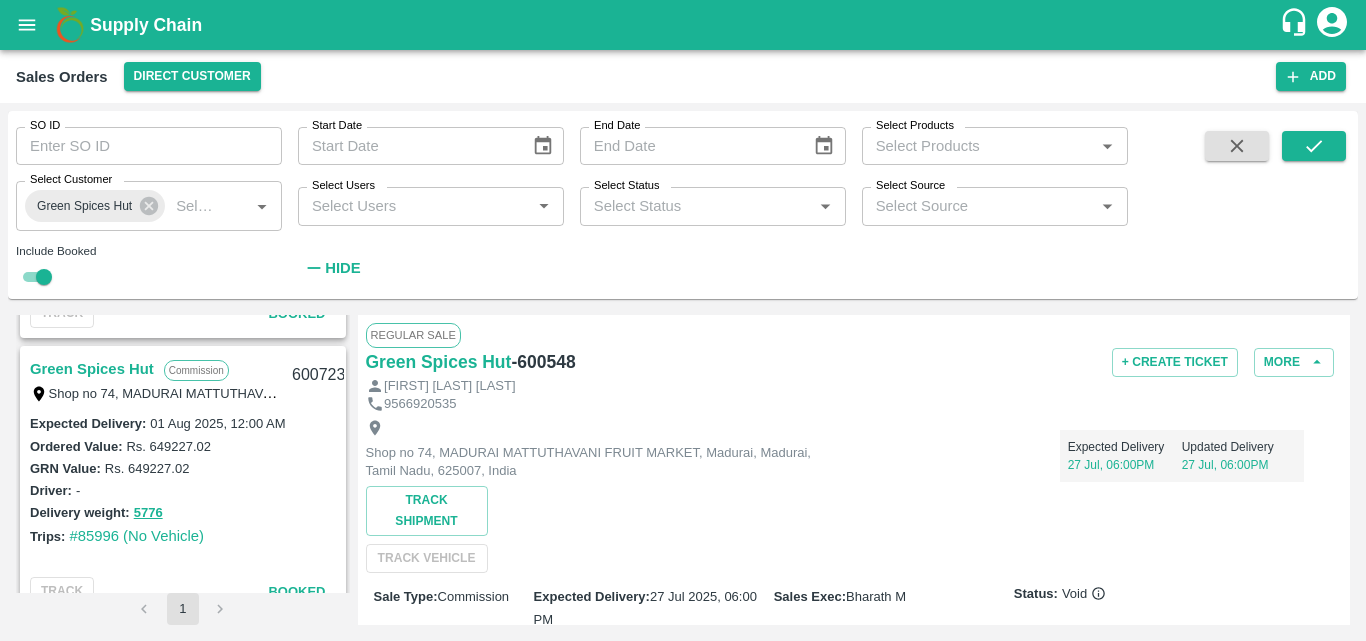 scroll, scrollTop: 805, scrollLeft: 0, axis: vertical 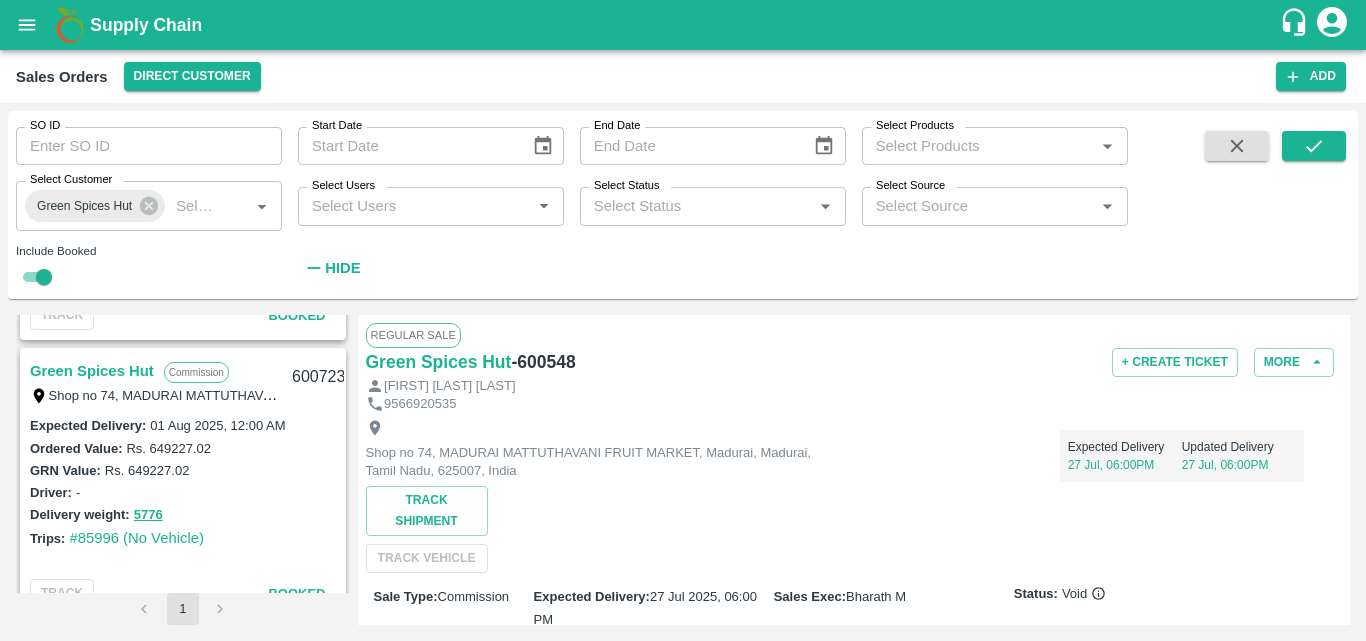 click on "Green Spices Hut" at bounding box center [92, 371] 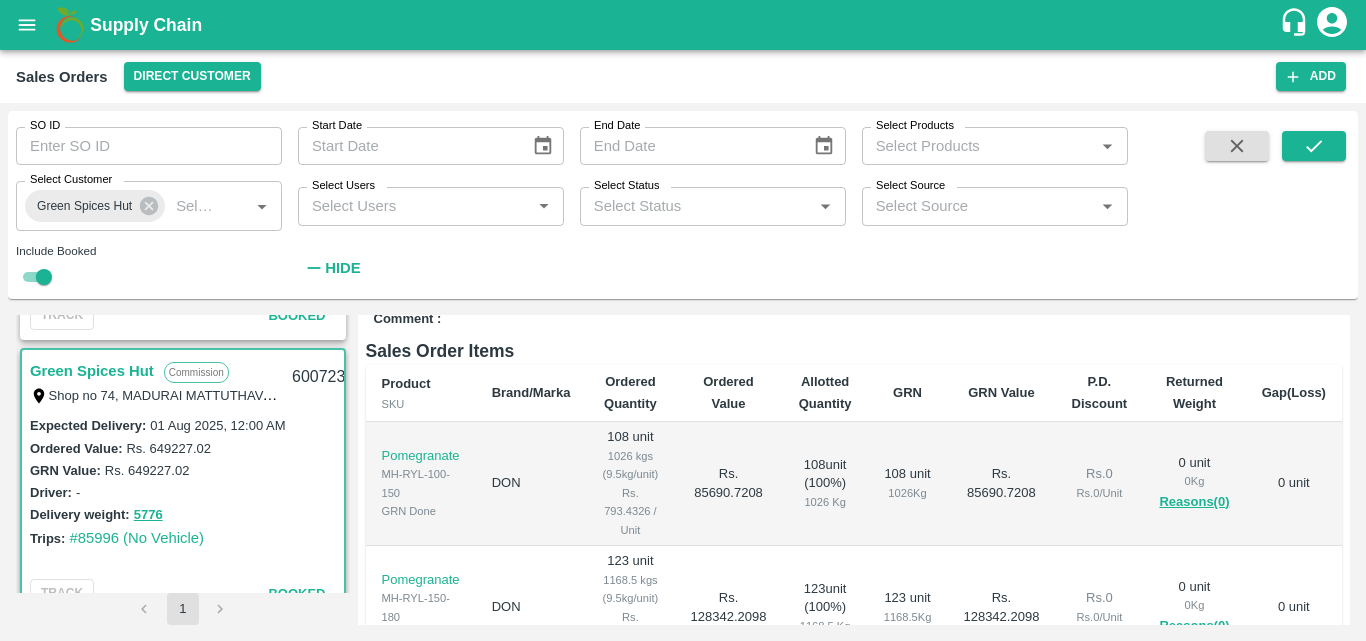 scroll, scrollTop: 371, scrollLeft: 0, axis: vertical 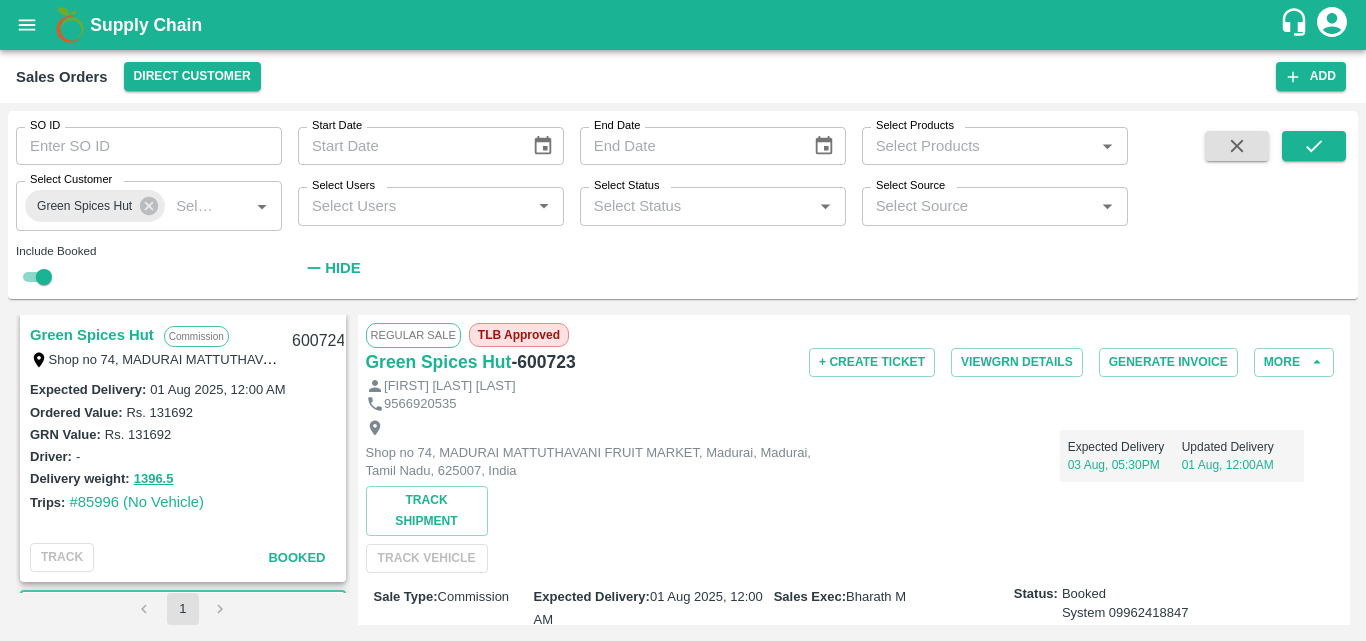 click on "Green Spices Hut" at bounding box center [92, 335] 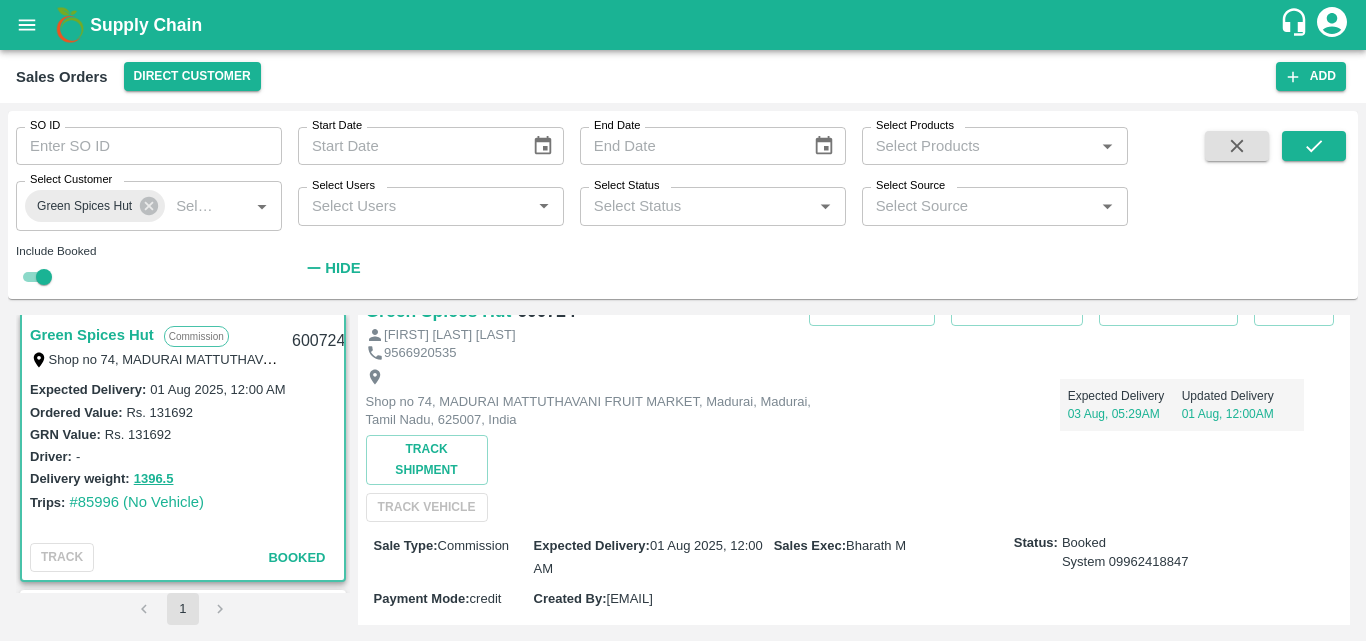 scroll, scrollTop: 0, scrollLeft: 0, axis: both 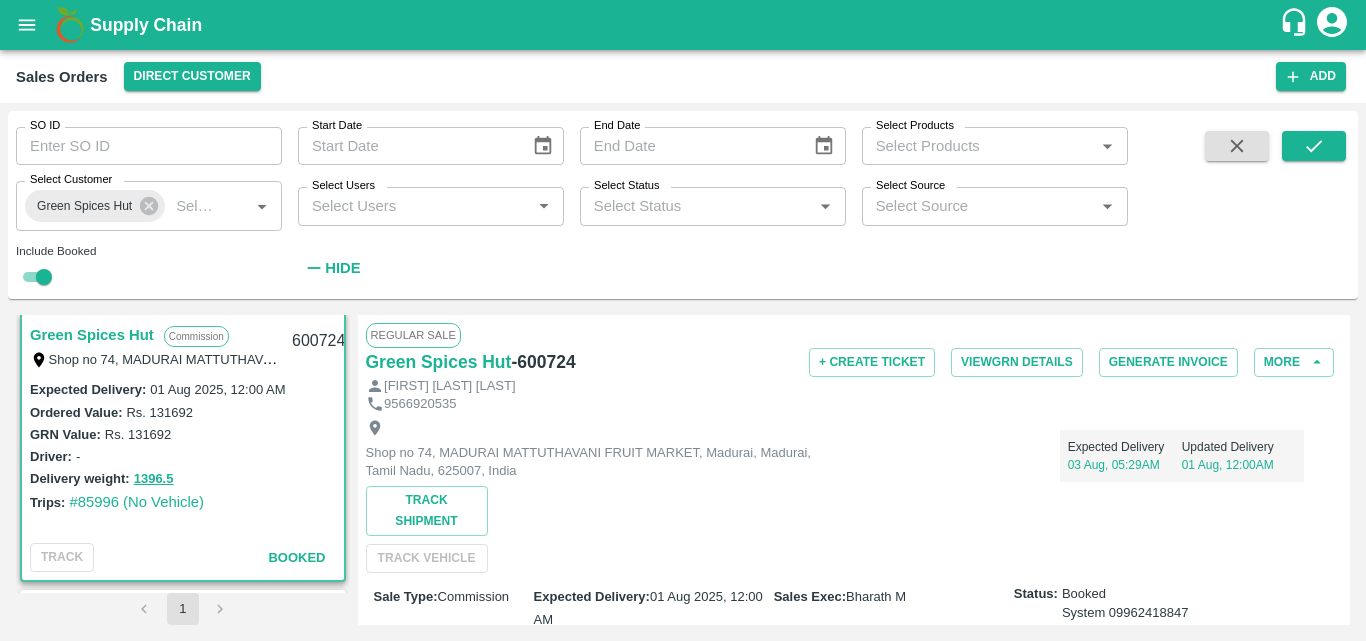 click on "Trips: #85996 (No Vehicle)" at bounding box center [183, 502] 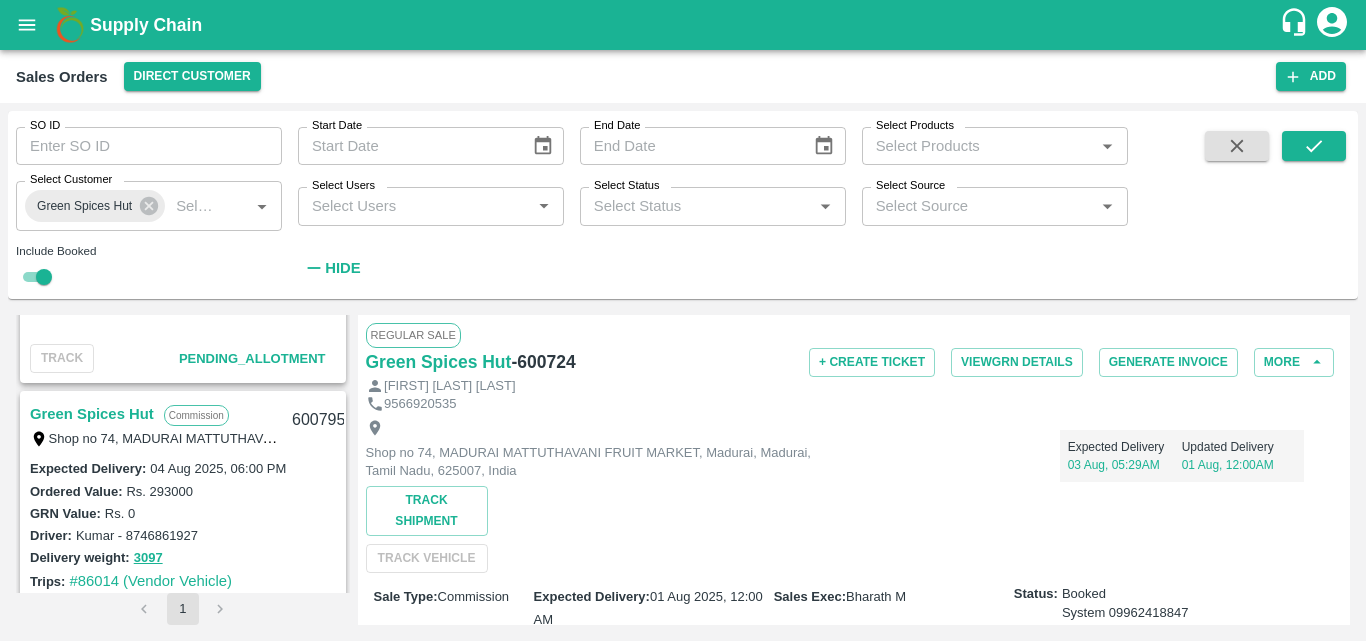 scroll, scrollTop: 203, scrollLeft: 0, axis: vertical 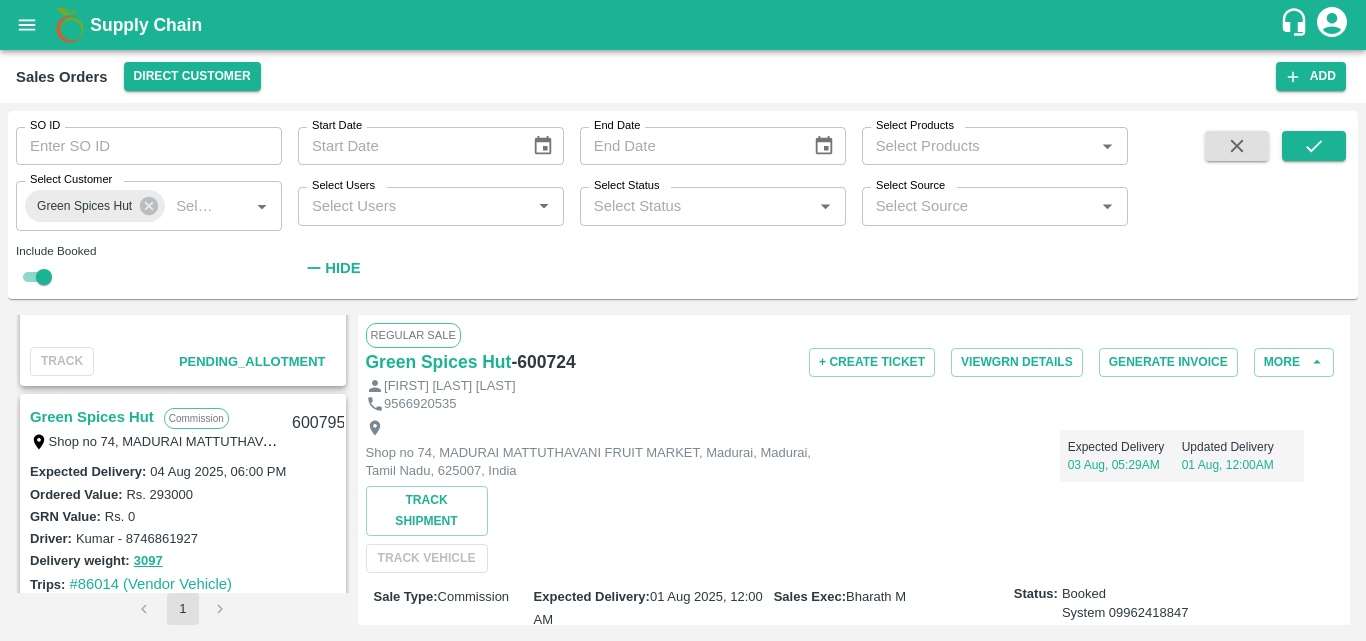 click on "Green Spices Hut" at bounding box center [92, 417] 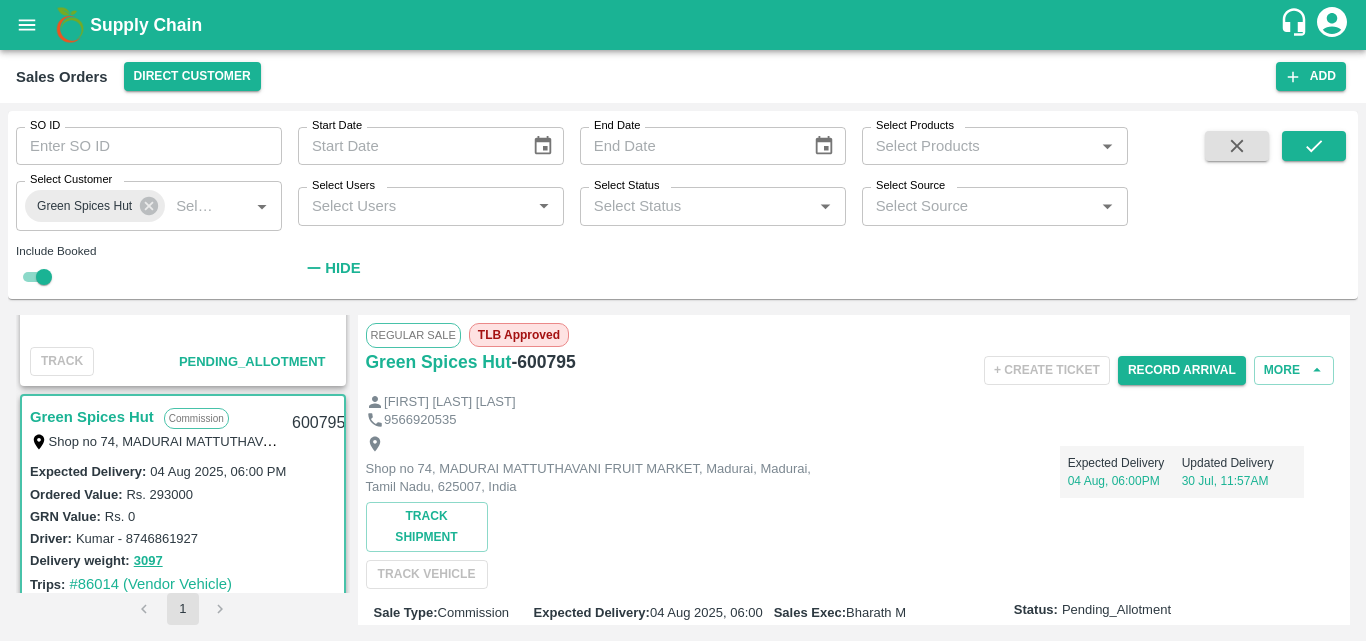click on "Shop no [NUMBER] [STREET], [CITY], [CITY], [STATE], [POSTAL_CODE], India Expected Delivery 04 Aug, 06:00PM Updated Delivery 30 Jul, 11:57AM Track Shipment TRACK VEHICLE" at bounding box center [854, 509] 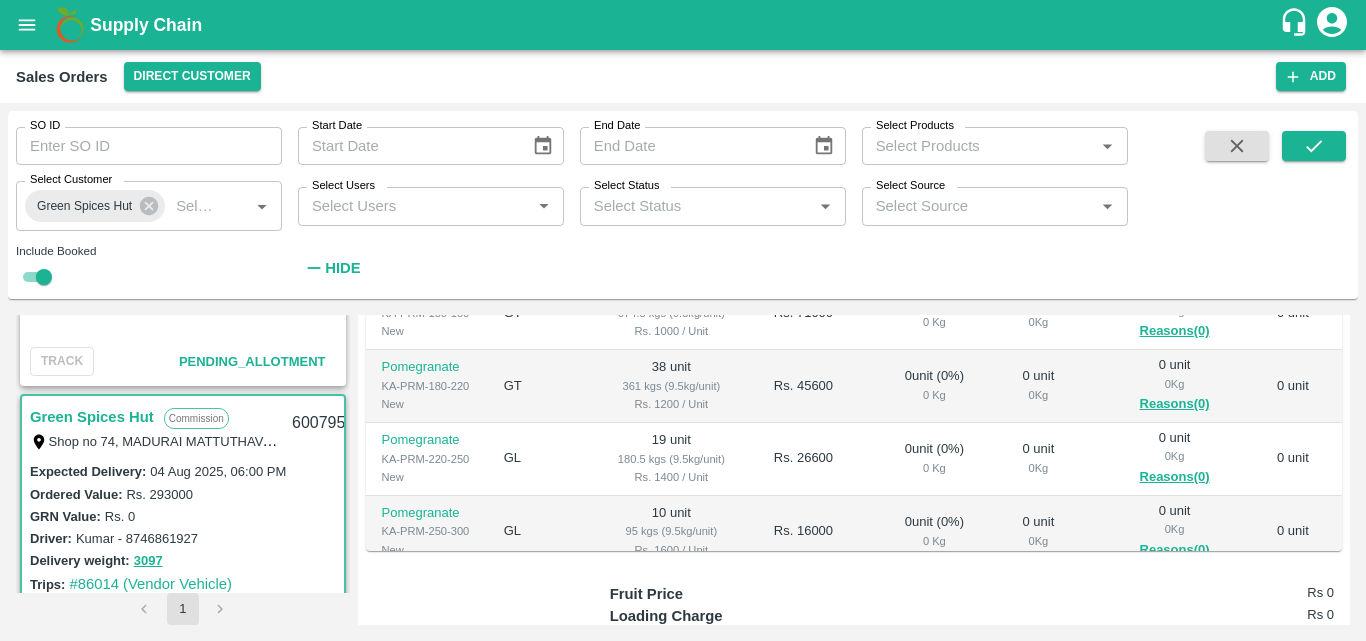 scroll, scrollTop: 640, scrollLeft: 0, axis: vertical 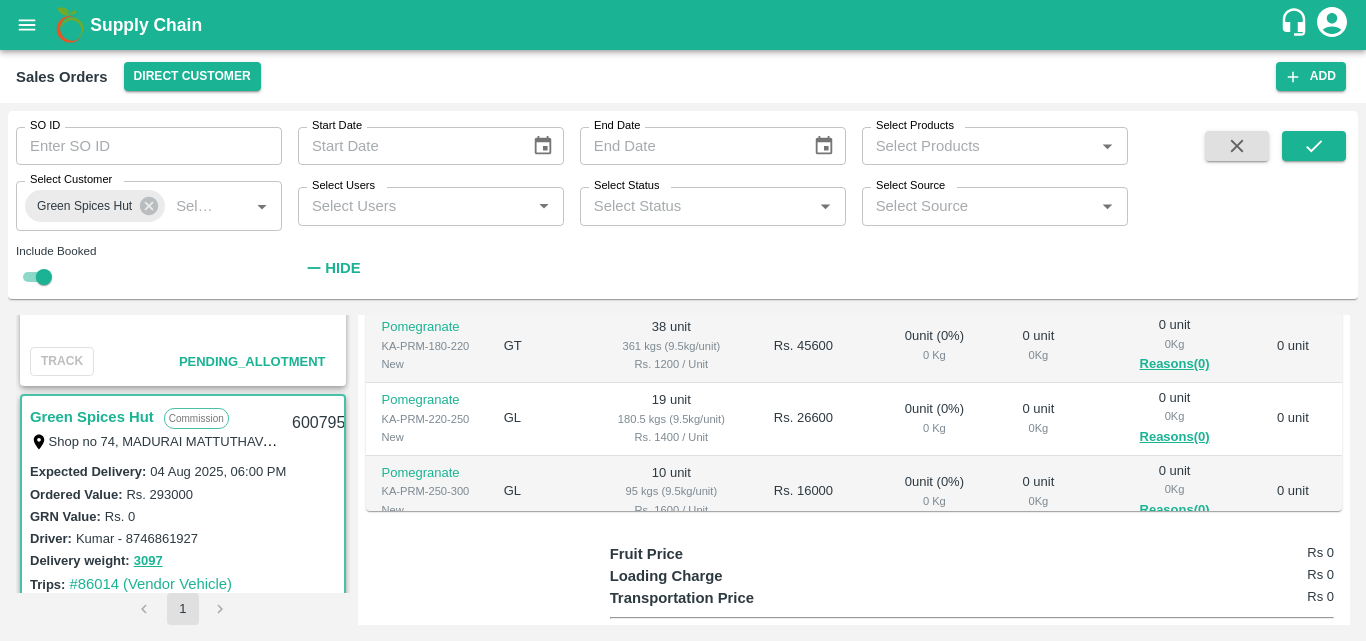 click on "Rs. 16000" at bounding box center [803, 492] 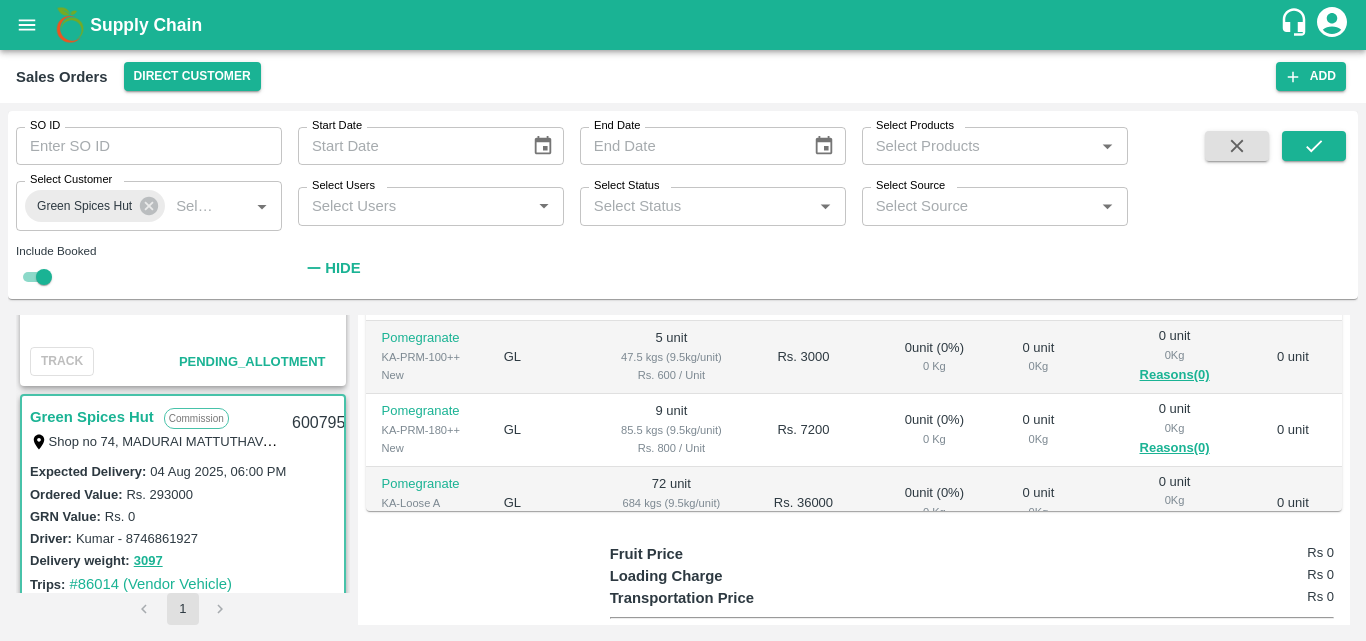 scroll, scrollTop: 325, scrollLeft: 0, axis: vertical 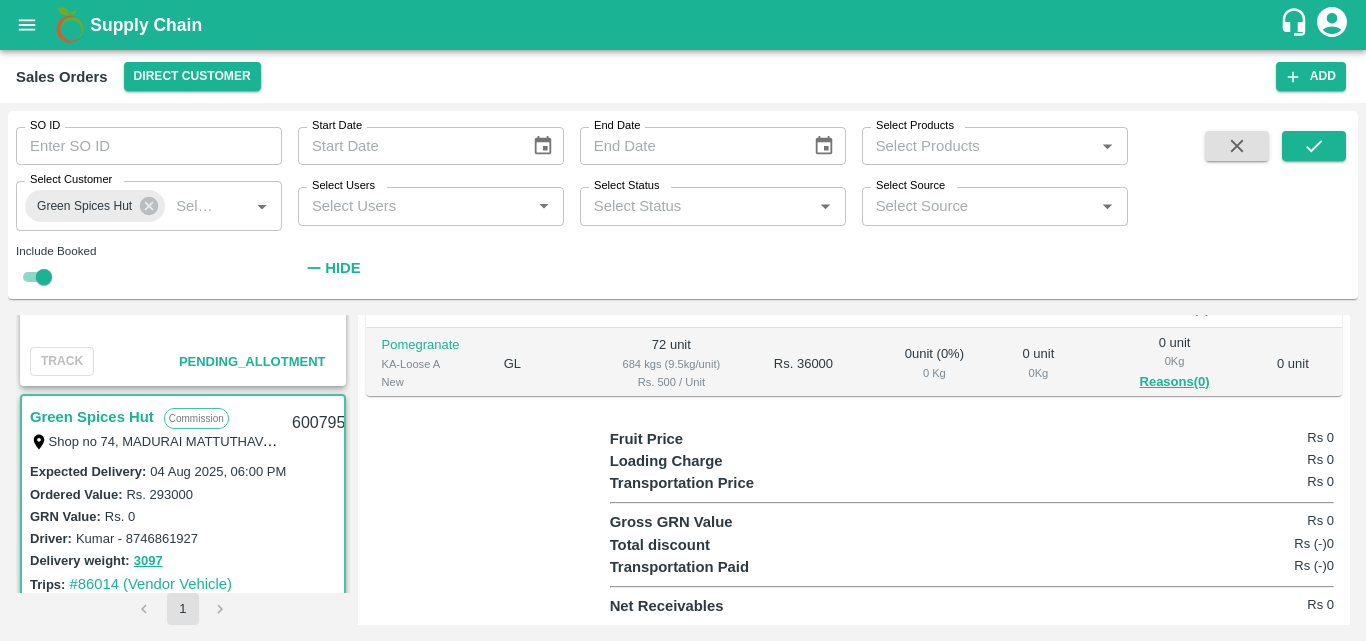 click on "GRN Value: Rs.   0" at bounding box center (183, 516) 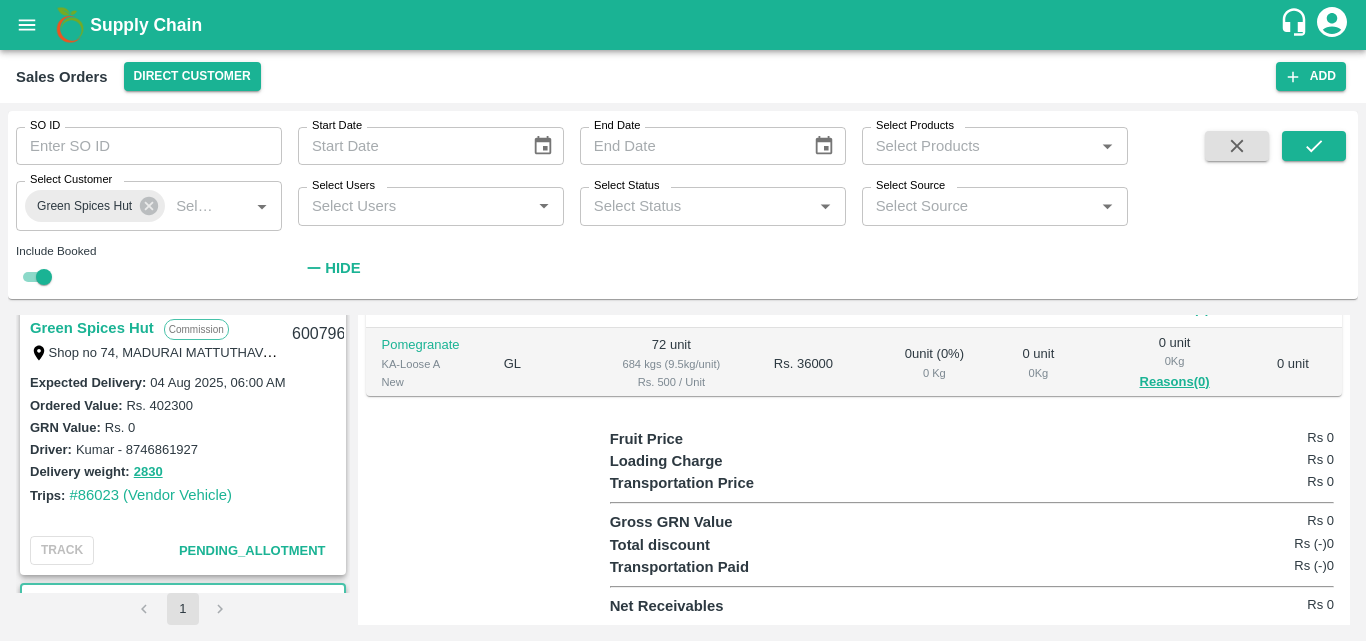 scroll, scrollTop: 0, scrollLeft: 0, axis: both 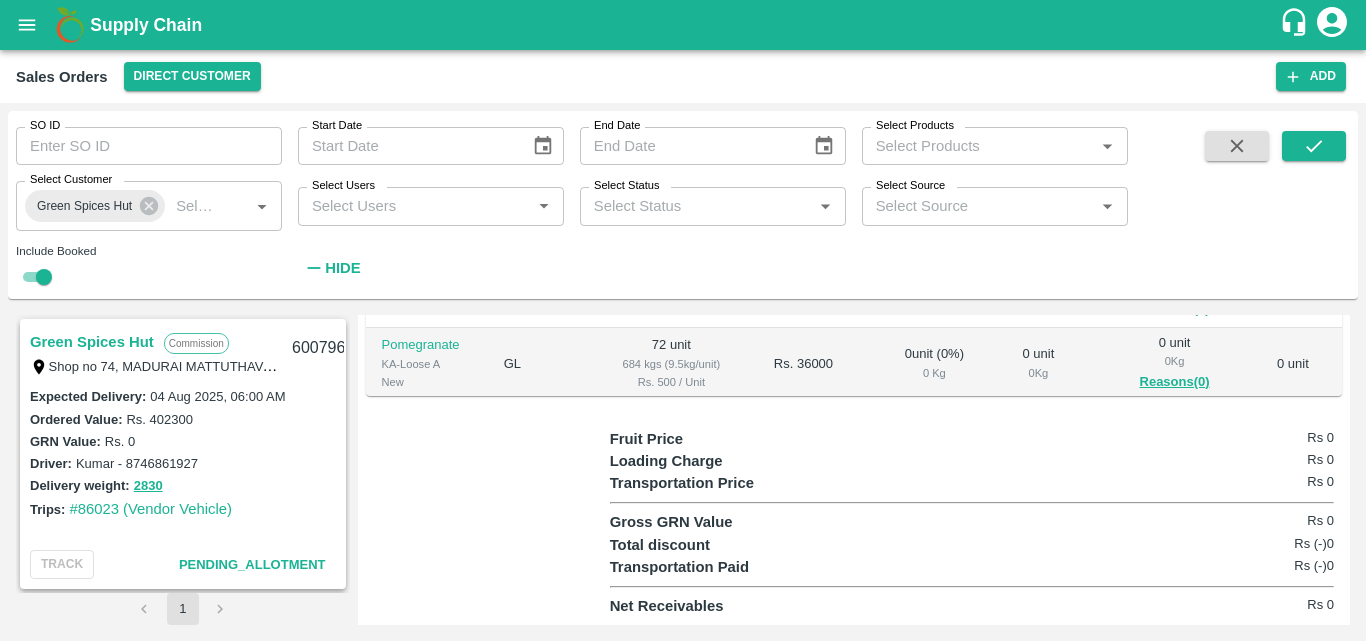 click on "Green Spices Hut" at bounding box center [92, 342] 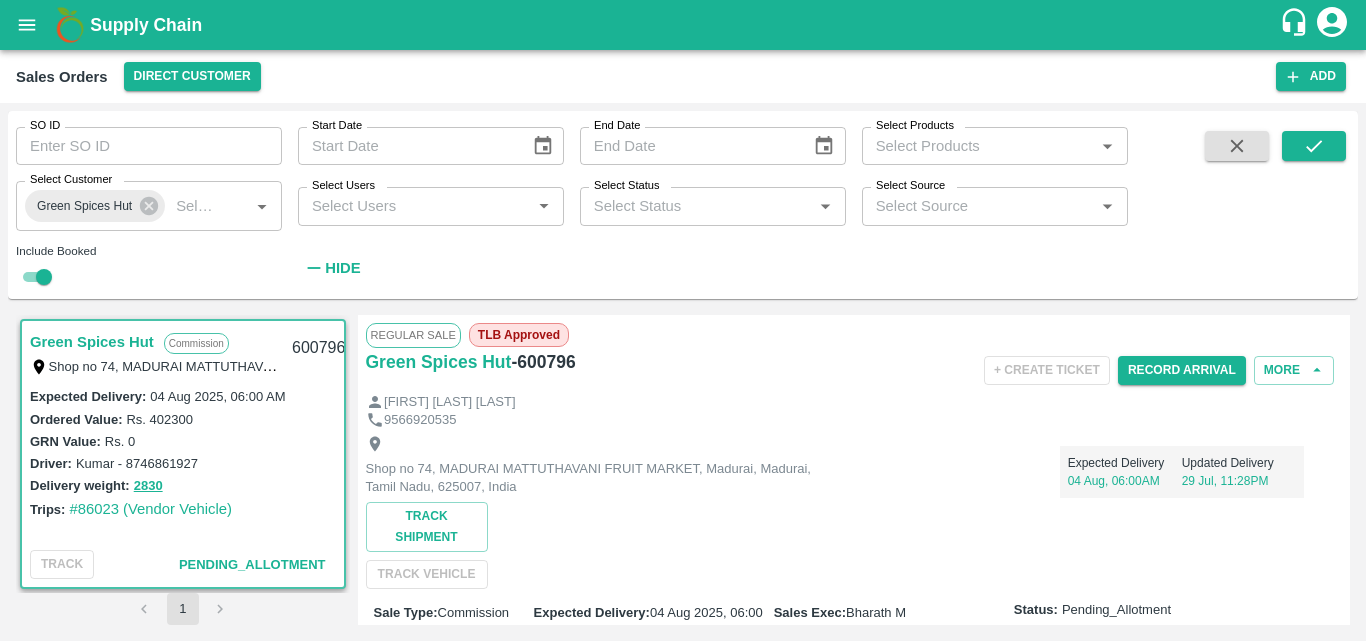 click on "GRN Value: Rs.   0" at bounding box center [183, 441] 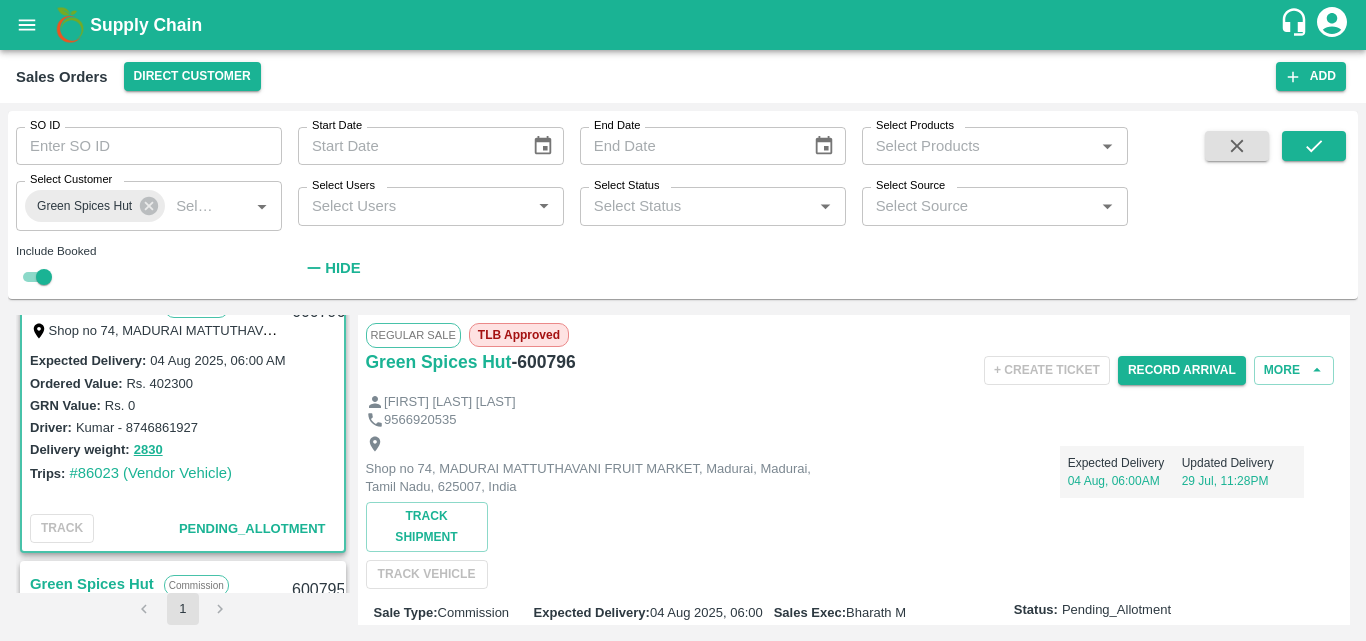 scroll, scrollTop: 40, scrollLeft: 0, axis: vertical 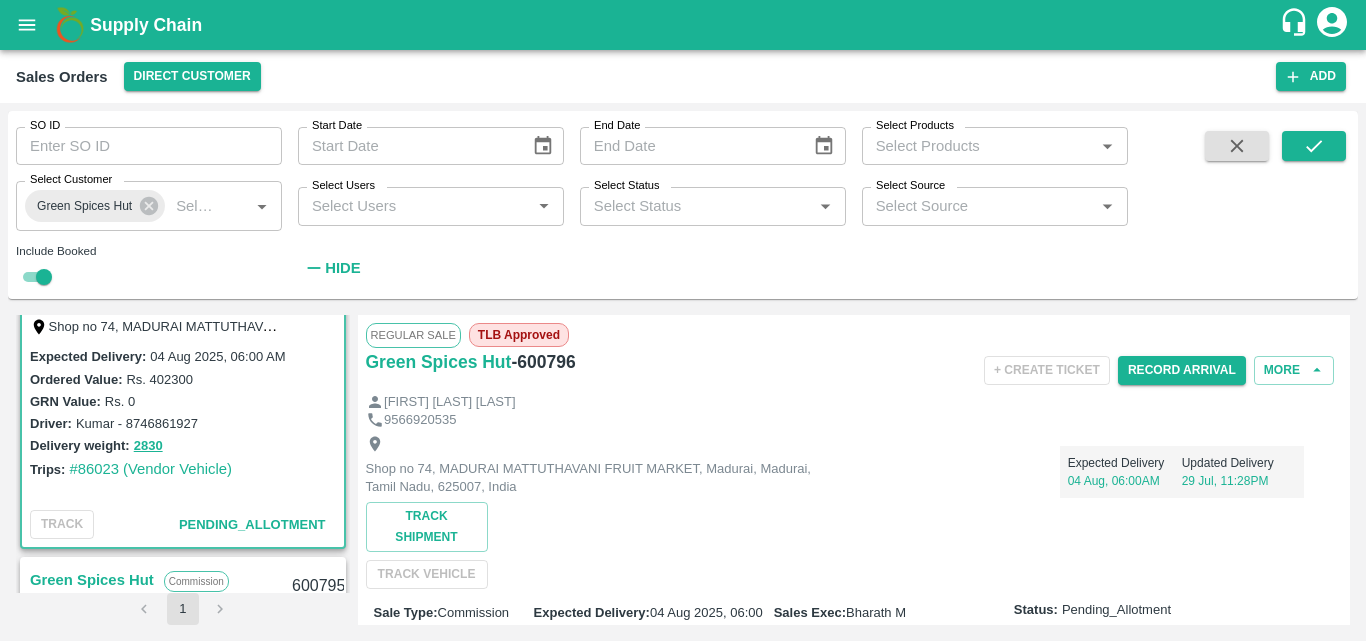 click on "Shop no [NUMBER] [STREET], [CITY], [CITY], [STATE], [POSTAL_CODE], India Expected Delivery 04 Aug, 06:00AM Updated Delivery 29 Jul, 11:28PM Track Shipment TRACK VEHICLE" at bounding box center (854, 509) 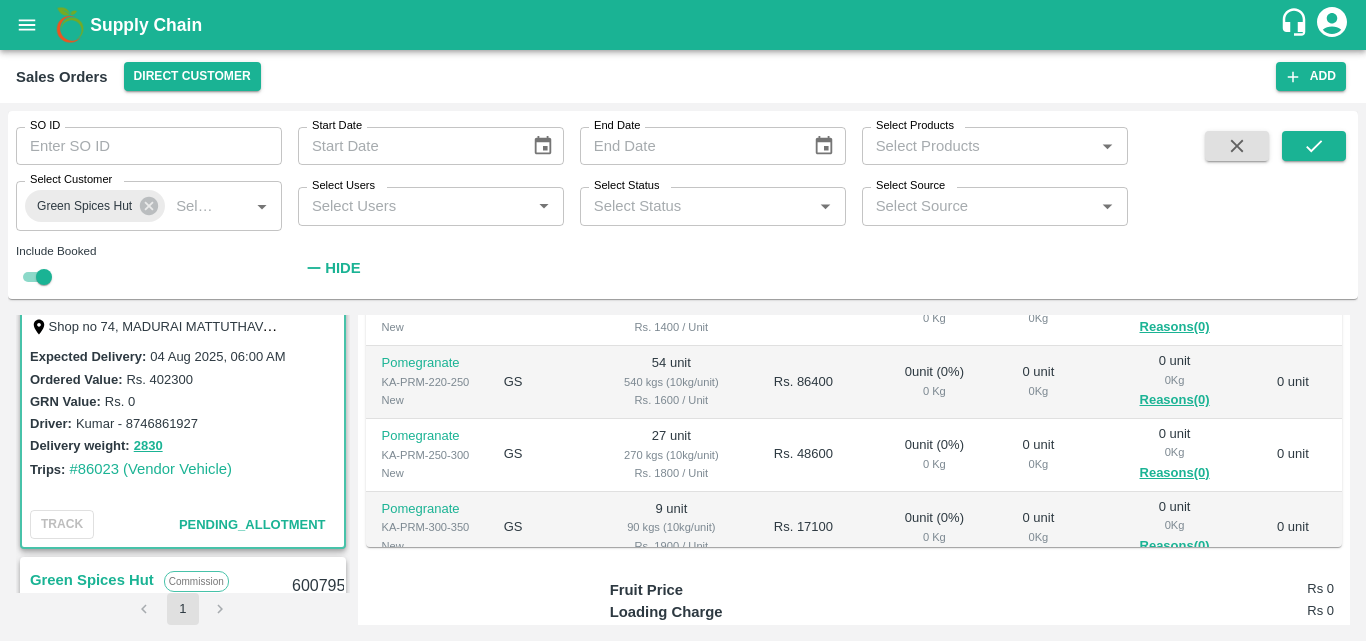 scroll, scrollTop: 720, scrollLeft: 0, axis: vertical 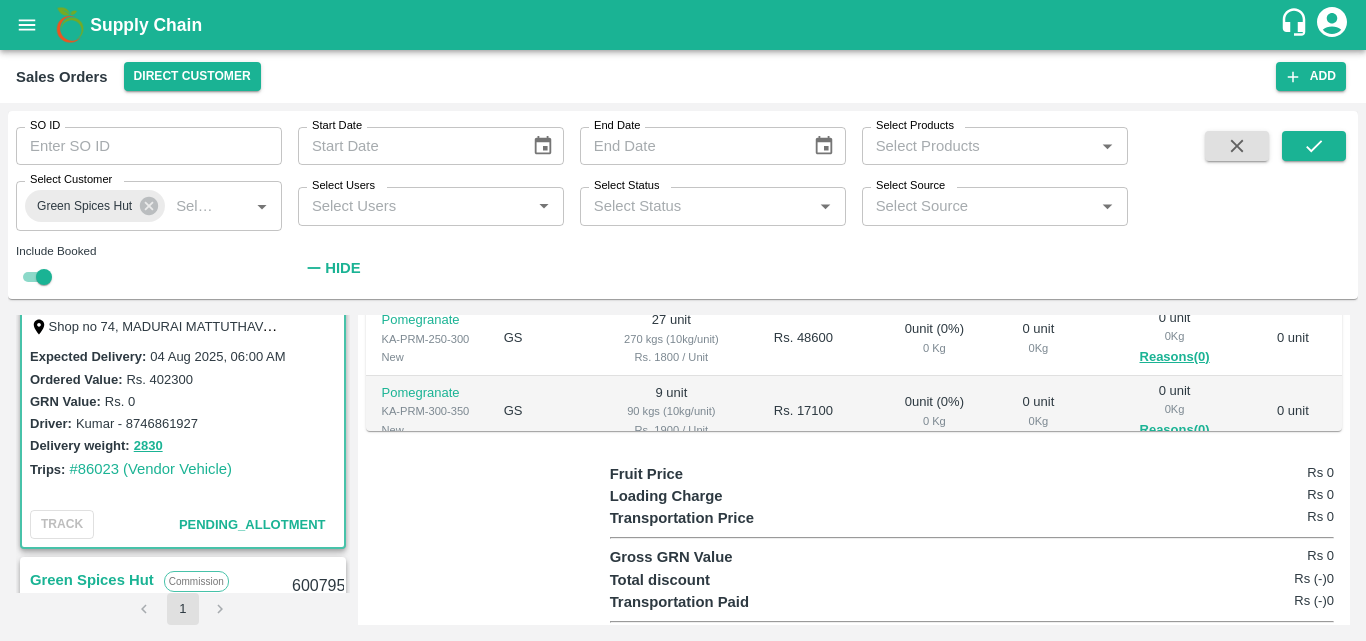 click on "GS" at bounding box center [544, 412] 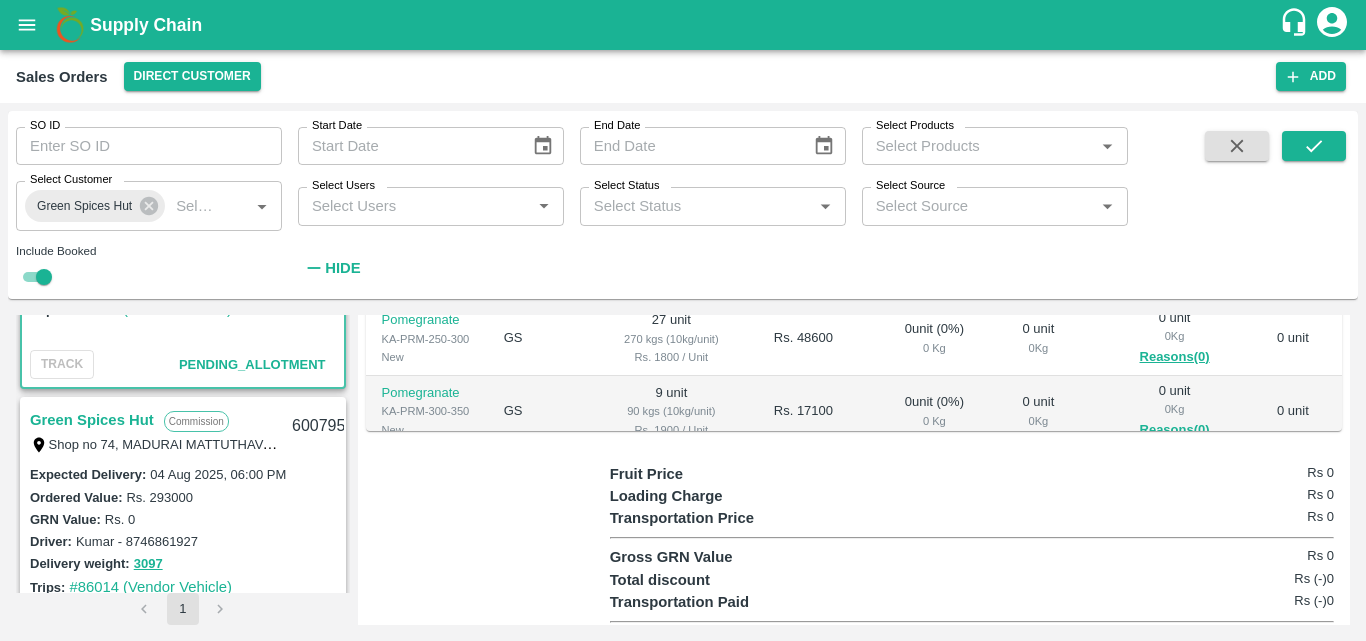 scroll, scrollTop: 240, scrollLeft: 0, axis: vertical 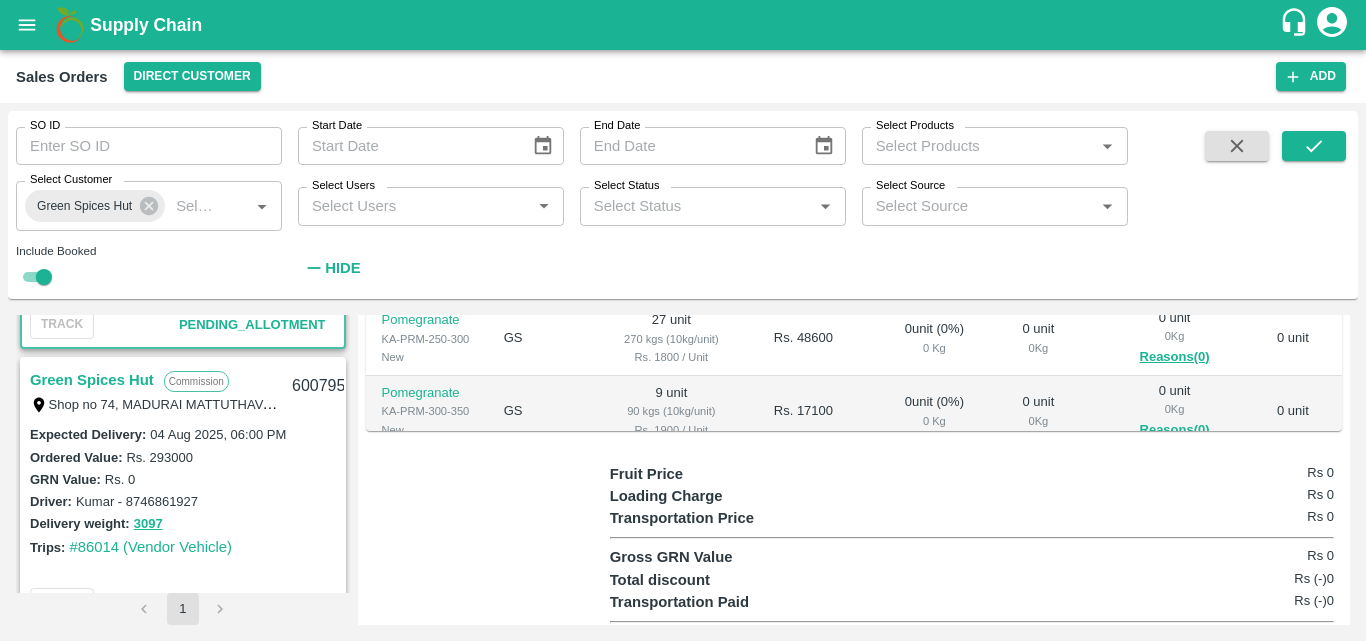 click on "Ordered Value: Rs.   293000" at bounding box center [183, 457] 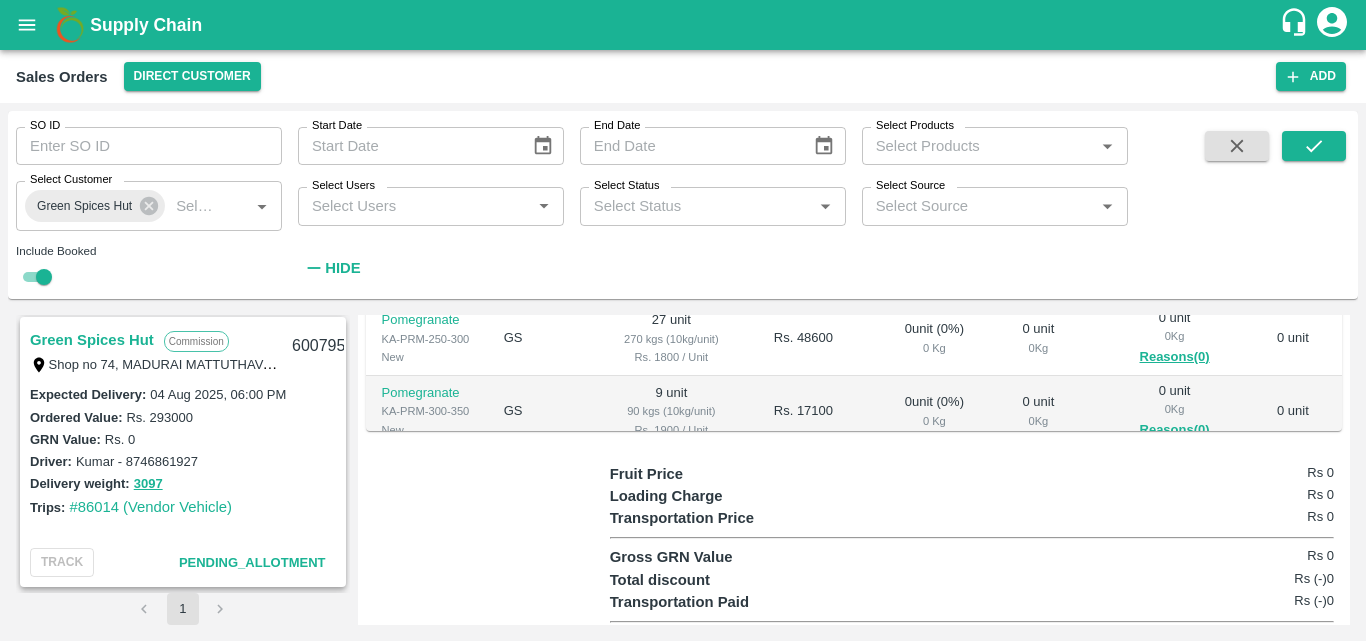 click at bounding box center [488, 558] 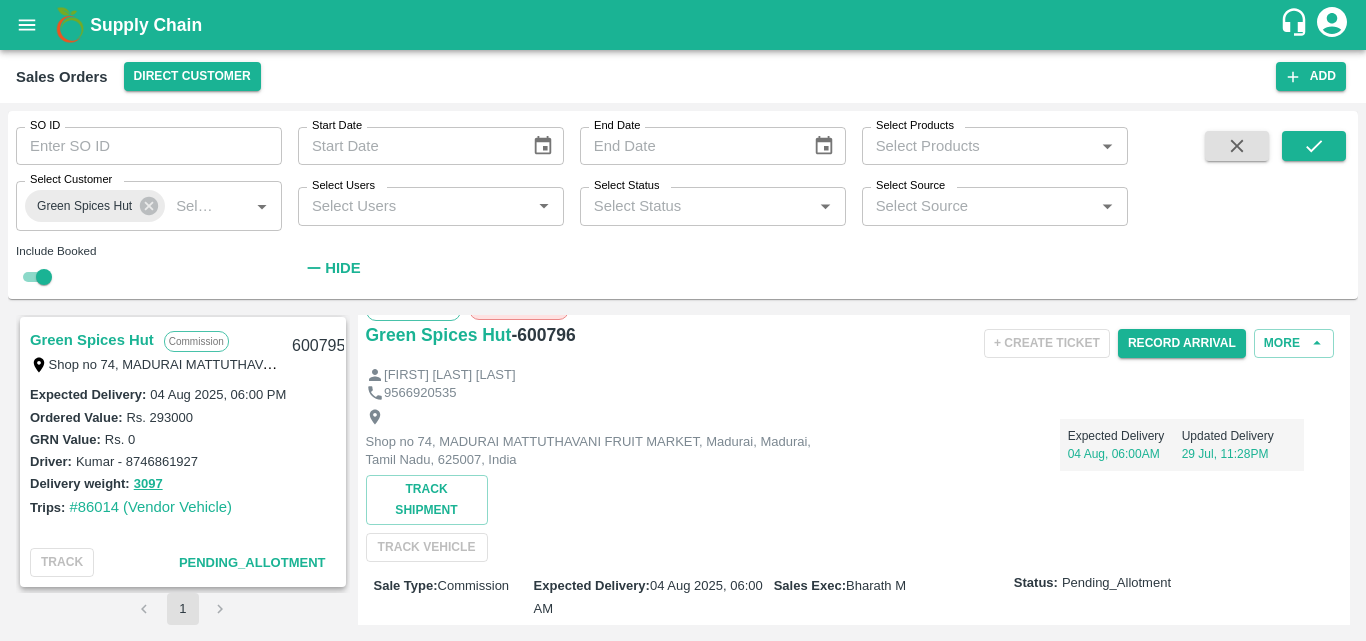 scroll, scrollTop: 0, scrollLeft: 0, axis: both 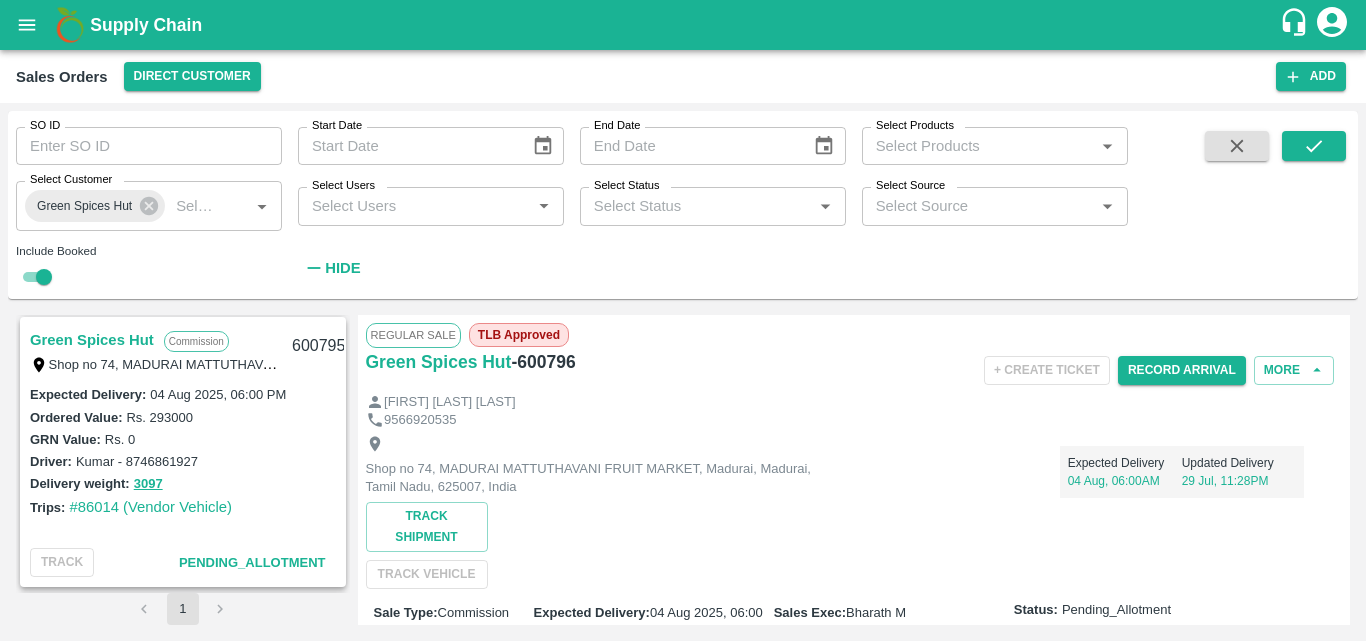 click on "Record Arrival" at bounding box center [1182, 370] 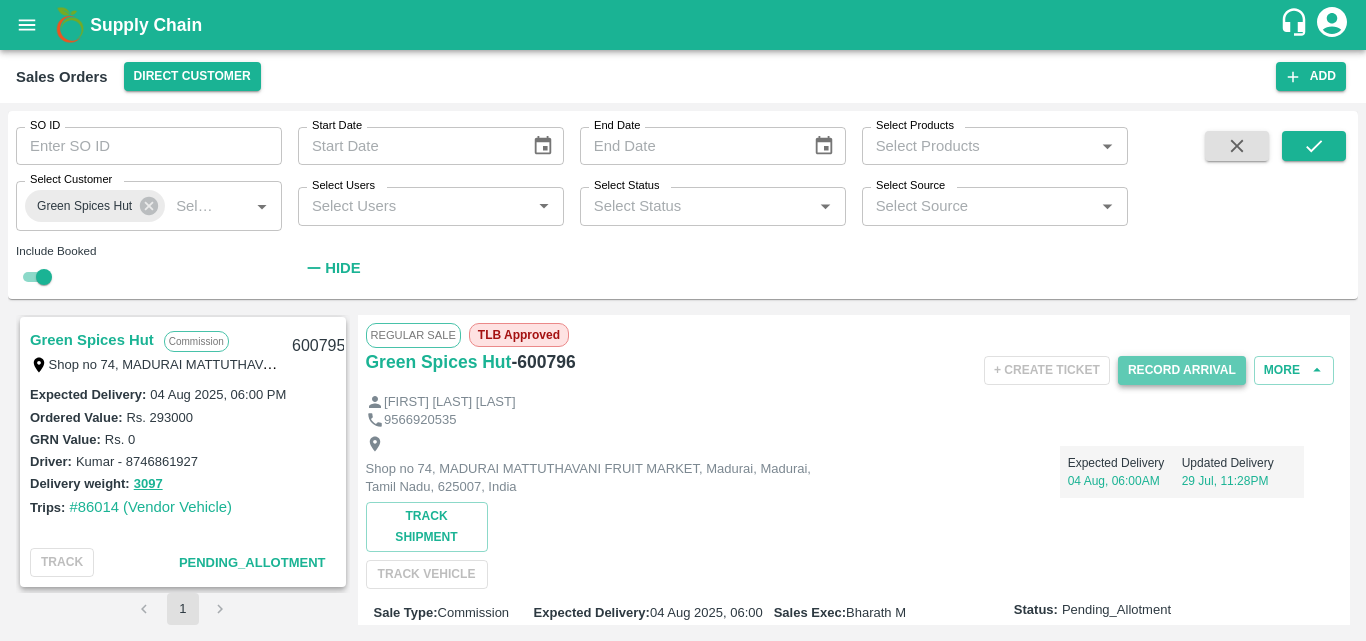 click on "Record Arrival" at bounding box center (1182, 370) 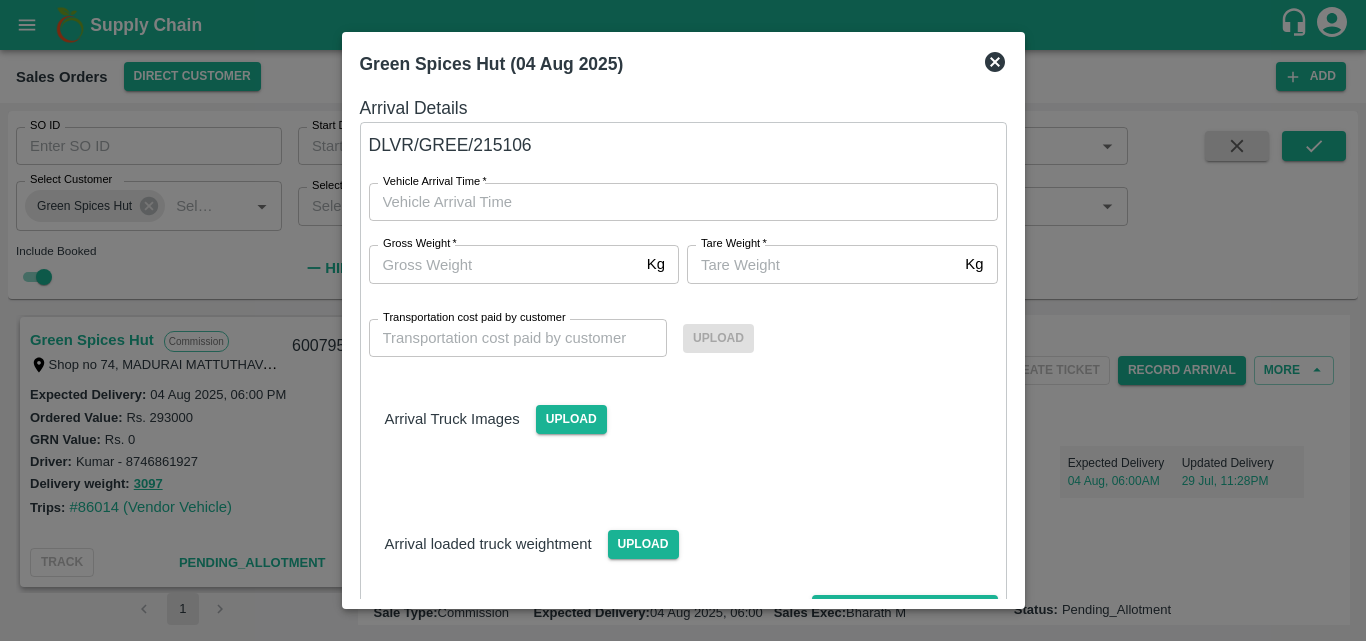 type on "DD/MM/YYYY hh:mm aa" 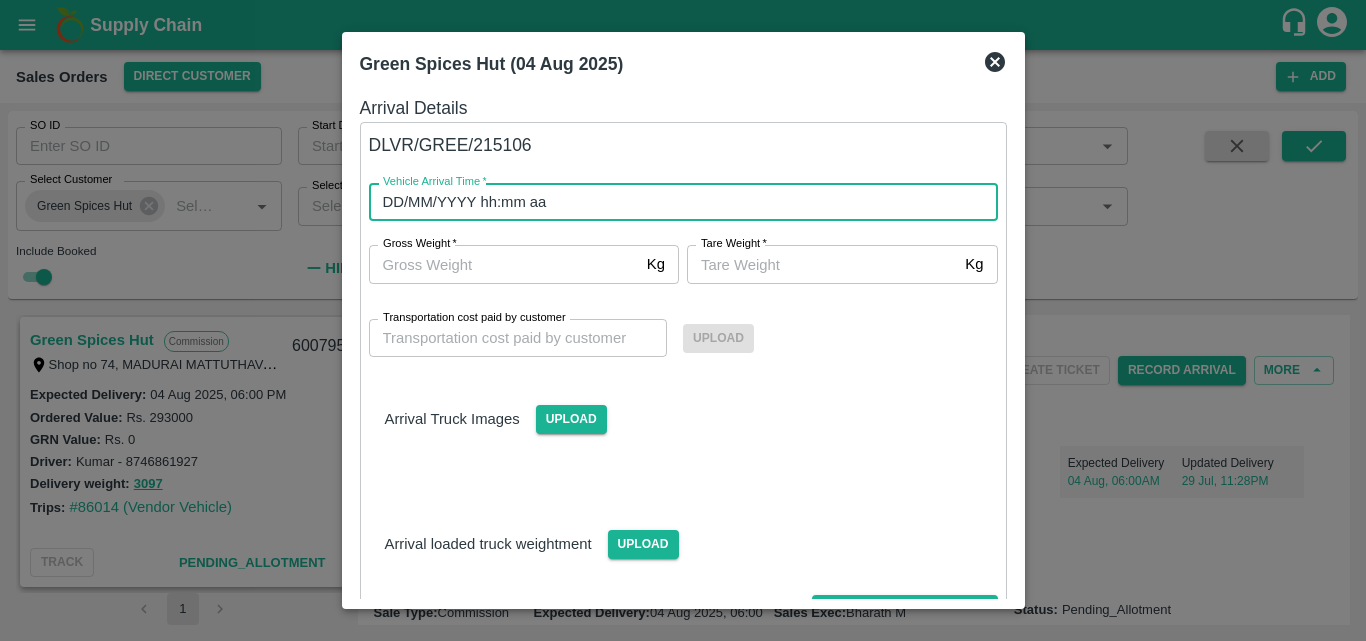 click on "DD/MM/YYYY hh:mm aa" at bounding box center [676, 202] 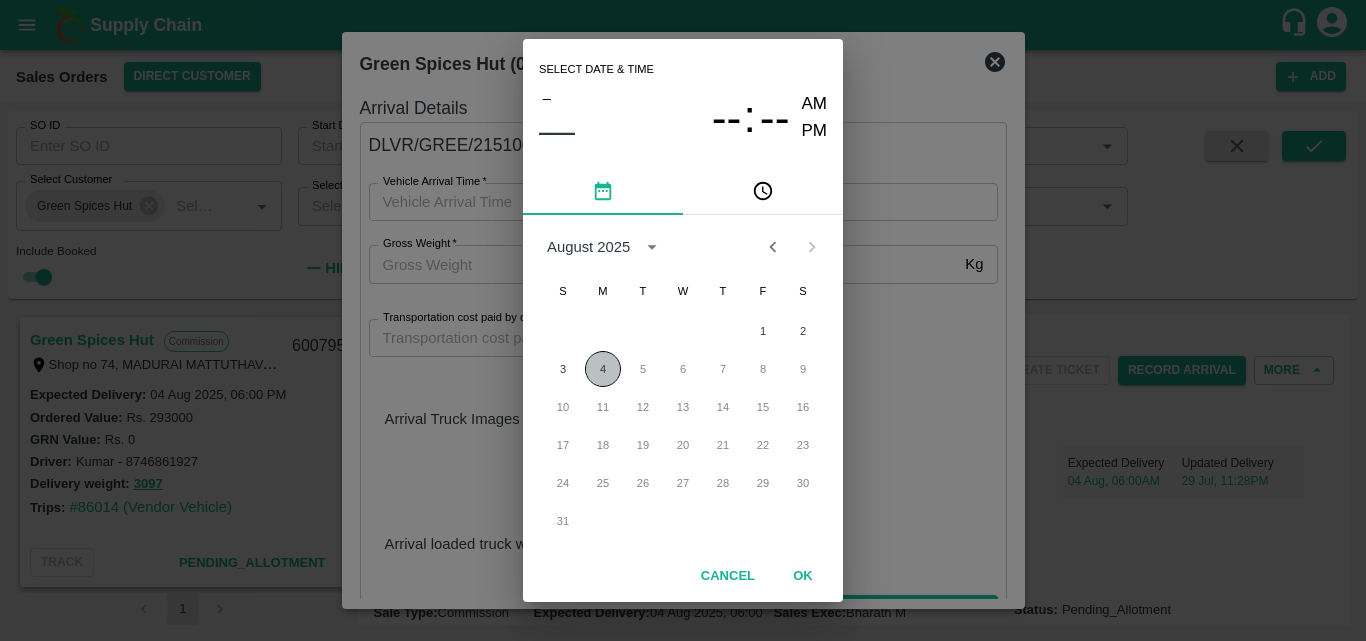 click on "4" at bounding box center (603, 369) 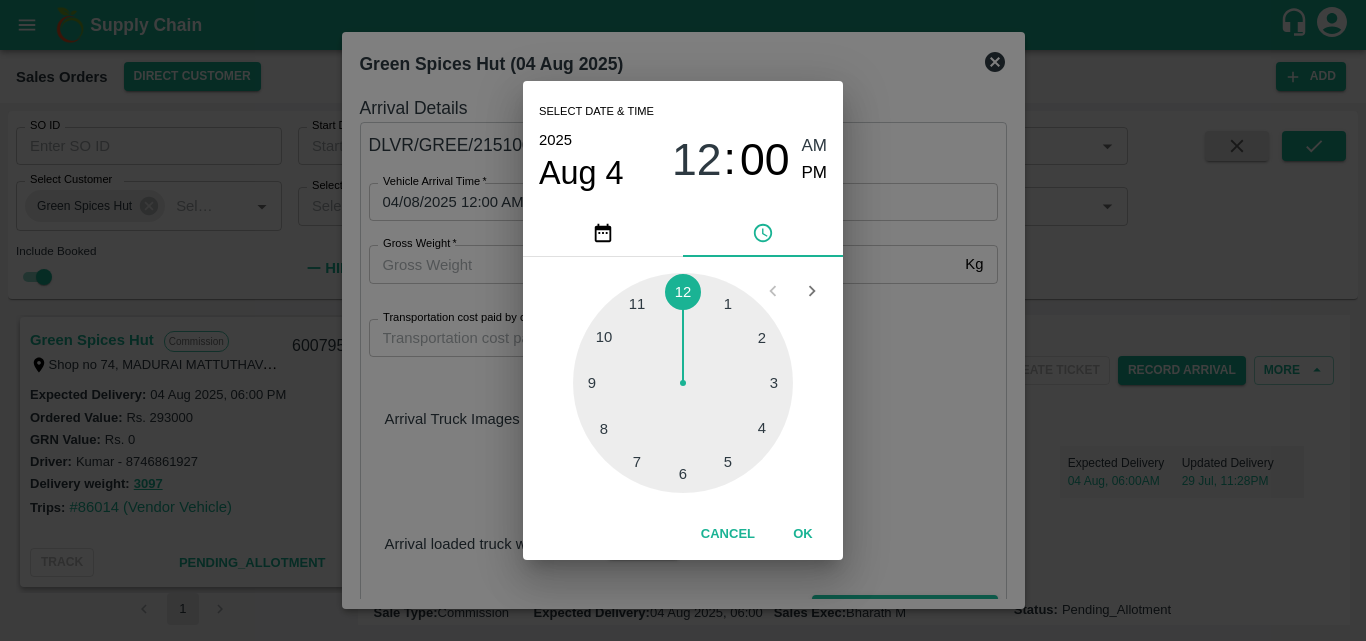 click at bounding box center (683, 383) 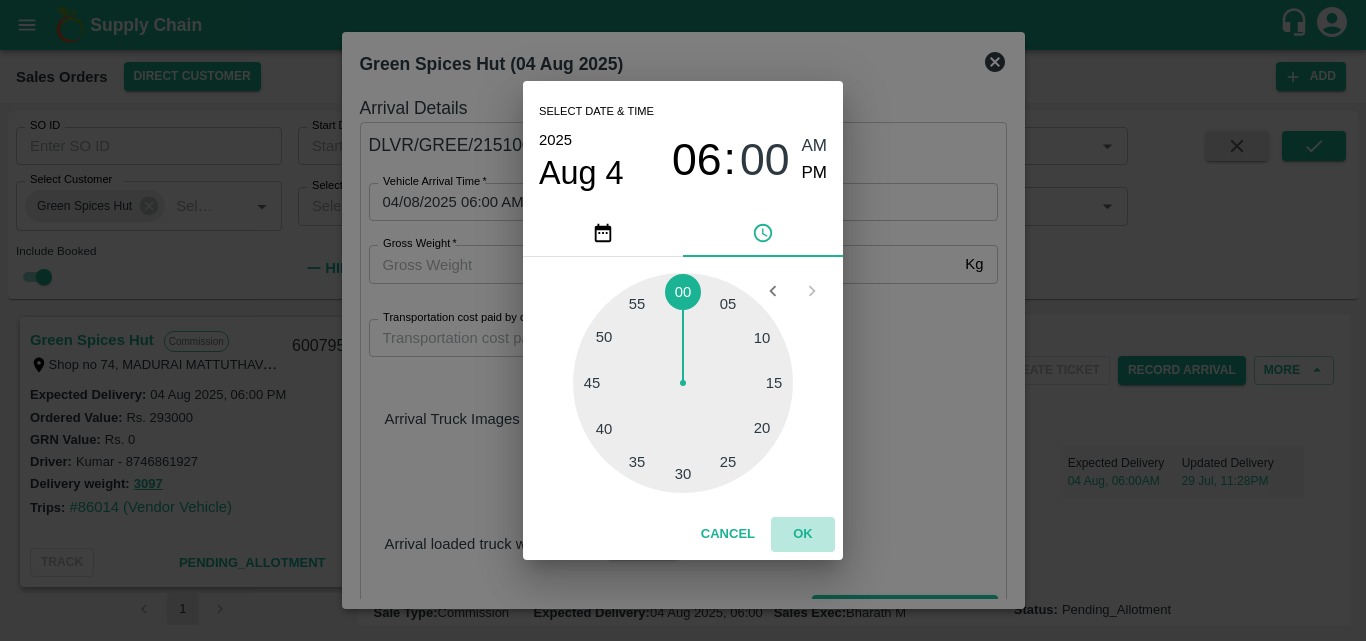 click on "OK" at bounding box center (803, 534) 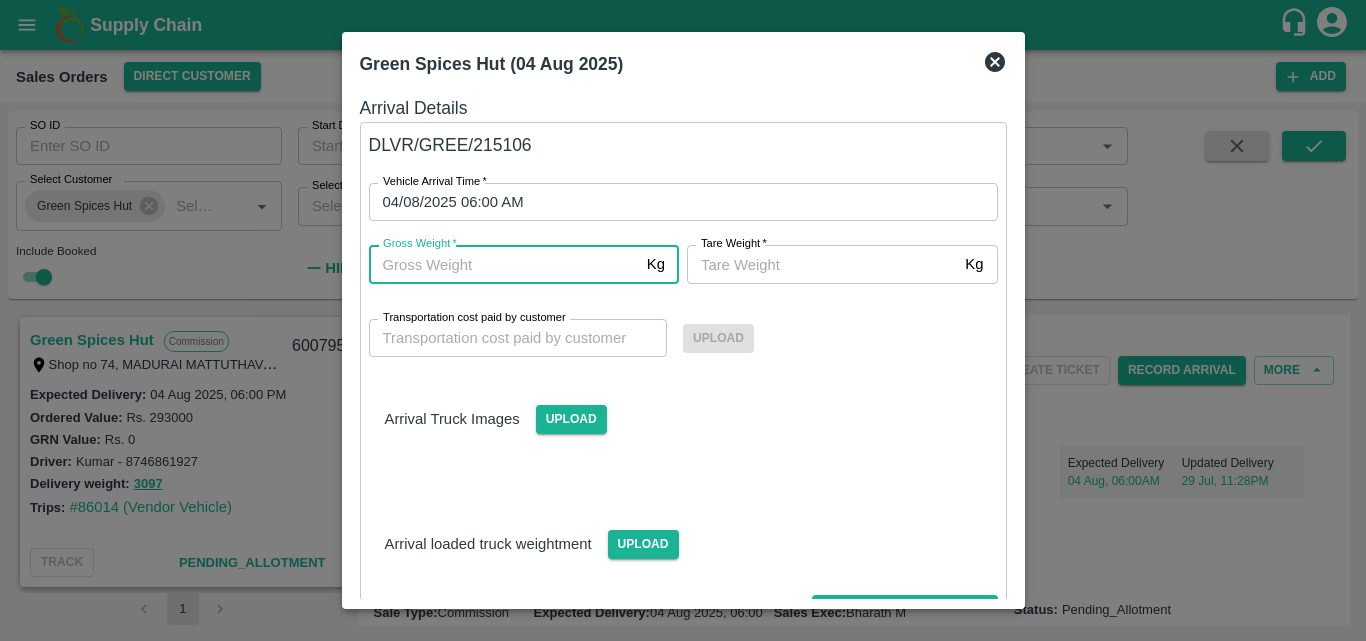 click on "Gross Weight   *" at bounding box center (504, 264) 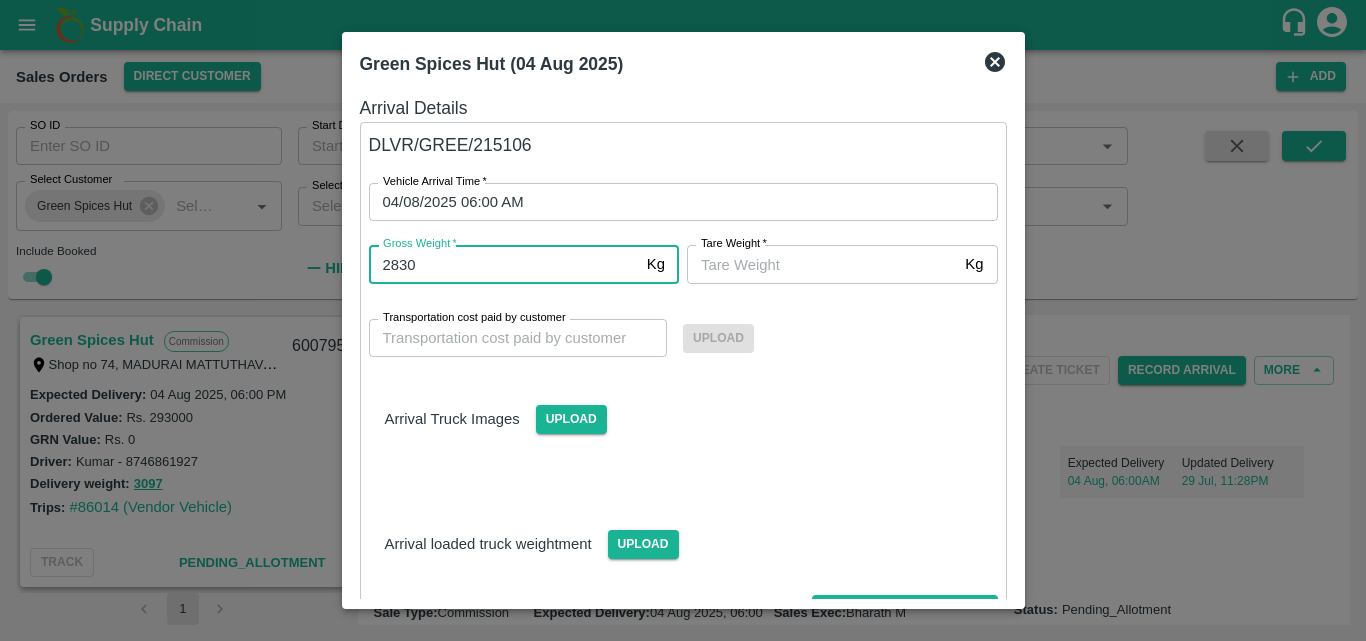type on "2830" 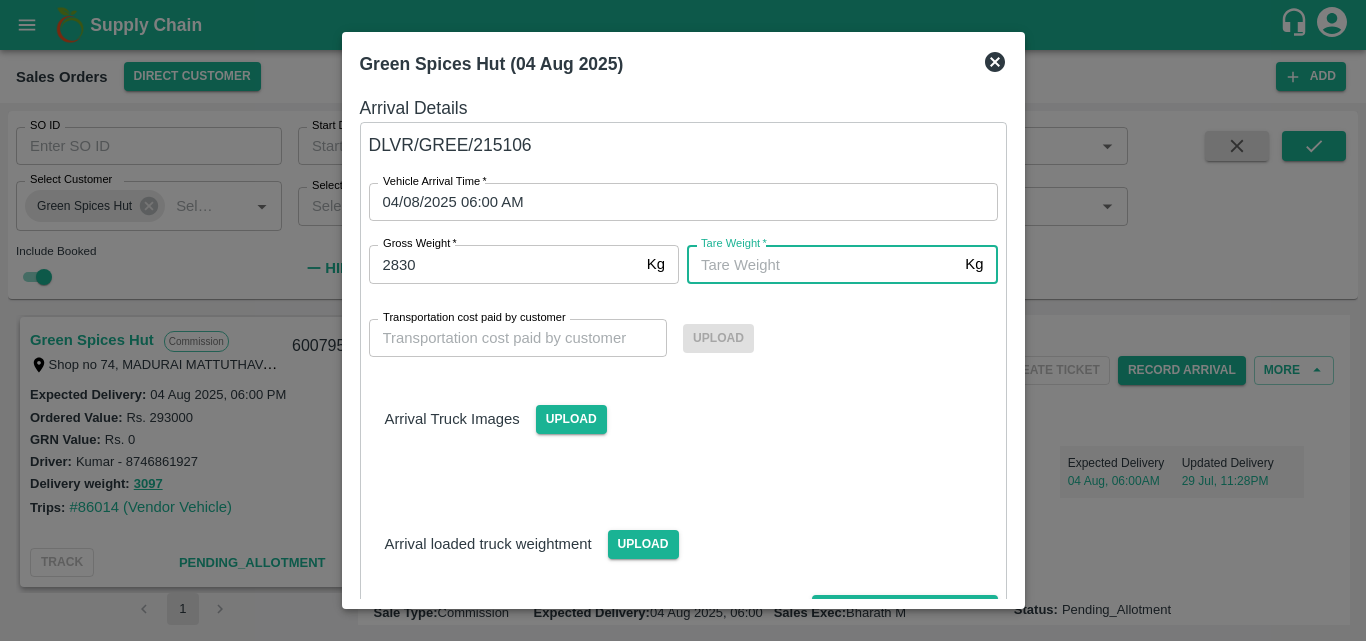 click on "Tare Weight   *" at bounding box center [822, 264] 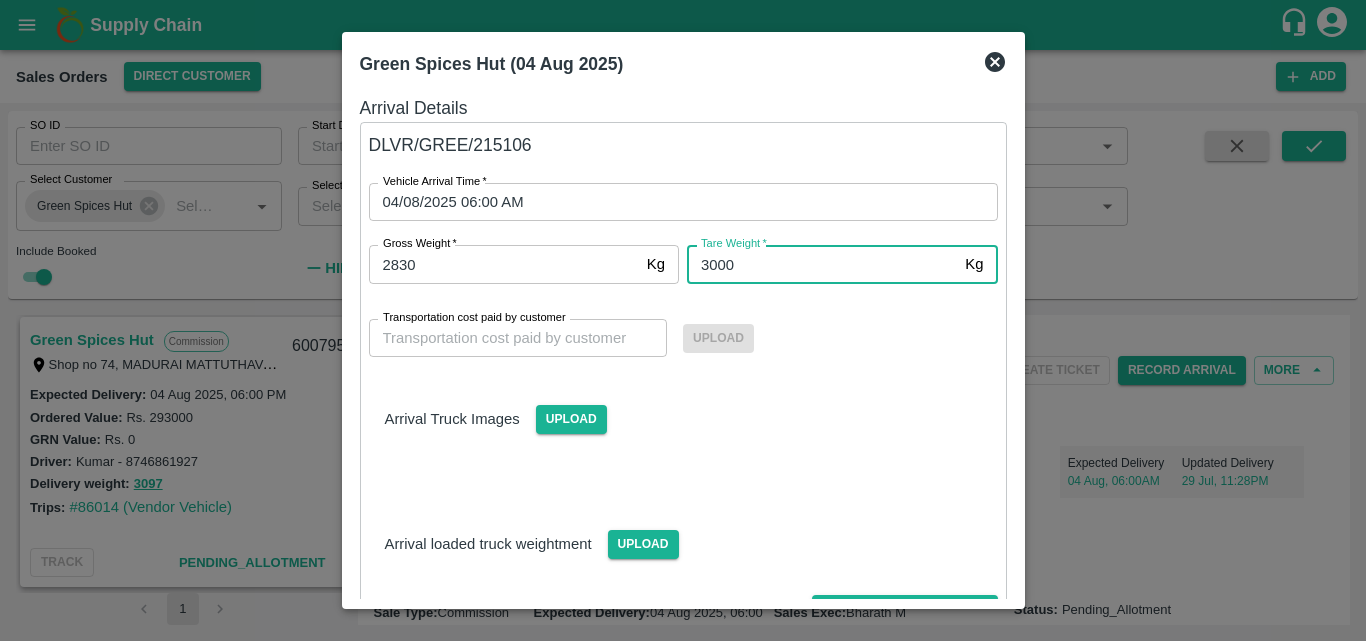 type on "3000" 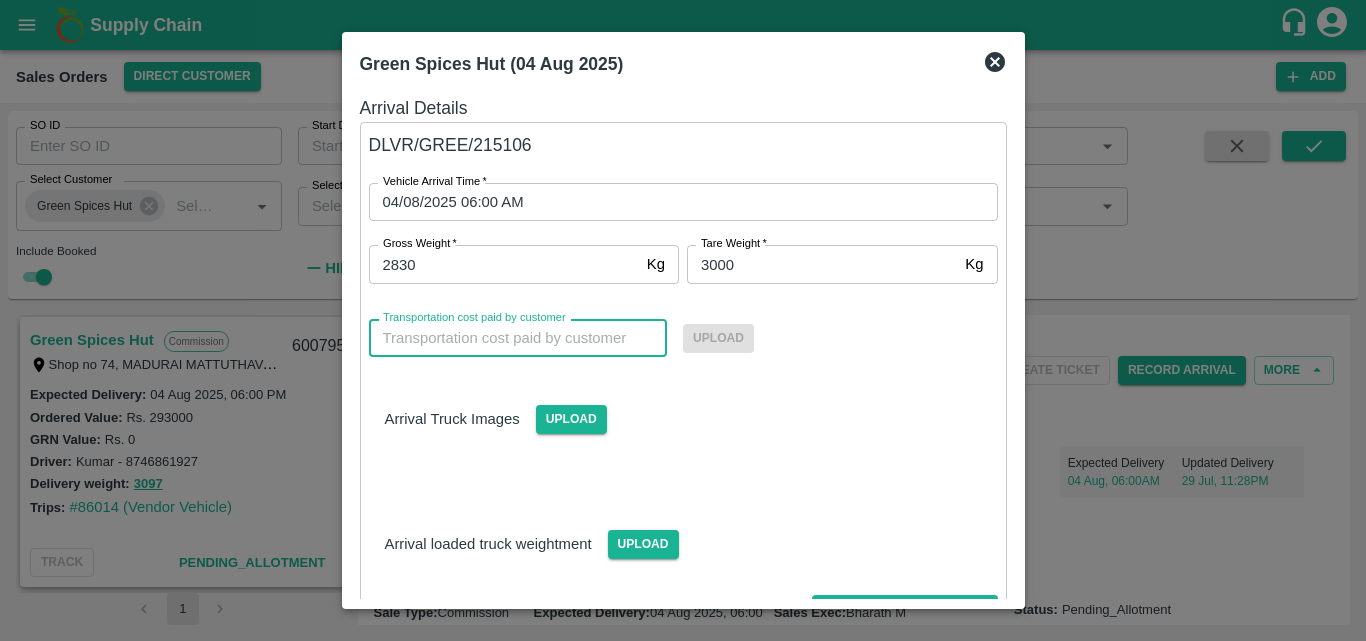 click on "Transportation cost paid by customer" at bounding box center [518, 338] 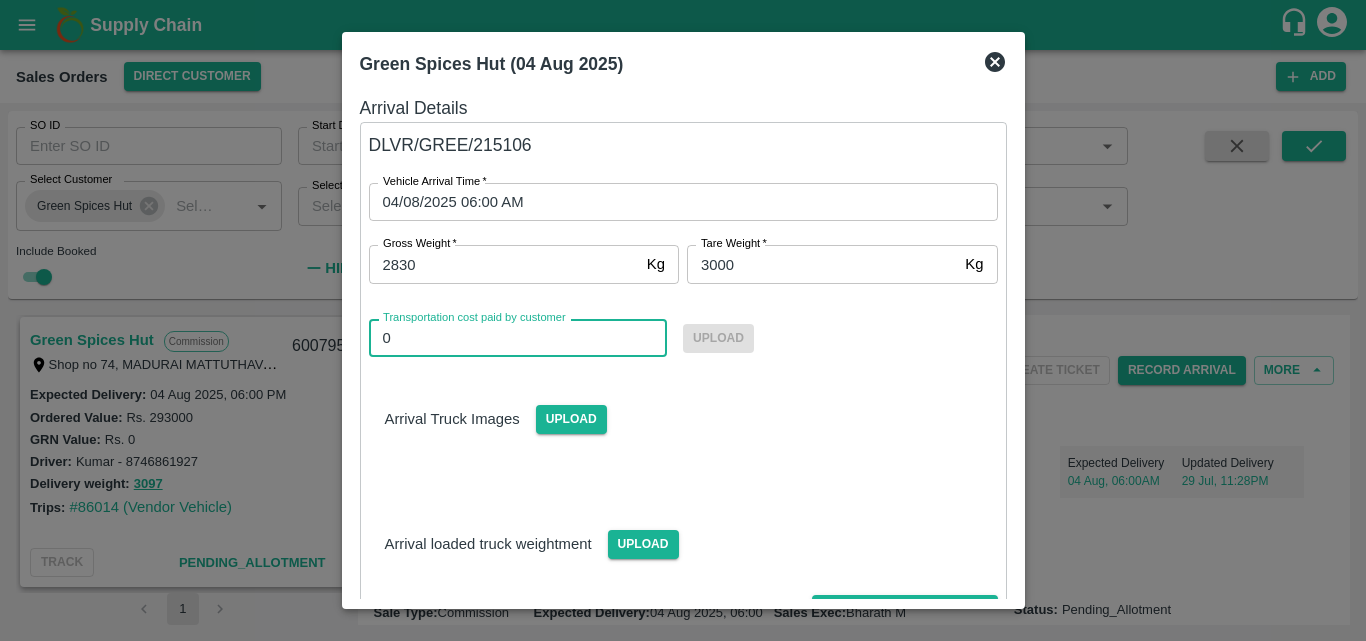 type on "0" 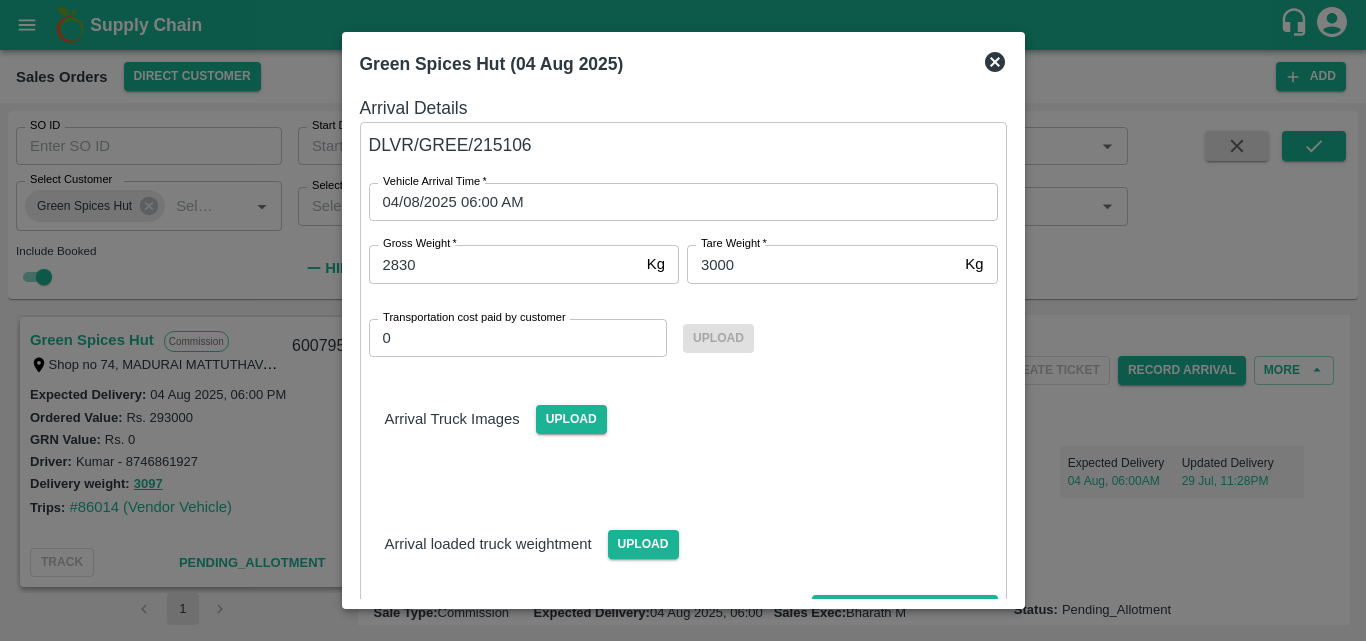 click on "Green Spices Hut (04 Aug 2025) Arrival Details DLVR/GREE/215106 Vehicle Arrival Time   * 04/08/2025 06:00 AM Vehicle Arrival Time Gross Weight   * 2830 Kg Gross Weight Tare Weight   * 3000 Kg Tare Weight Transportation cost paid by customer 0 Transportation cost paid by customer Upload Arrival Truck Images Upload Arrival loaded truck weightment Upload Save Arrival Details Driver: [FIRST] - [PHONE] TRACK" at bounding box center [683, 320] 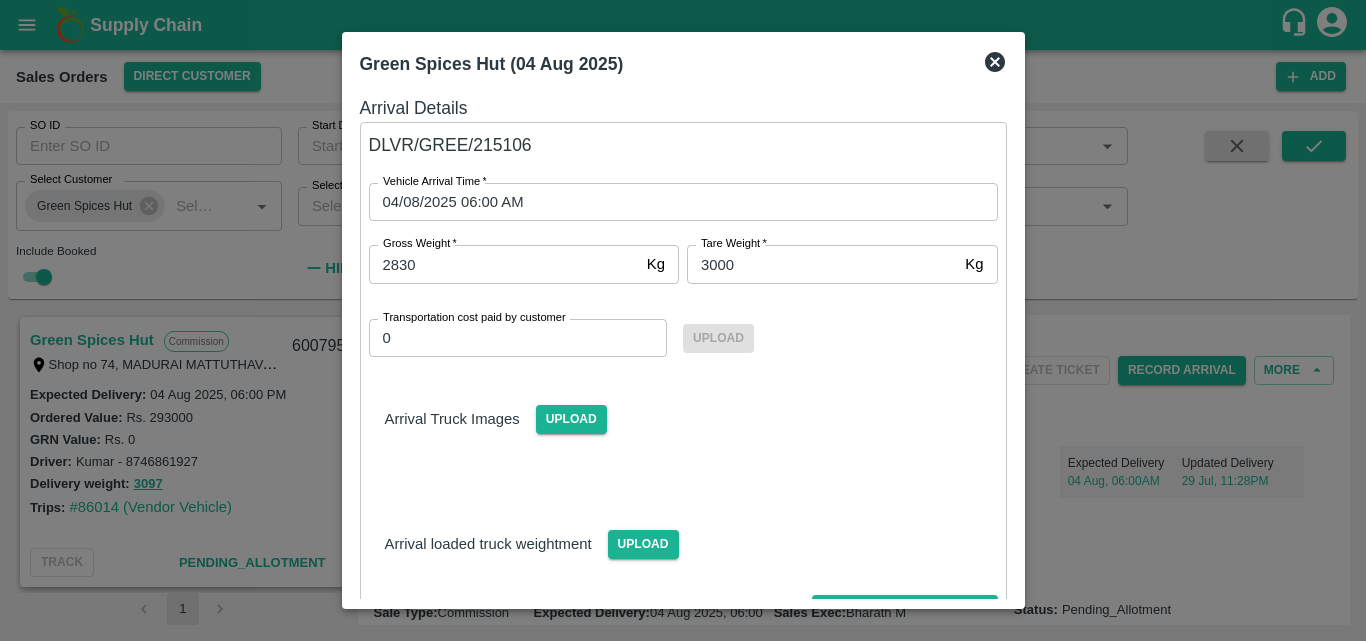 scroll, scrollTop: 116, scrollLeft: 0, axis: vertical 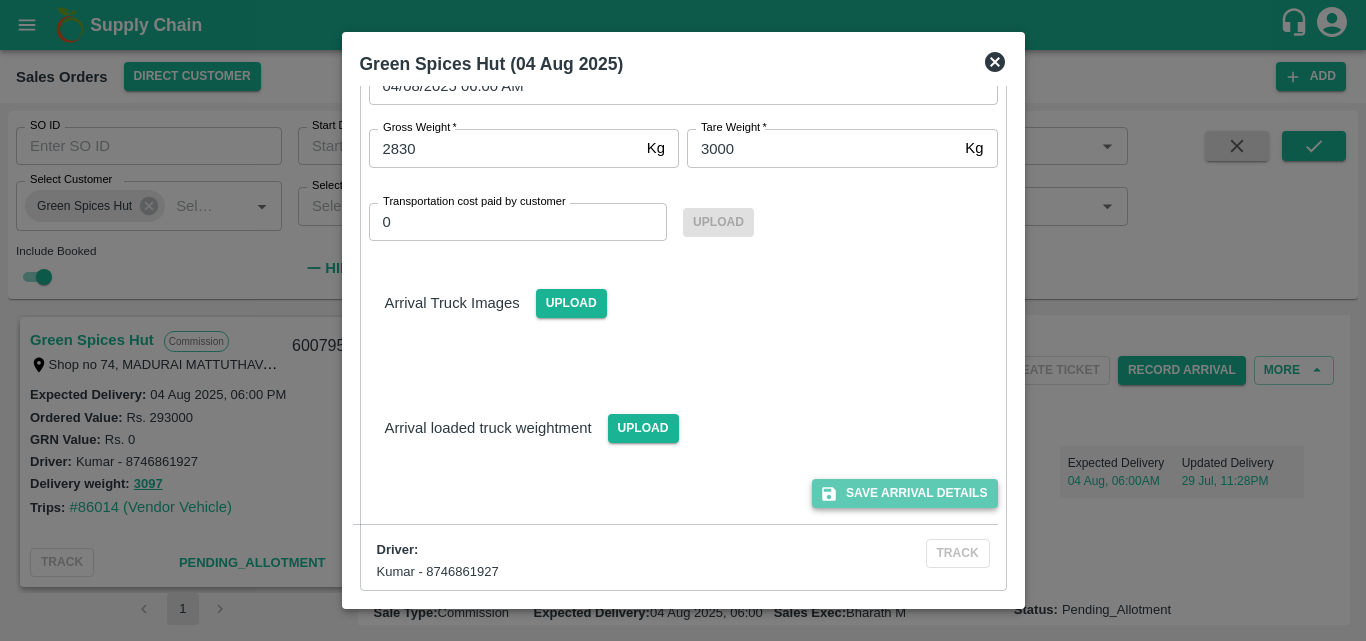 click on "Save Arrival Details" at bounding box center [904, 493] 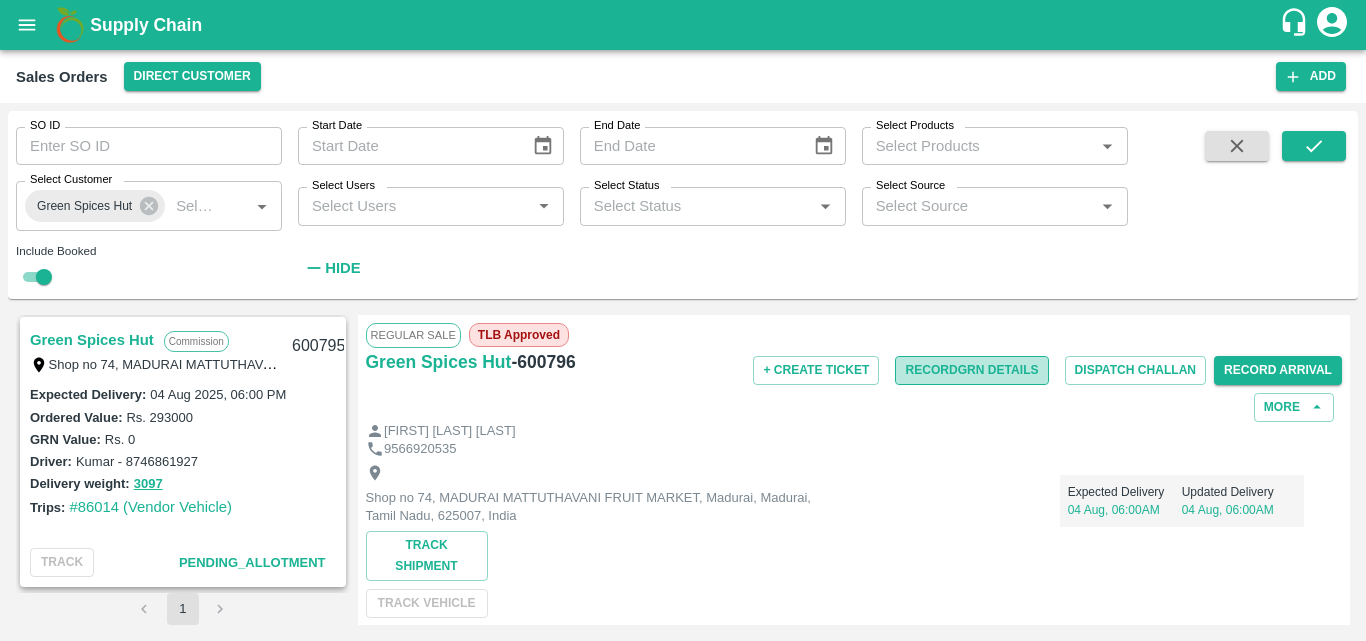 click on "Record  GRN Details" at bounding box center (971, 370) 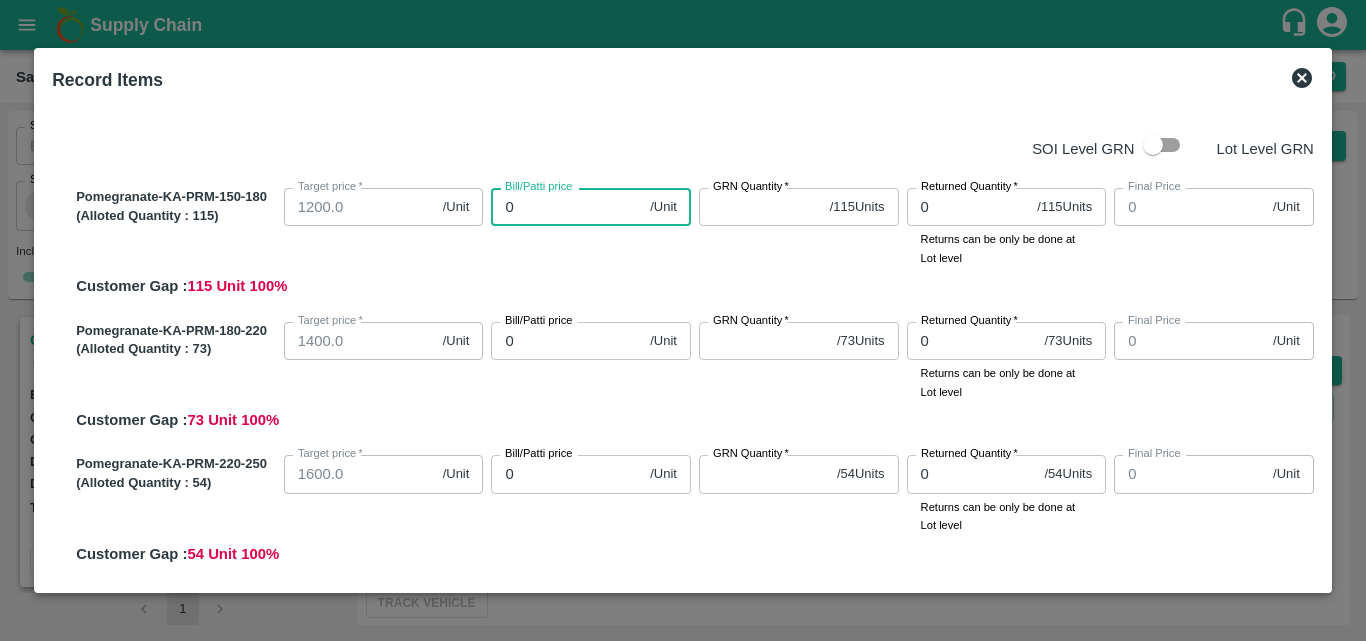 click on "0" at bounding box center (566, 207) 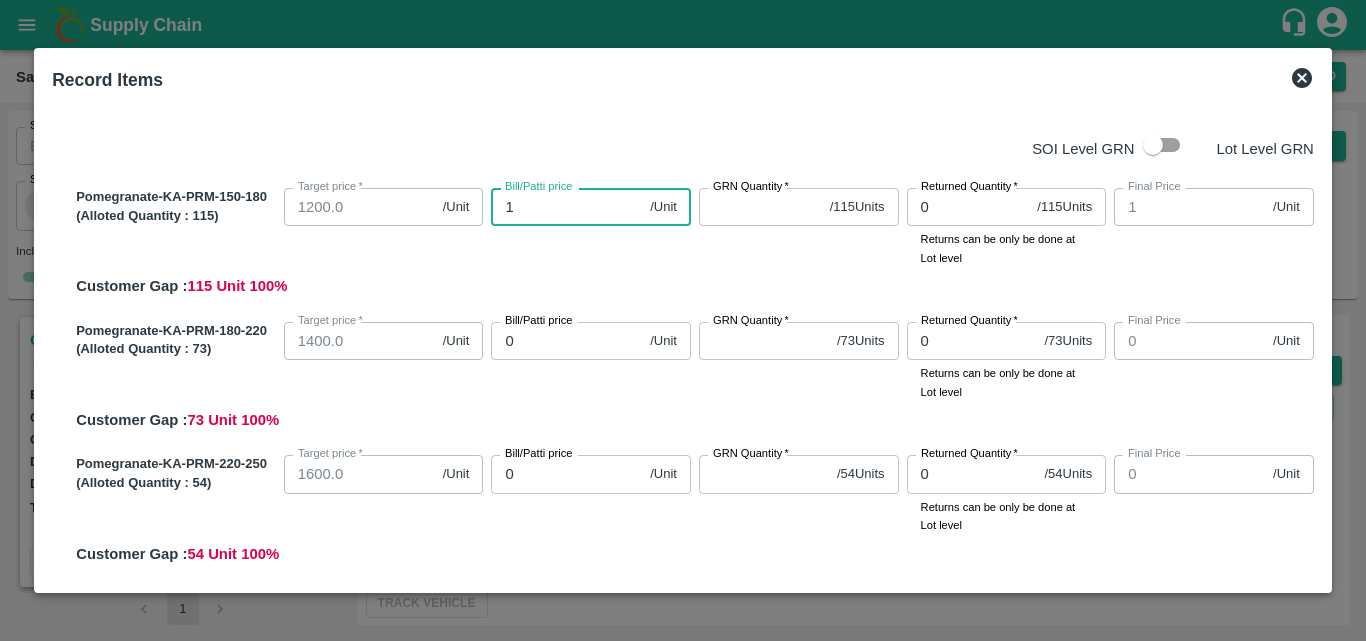 type on "12" 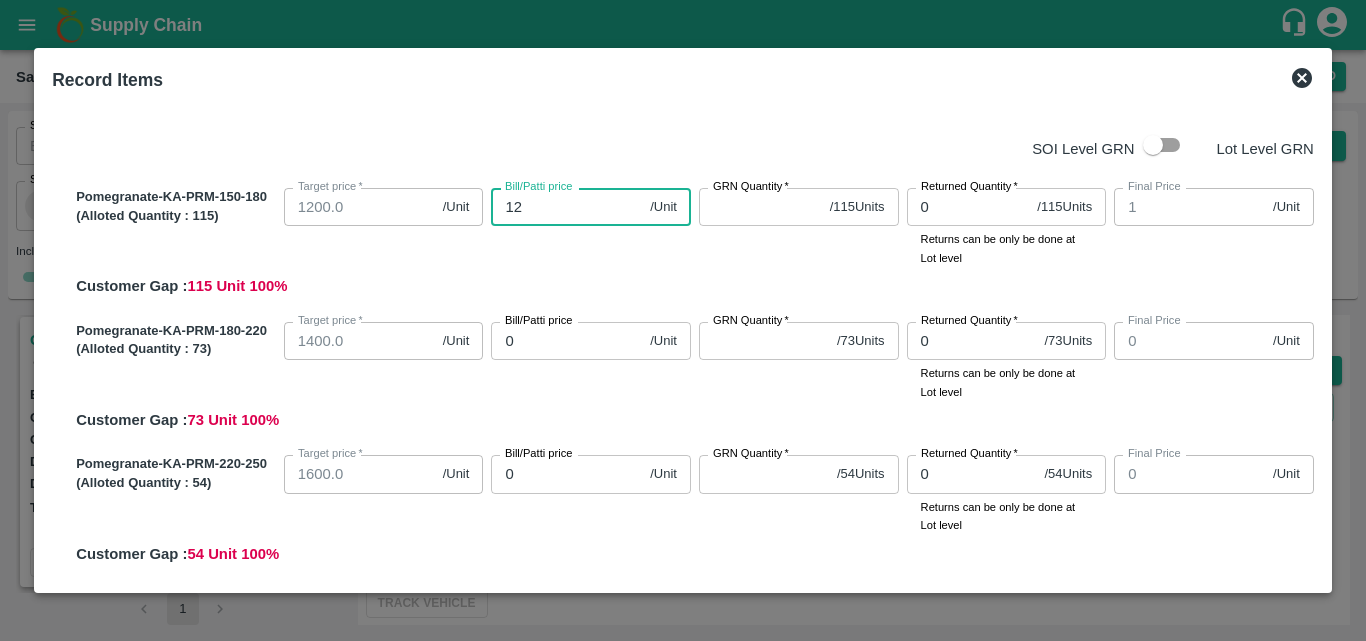 type on "12" 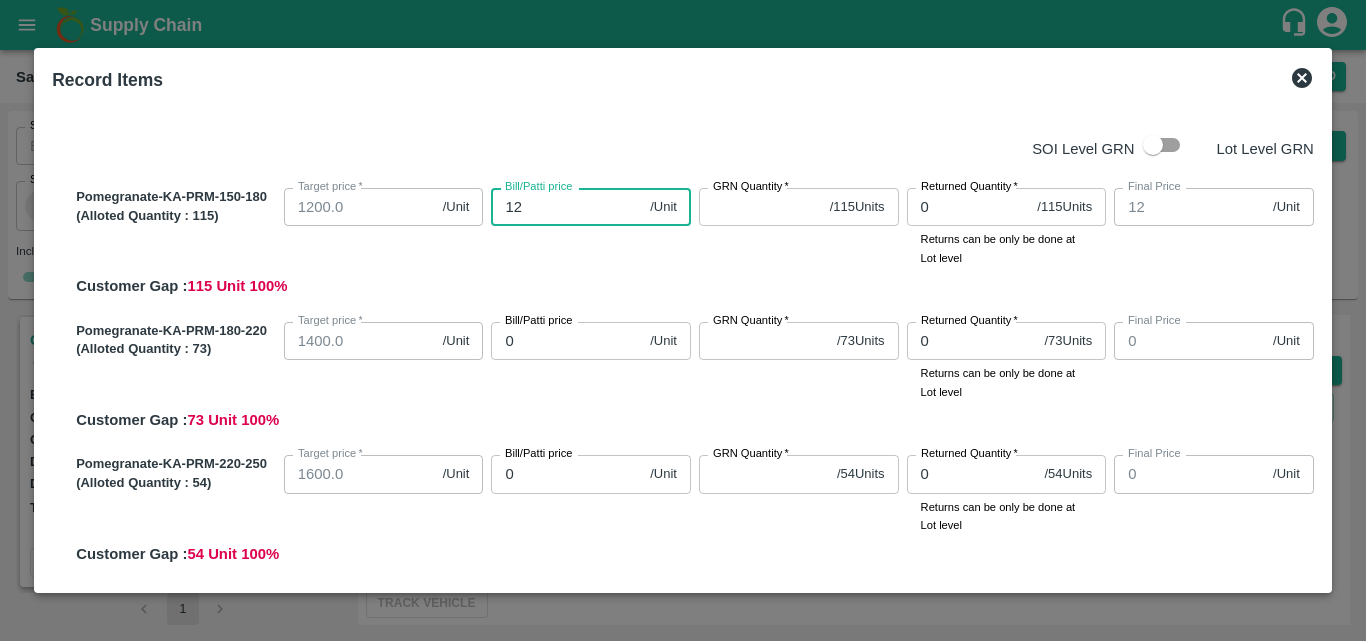 type on "125" 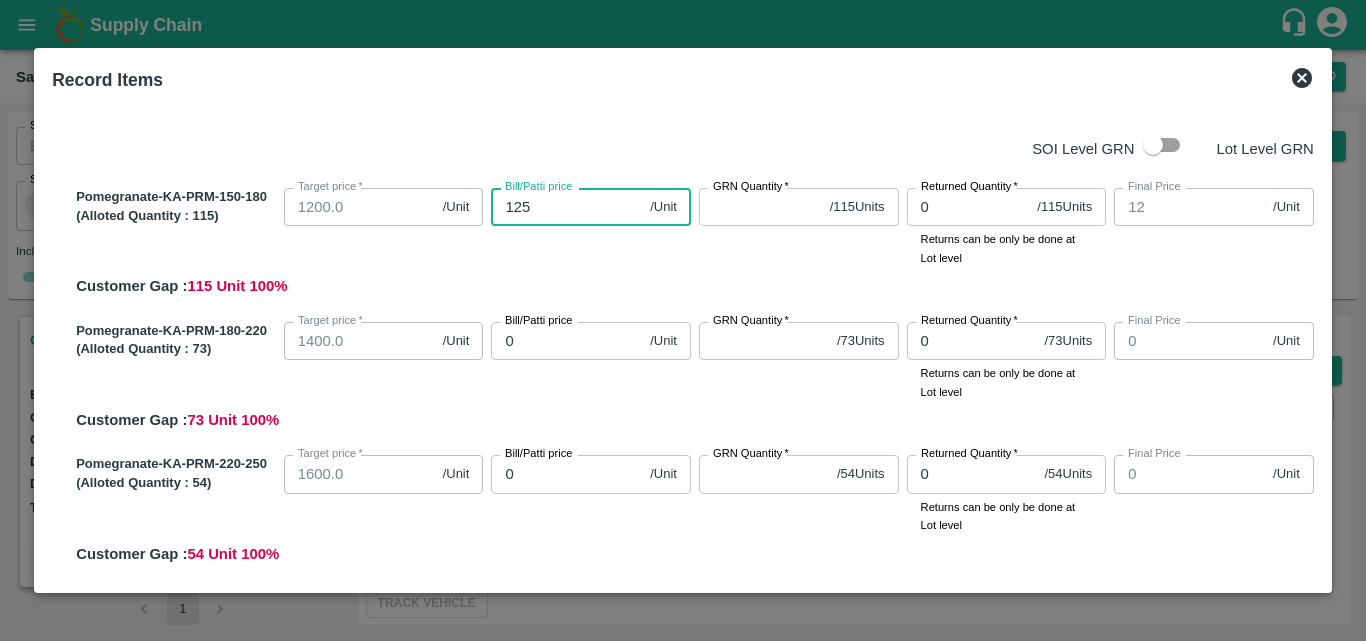 type on "125" 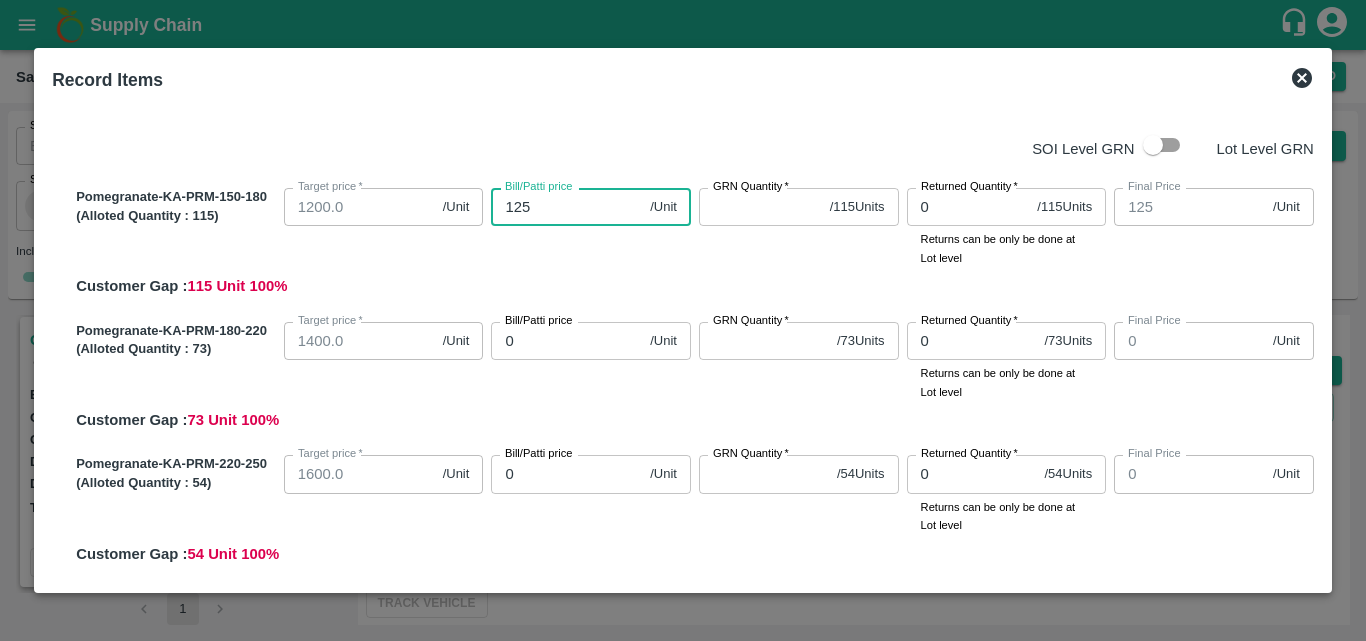 type on "1250" 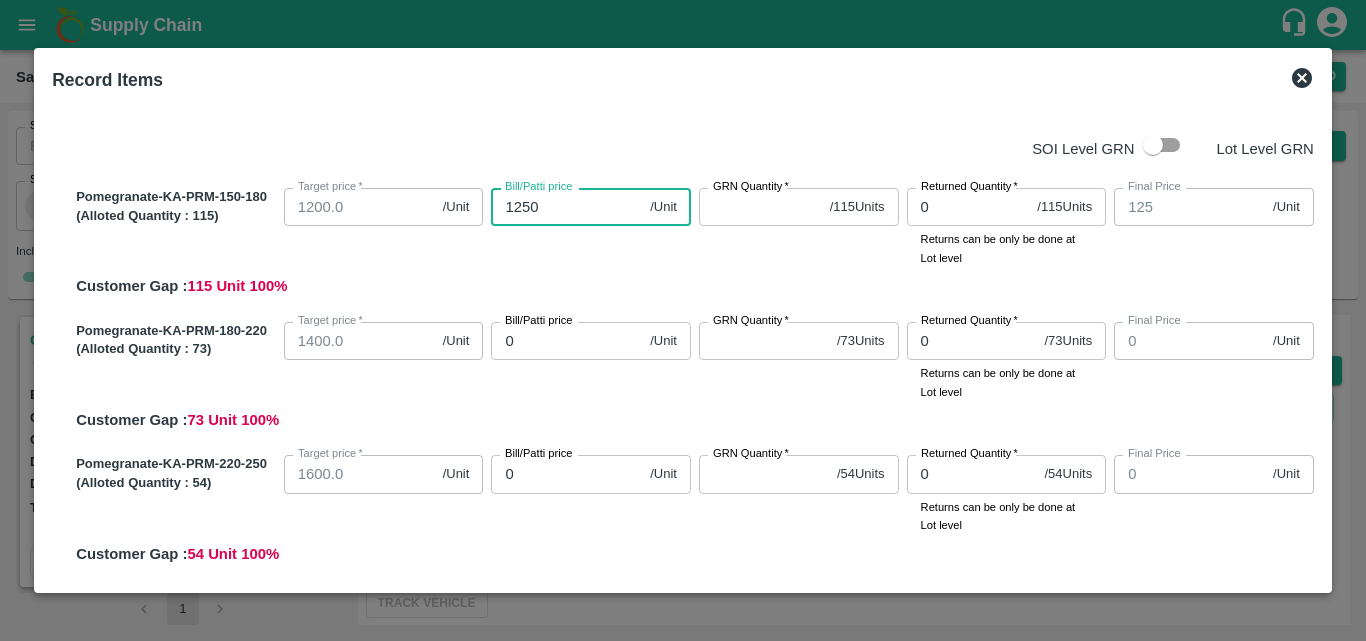 type on "1250" 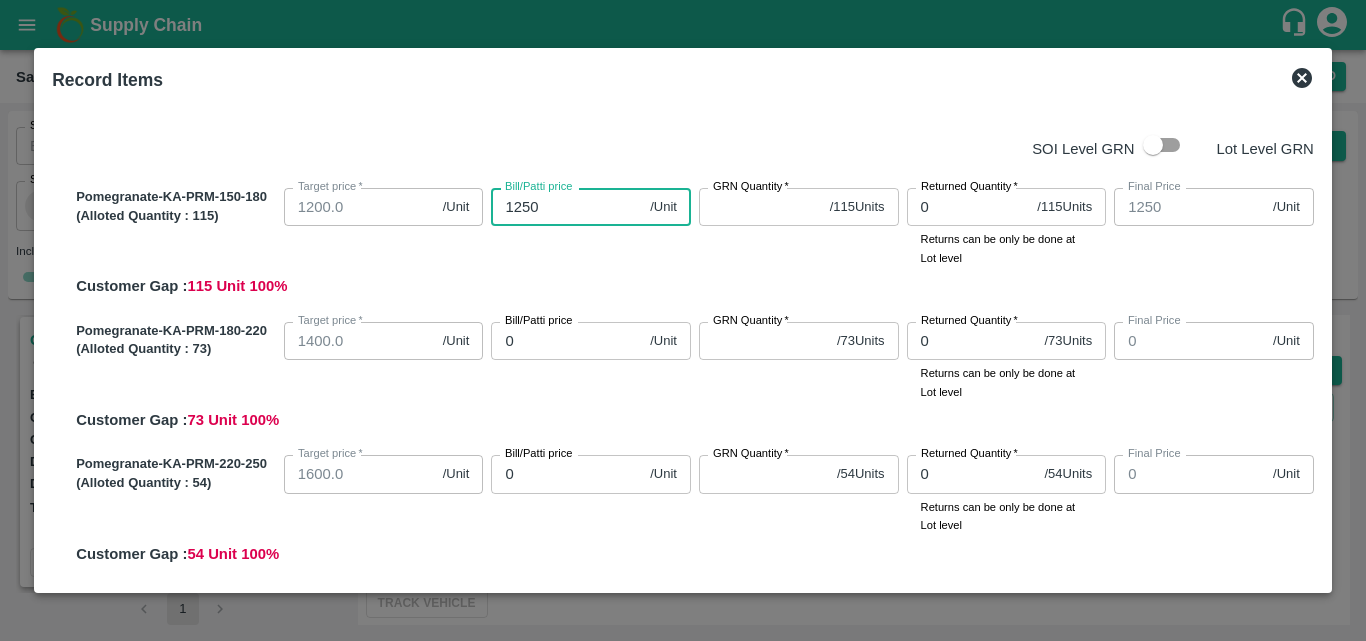 type on "1250" 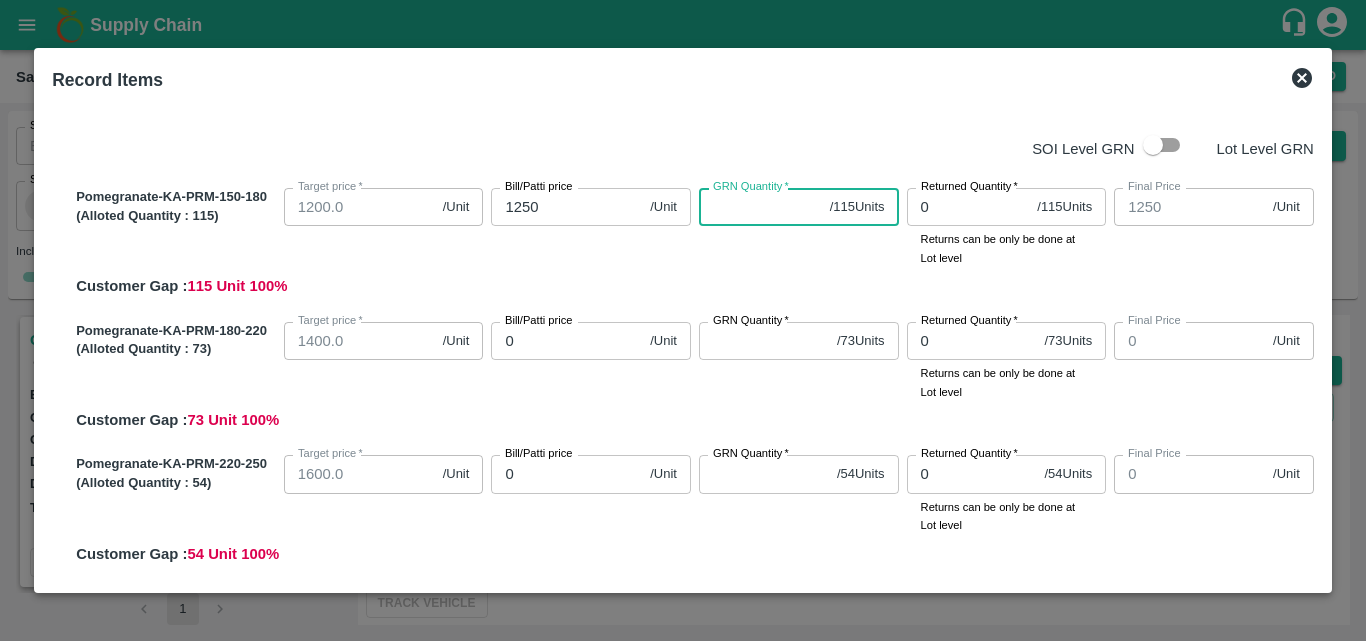 click on "GRN Quantity   *" at bounding box center [760, 207] 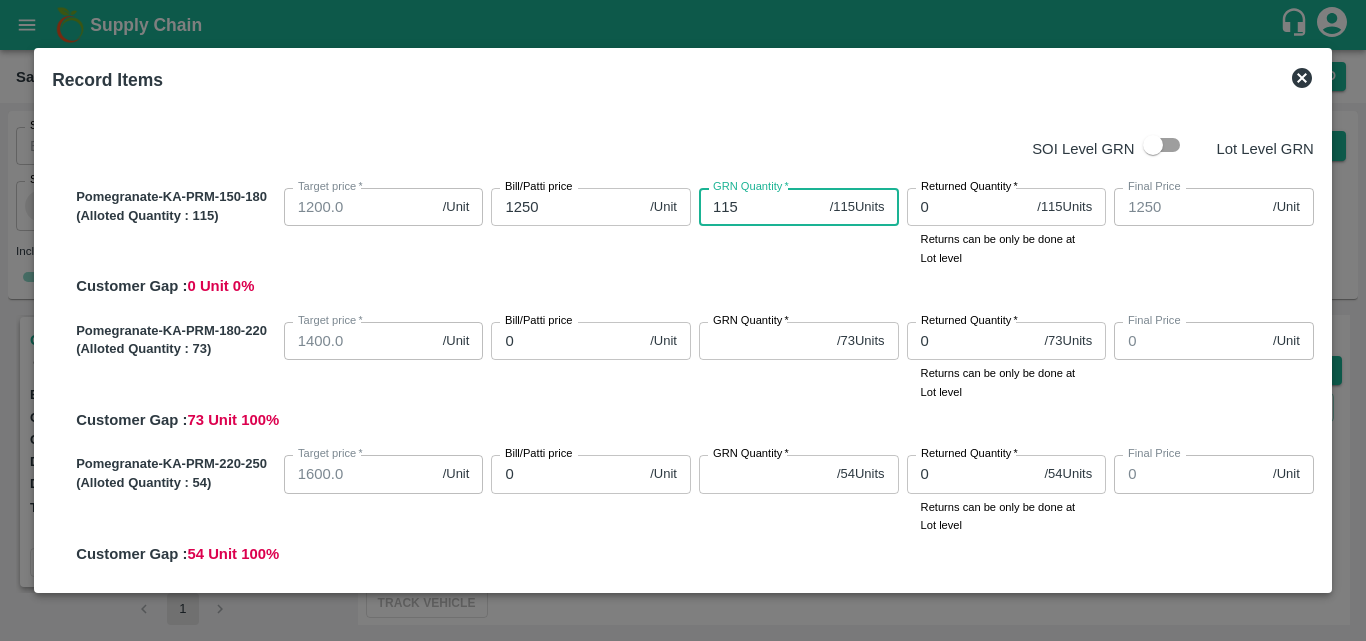 type on "115" 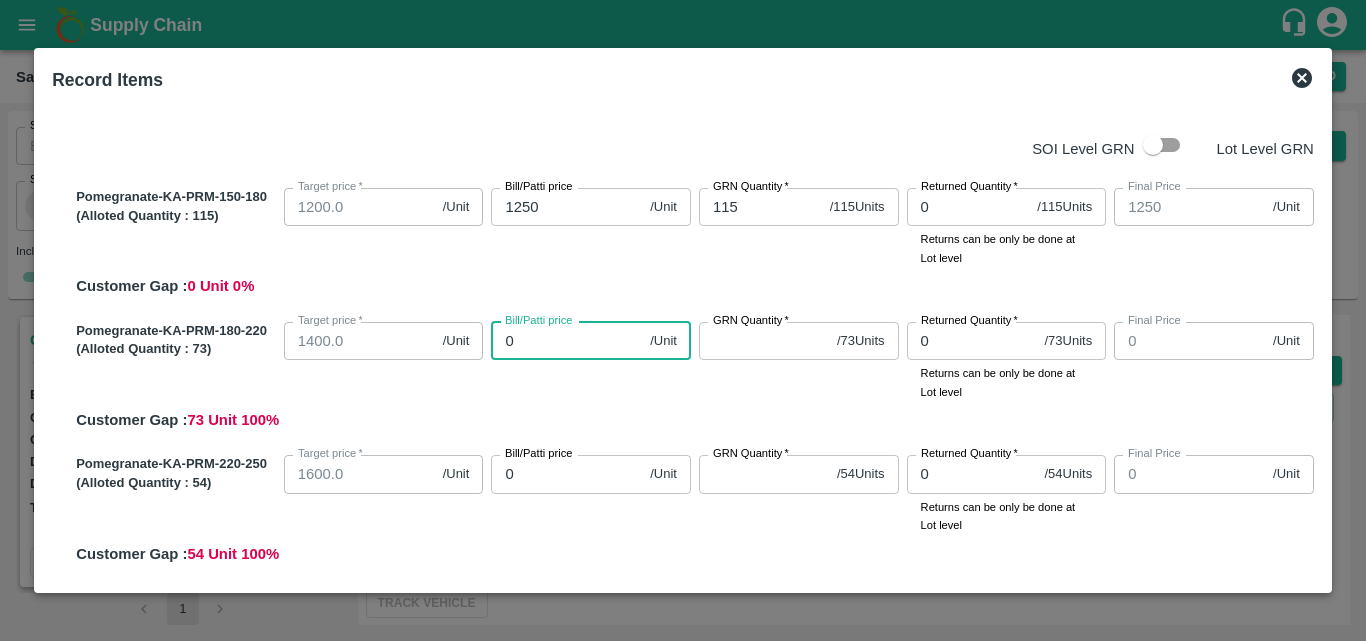 click on "0" at bounding box center (566, 341) 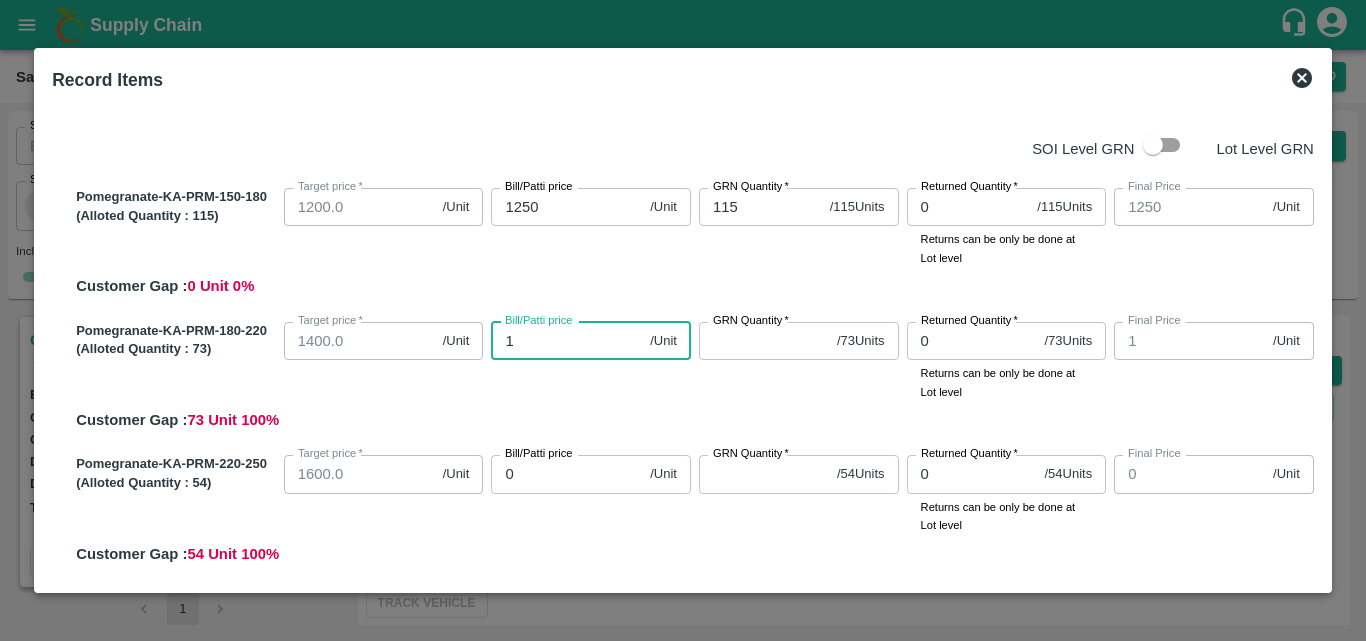 type on "15" 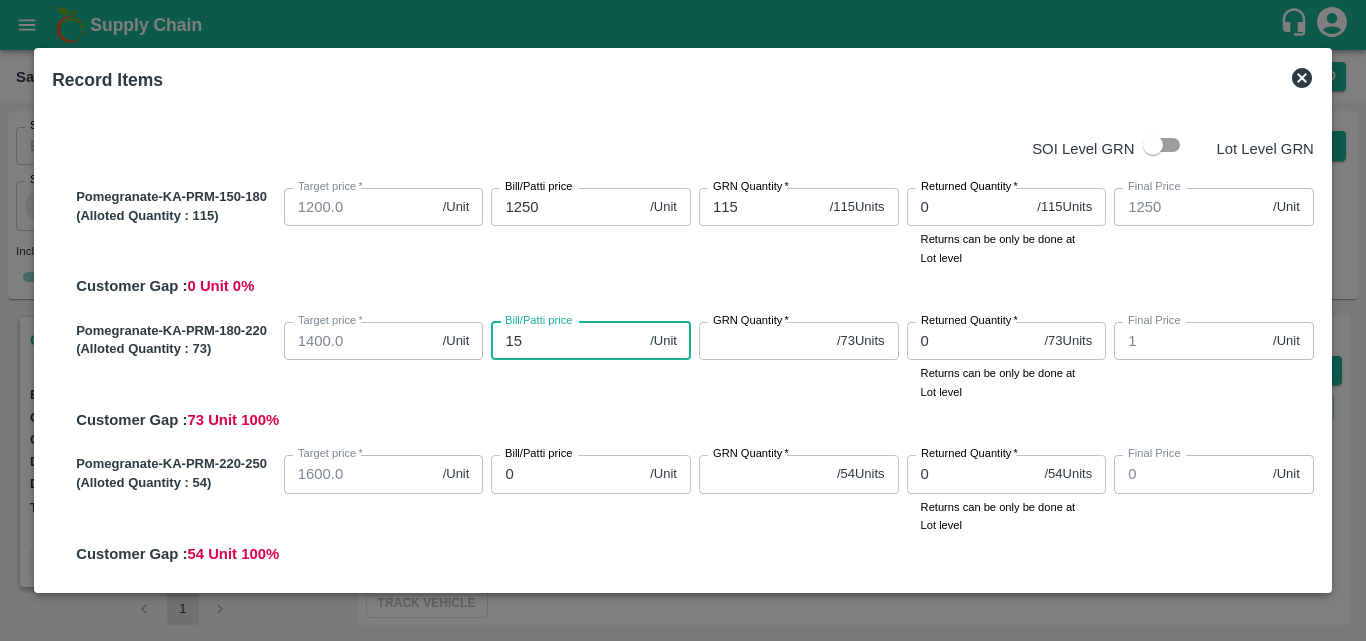 type on "15" 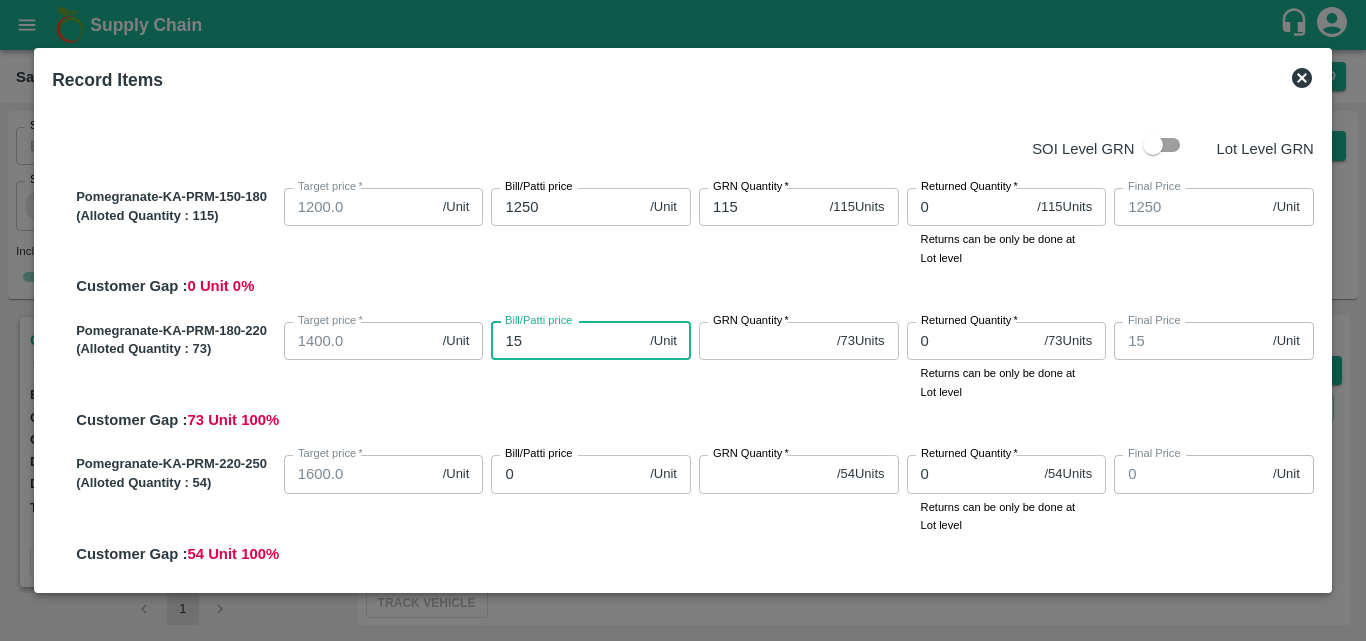 type on "157" 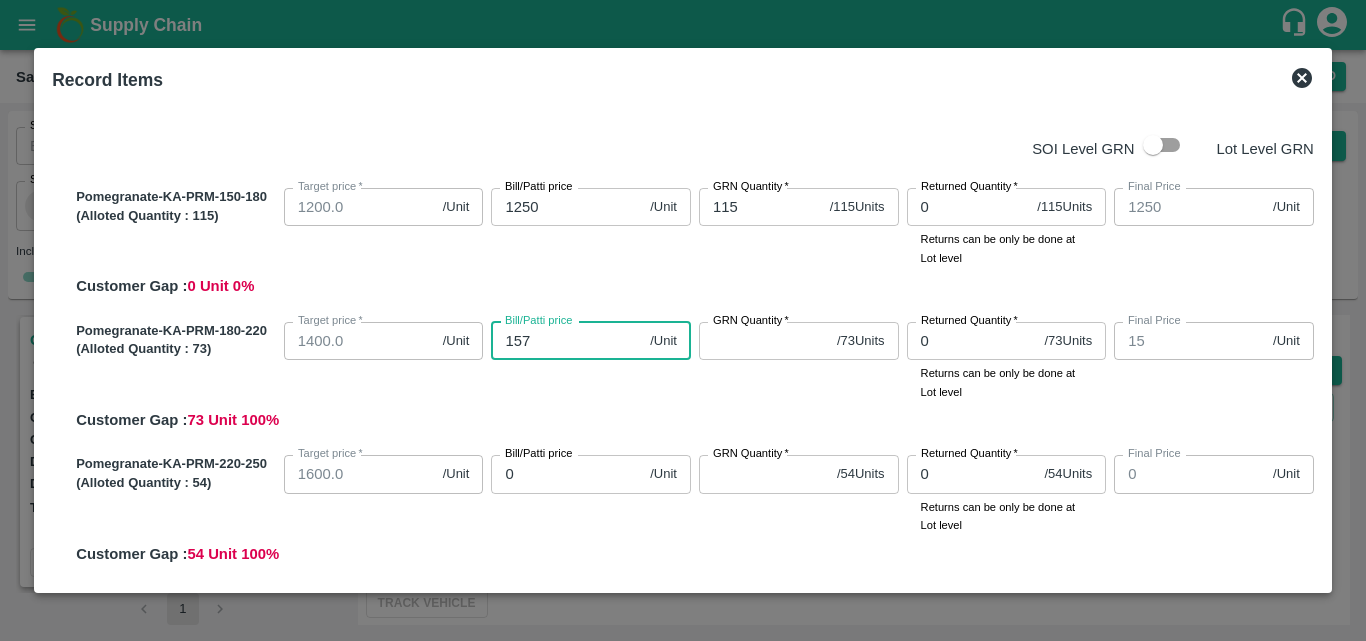type on "157" 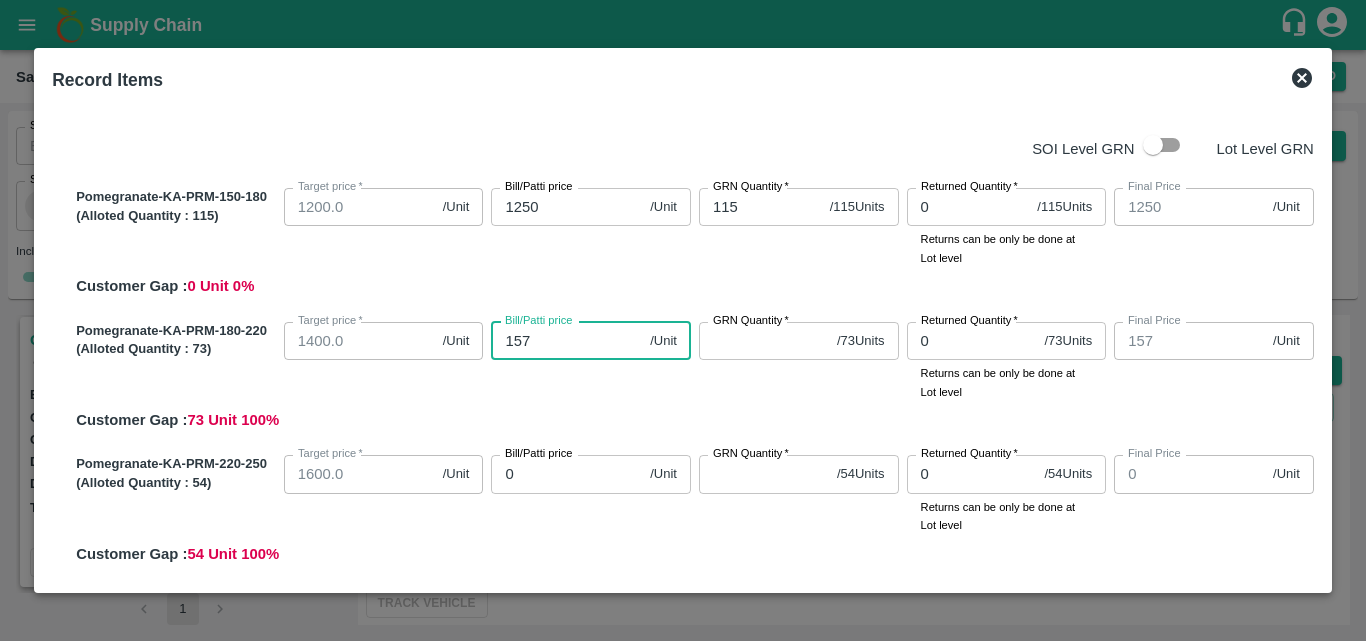 type on "1574" 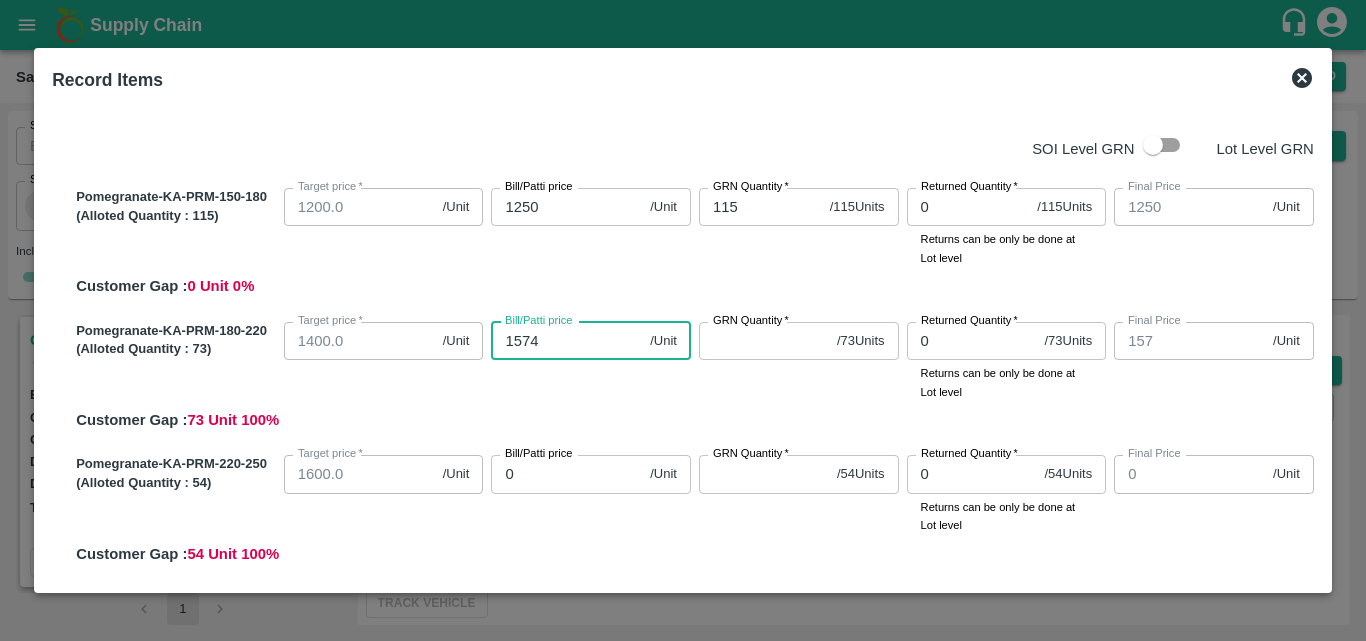 type on "1574" 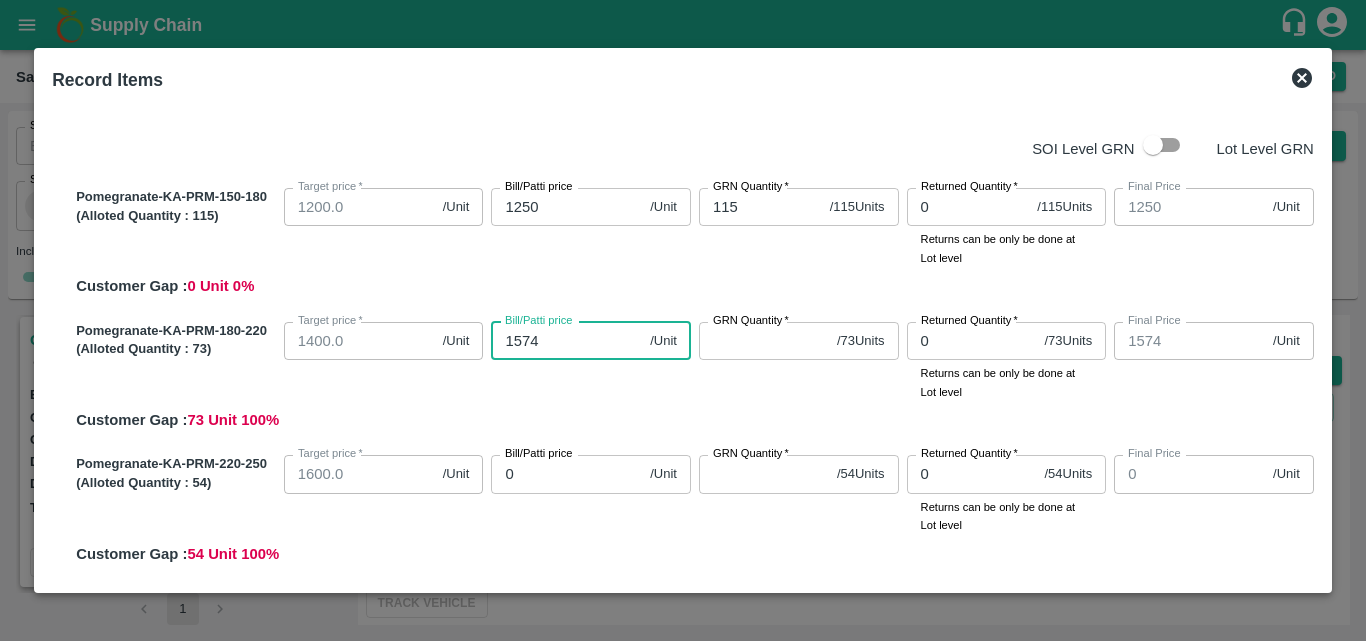 type on "157" 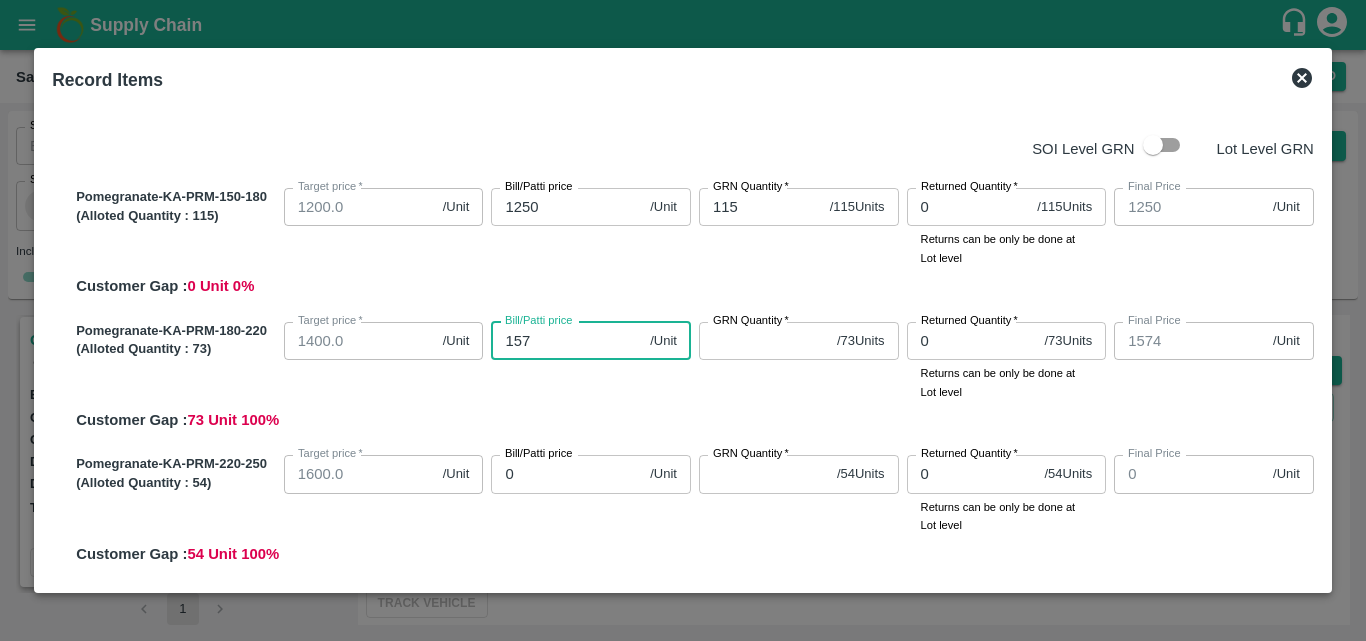 type on "157" 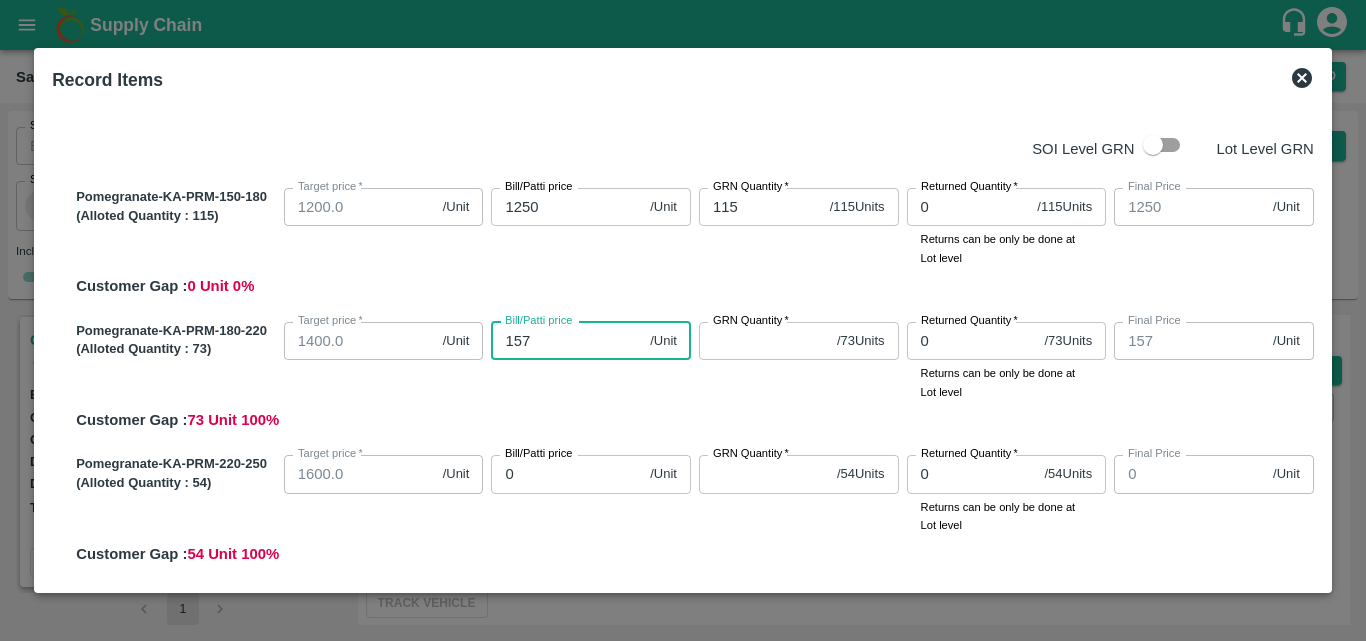 type on "1575" 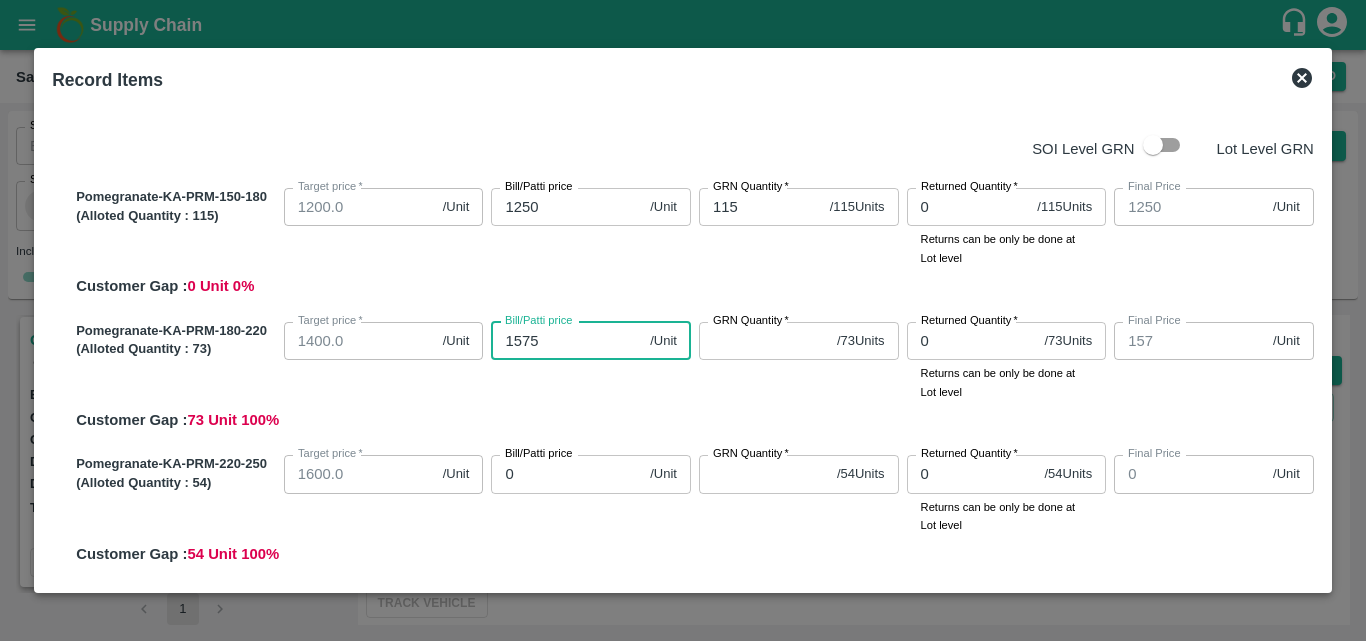 type on "1575" 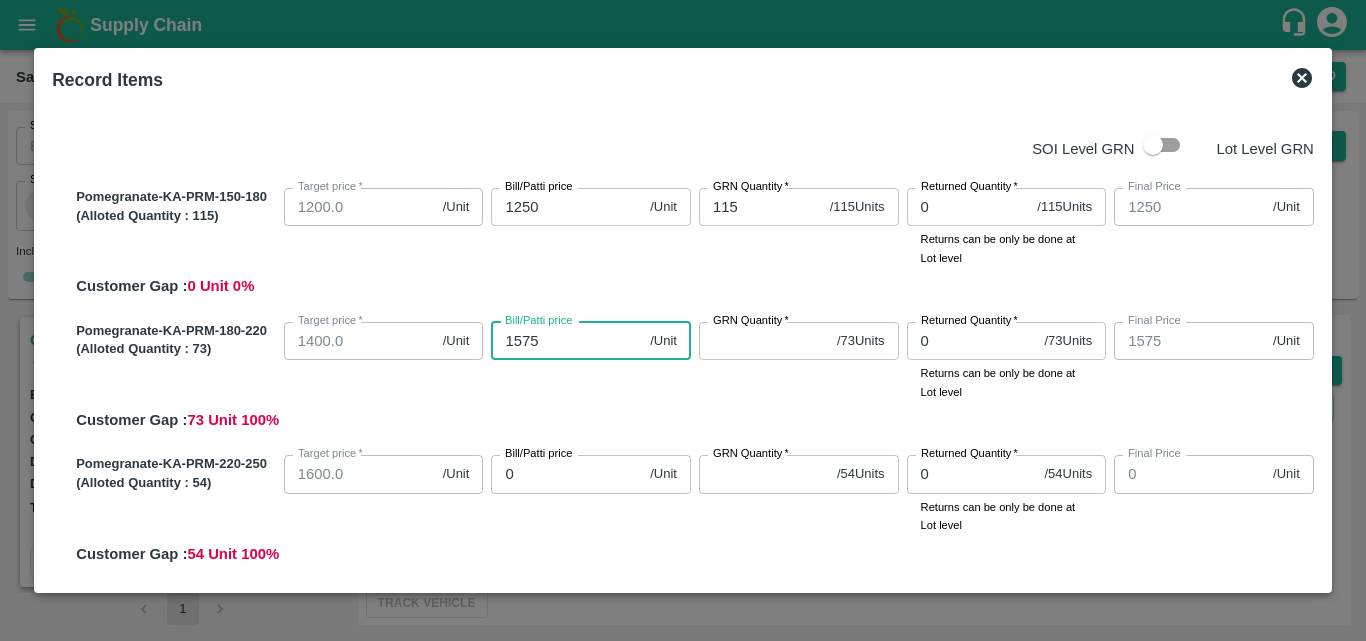 type on "1575" 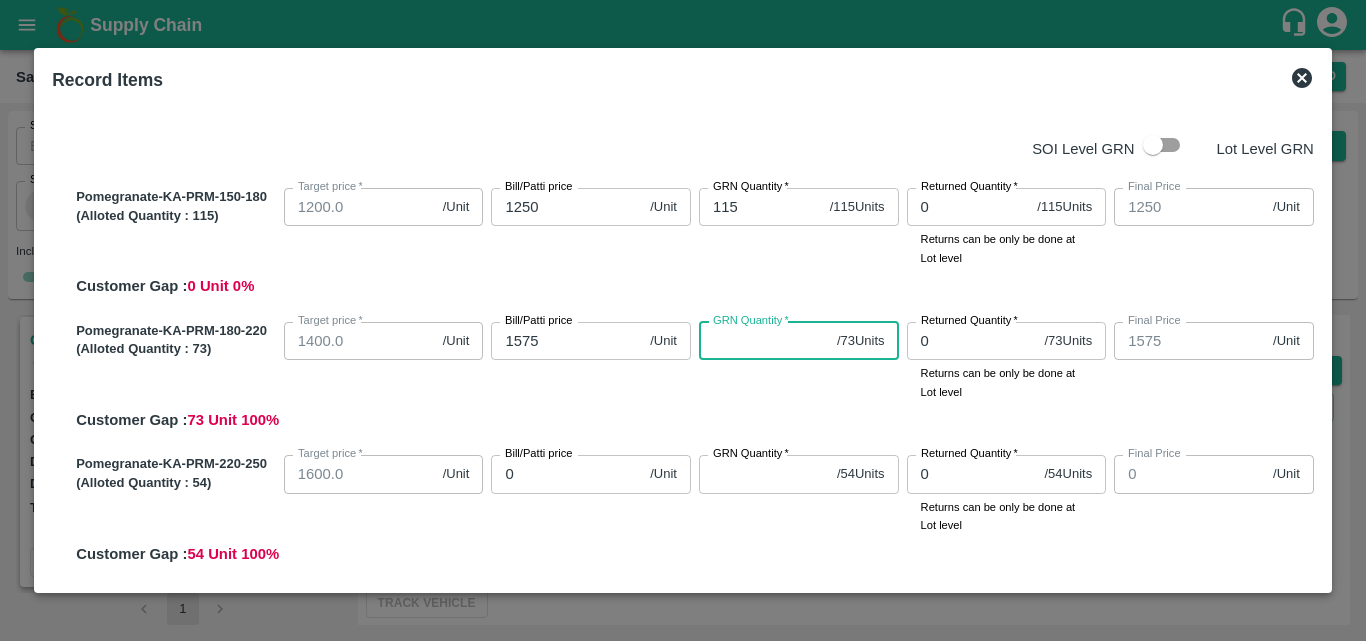 click on "GRN Quantity   *" at bounding box center [764, 341] 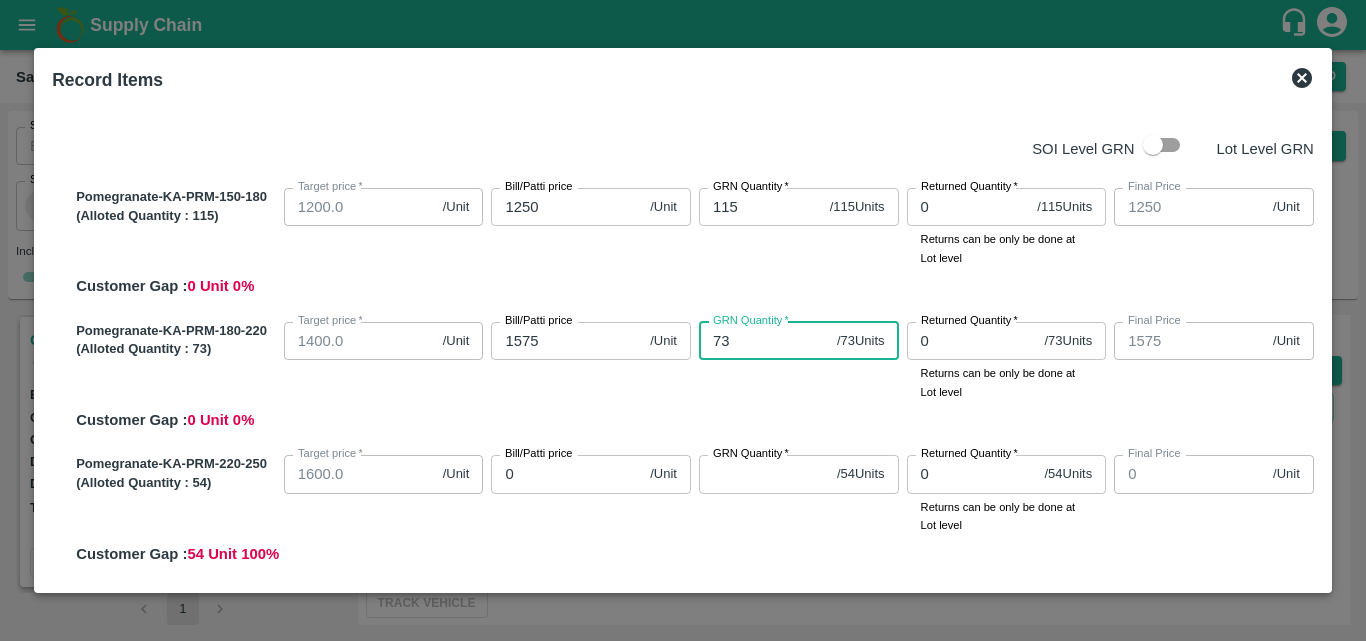 type on "73" 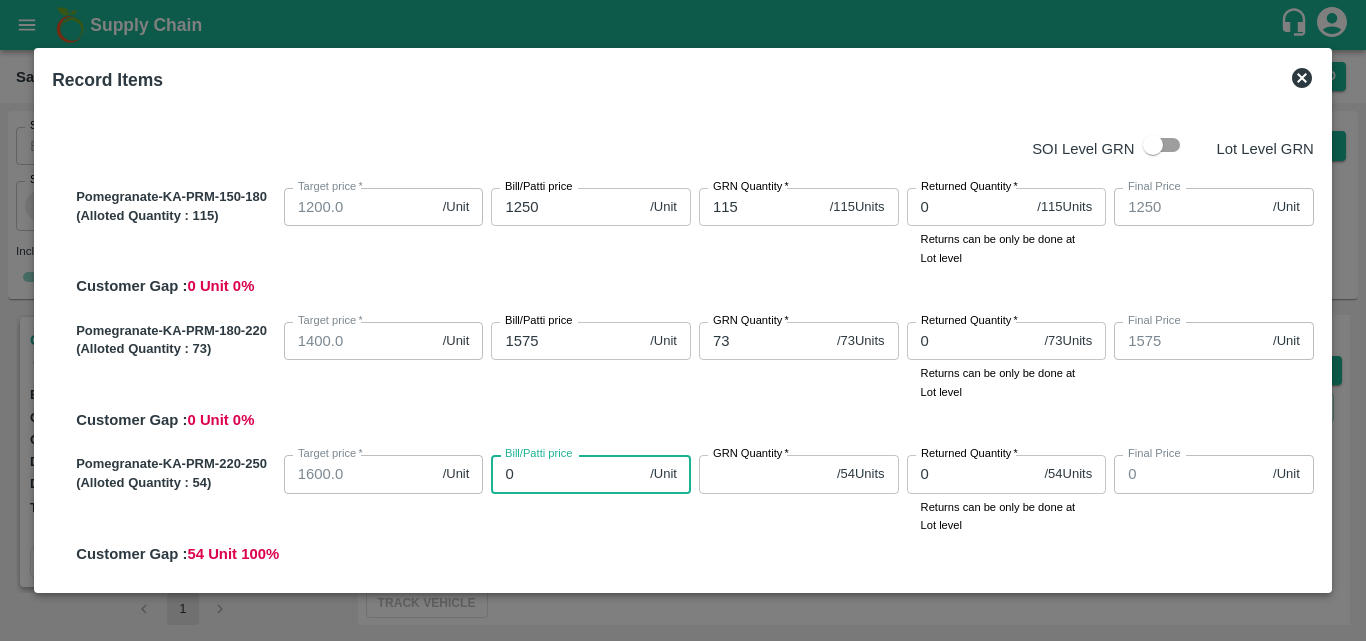 click on "0" at bounding box center [566, 474] 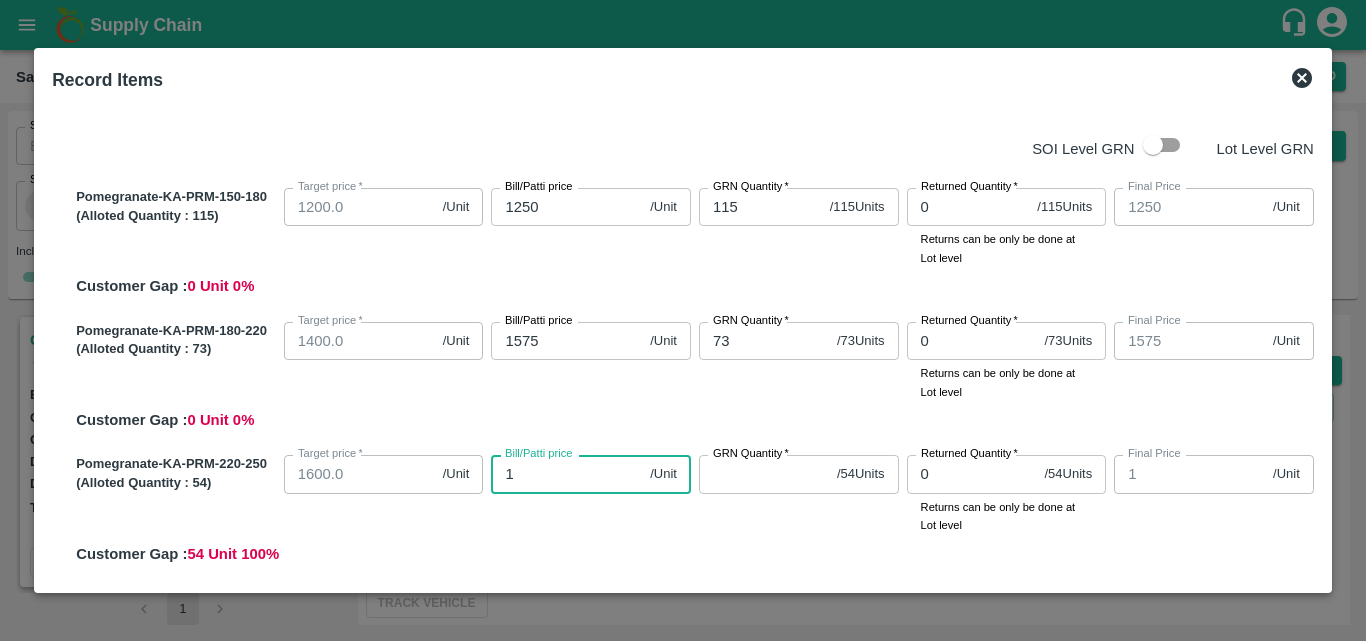 type on "19" 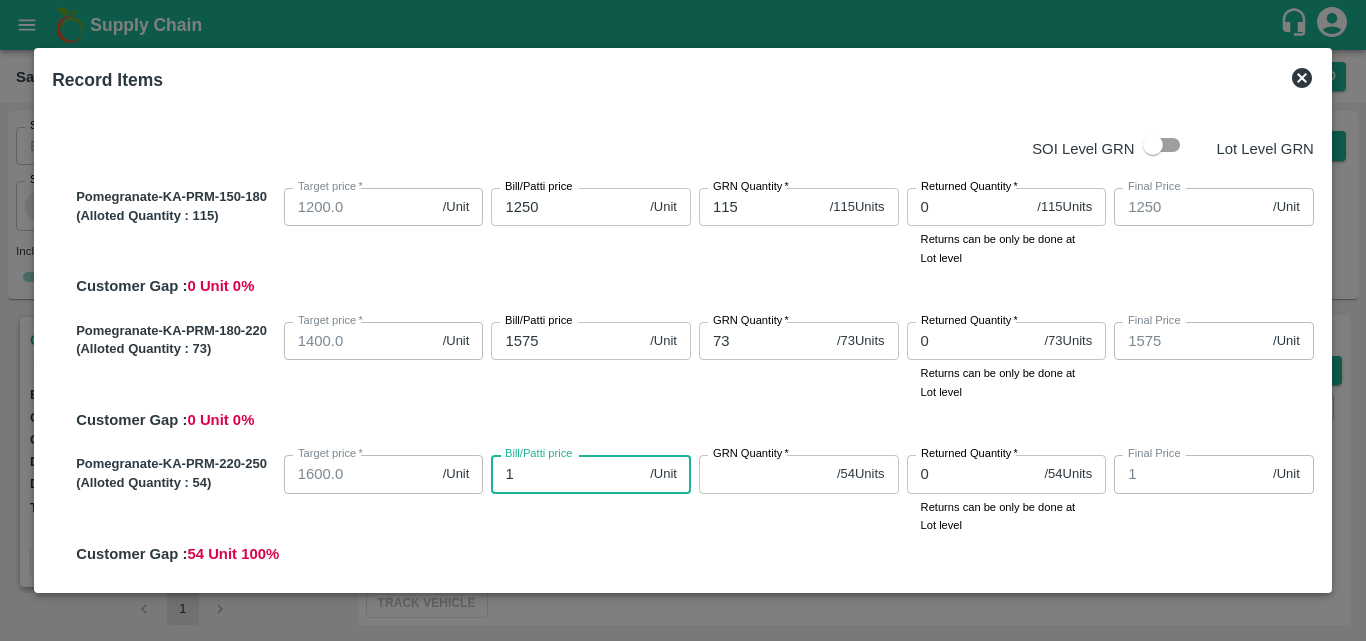 type on "19" 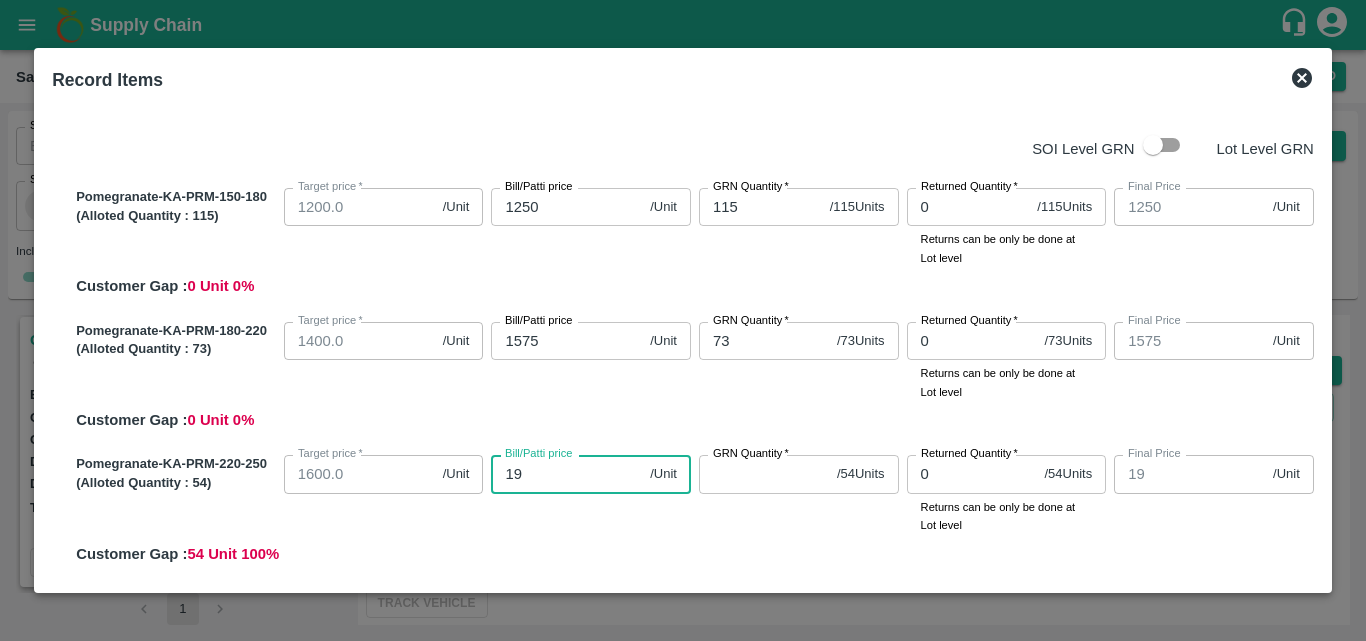 type on "195" 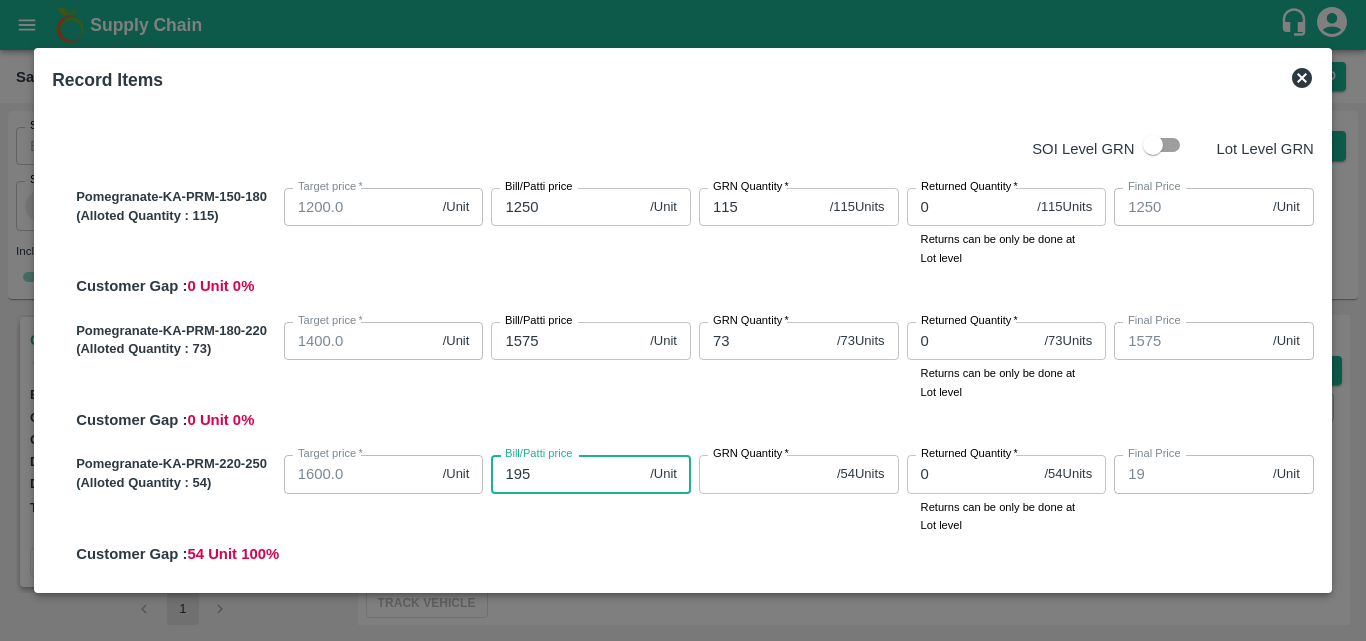 type on "195" 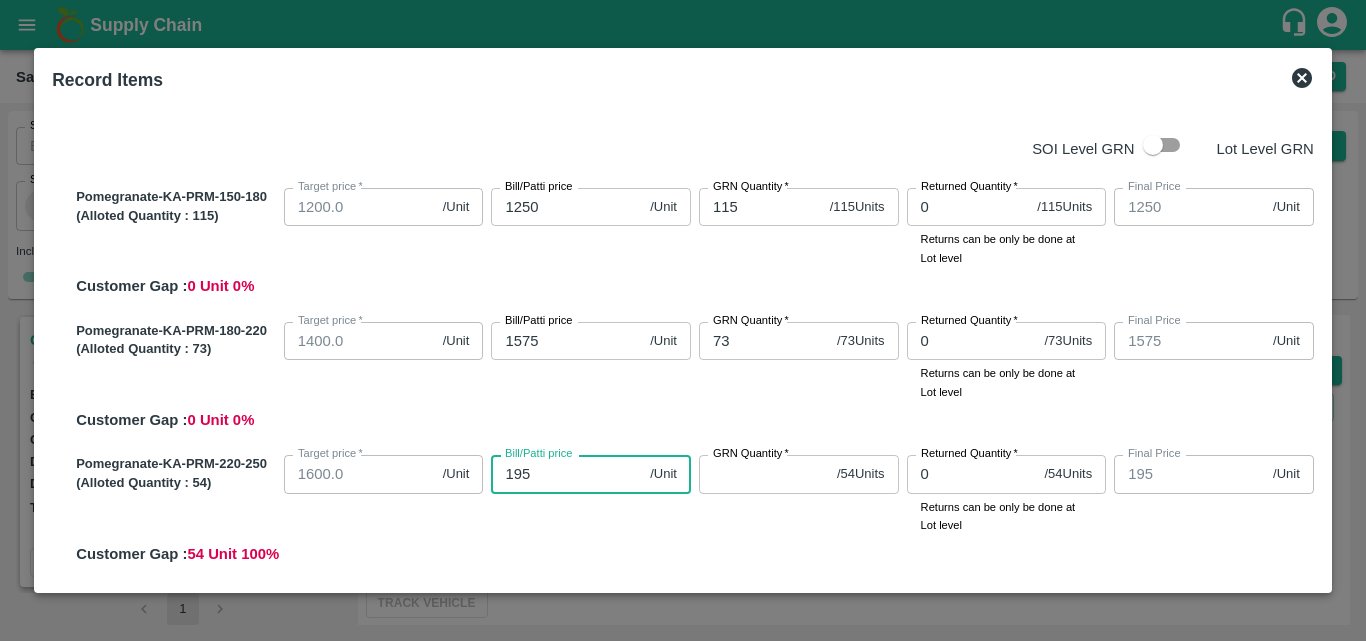 type on "1950" 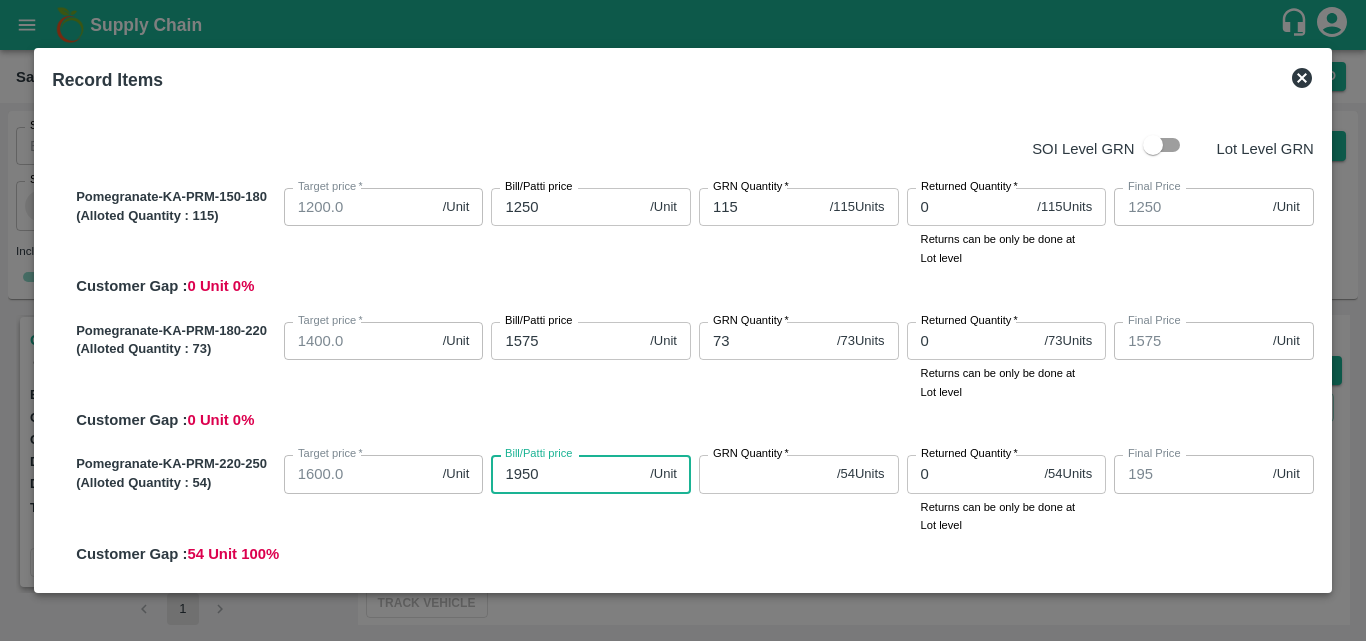 type on "1950" 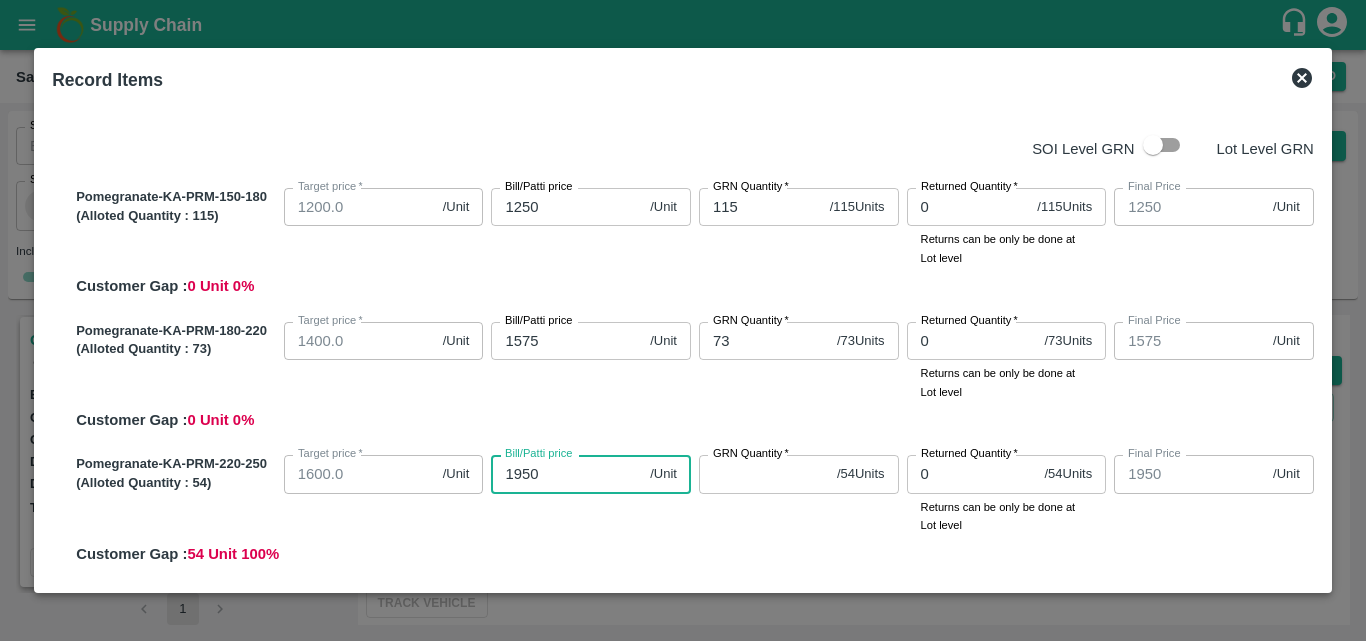 type on "1950" 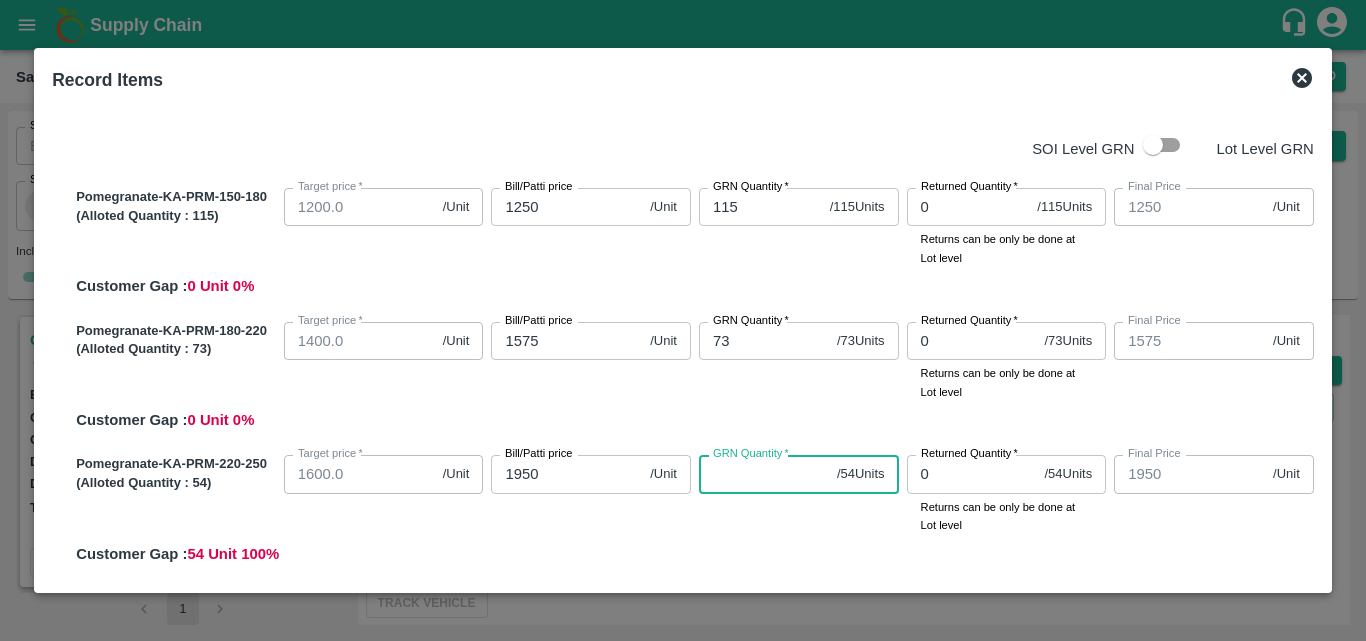 click on "GRN Quantity   *" at bounding box center [764, 474] 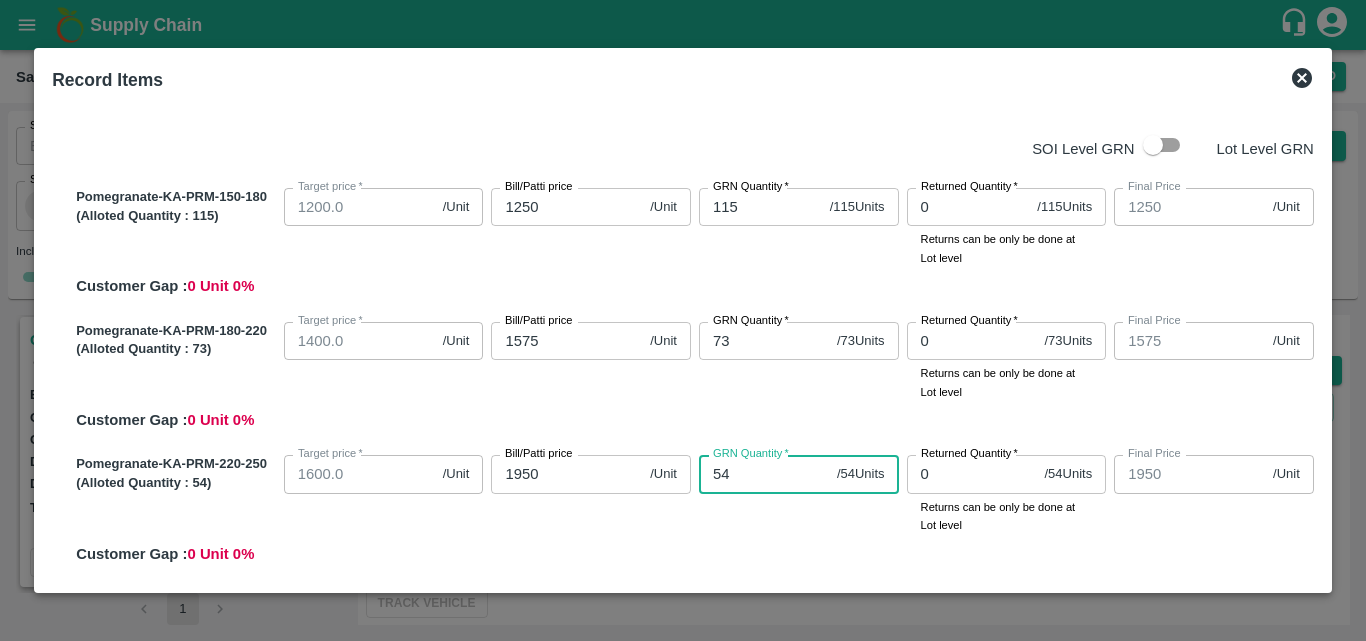 type on "54" 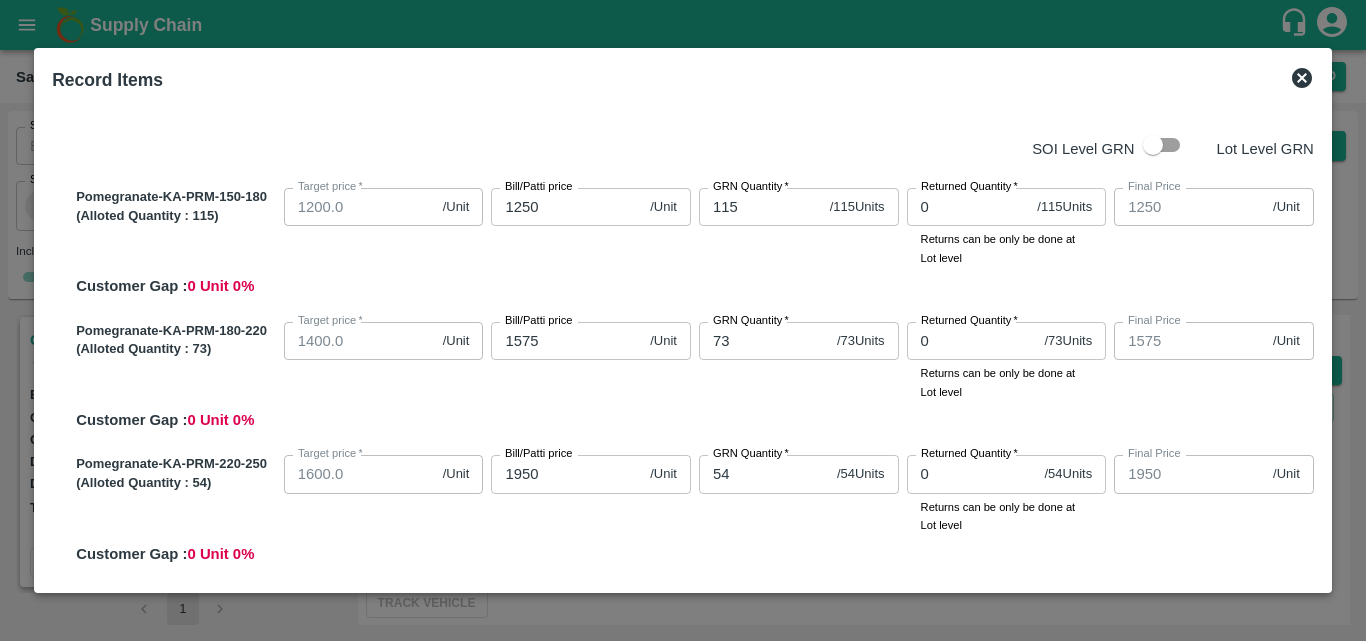 click on "SOI Level GRN Lot Level GRN Pomegranate-KA-PRM-150-180 (Alloted   Quantity : 115 ) Target price   * 1200.0 /Unit Target price Bill/Patti price 1250 /Unit Bill/Patti price GRN Quantity   * 115 /  115  Units GRN Quantity Returned Quantity   * 0 /  115  Units Returned Quantity Returns can be only be done at Lot level Final Price 1250 /Unit Final Price Customer Gap : 0 Unit   0 % Pomegranate-KA-PRM-180-220 (Alloted   Quantity : 73 ) Target price   * 1400.0 /Unit Target price Bill/Patti price 1575 /Unit Bill/Patti price GRN Quantity   * 73 /  73  Units GRN Quantity Returned Quantity   * 0 /  73  Units Returned Quantity Returns can be only be done at Lot level Final Price 1575 /Unit Final Price Customer Gap : 0 Unit   0 % Pomegranate-KA-PRM-220-250 (Alloted   Quantity : 54 ) Target price   * 1600.0 /Unit Target price Bill/Patti price 1950 /Unit Bill/Patti price GRN Quantity   * 54 /  54  Units GRN Quantity Returned Quantity   * 0 /  54  Units Returned Quantity Final Price 1950 /Unit Final Price" at bounding box center (683, 342) 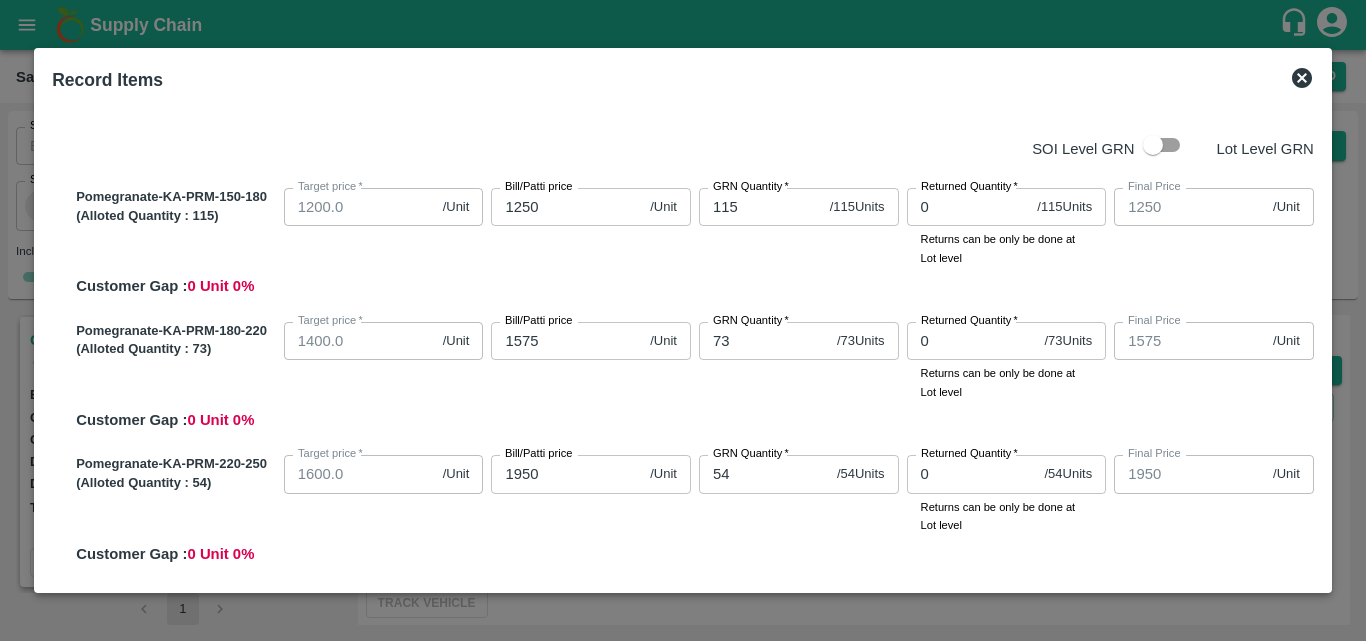 click on "Pomegranate-KA-PRM-220-250 (Alloted   Quantity : 54 ) Target price   * 1600.0 /Unit Target price Bill/Patti price 1950 /Unit Bill/Patti price GRN Quantity   * 54 /  54  Units GRN Quantity Returned Quantity   * 0 /  54  Units Returned Quantity Returns can be only be done at Lot level Final Price 1950 /Unit Final Price Customer Gap : 0 Unit   0 %" at bounding box center [691, 506] 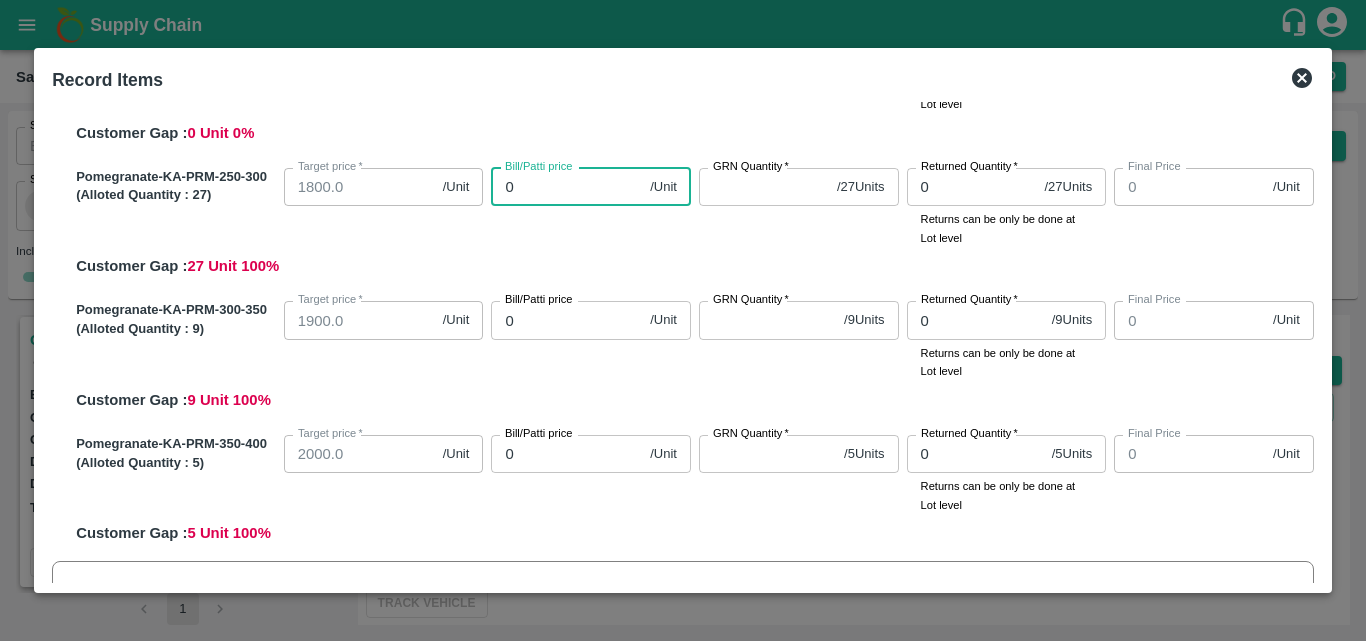 click on "0" at bounding box center [566, 187] 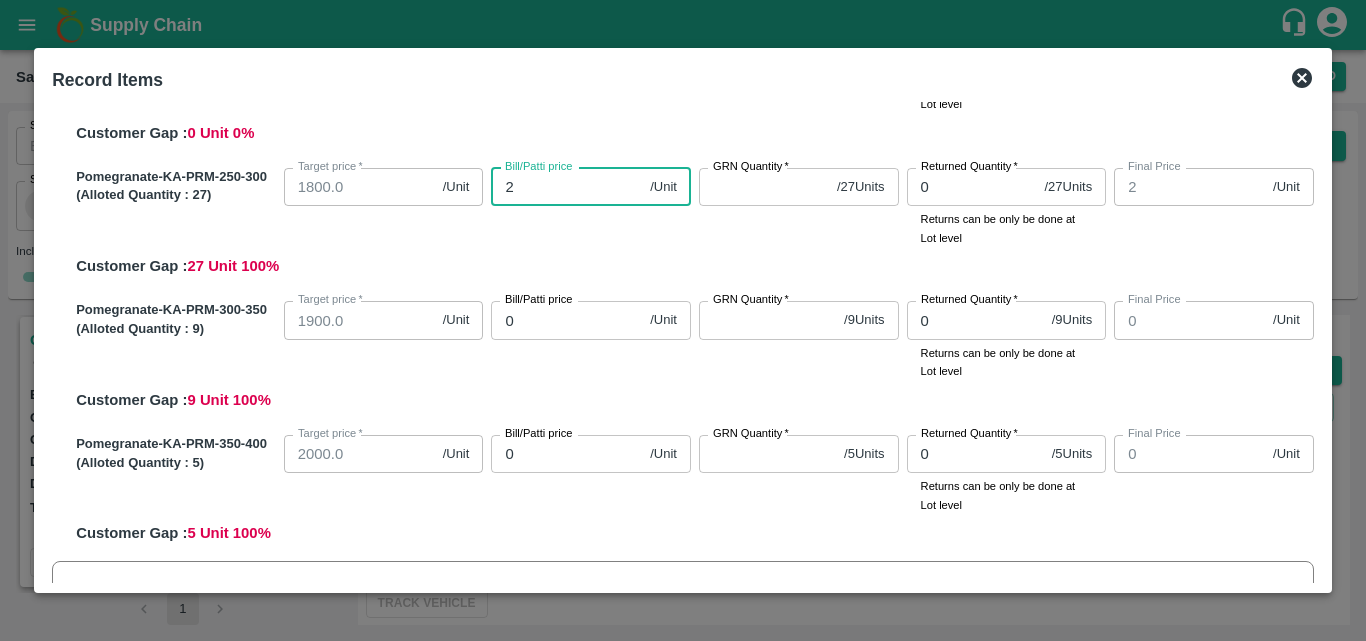 type on "21" 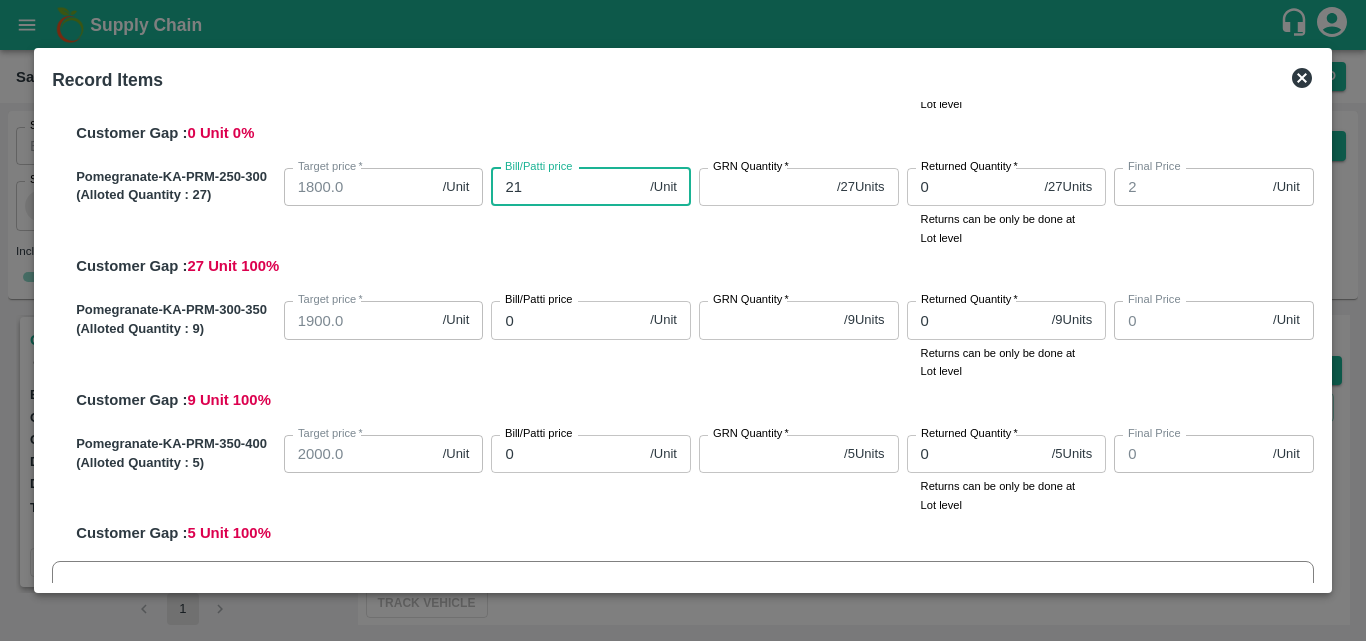 type on "21" 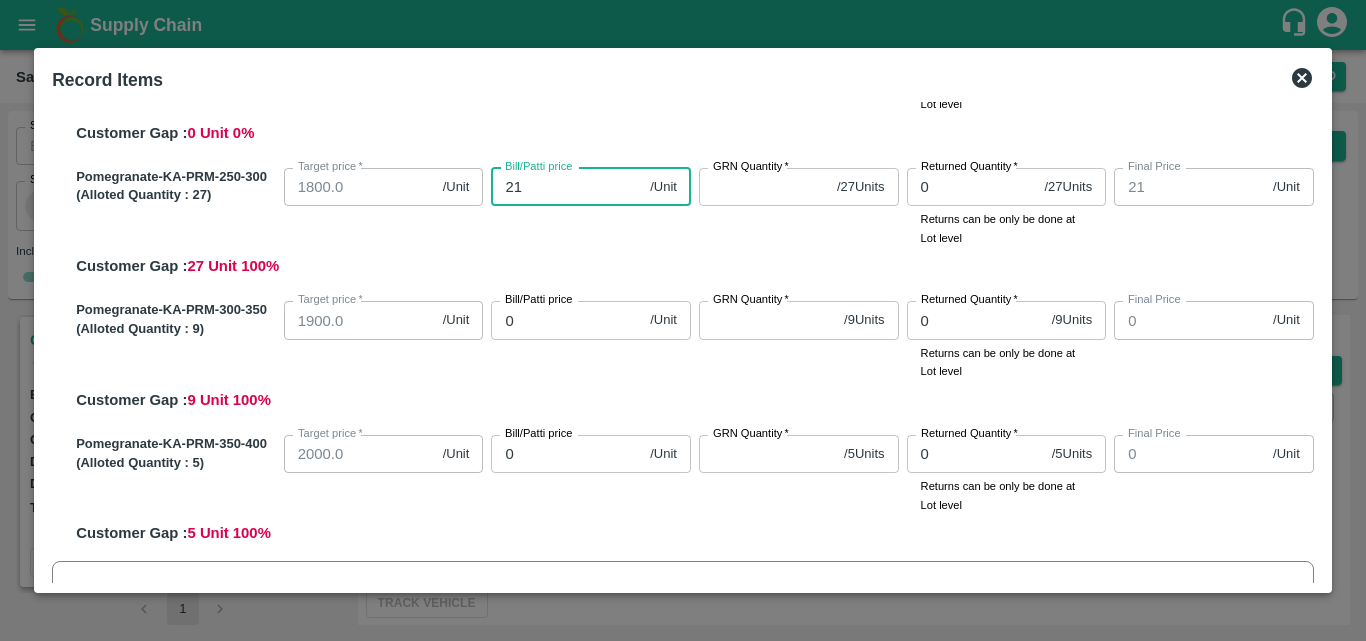 type on "210" 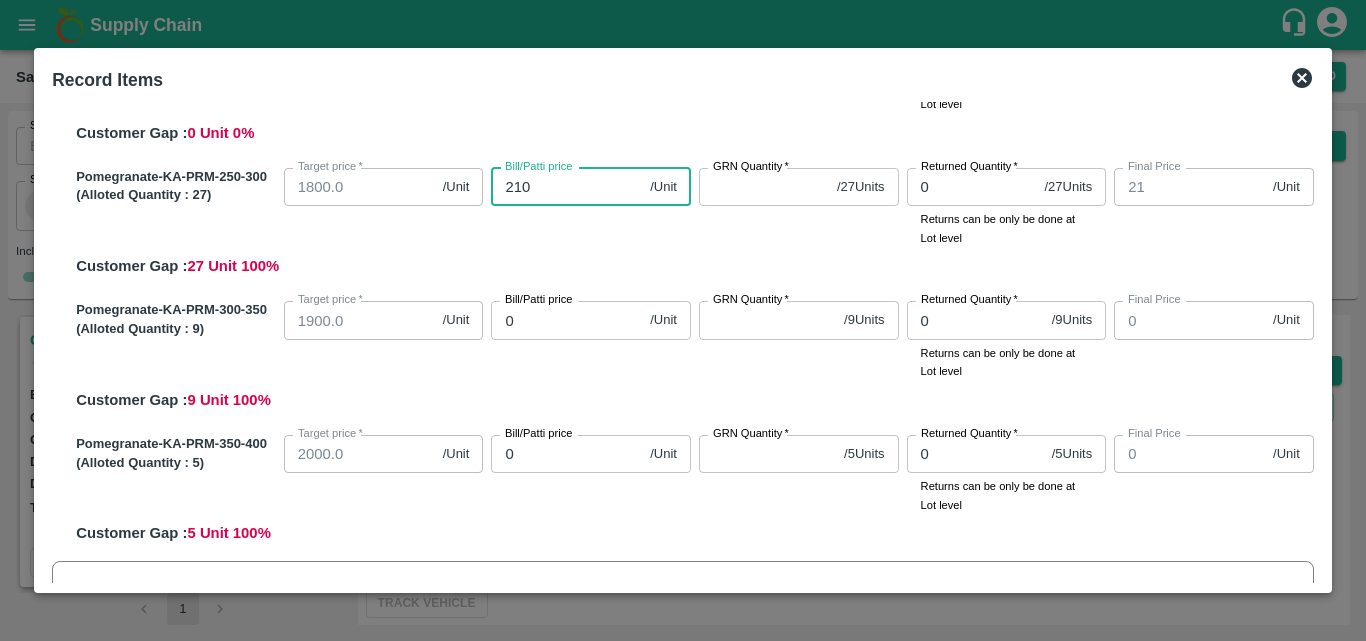 type on "210" 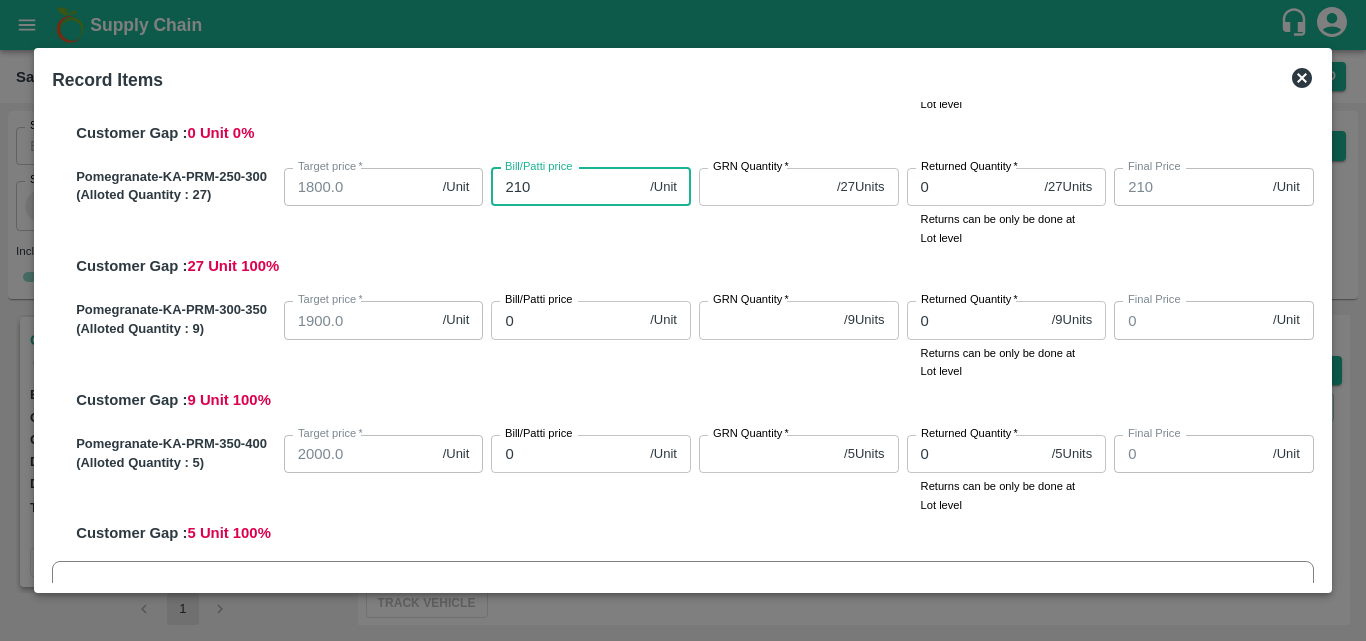 type on "2100" 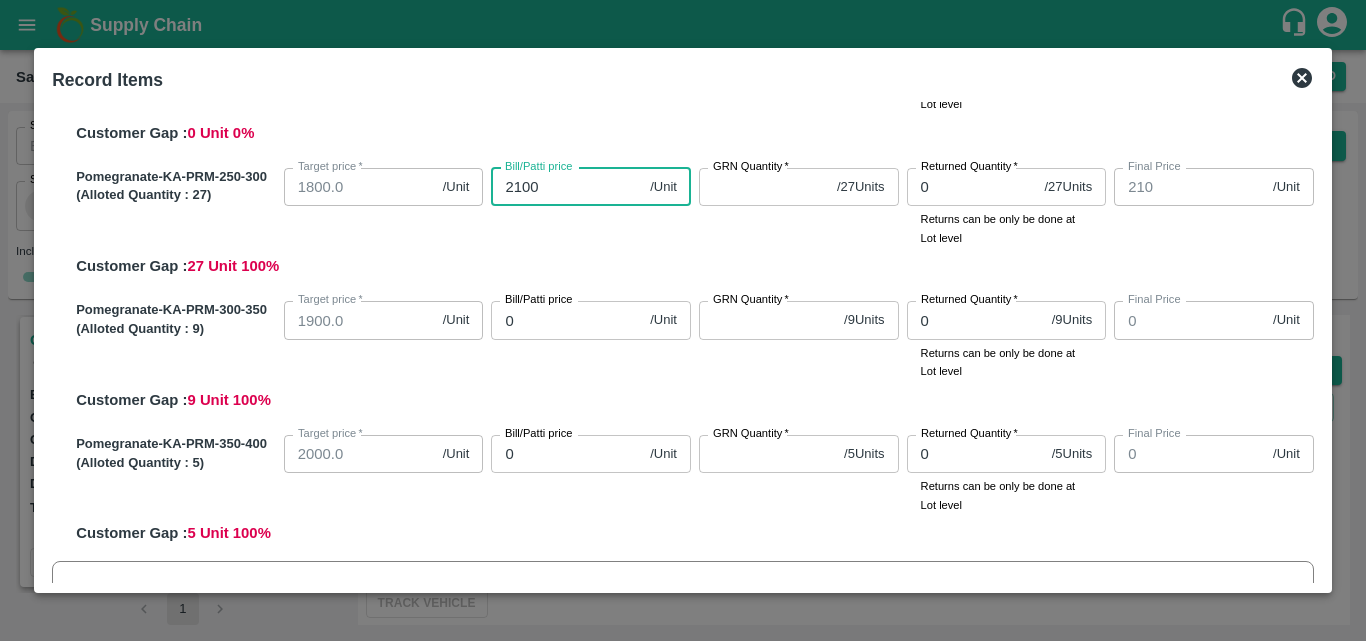 type on "2100" 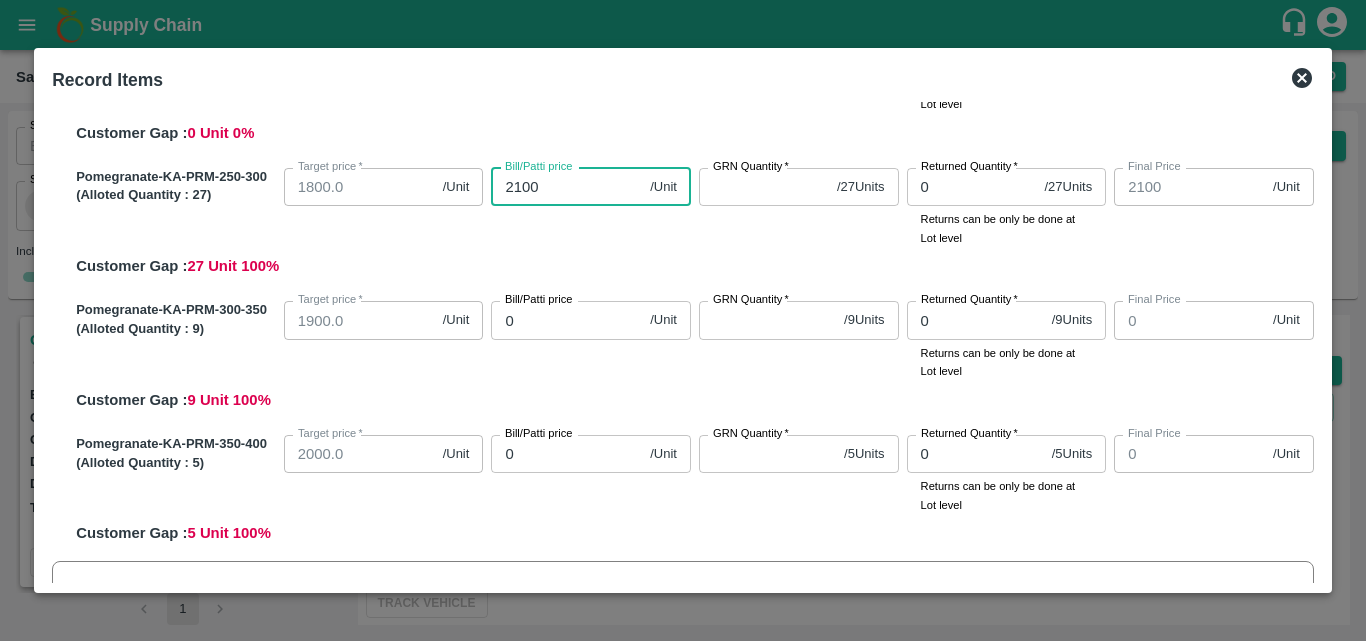 type on "2100" 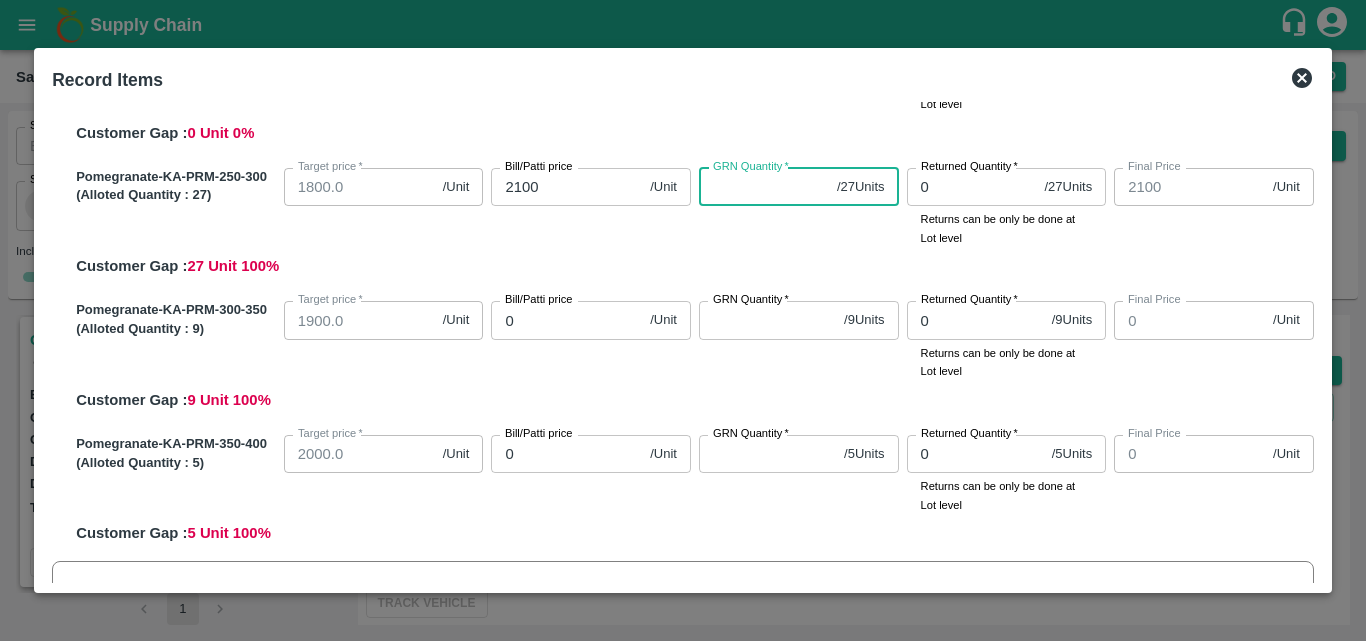 click on "GRN Quantity   *" at bounding box center [764, 187] 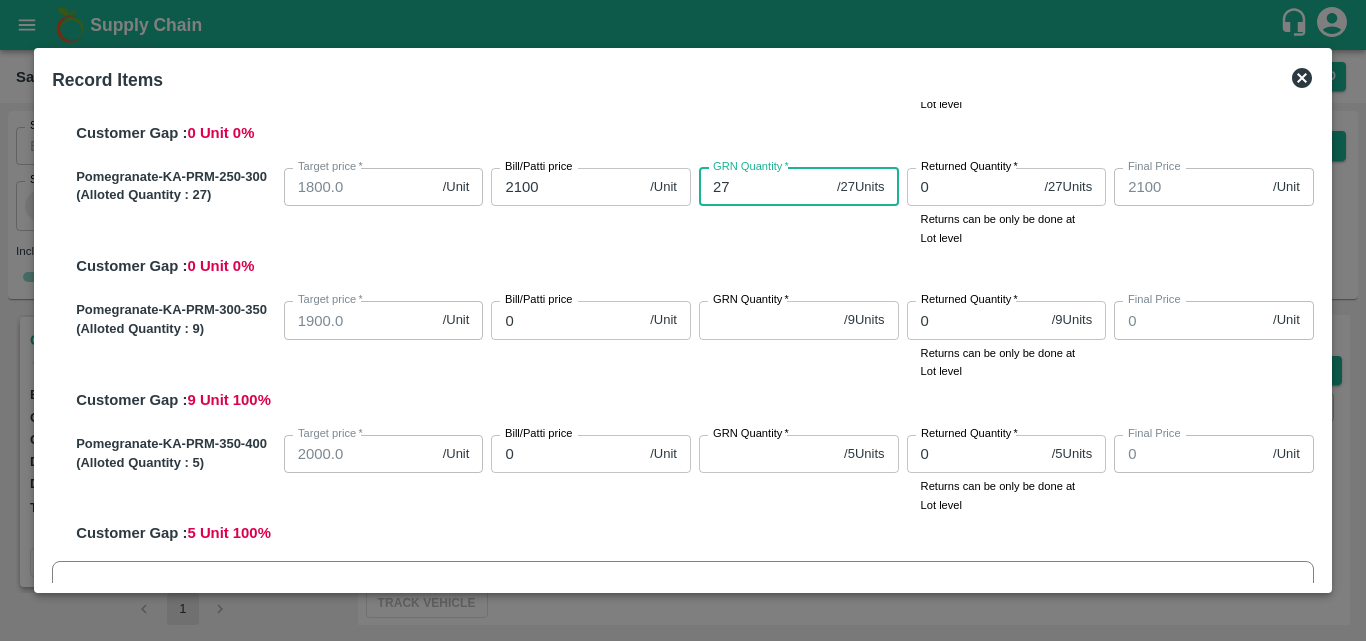 type on "27" 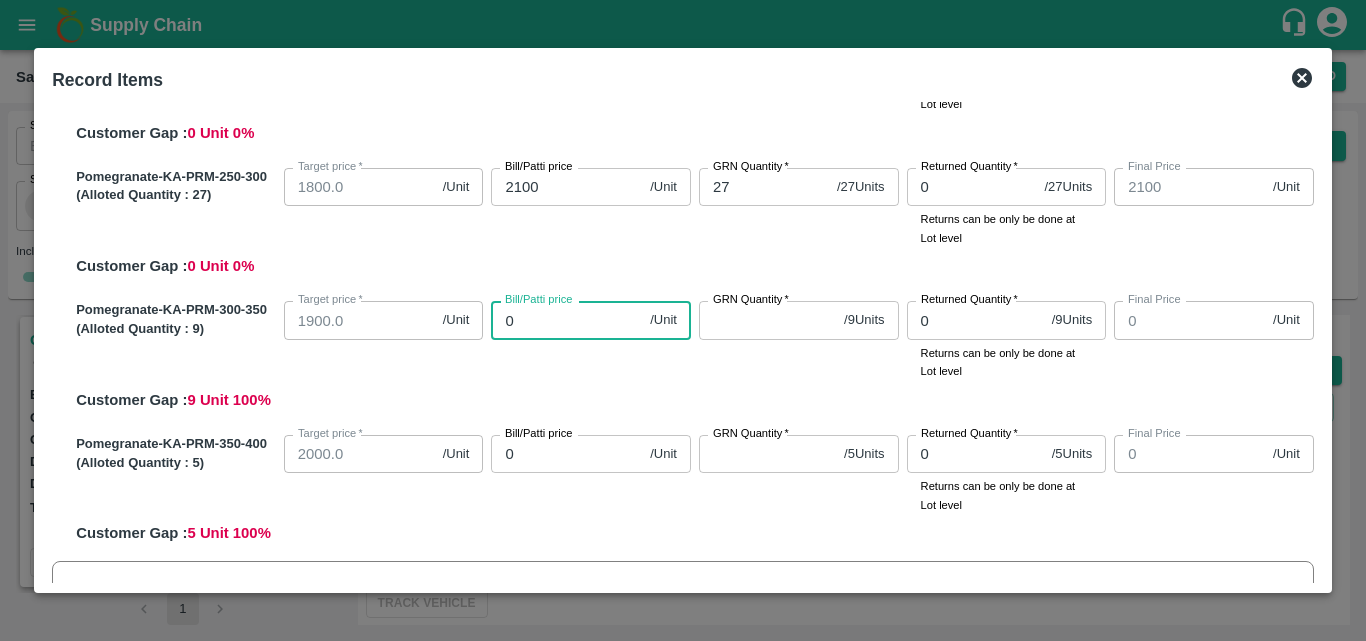 click on "0" at bounding box center (566, 320) 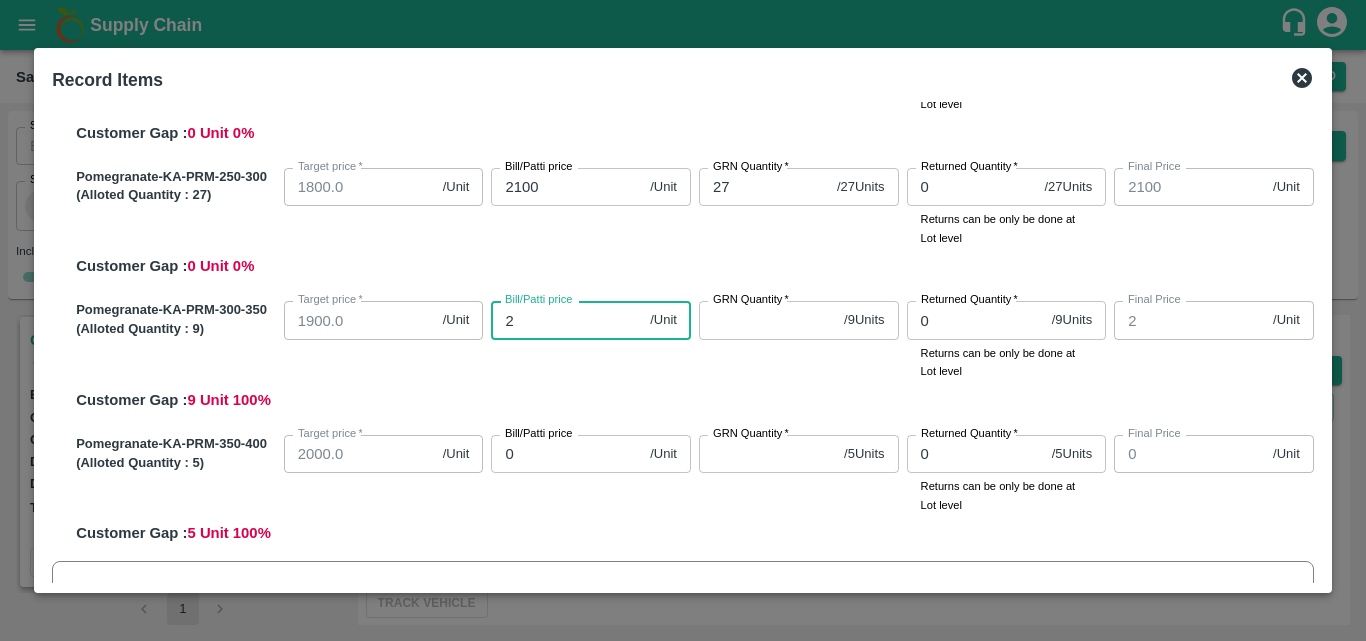 type on "22" 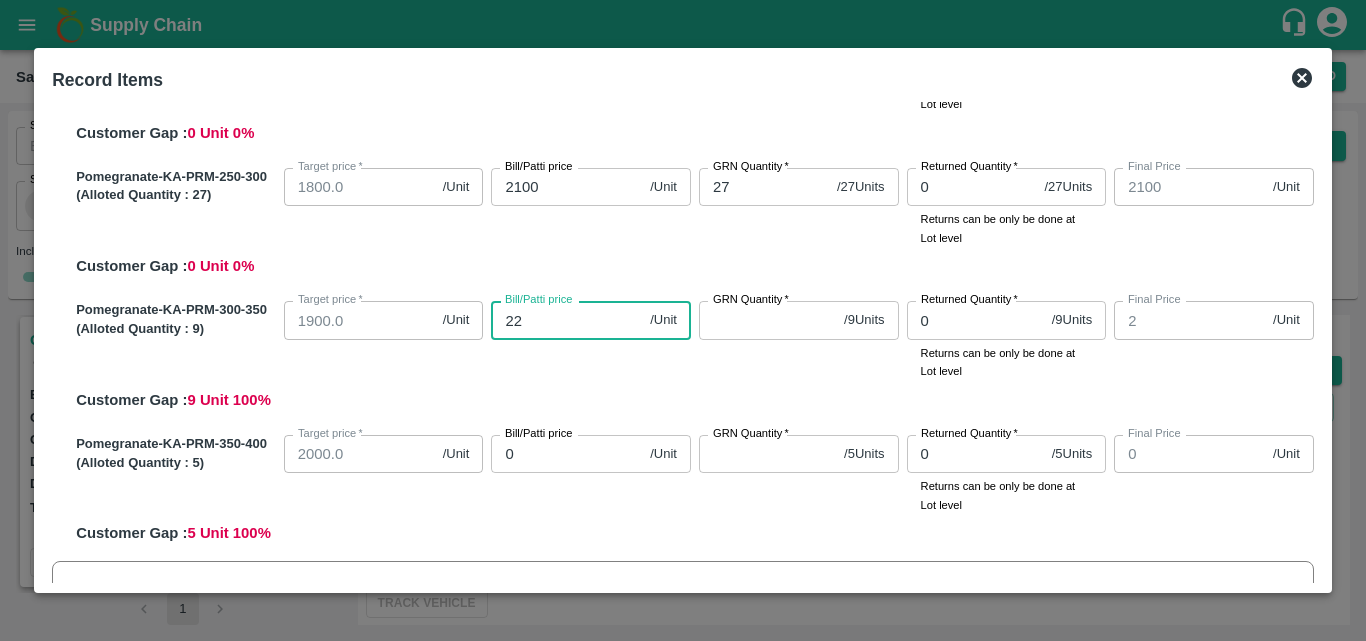 type on "22" 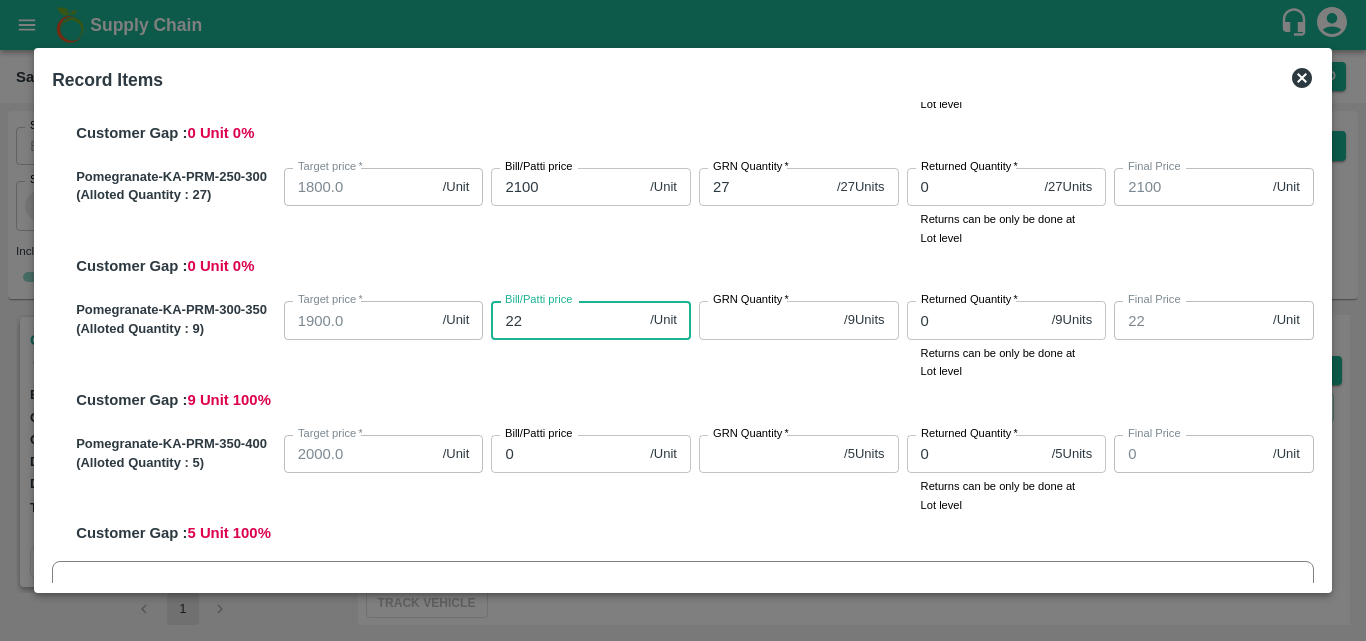 type on "225" 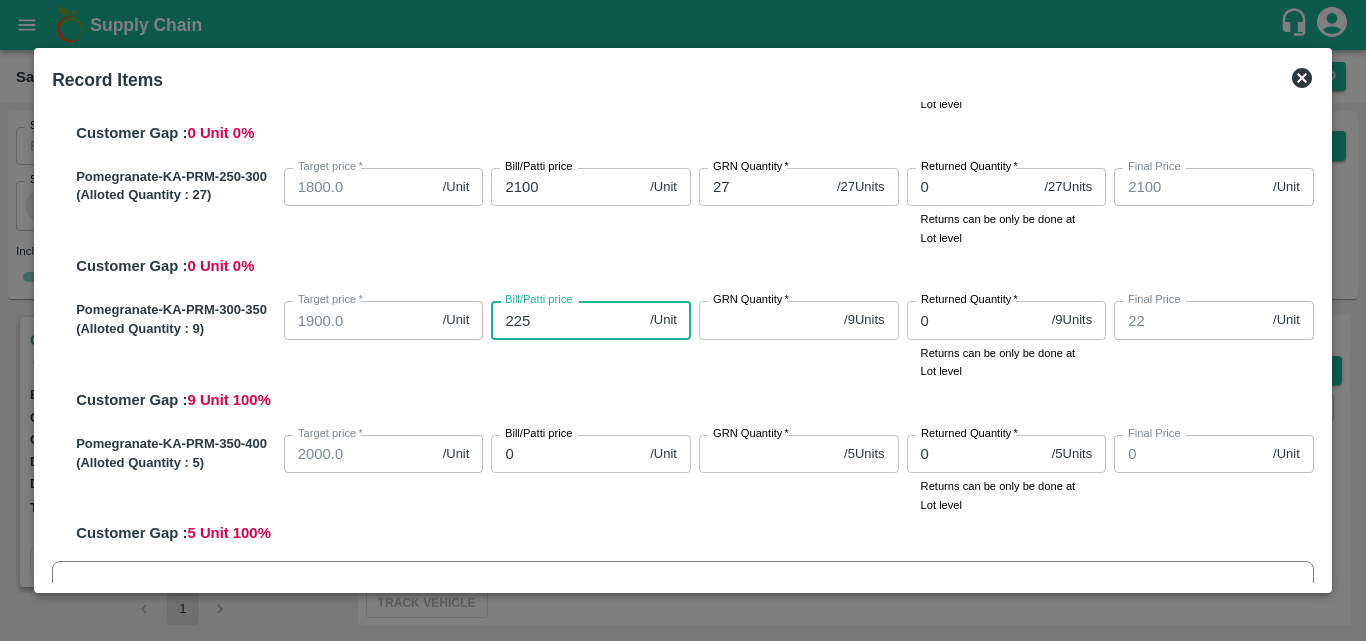 type on "225" 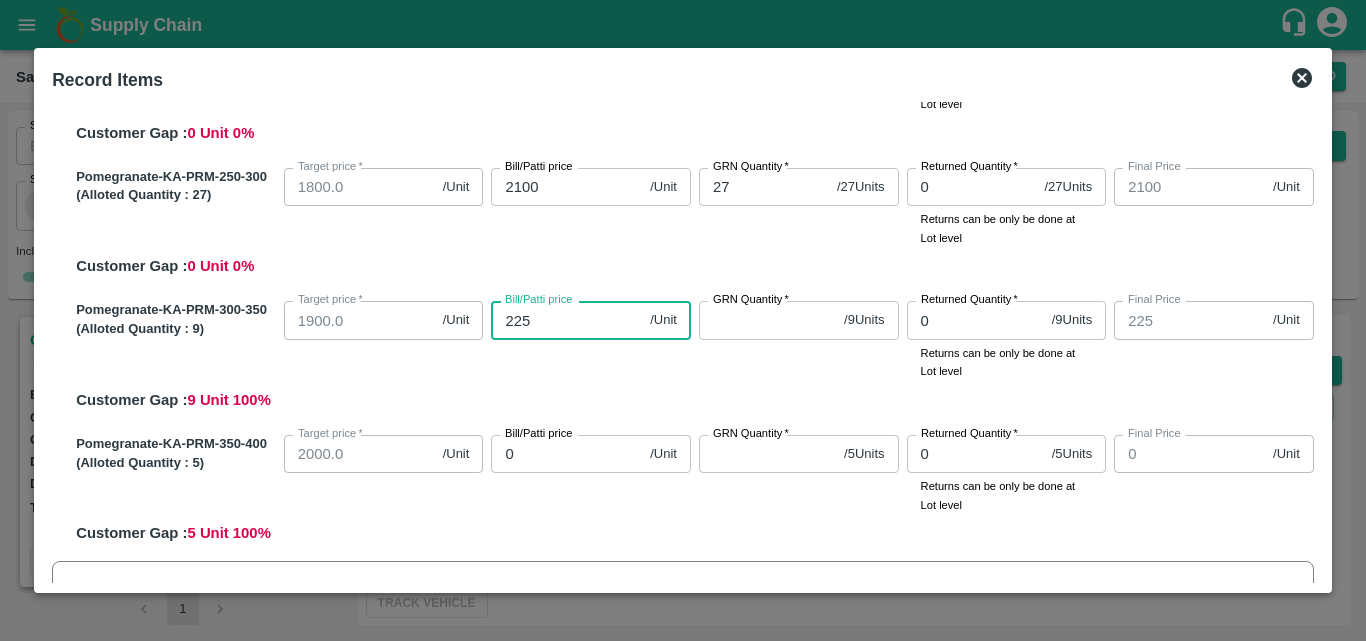 type on "2250" 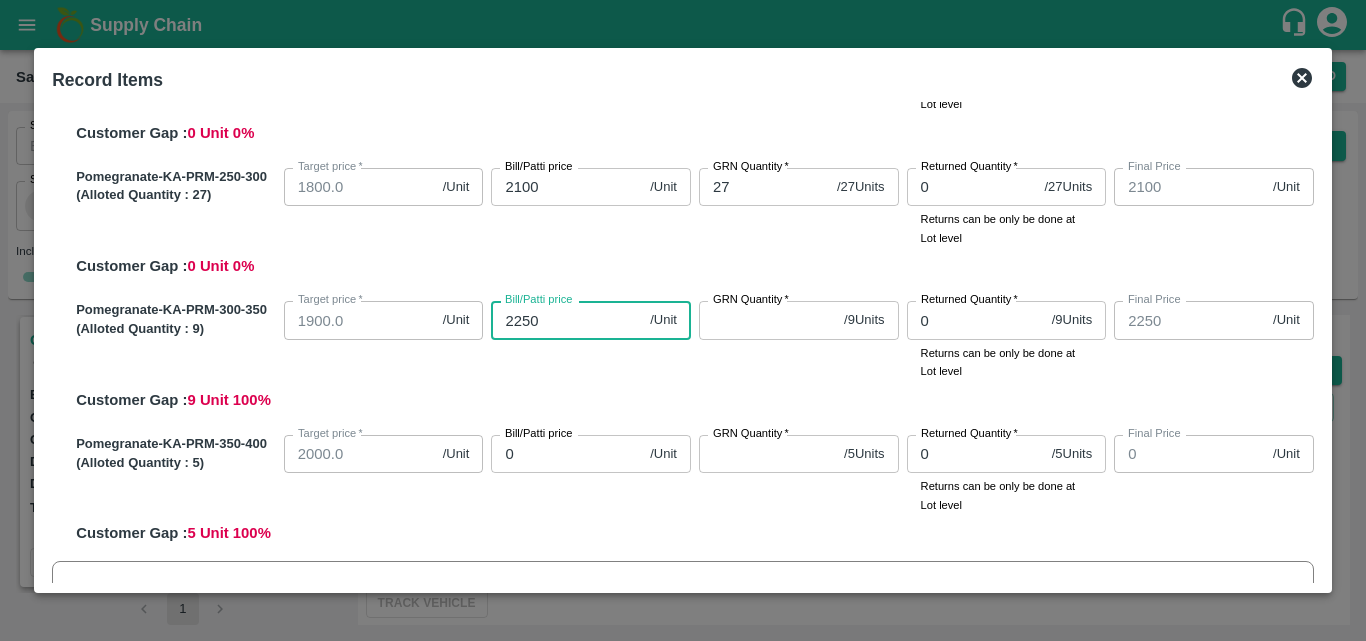 type on "2250" 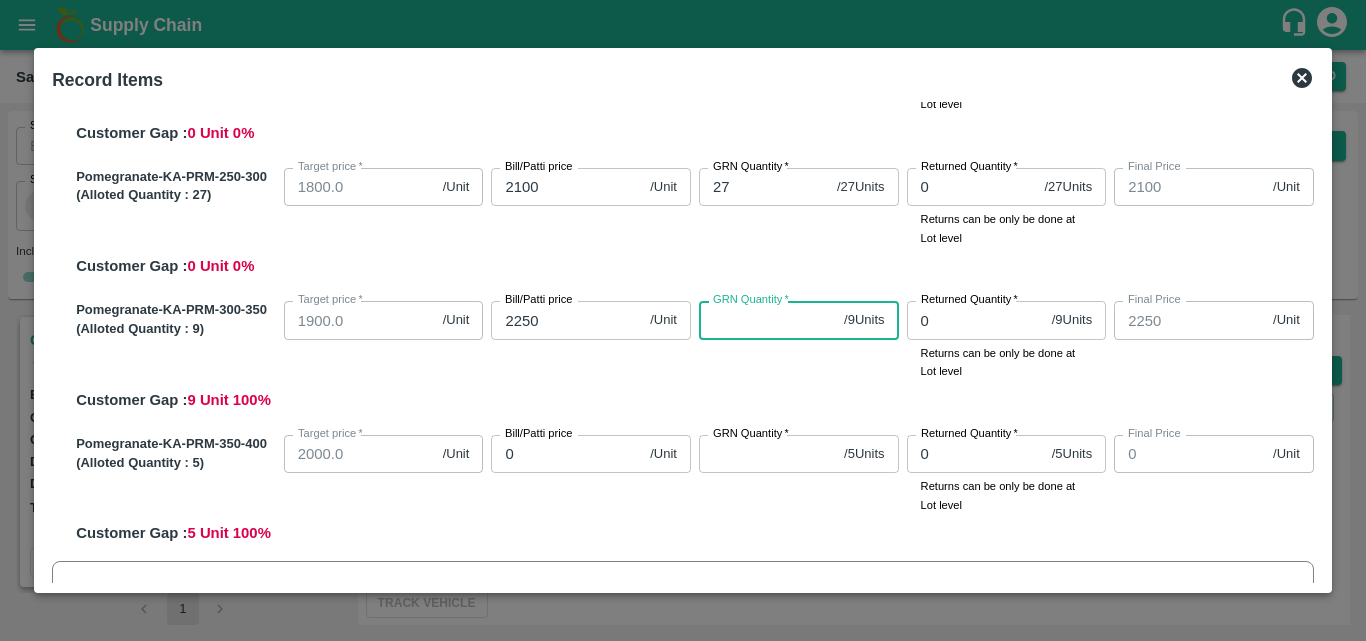 click on "GRN Quantity   *" at bounding box center (767, 320) 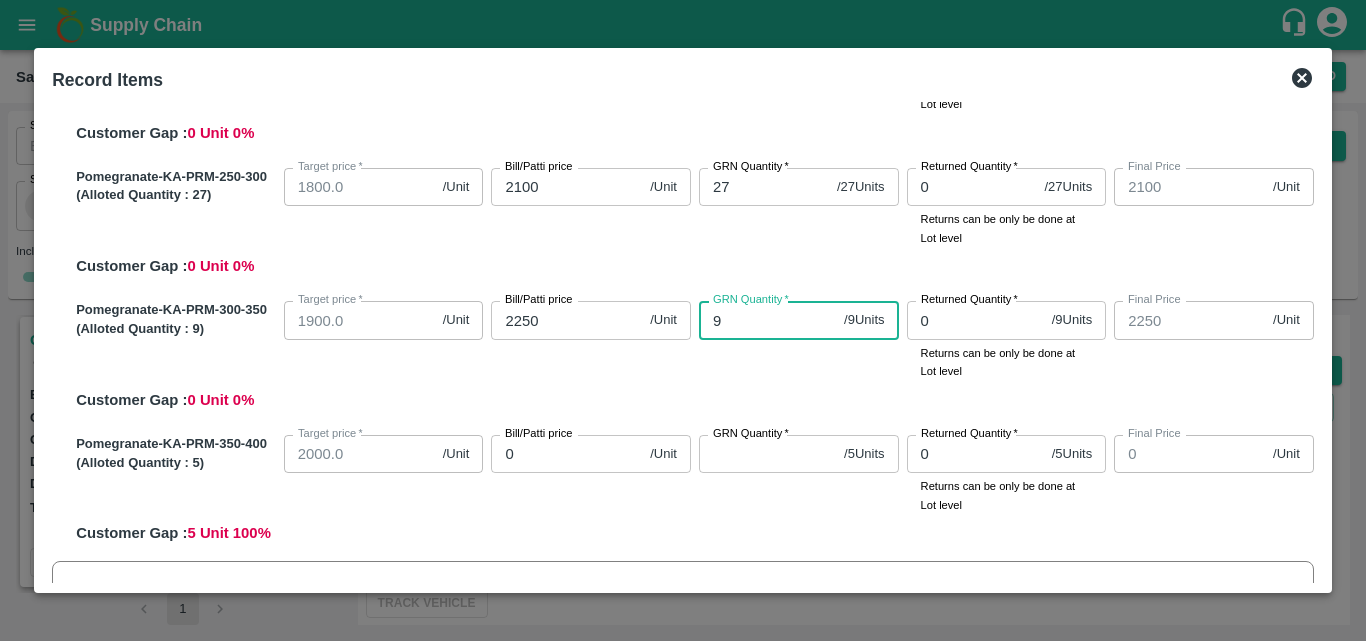 type on "9" 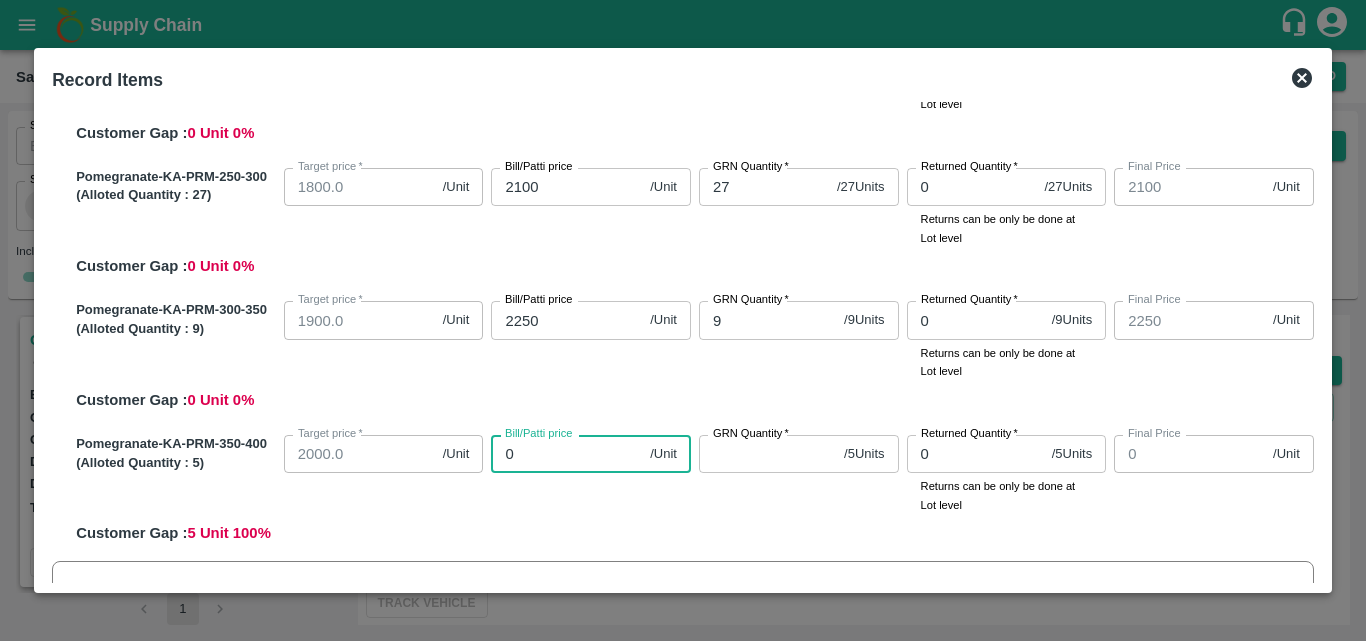 click on "0" at bounding box center (566, 454) 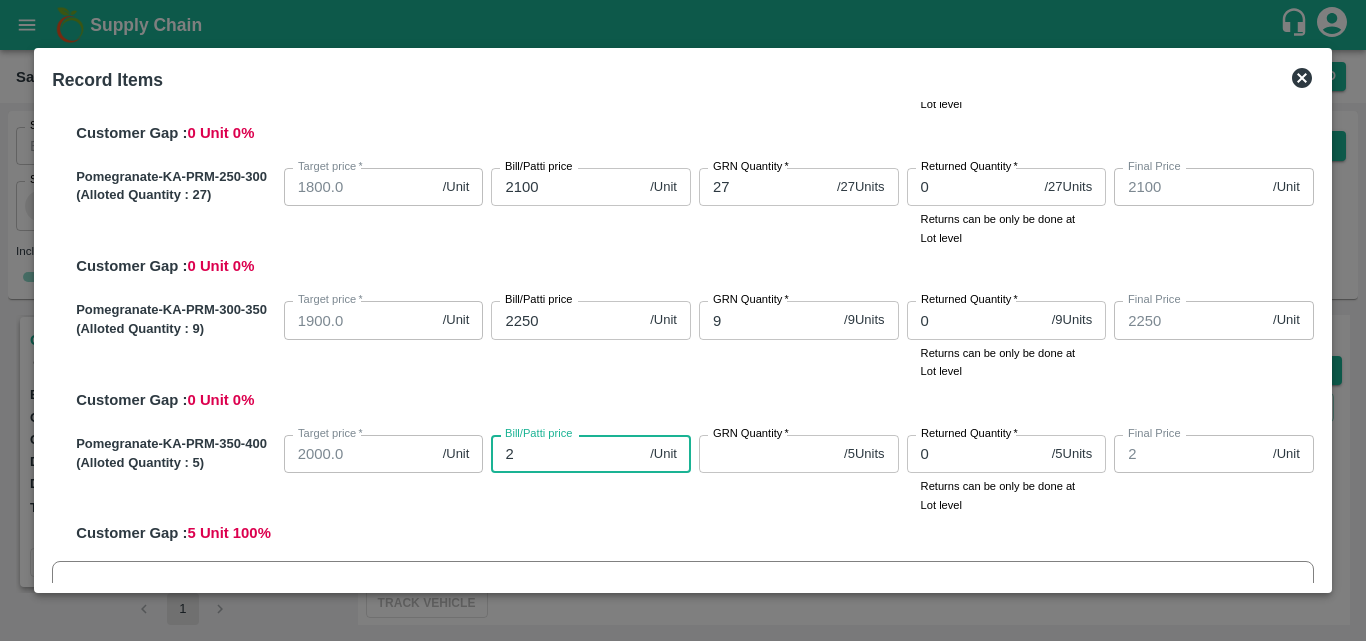 type on "23" 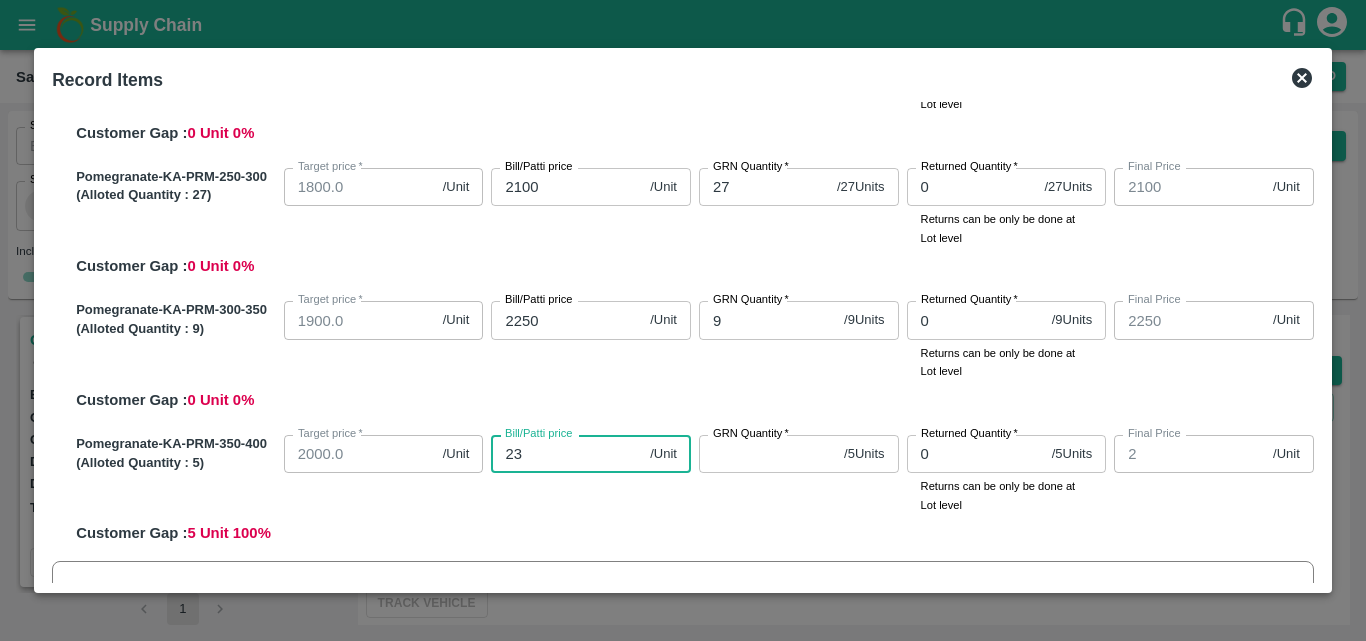 type on "23" 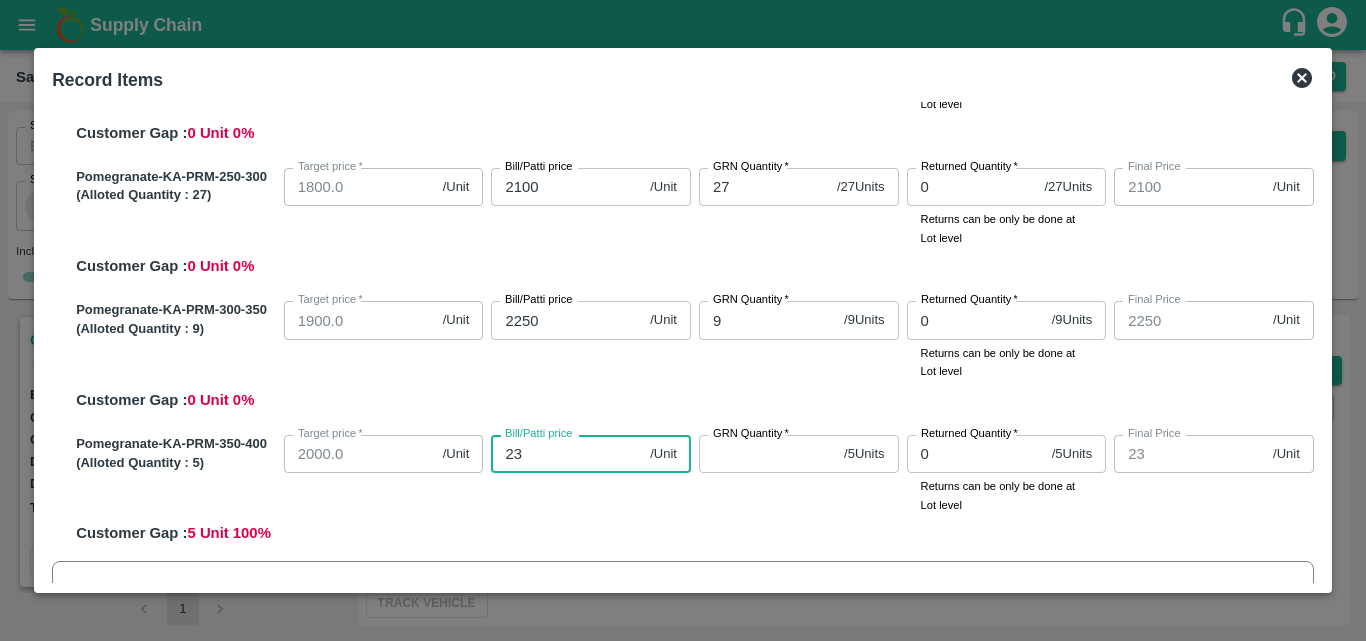 type on "235" 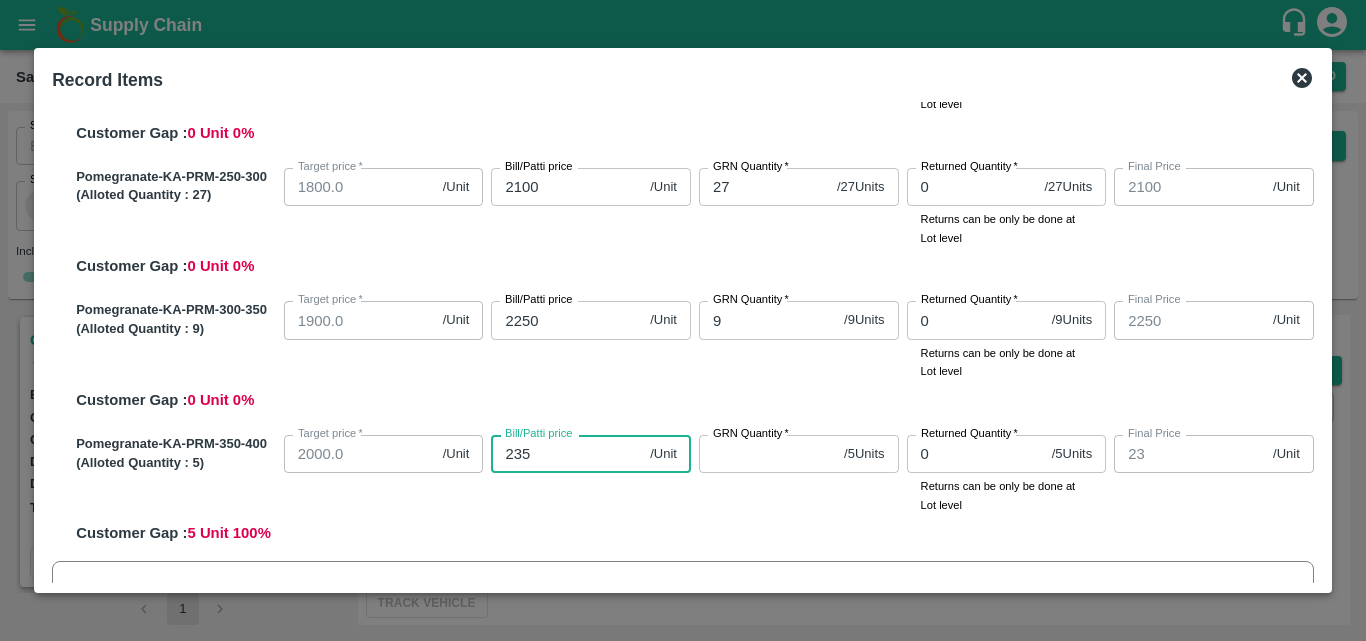 type on "235" 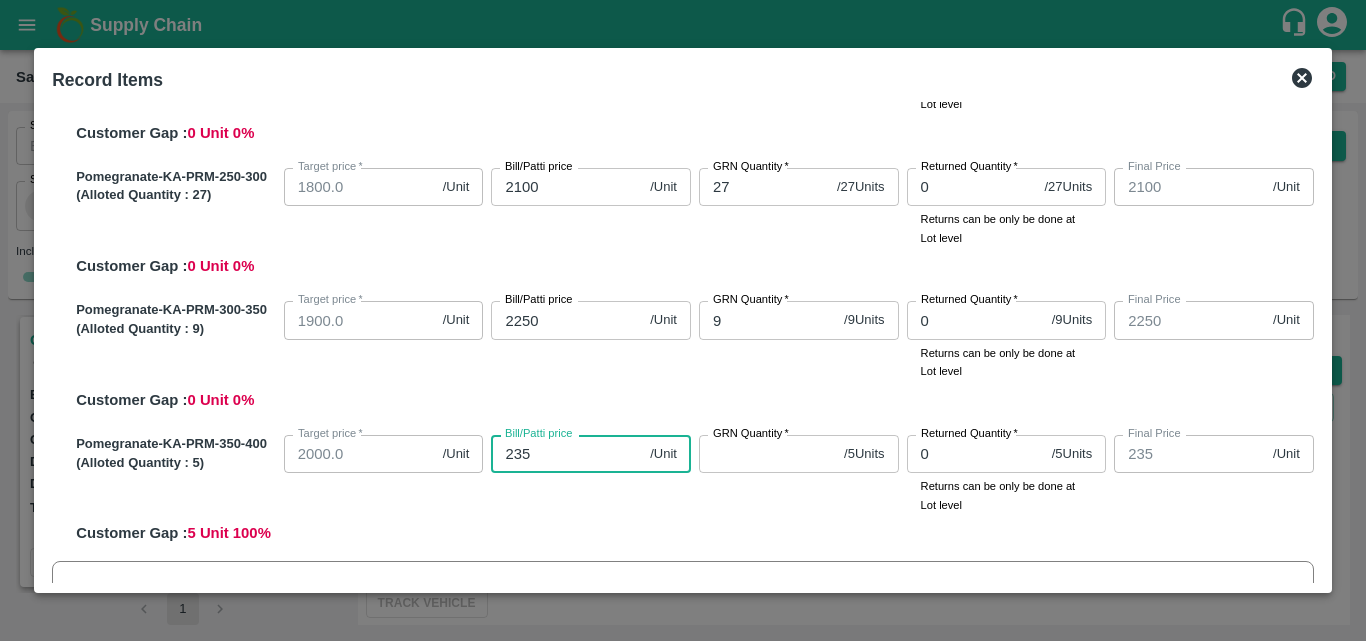 type on "2350" 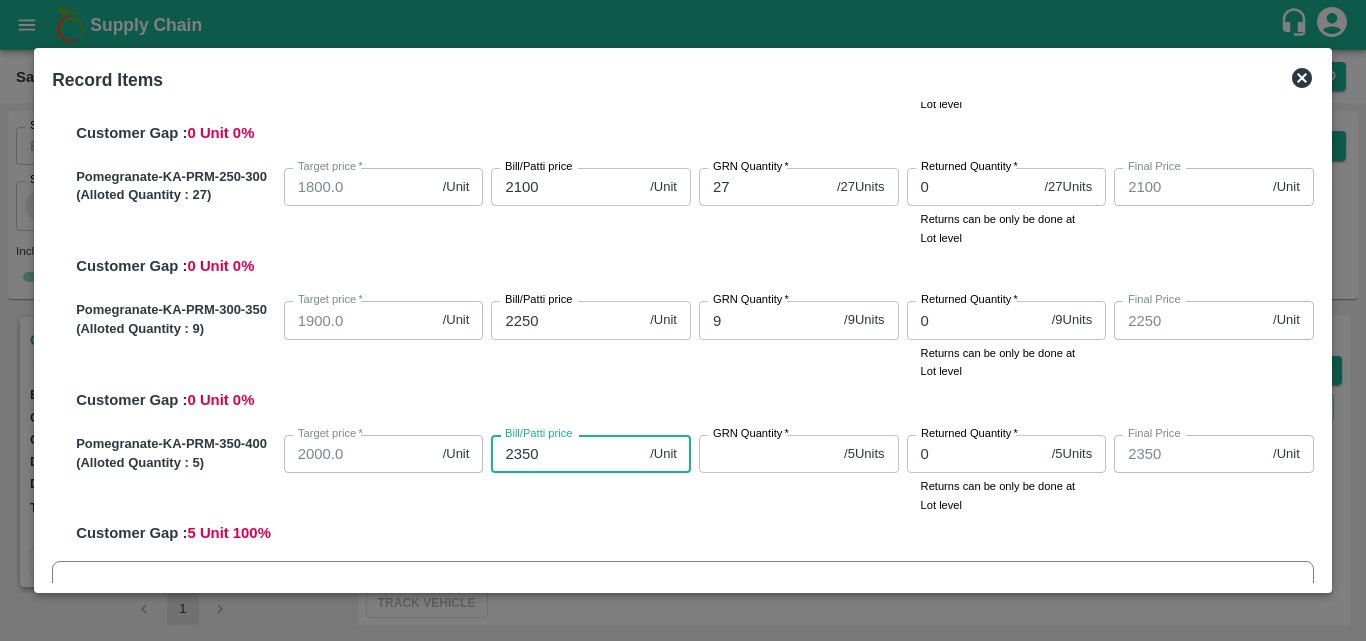 type on "2350" 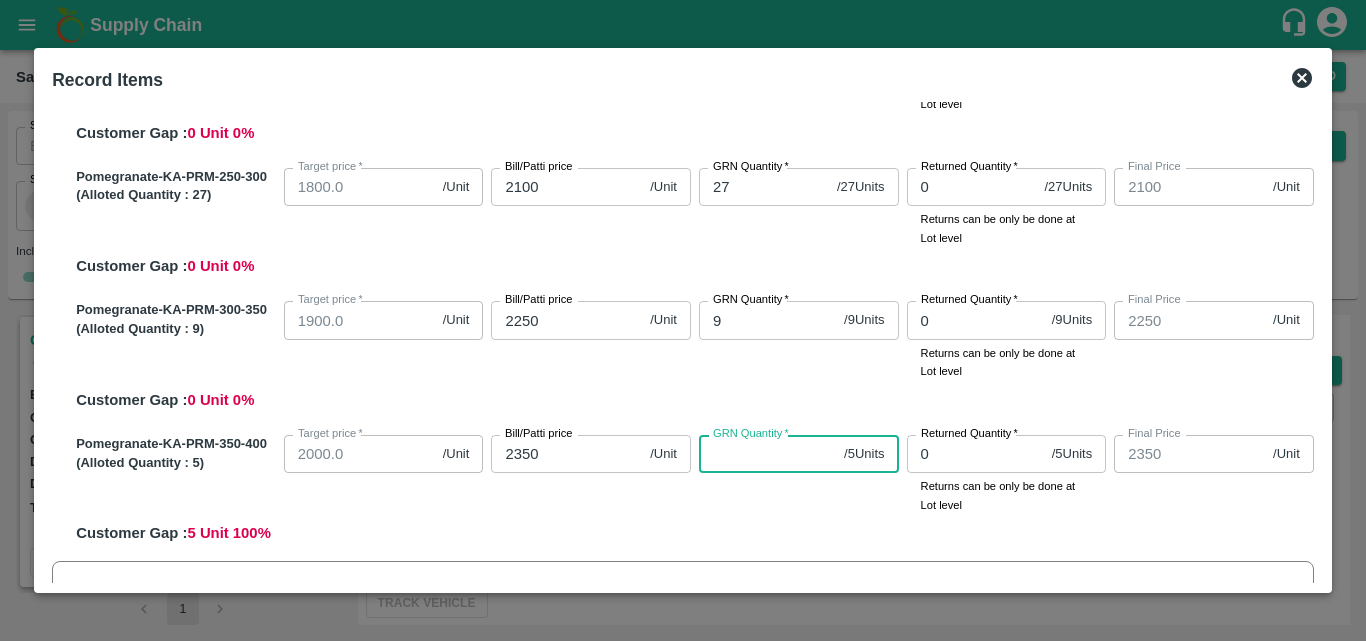 click on "GRN Quantity   *" at bounding box center [767, 454] 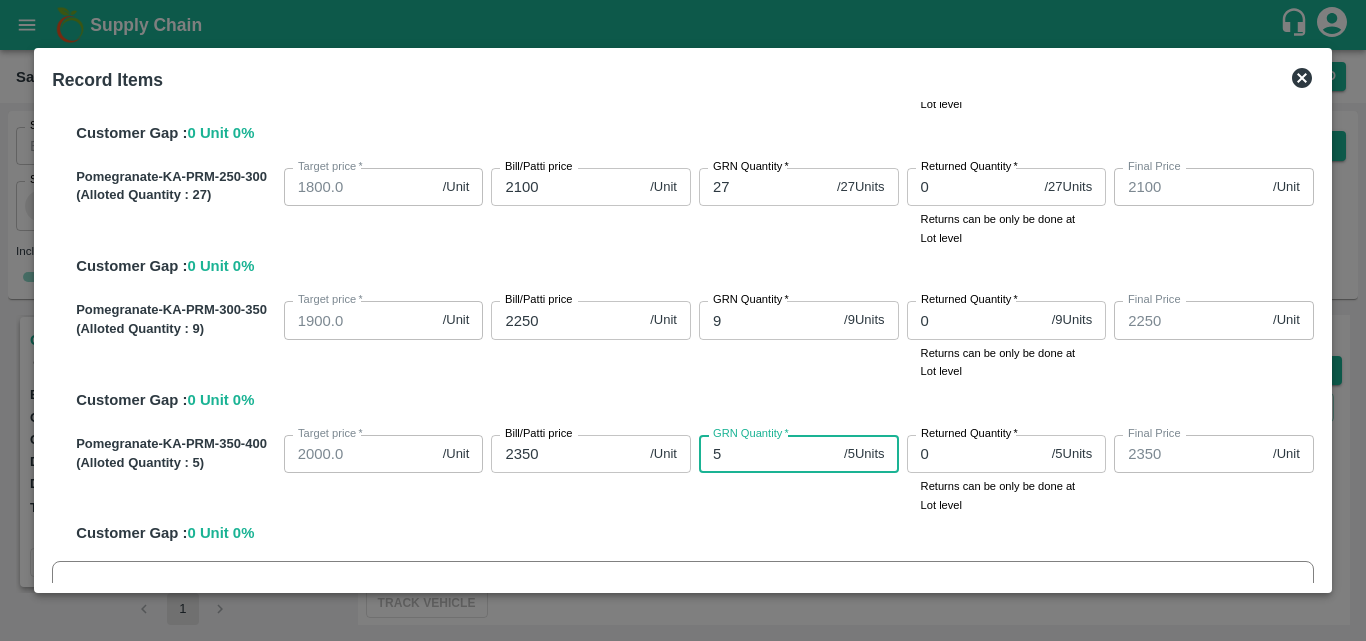 type on "5" 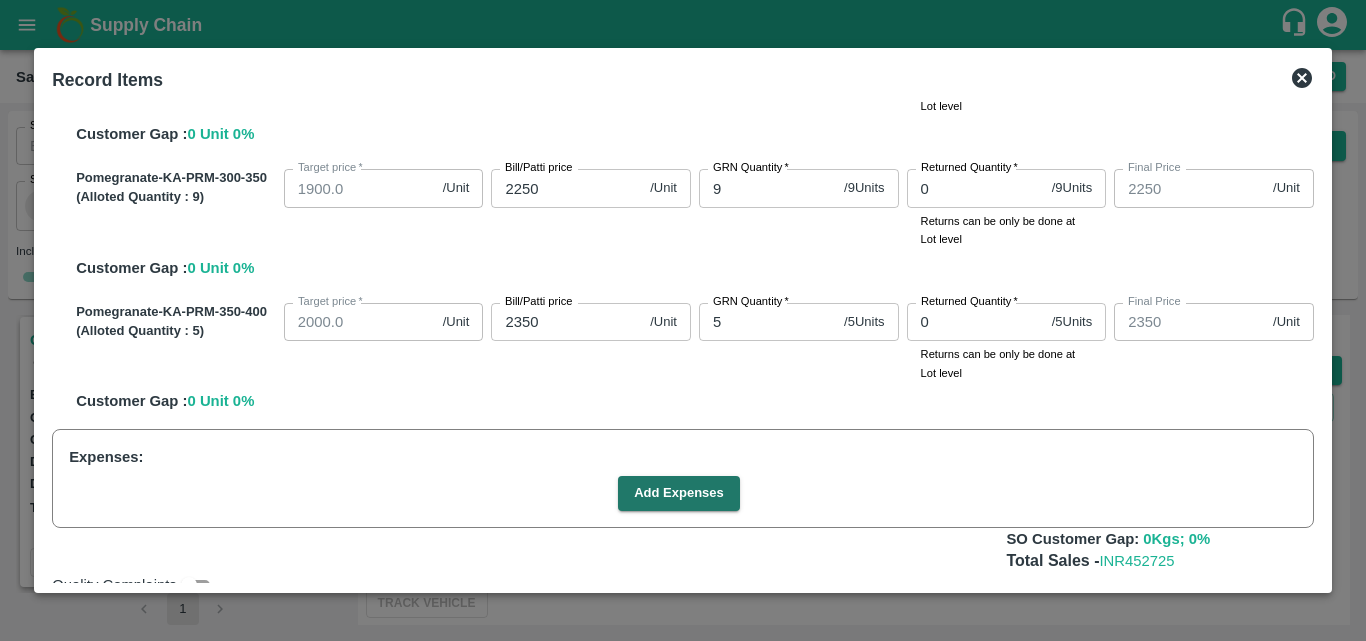 scroll, scrollTop: 620, scrollLeft: 0, axis: vertical 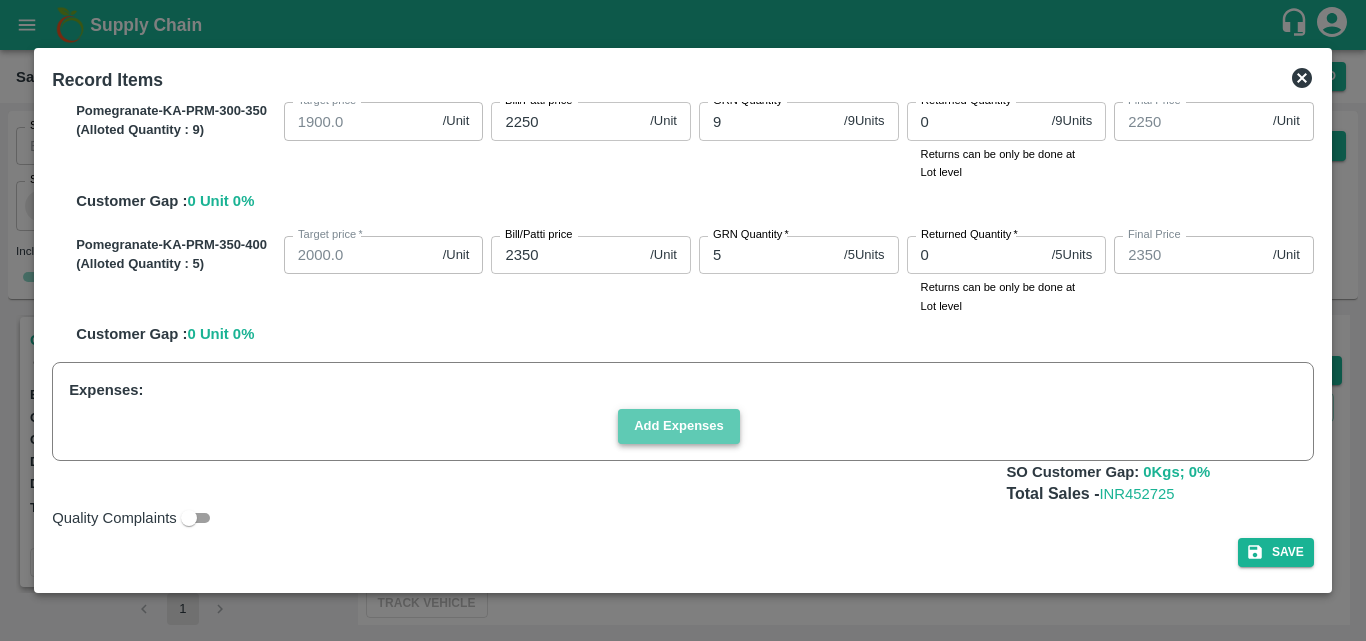 click on "Add Expenses" at bounding box center (679, 426) 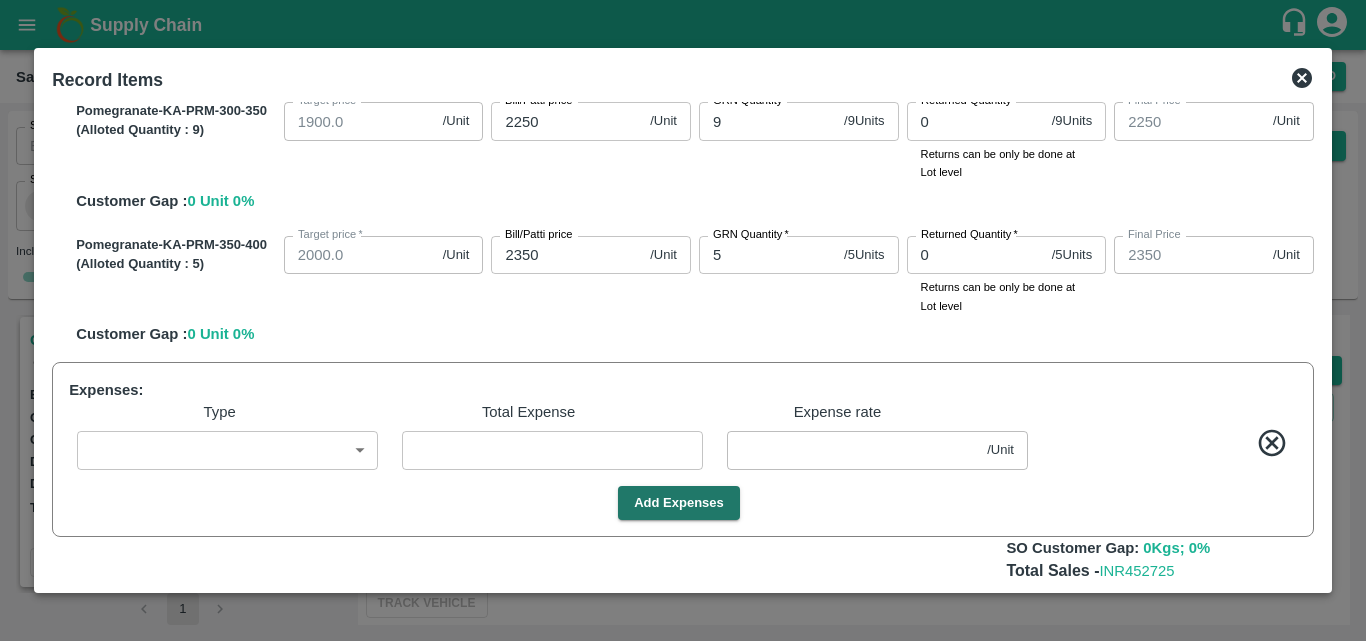 scroll, scrollTop: 199, scrollLeft: 0, axis: vertical 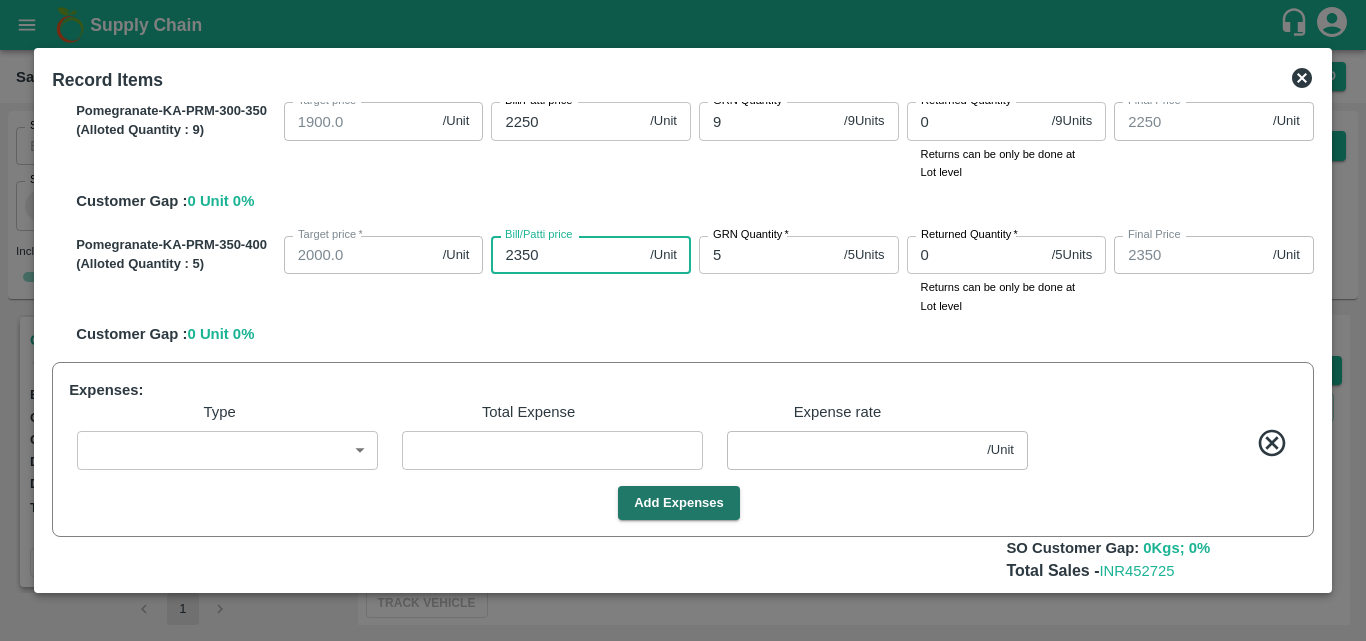 click on "2350" at bounding box center [566, 255] 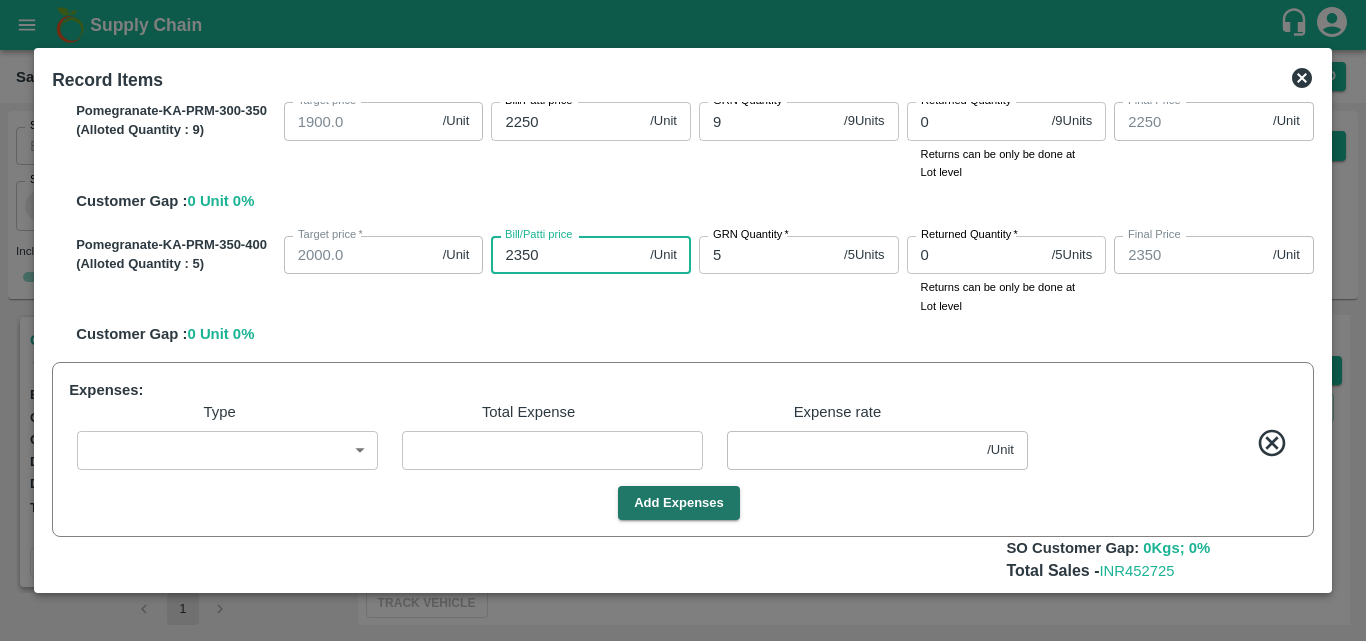 type on "230" 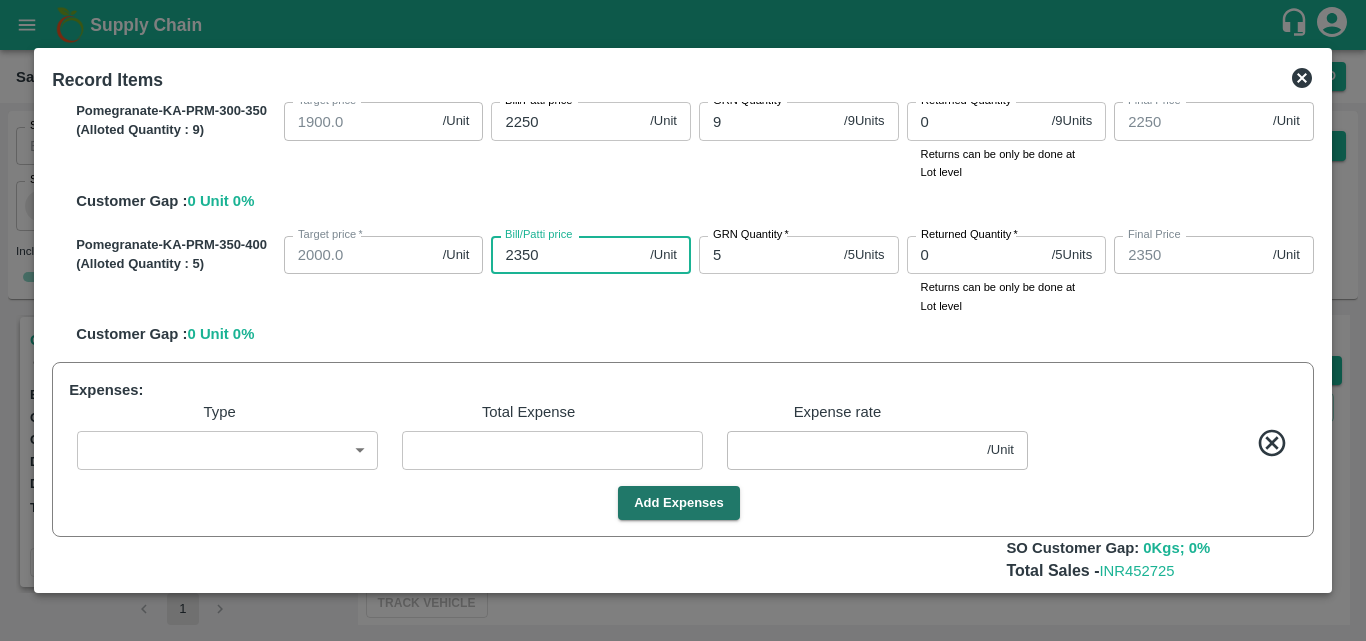 type on "230" 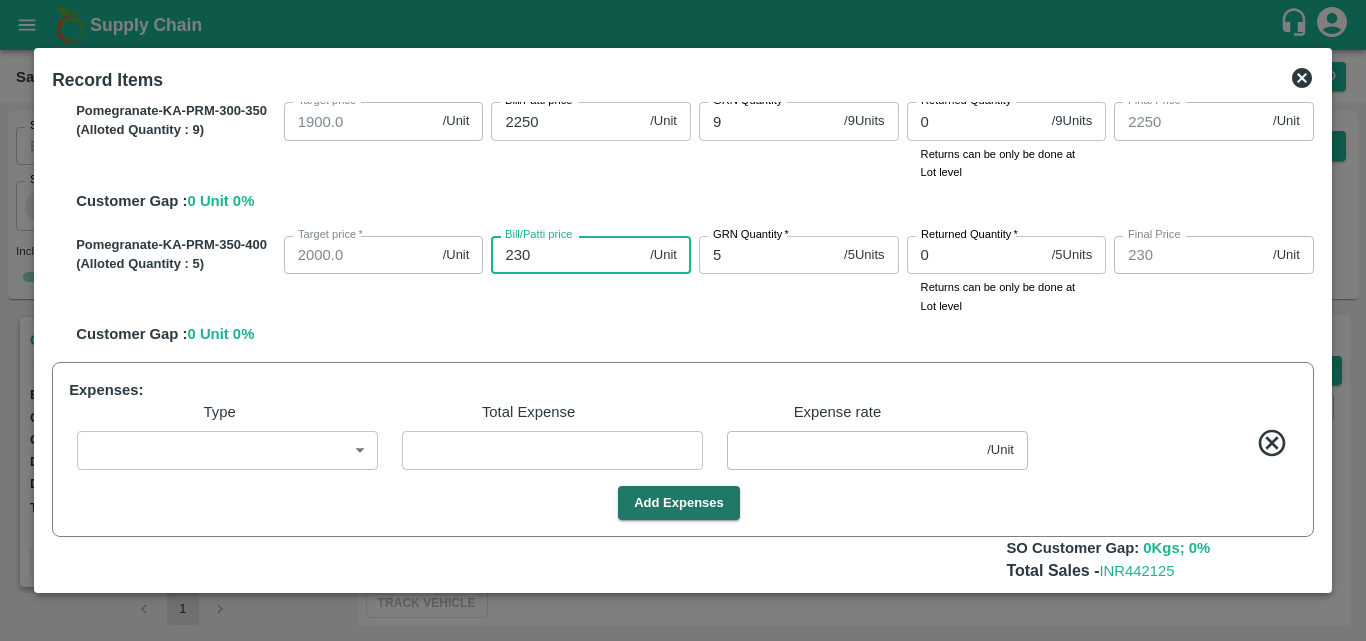 type on "23" 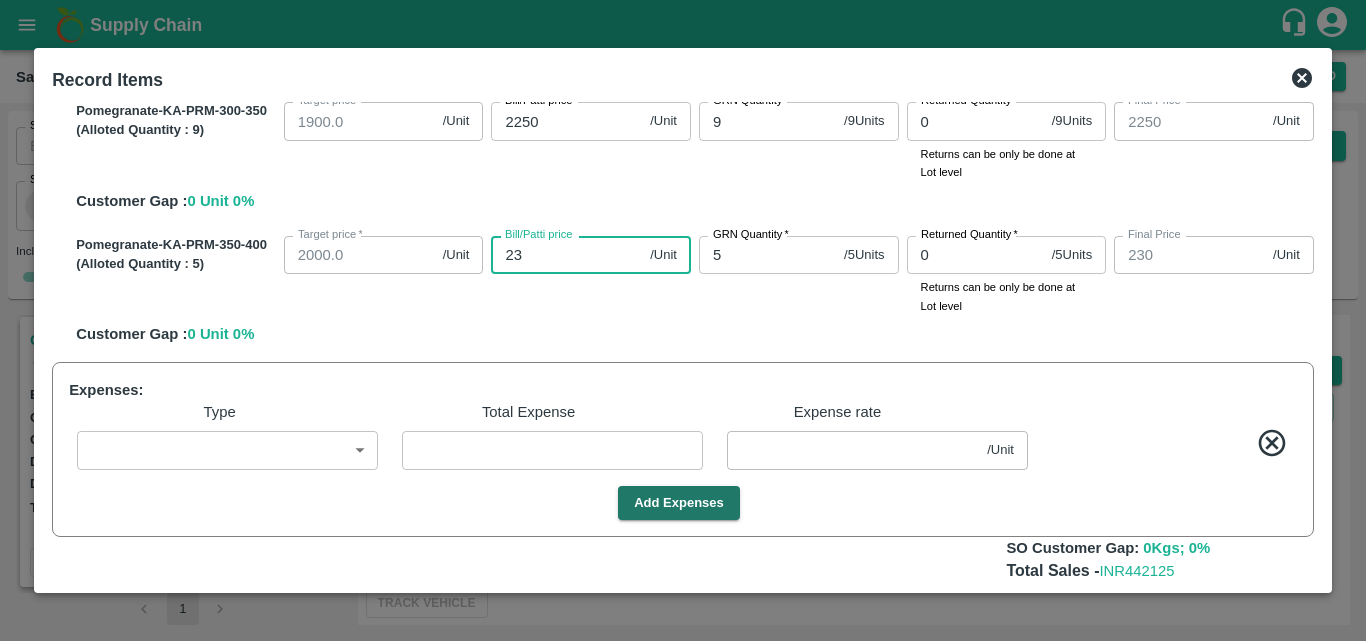 type on "23" 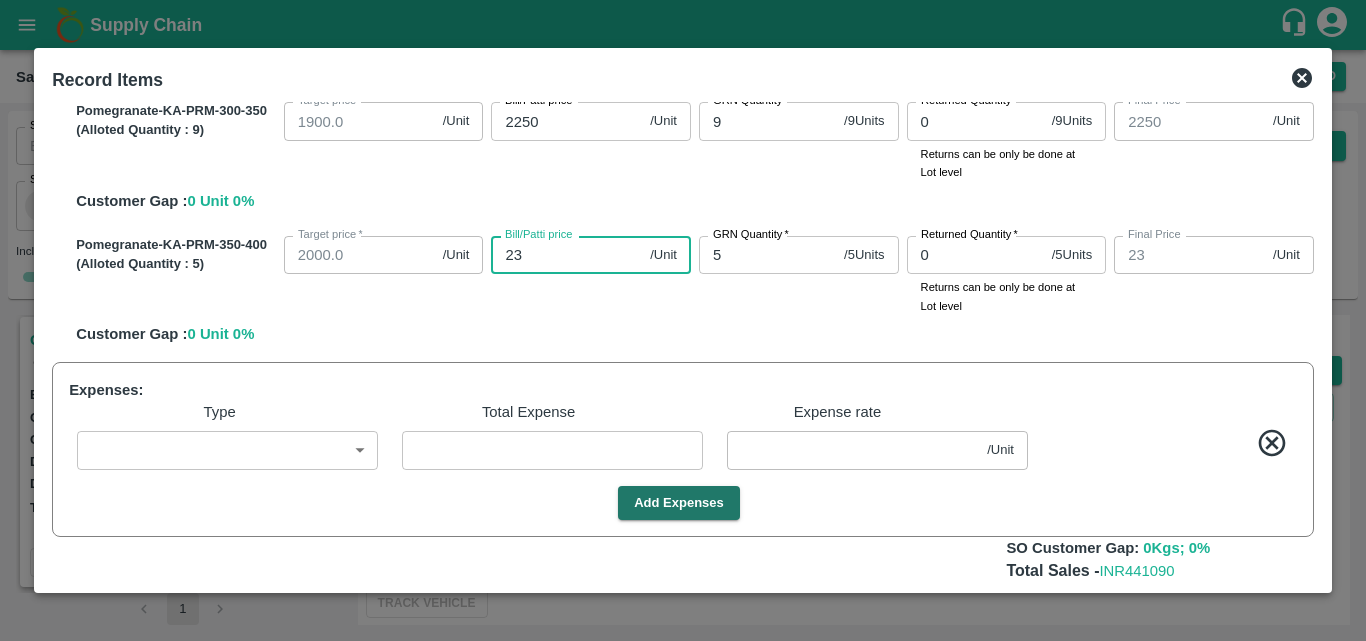 type on "232" 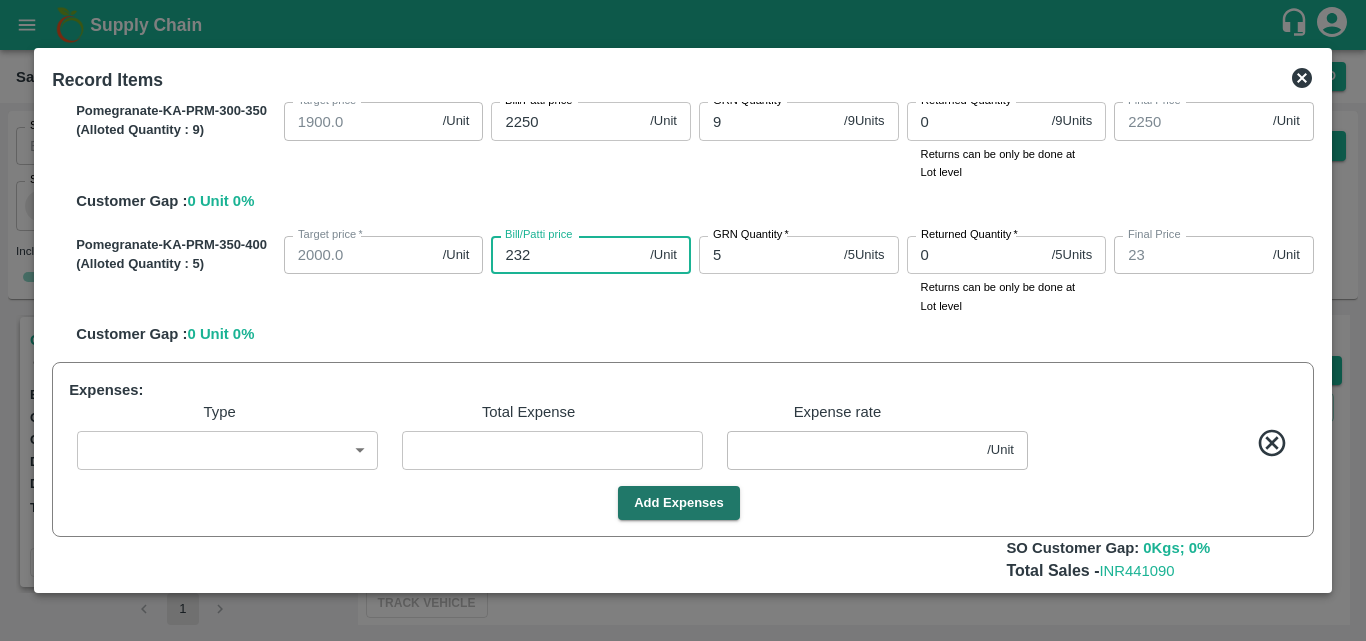 type on "232" 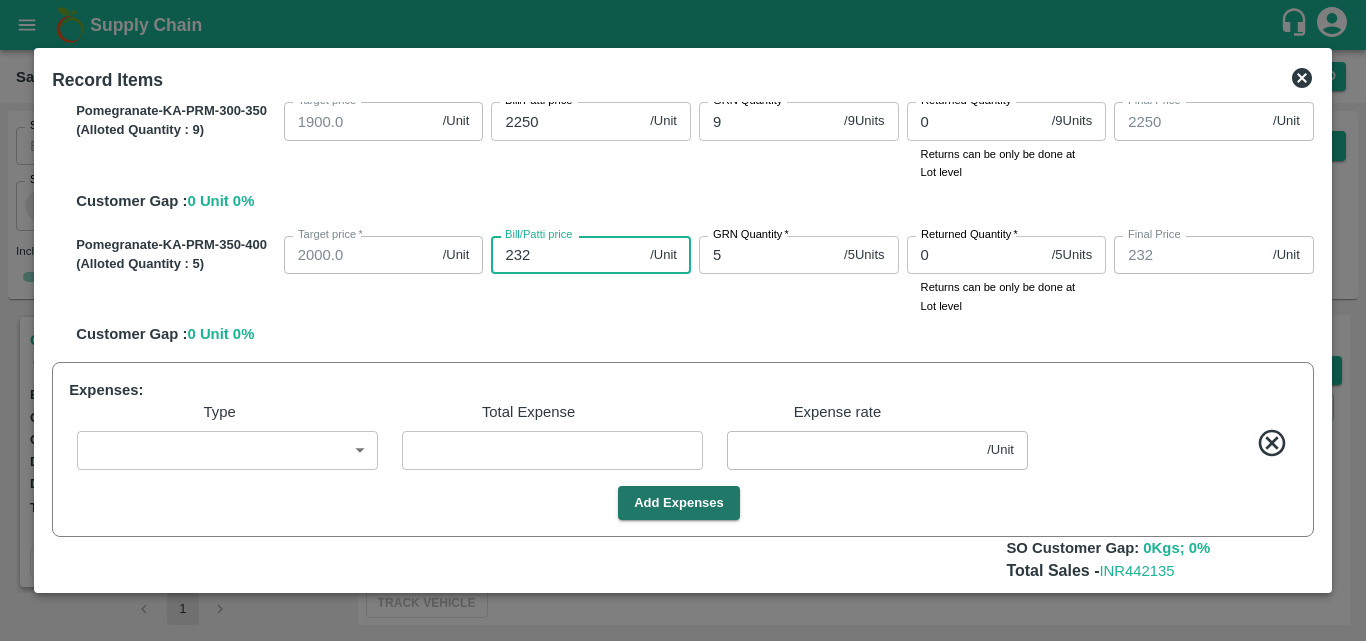 type on "2325" 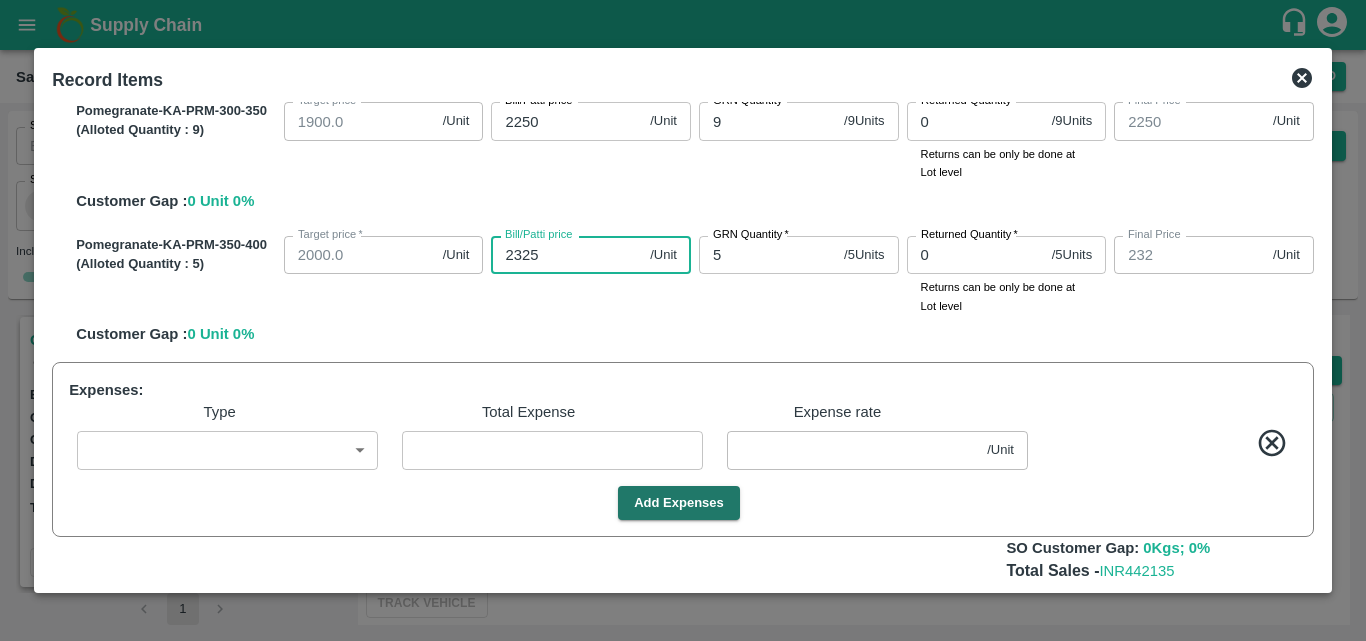 type on "2325" 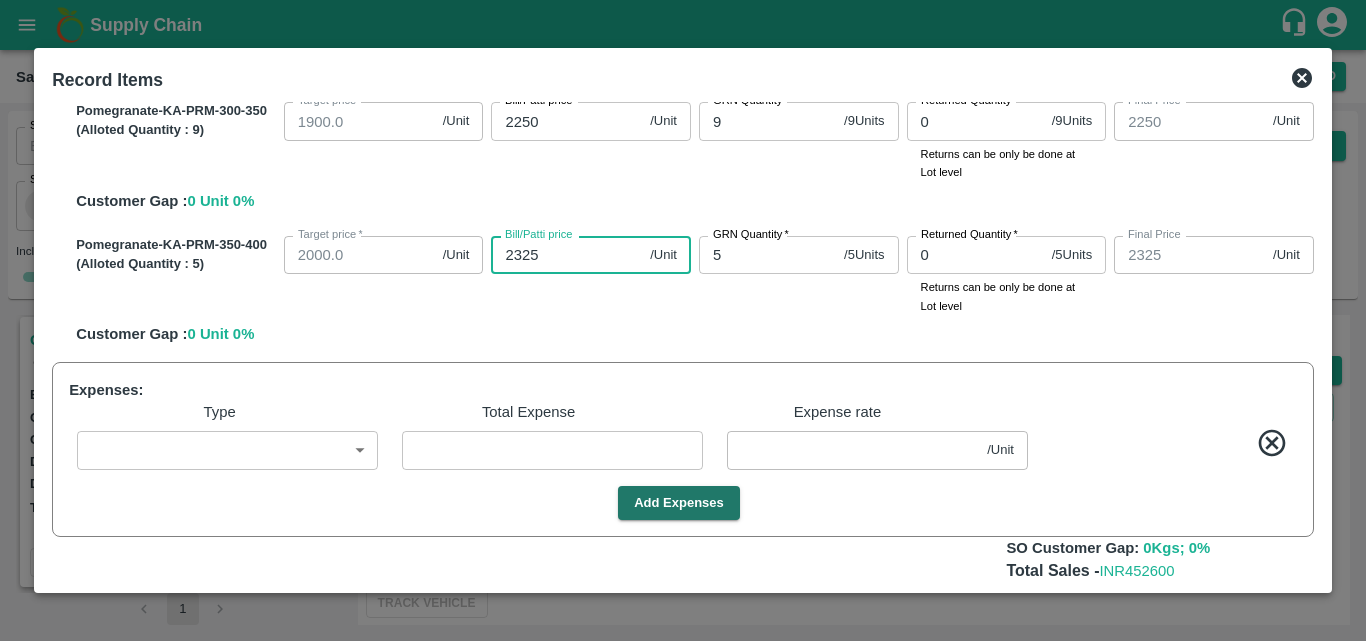 type on "2325" 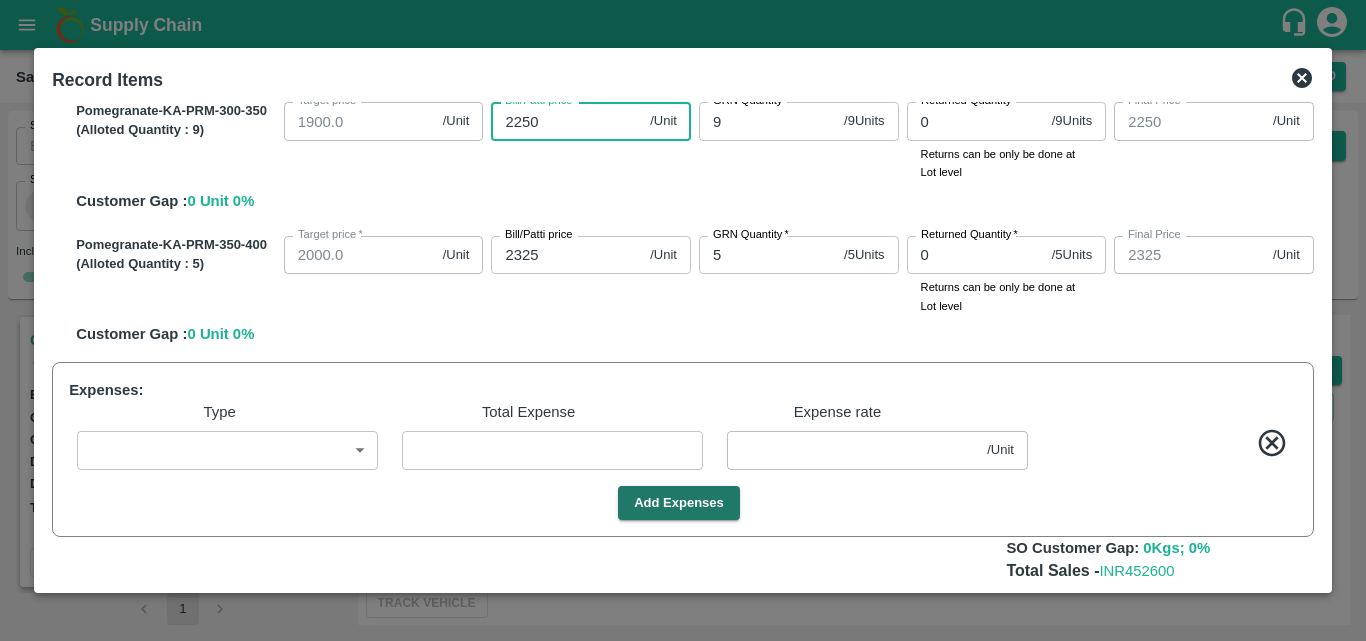 click on "2250" at bounding box center (566, 121) 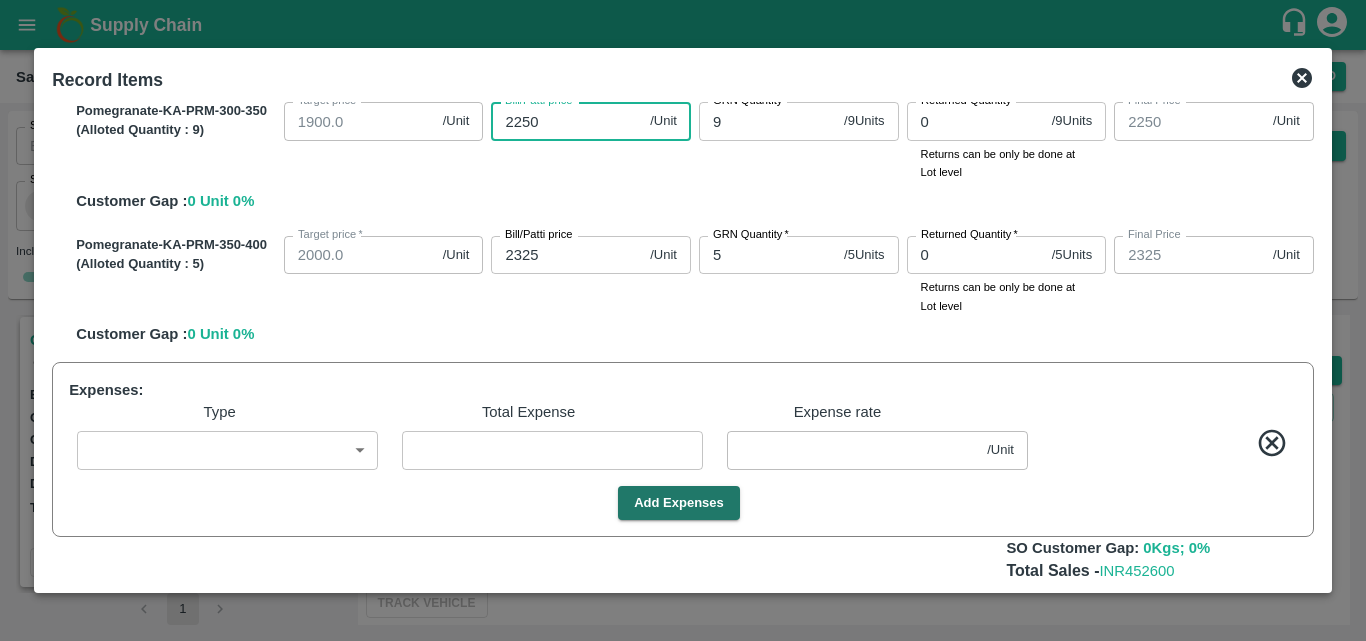type on "225" 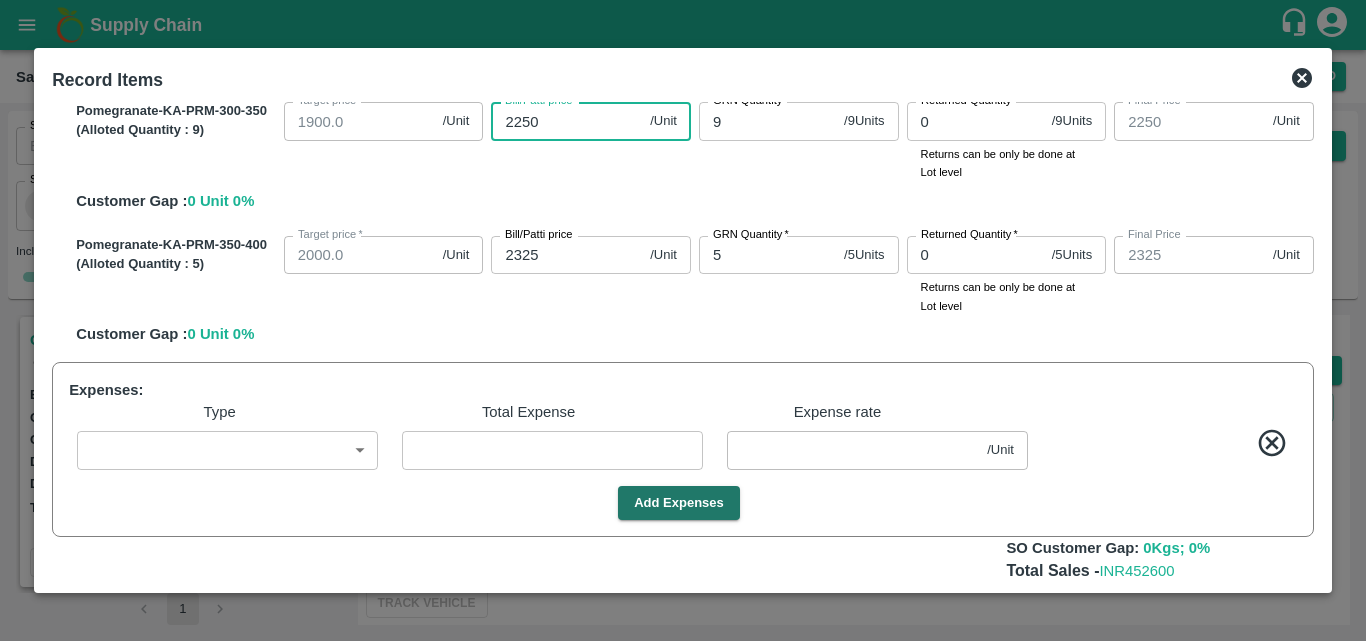 type on "225" 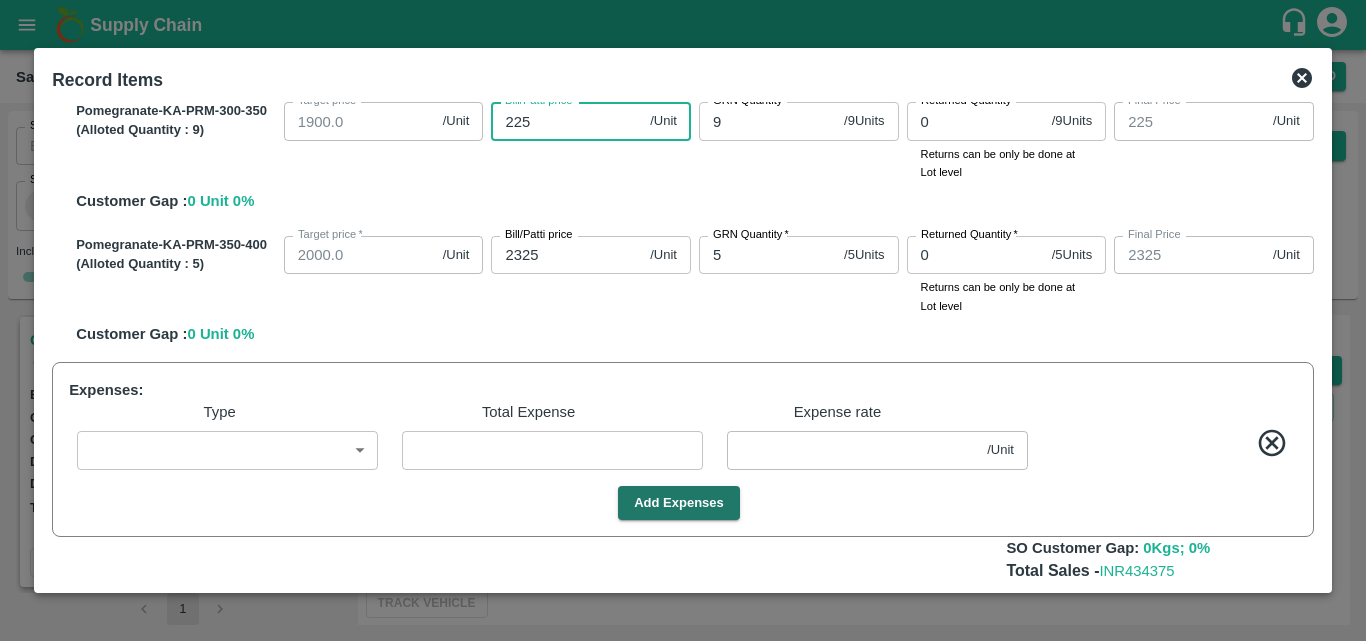 type on "22" 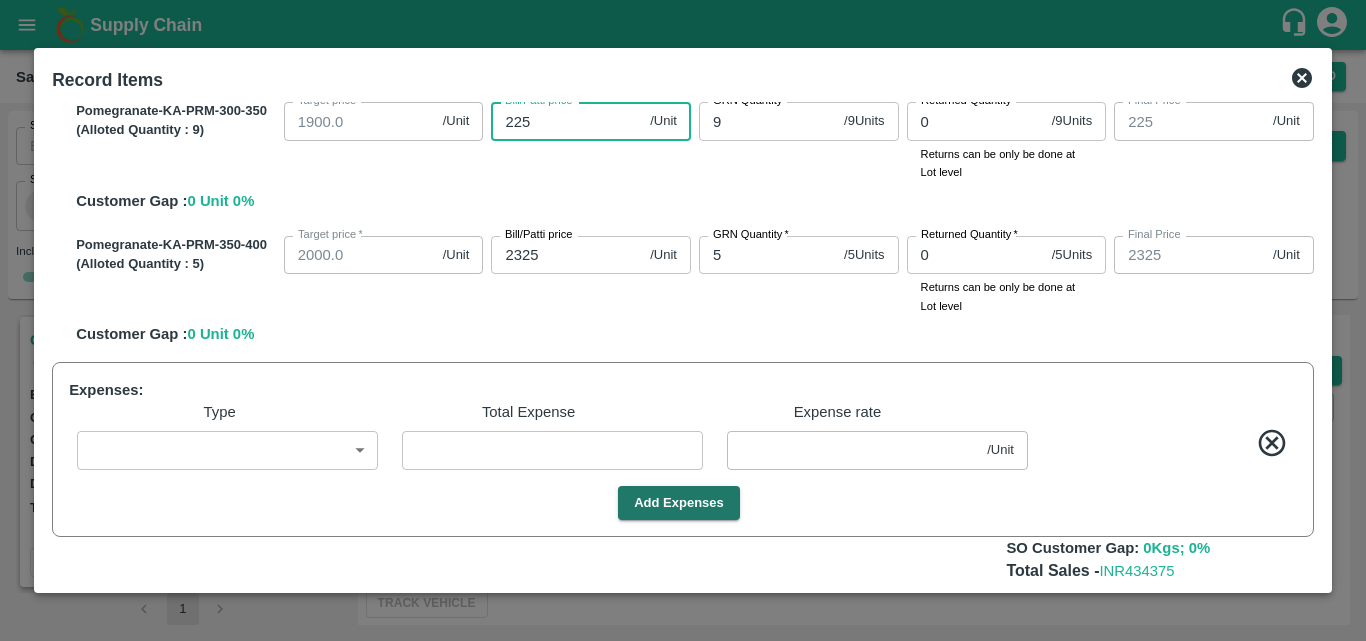 type on "22" 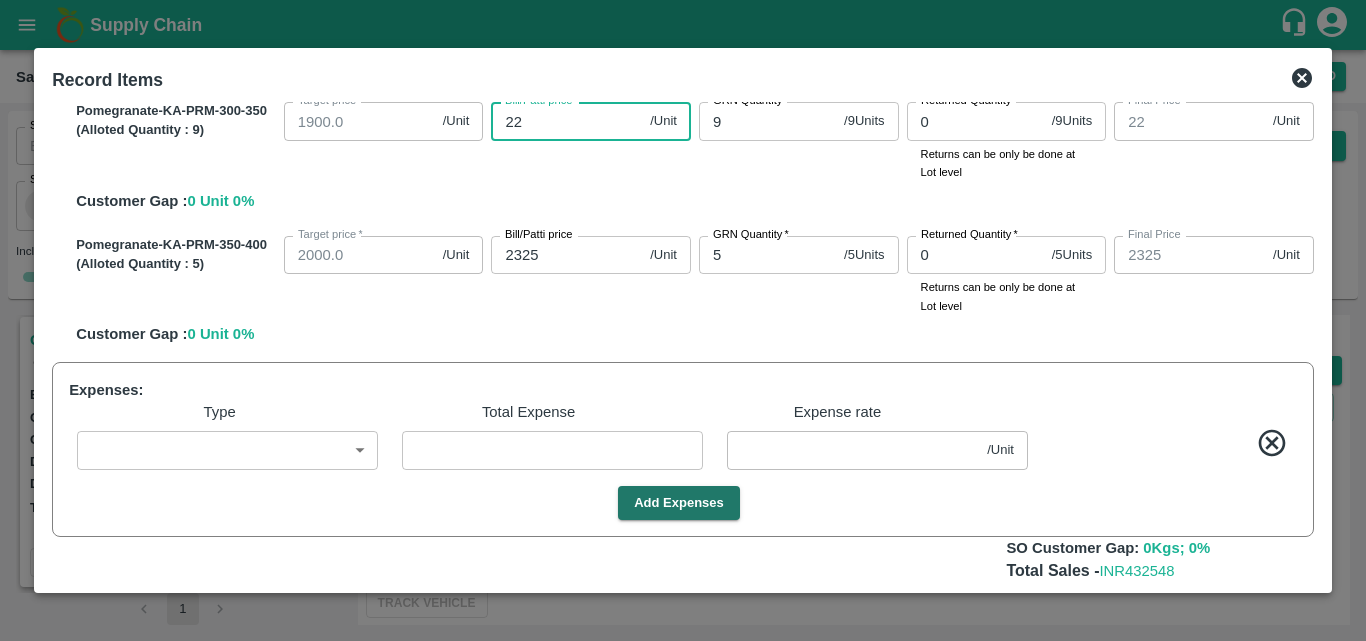 type on "222" 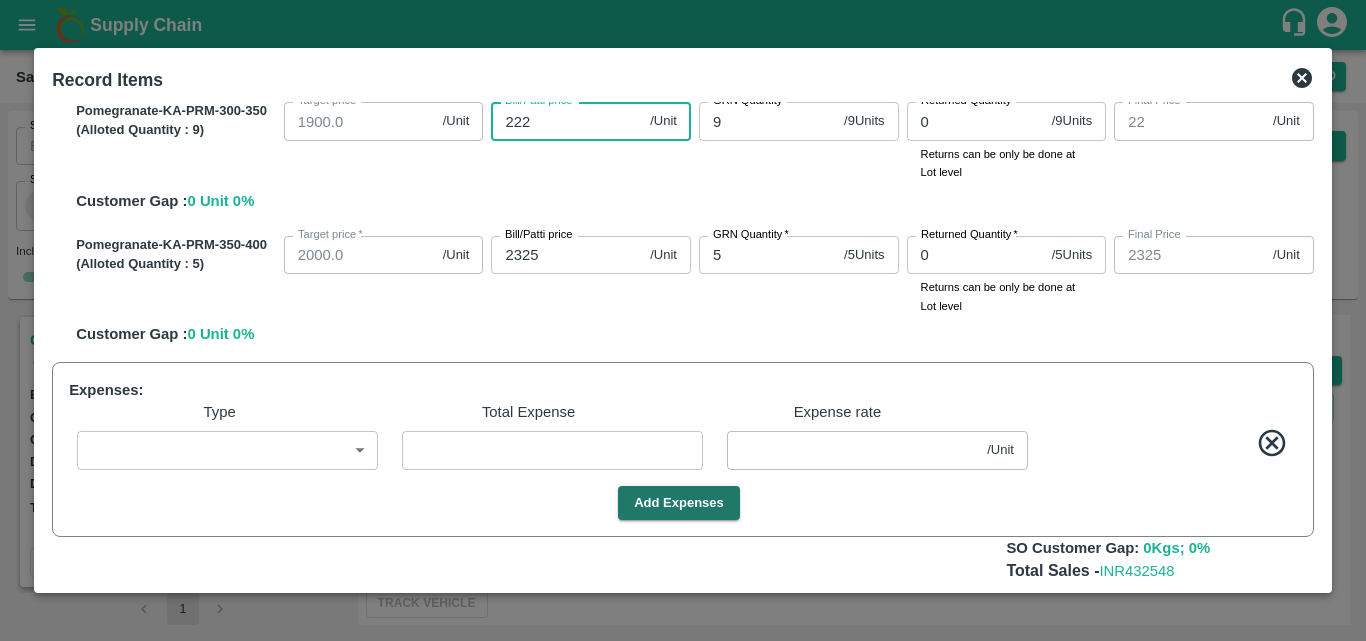 type on "222" 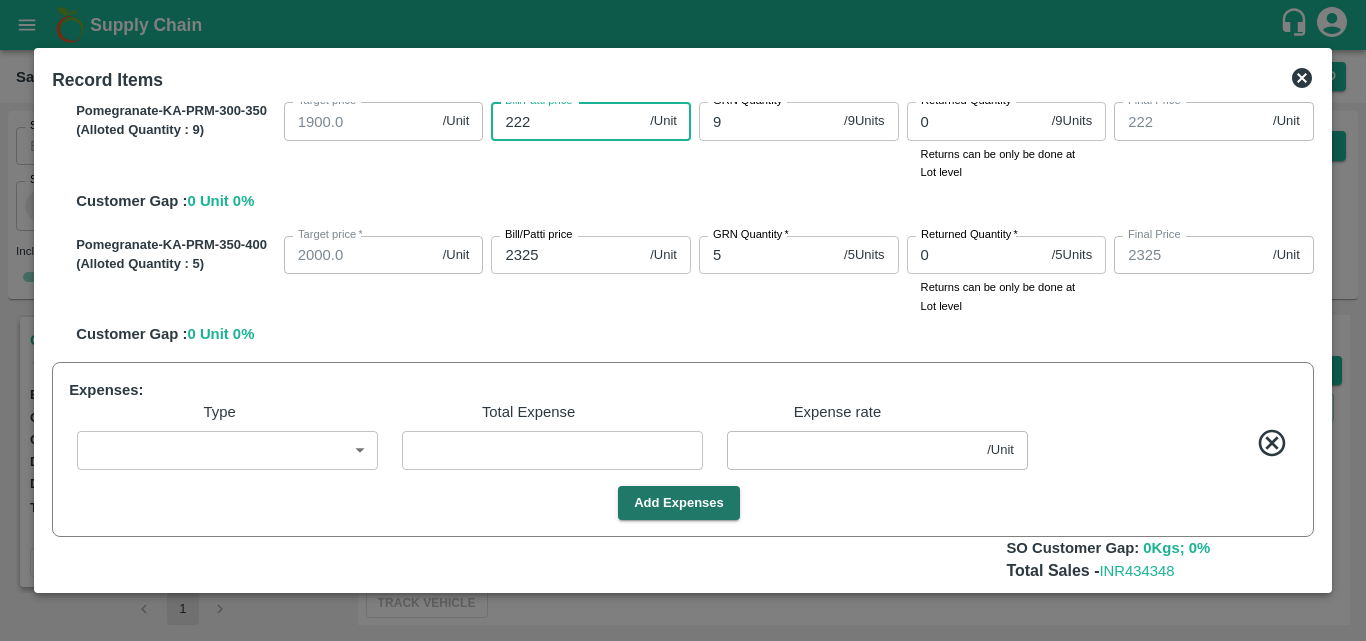 type on "2225" 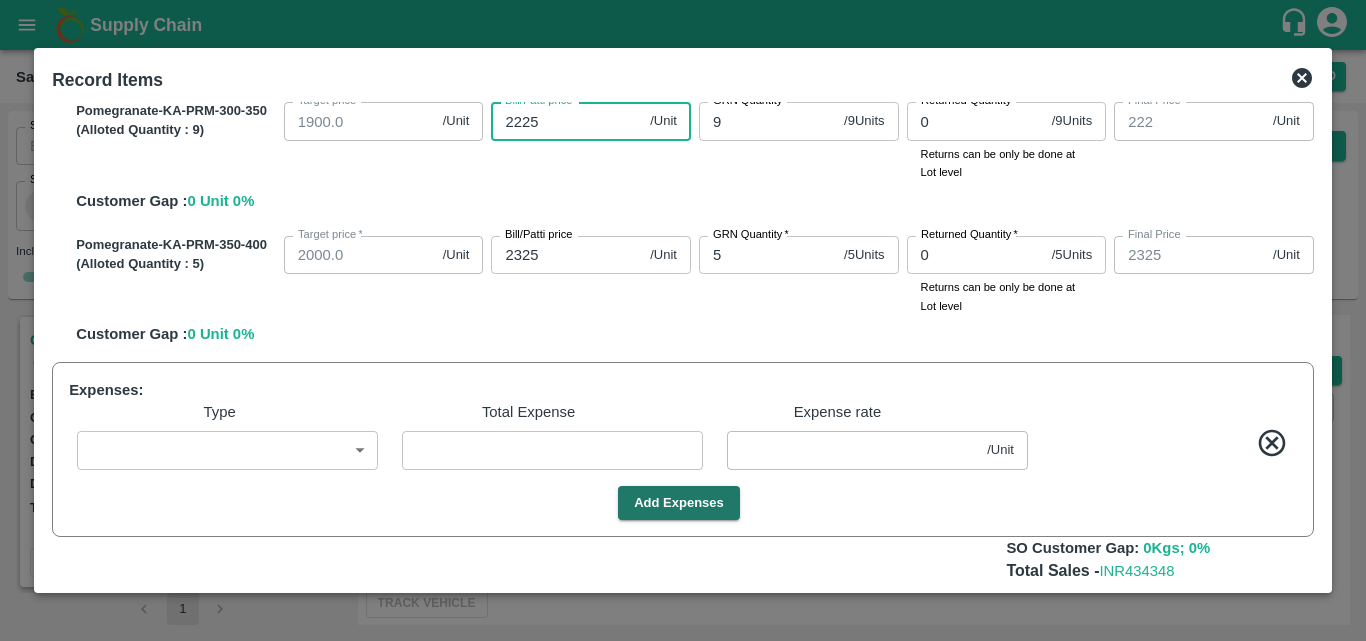 type on "2225" 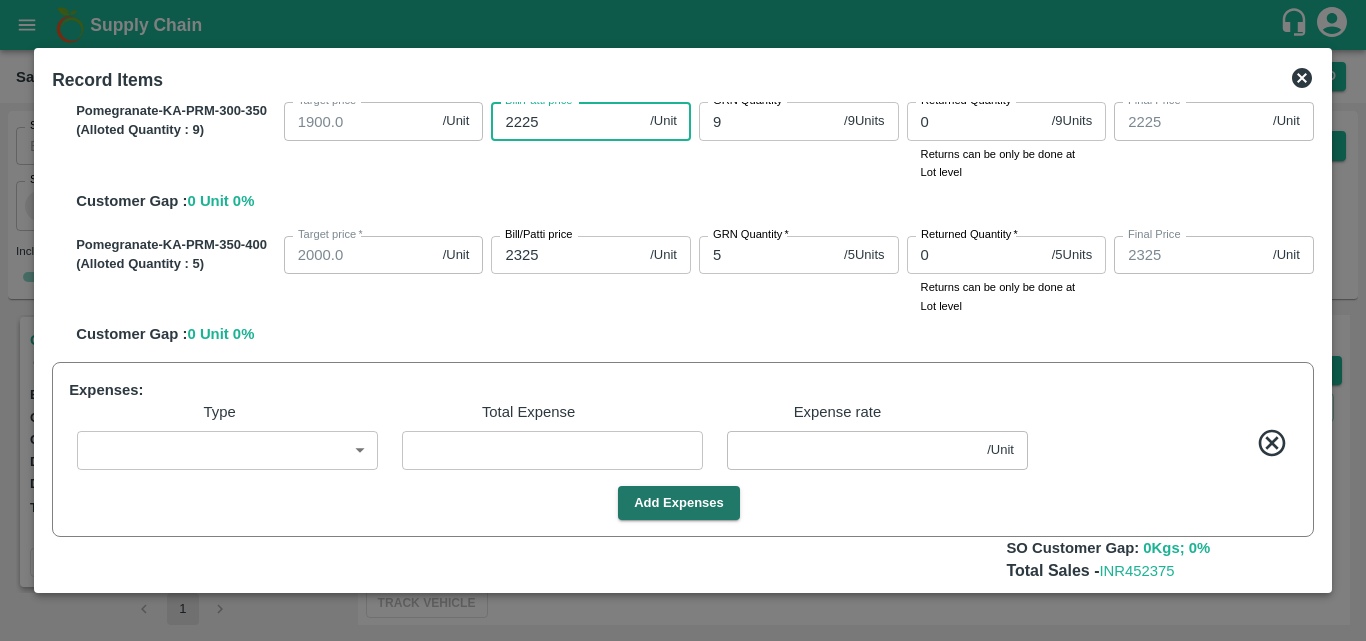 type on "2225" 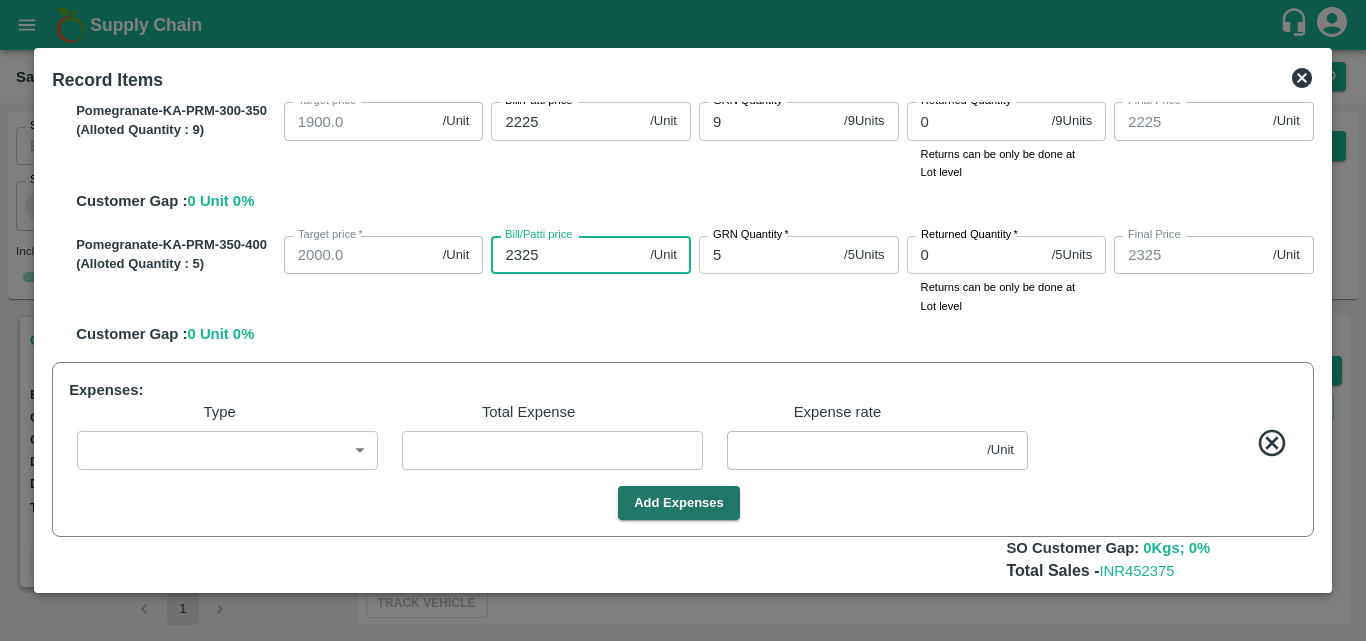 click on "2325" at bounding box center [566, 255] 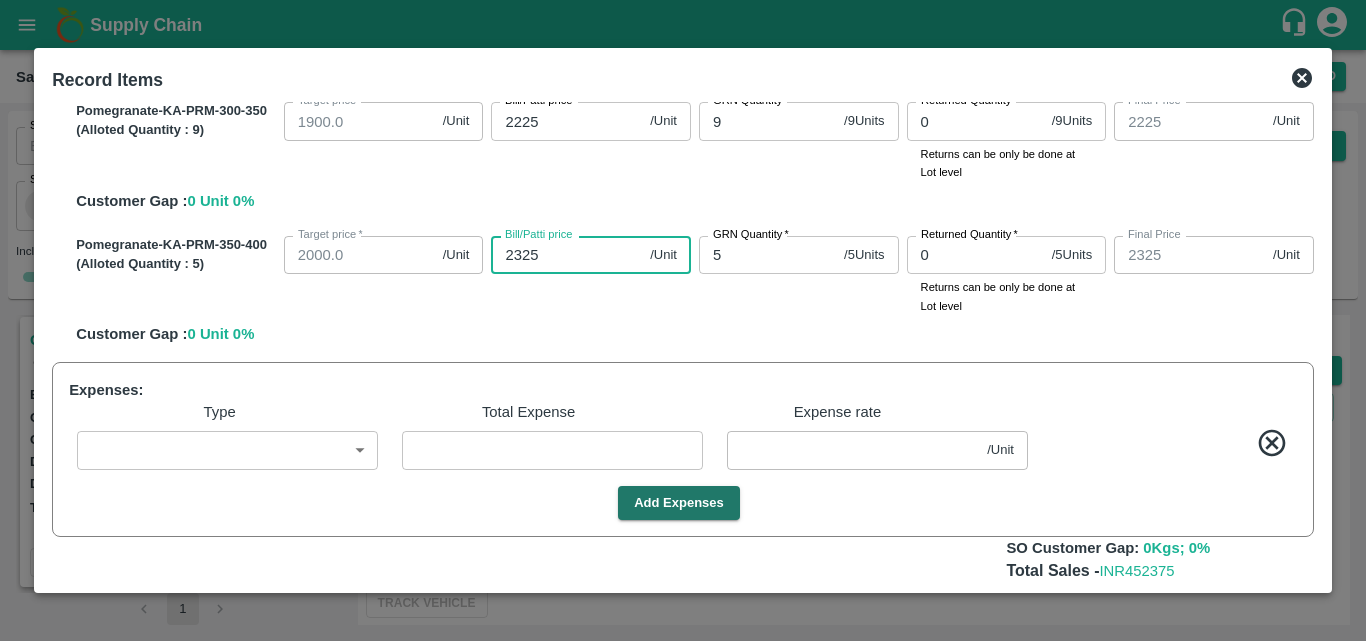 type on "232" 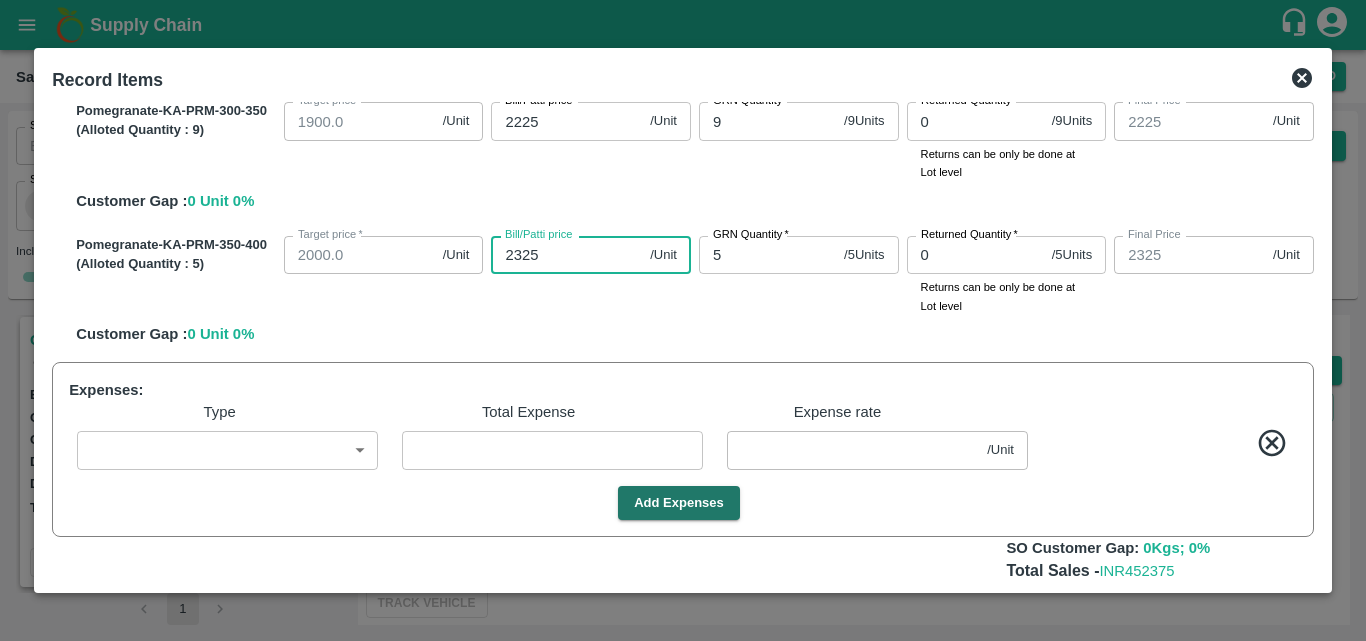type on "232" 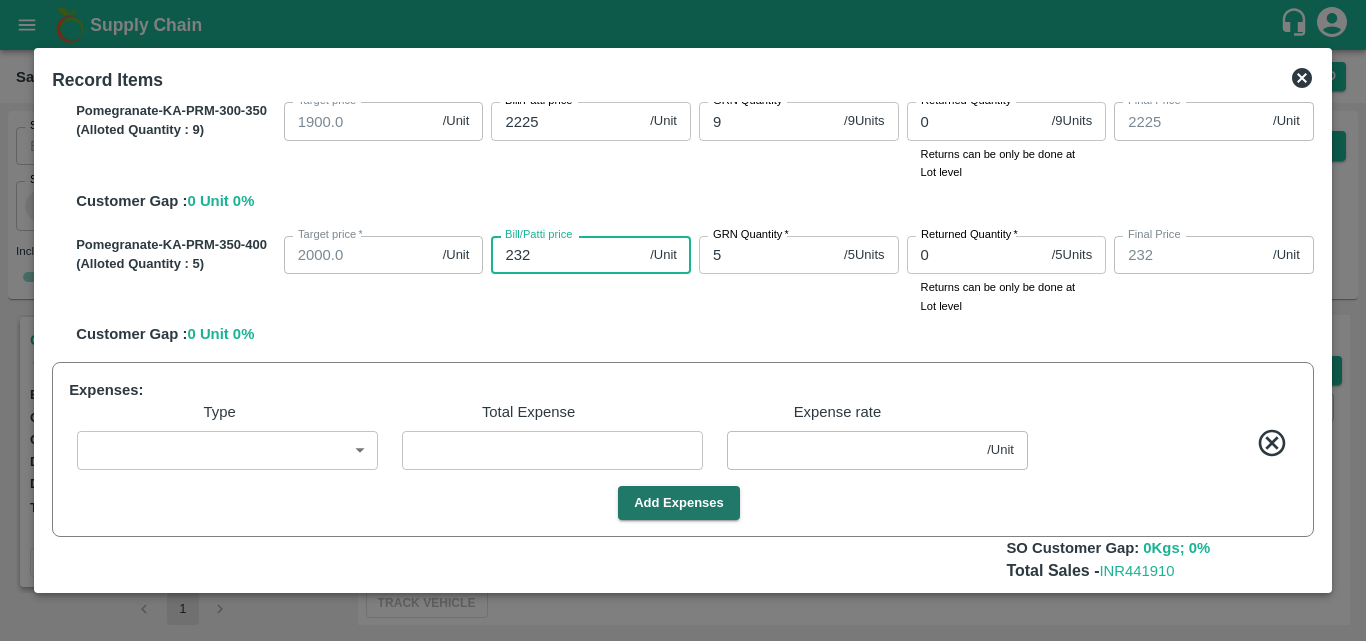 type on "23" 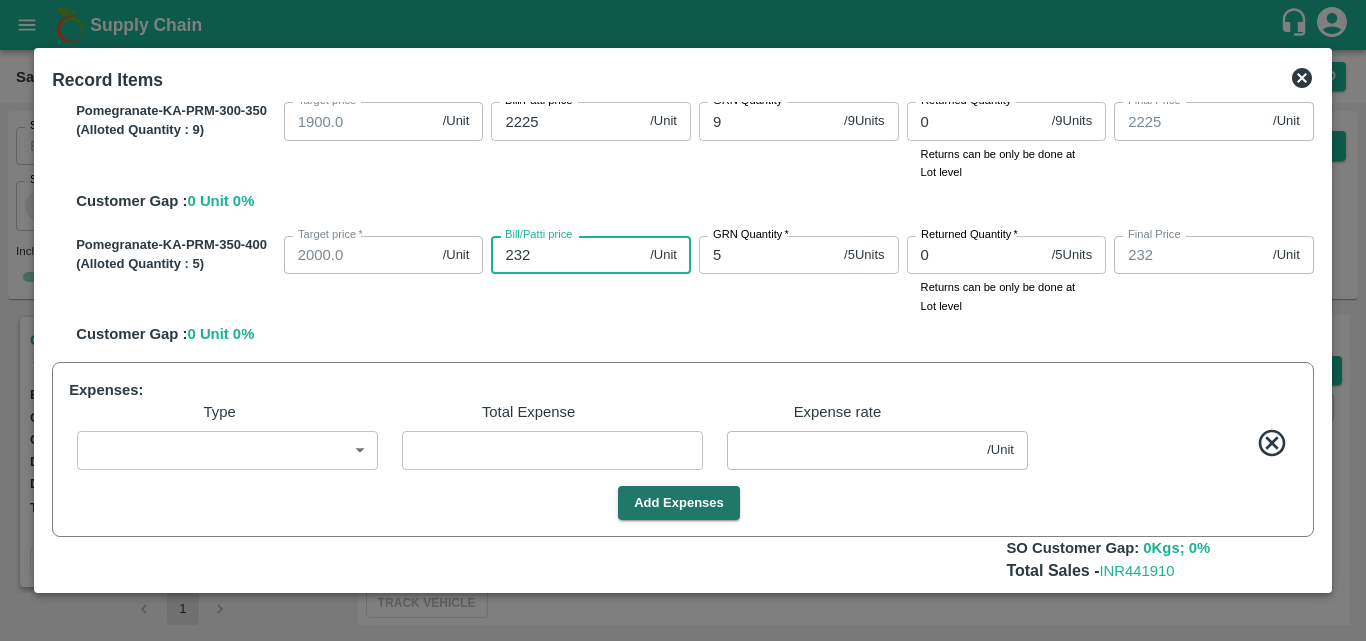 type on "23" 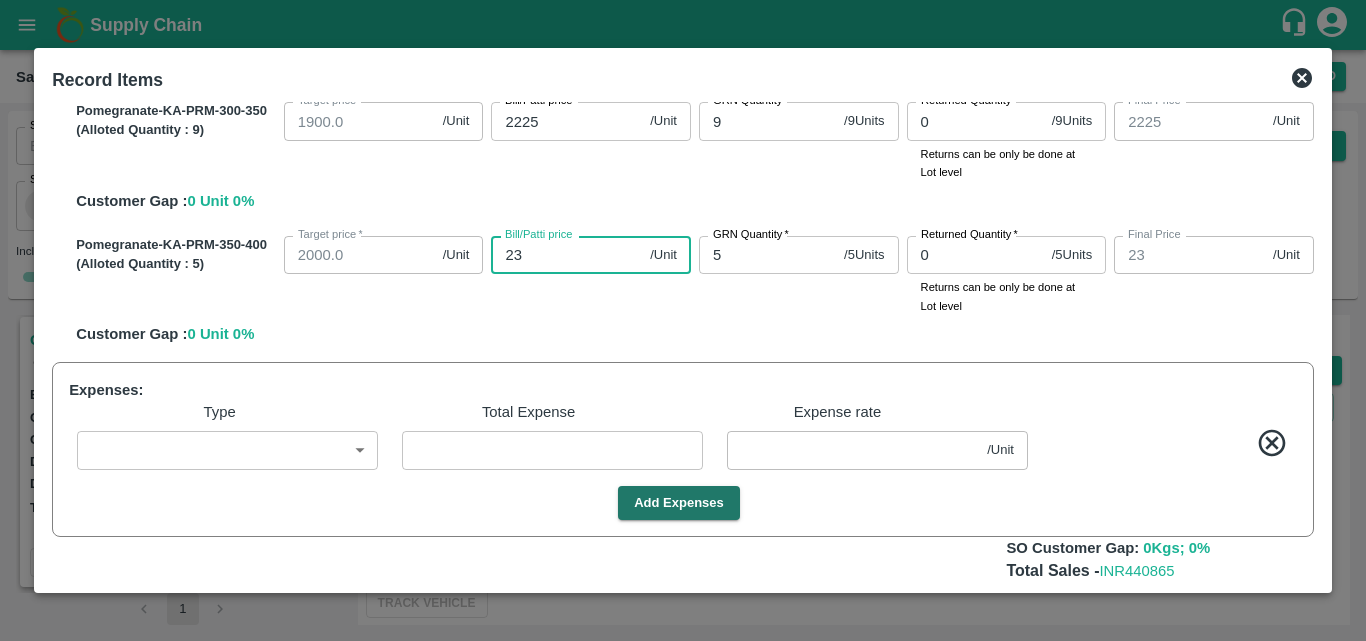 type on "230" 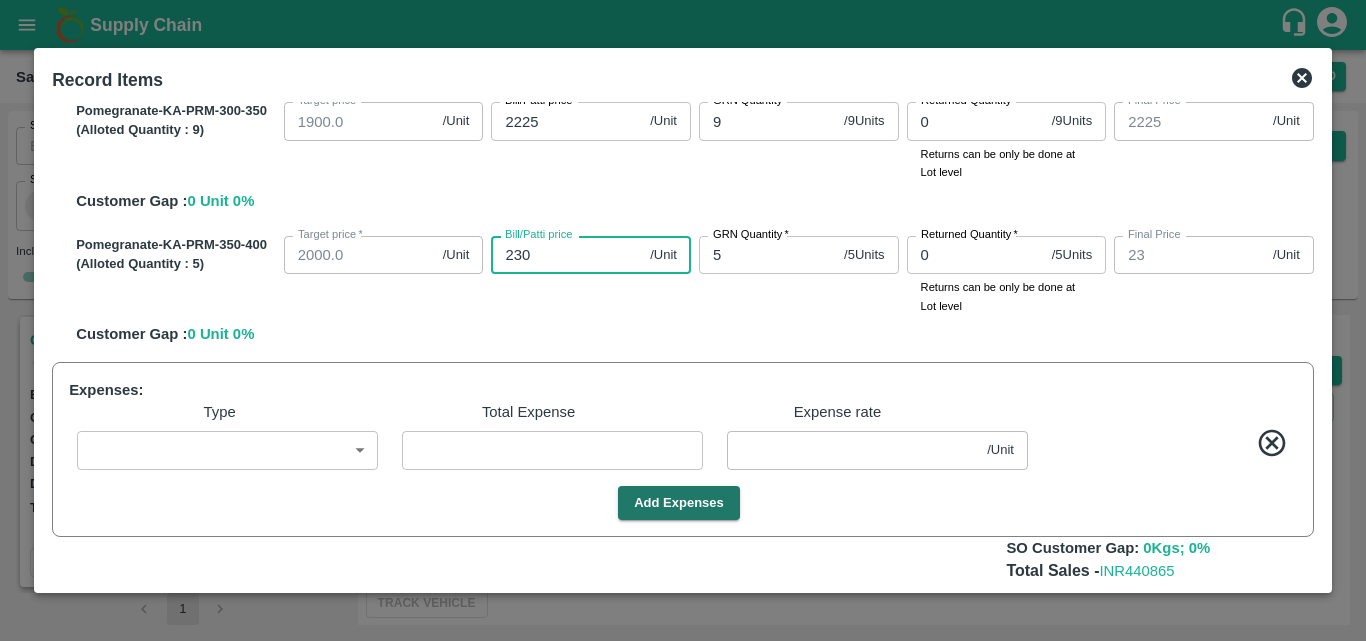 type on "230" 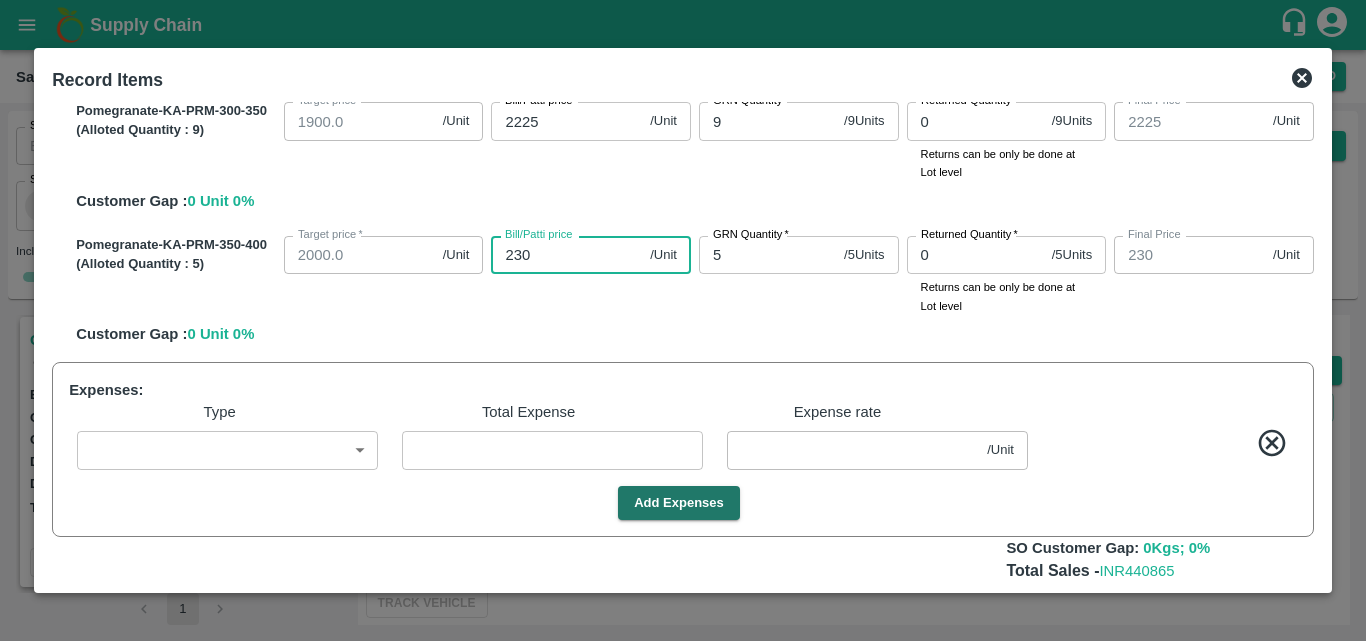 type on "2300" 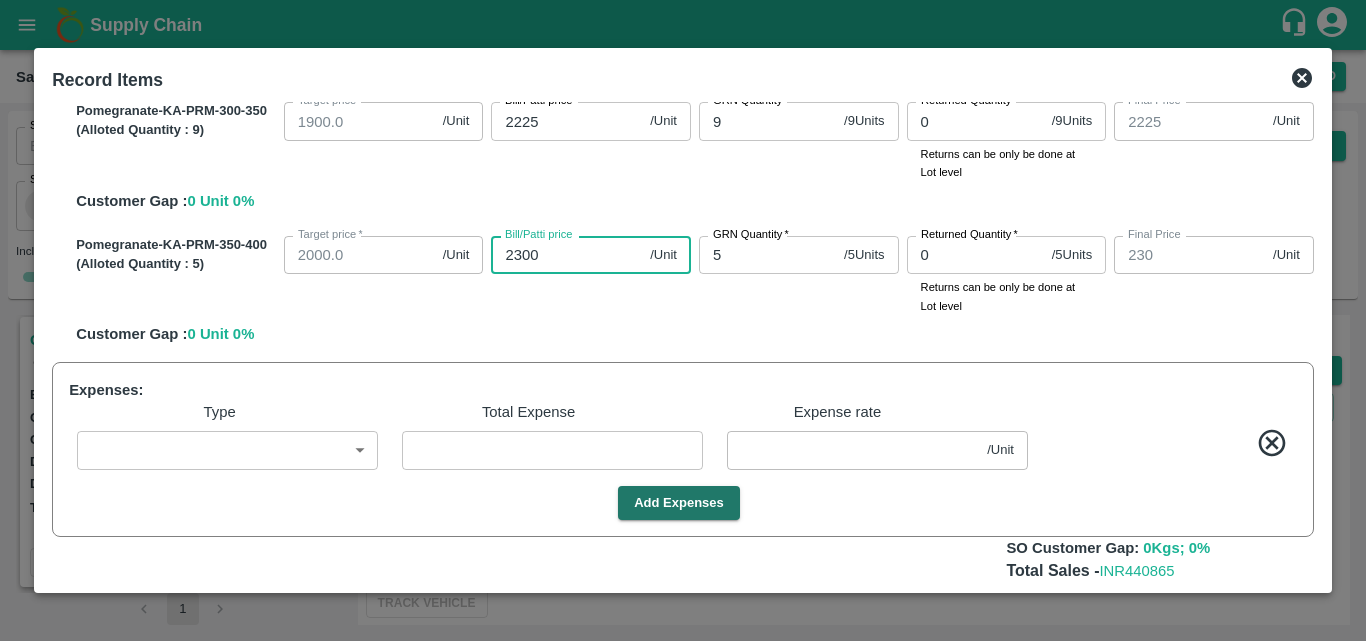 type on "2300" 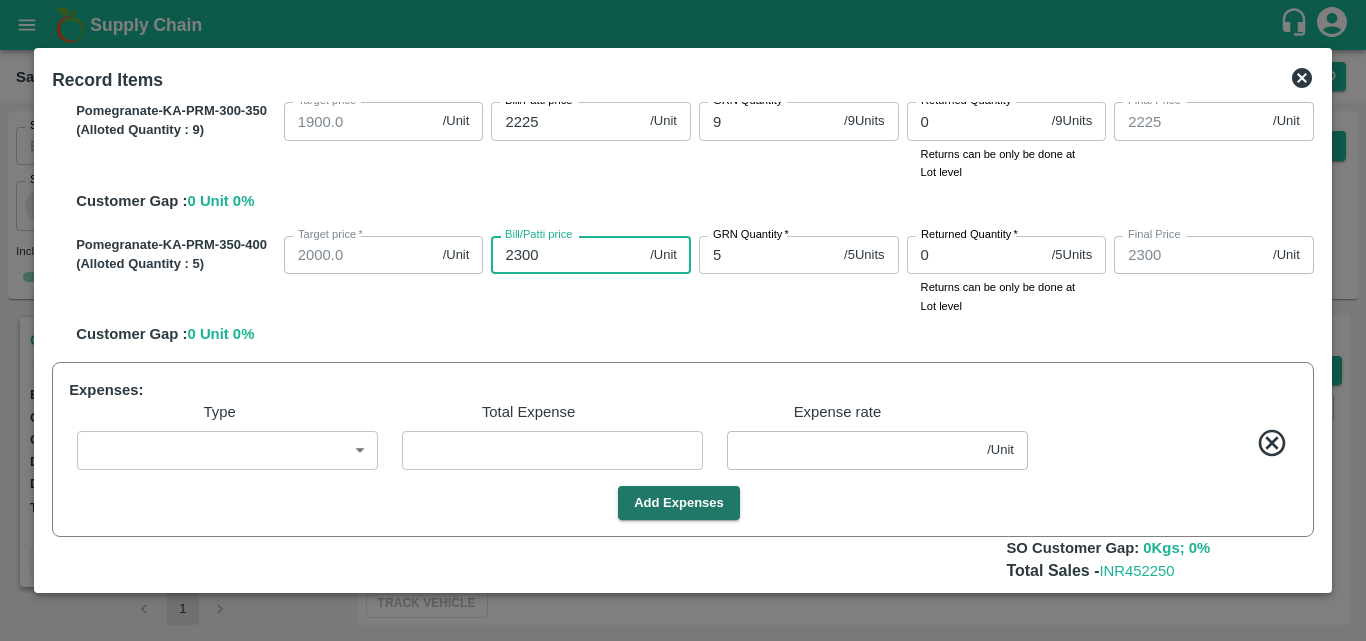 type on "2300" 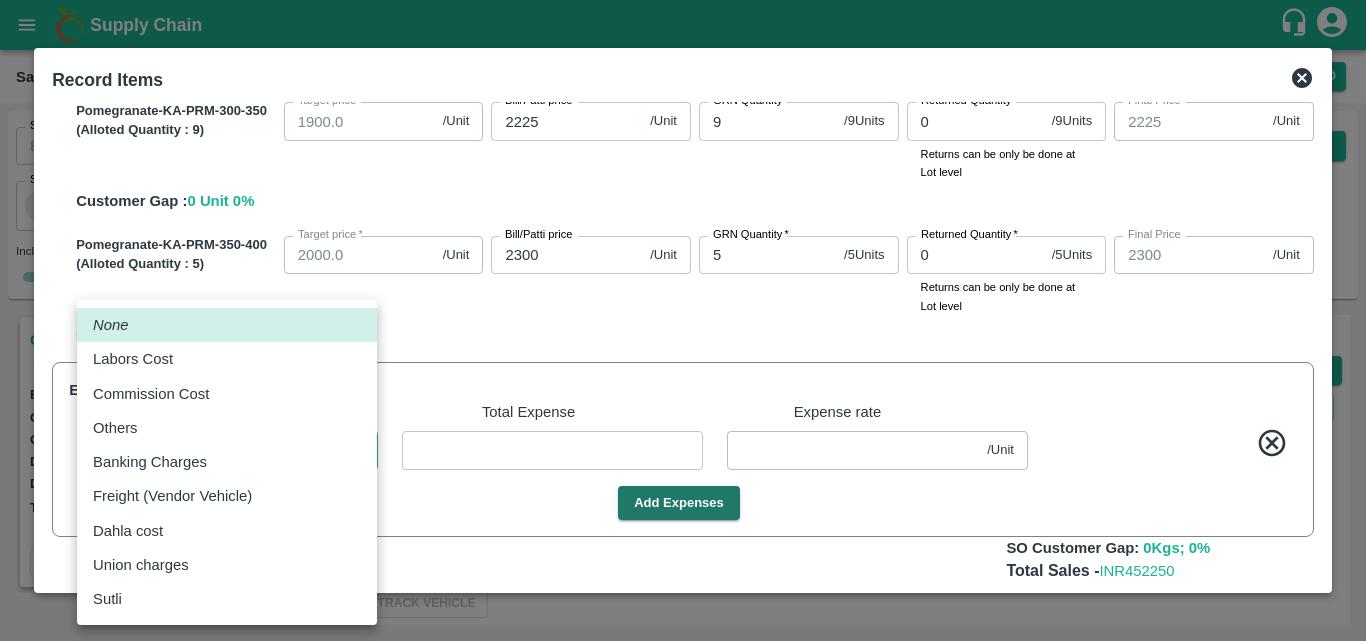 click on "Supply Chain Sales Orders Direct Customer Add SO ID SO ID Start Date Start Date End Date End Date Select Products Select Products   * Select Customer Green Spices Hut Select Customer   * Select Users Select Users   * Select Status Select Status   * Select Source Select Source   * Include Booked Hide Green Spices Hut Commission Shop no [NUMBER] [STREET], [CITY], [CITY], [STATE], [POSTAL_CODE], India [NUMBER] Expected Delivery : 04 Aug 2025, 06:00 AM Ordered Value: Rs.   402300 GRN Value: Rs.   0 Driver: [FIRST] - [PHONE] Delivery weight: 2830 Trips: TRACK Alloted Green Spices Hut Commission Shop no [NUMBER] [STREET], [CITY], [CITY], [STATE], [POSTAL_CODE], India [NUMBER] Expected Delivery : 04 Aug 2025, 06:00 PM Ordered Value: Rs.   293000 GRN Value: Rs.   0 Driver: [FIRST] - [PHONE] Delivery weight: 3097 Trips: #86014 (Vendor Vehicle) TRACK Pending_Allotment Green Spices Hut Commission [NUMBER] Expected Delivery : 01 Aug 2025, 12:00 AM Ordered Value: Rs.   131692 Rs." at bounding box center [683, 320] 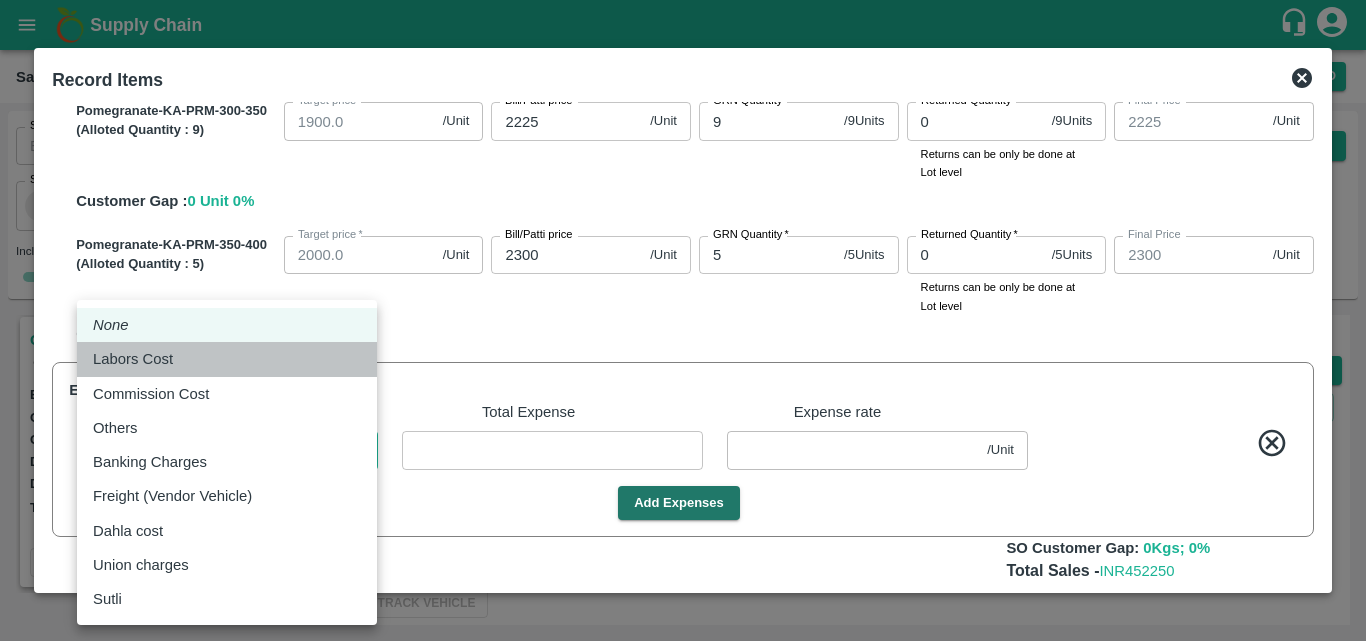 click on "Labors Cost" at bounding box center [227, 359] 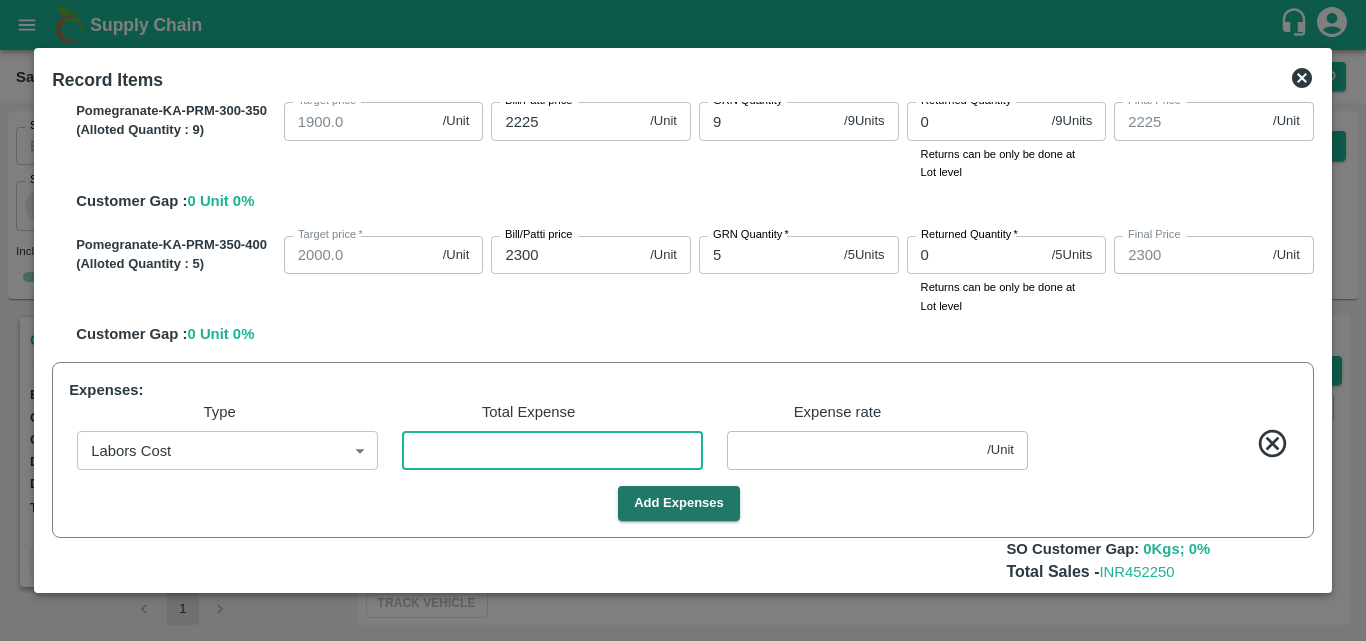 click at bounding box center (552, 450) 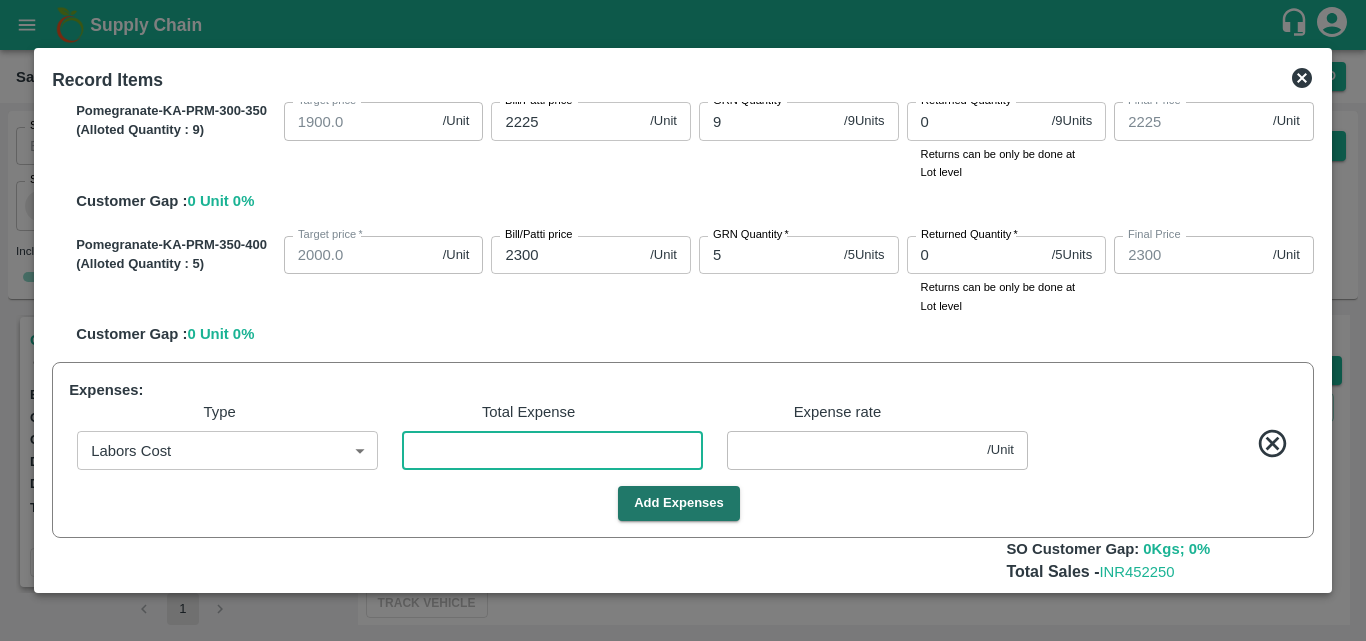 type on "1" 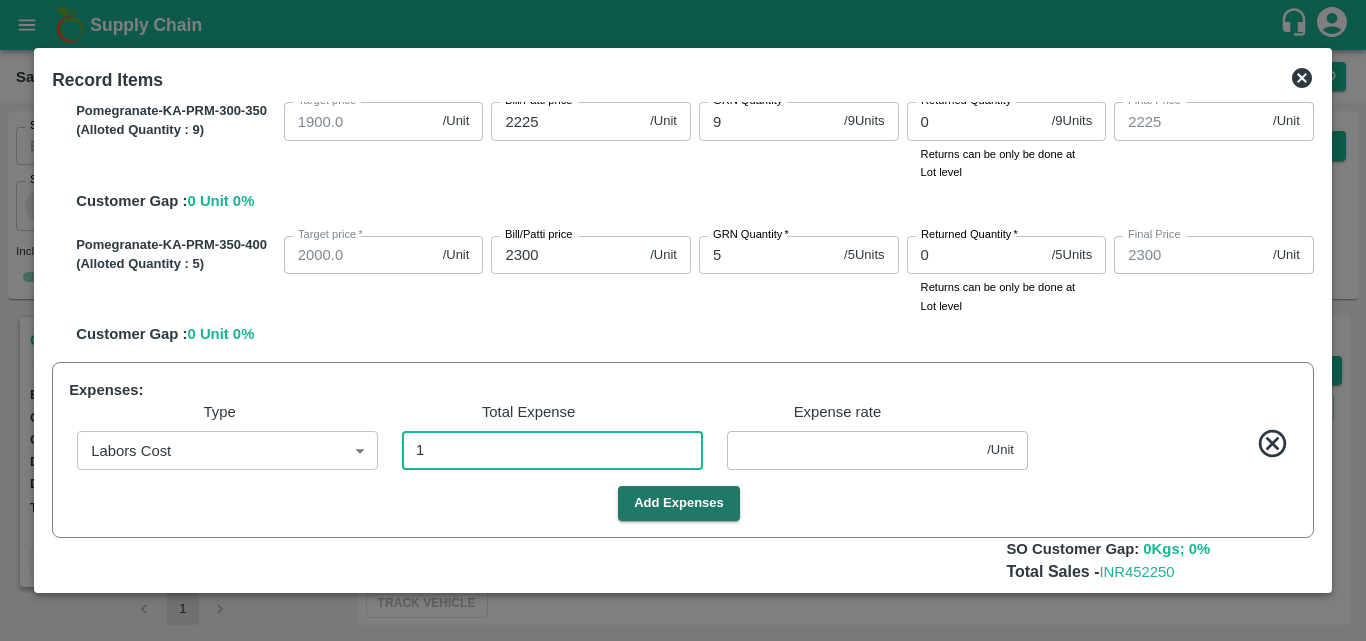 type on "1249.9965" 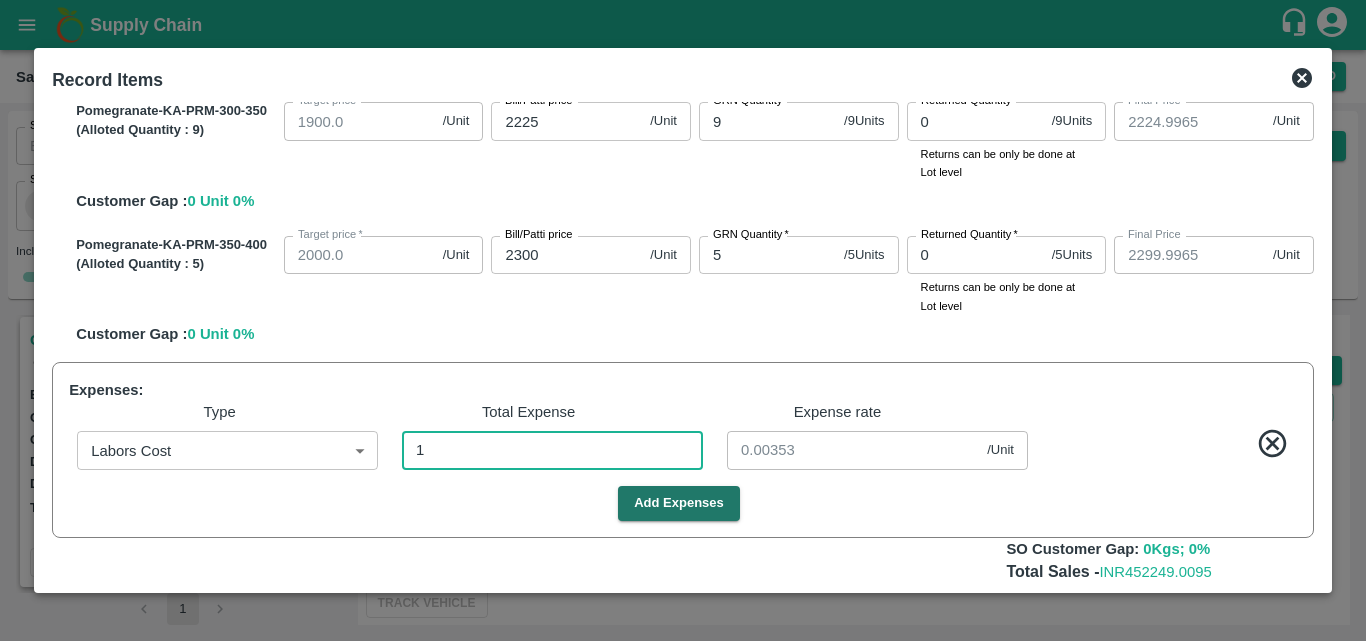 type on "14" 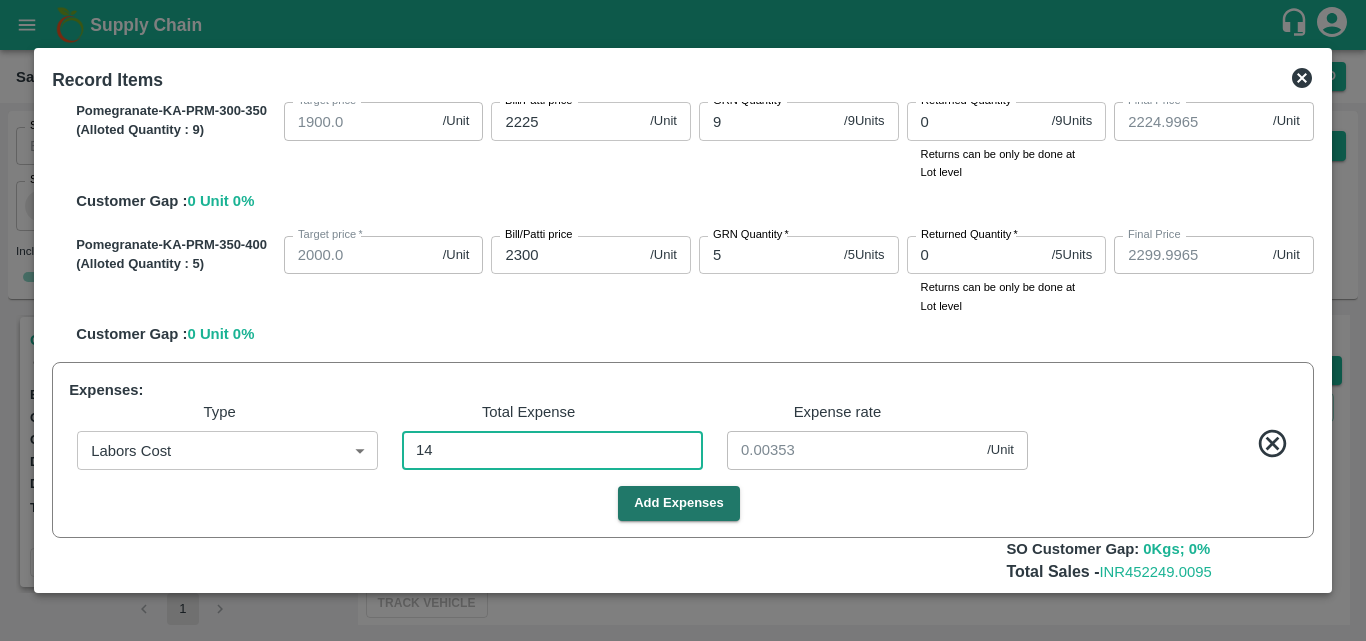 type on "1249.9505" 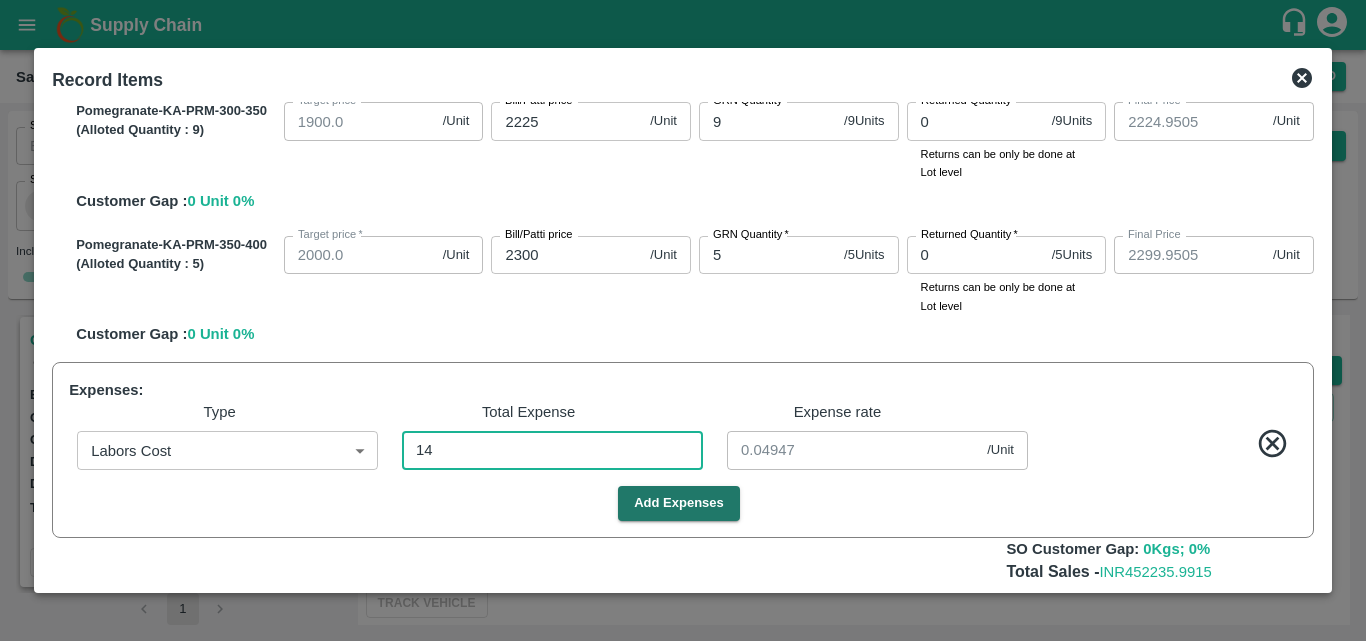 type on "141" 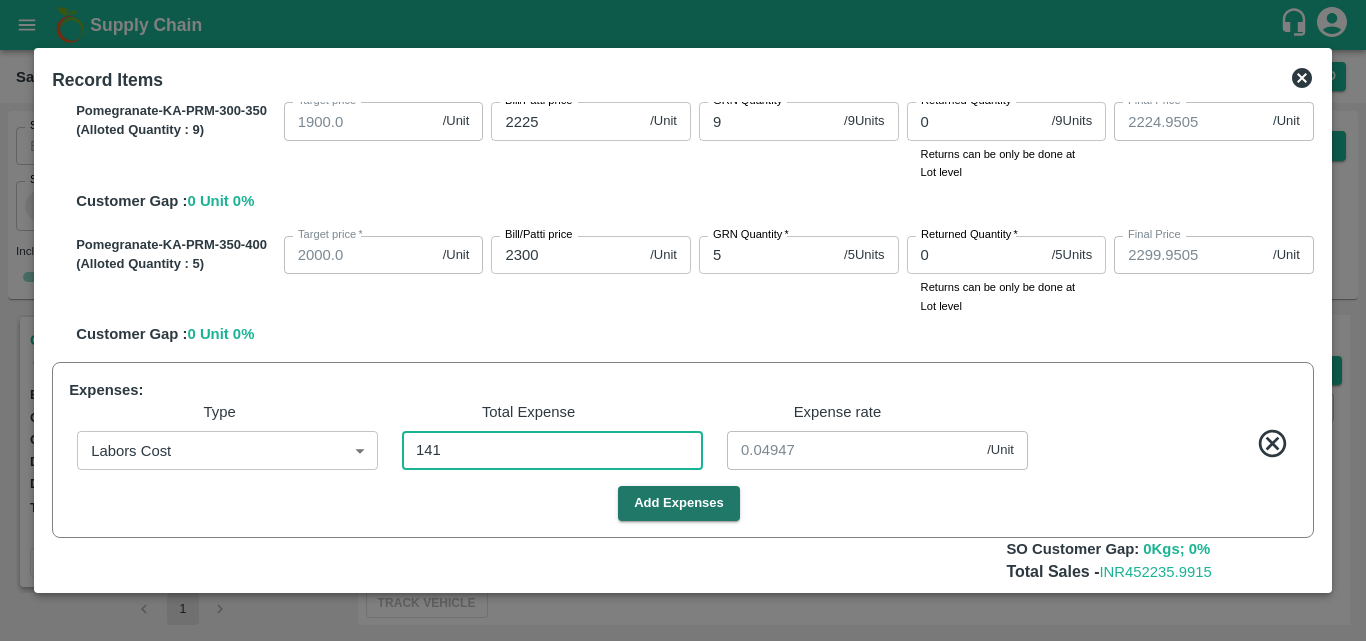 type on "1249.5018" 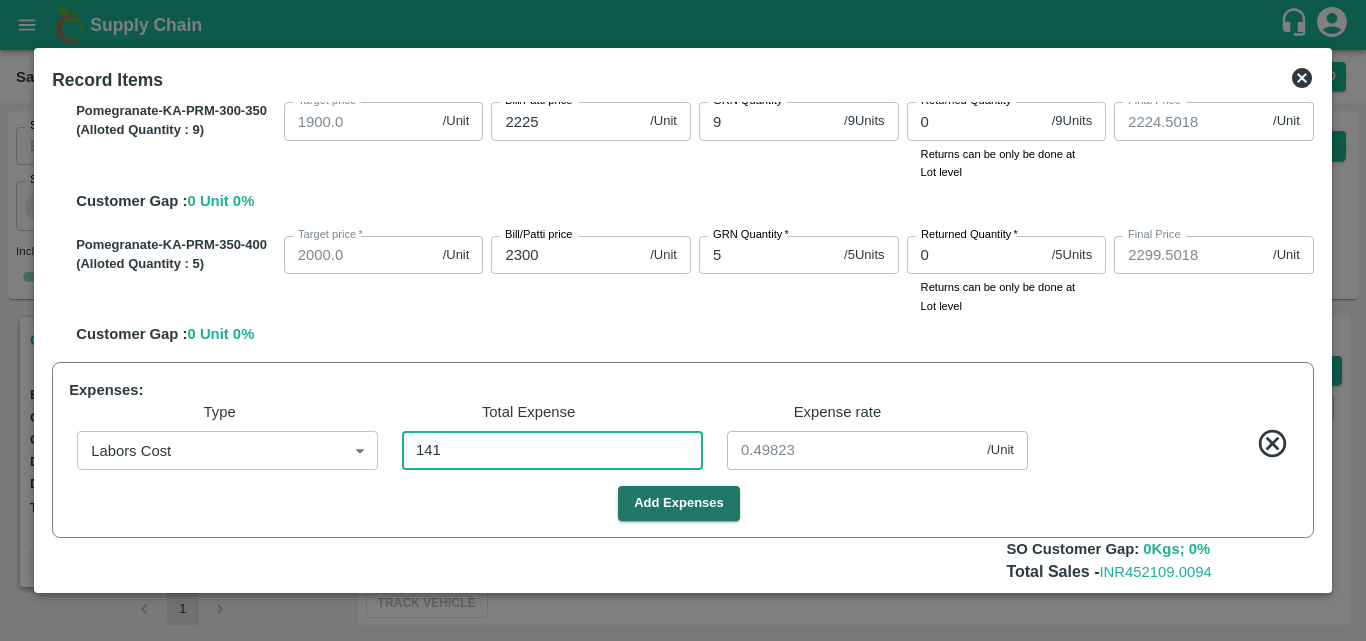 type on "1415" 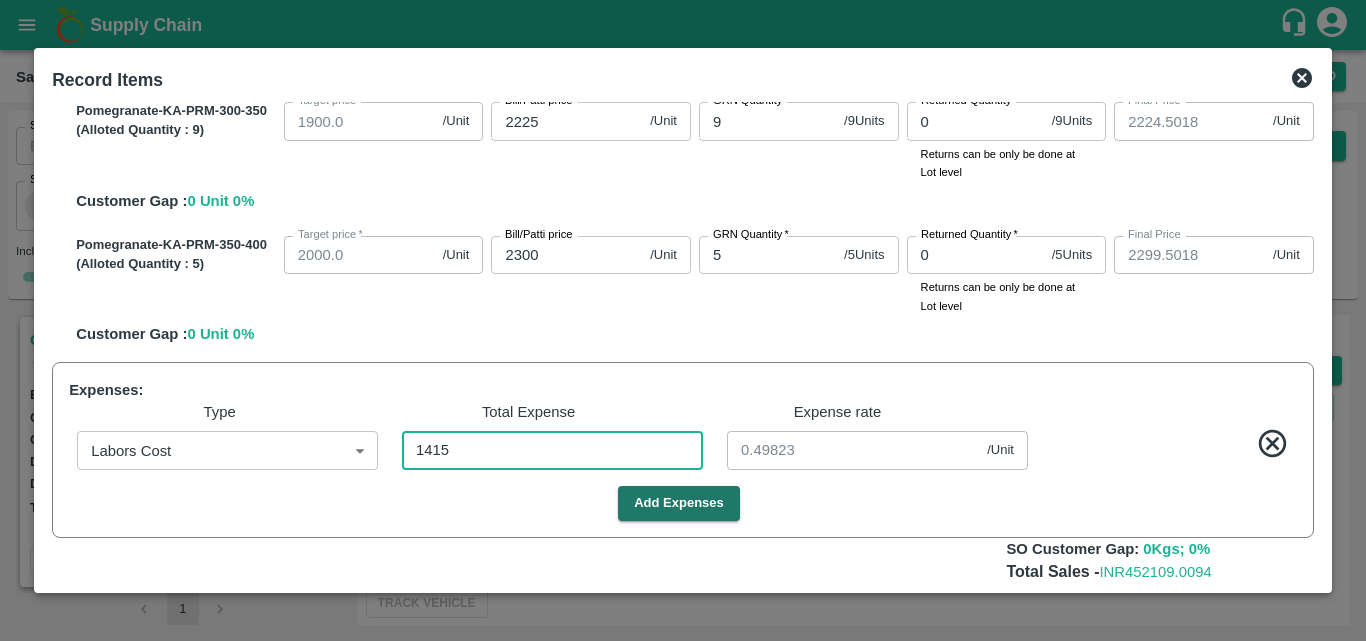 type on "1245" 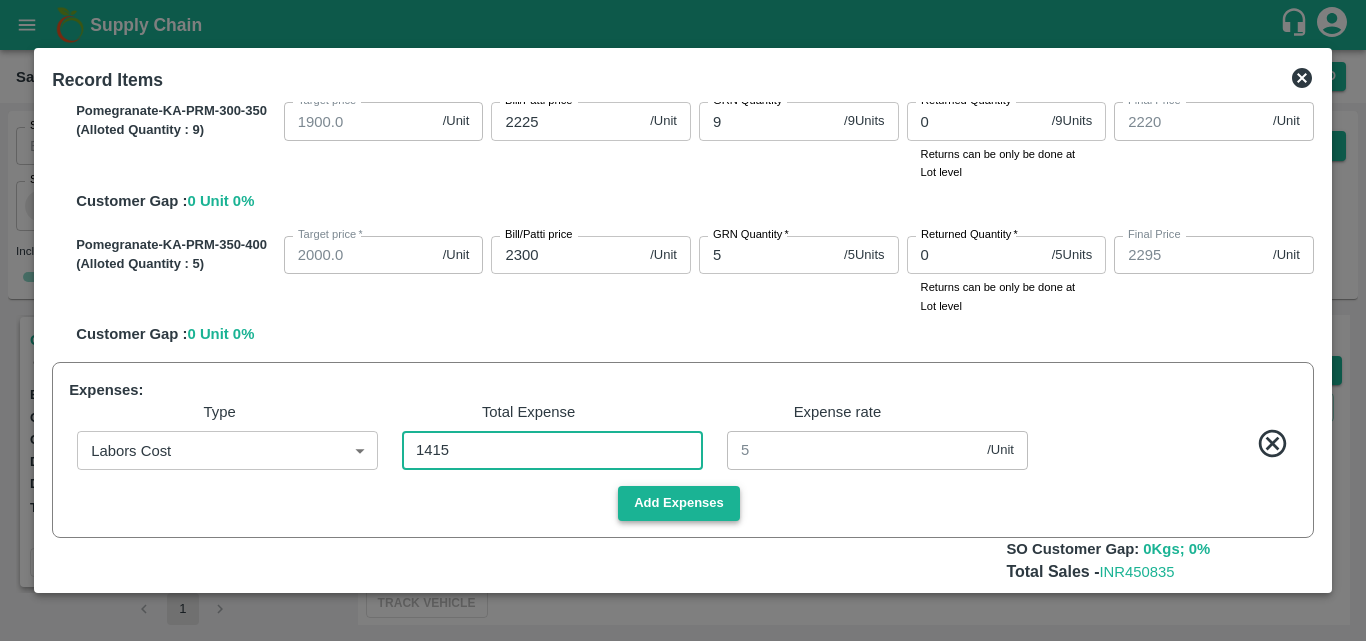 type on "1415" 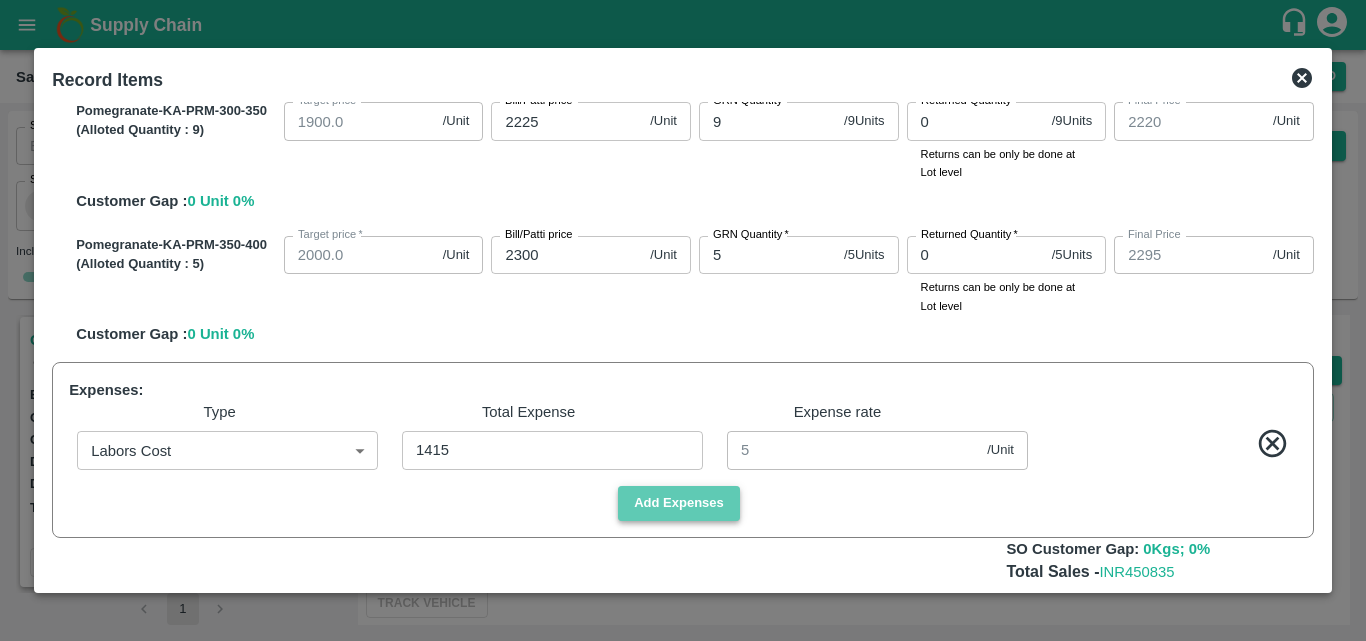 click on "Add Expenses" at bounding box center [679, 503] 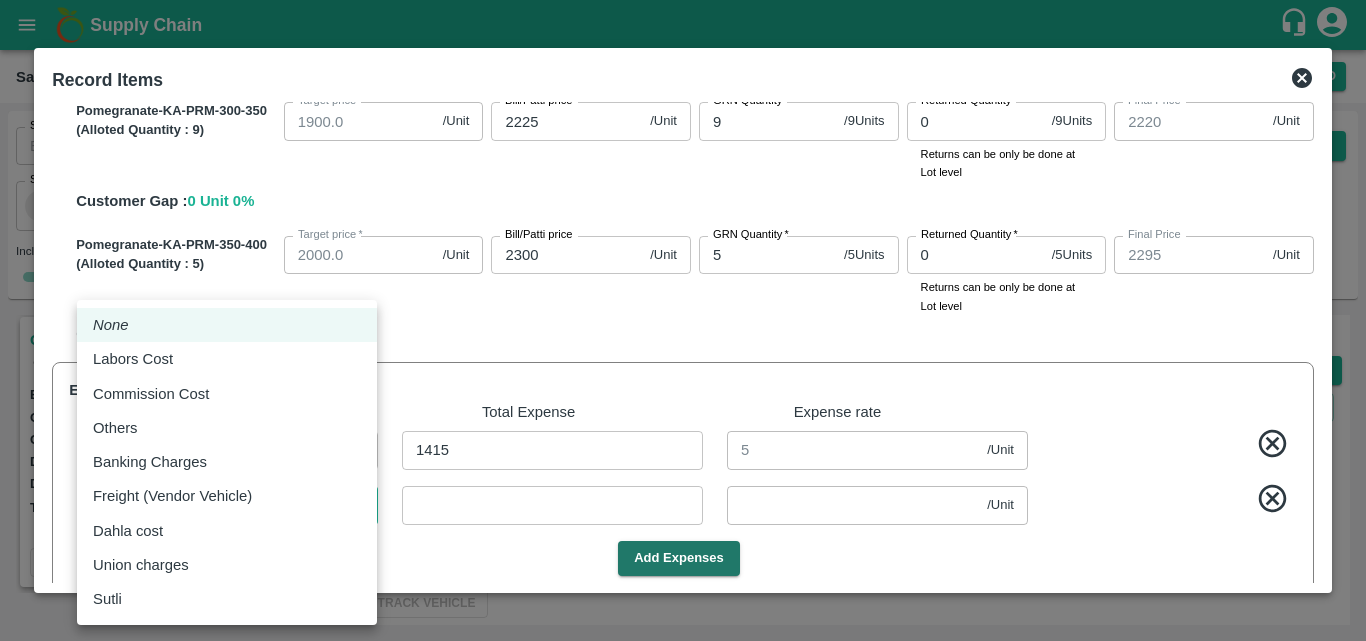click on "Supply Chain Sales Orders Direct Customer Add SO ID SO ID Start Date Start Date End Date End Date Select Products Select Products   * Select Customer Green Spices Hut Select Customer   * Select Users Select Users   * Select Status Select Status   * Select Source Select Source   * Include Booked Hide Green Spices Hut Commission Shop no [NUMBER] [STREET], [CITY], [CITY], [STATE], [POSTAL_CODE], India [NUMBER] Expected Delivery : 04 Aug 2025, 06:00 AM Ordered Value: Rs.   402300 GRN Value: Rs.   0 Driver: [FIRST] - [PHONE] Delivery weight: 2830 Trips: TRACK Alloted Green Spices Hut Commission Shop no [NUMBER] [STREET], [CITY], [CITY], [STATE], [POSTAL_CODE], India [NUMBER] Expected Delivery : 04 Aug 2025, 06:00 PM Ordered Value: Rs.   293000 GRN Value: Rs.   0 Driver: [FIRST] - [PHONE] Delivery weight: 3097 Trips: #86014 (Vendor Vehicle) TRACK Pending_Allotment Green Spices Hut Commission [NUMBER] Expected Delivery : 01 Aug 2025, 12:00 AM Ordered Value: Rs.   131692 Rs." at bounding box center [683, 320] 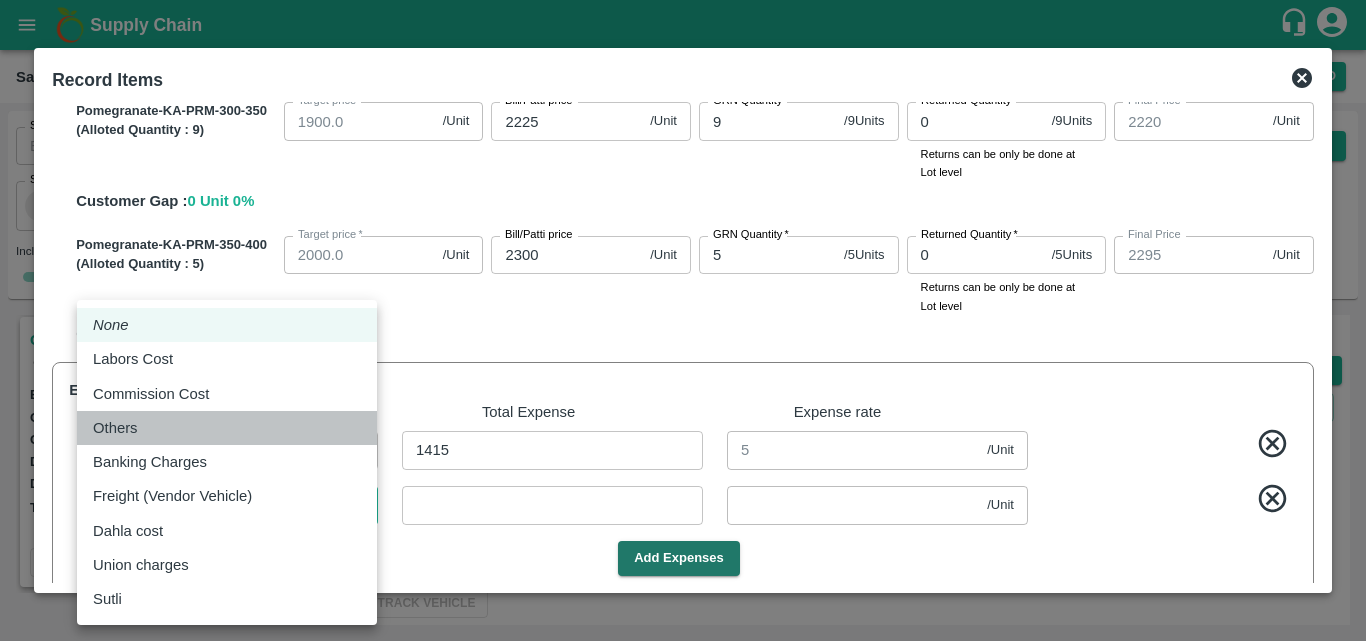 click on "Others" at bounding box center (227, 428) 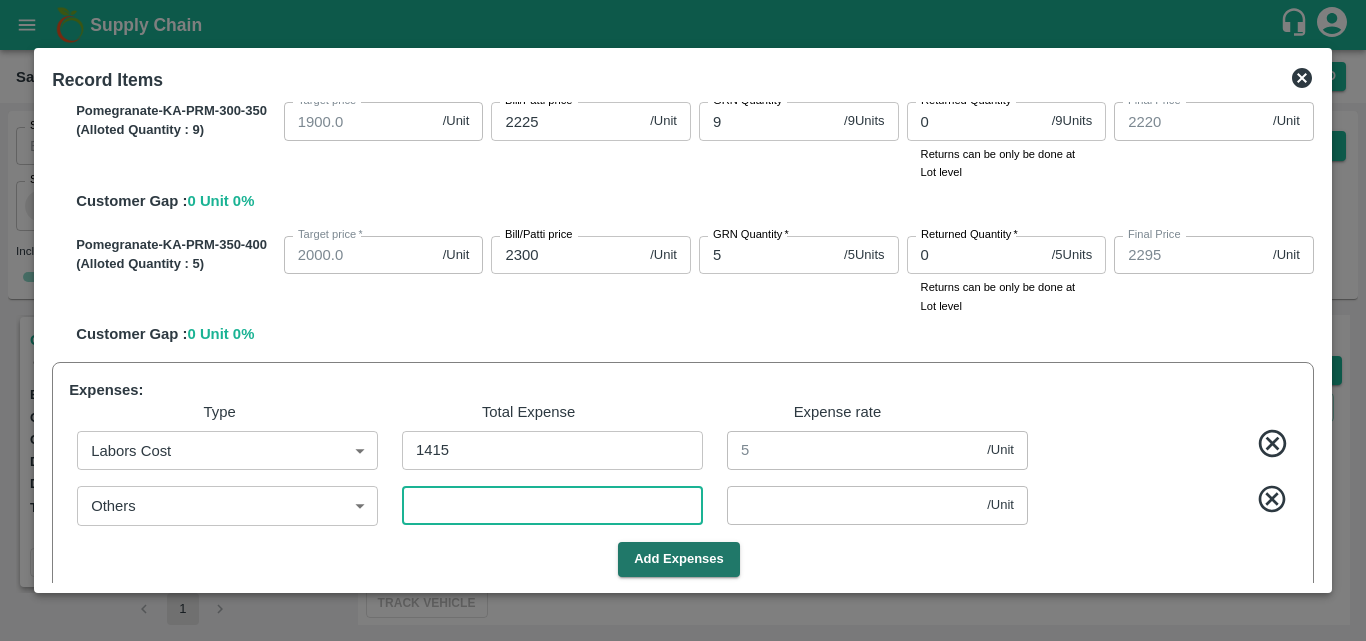 click at bounding box center (552, 505) 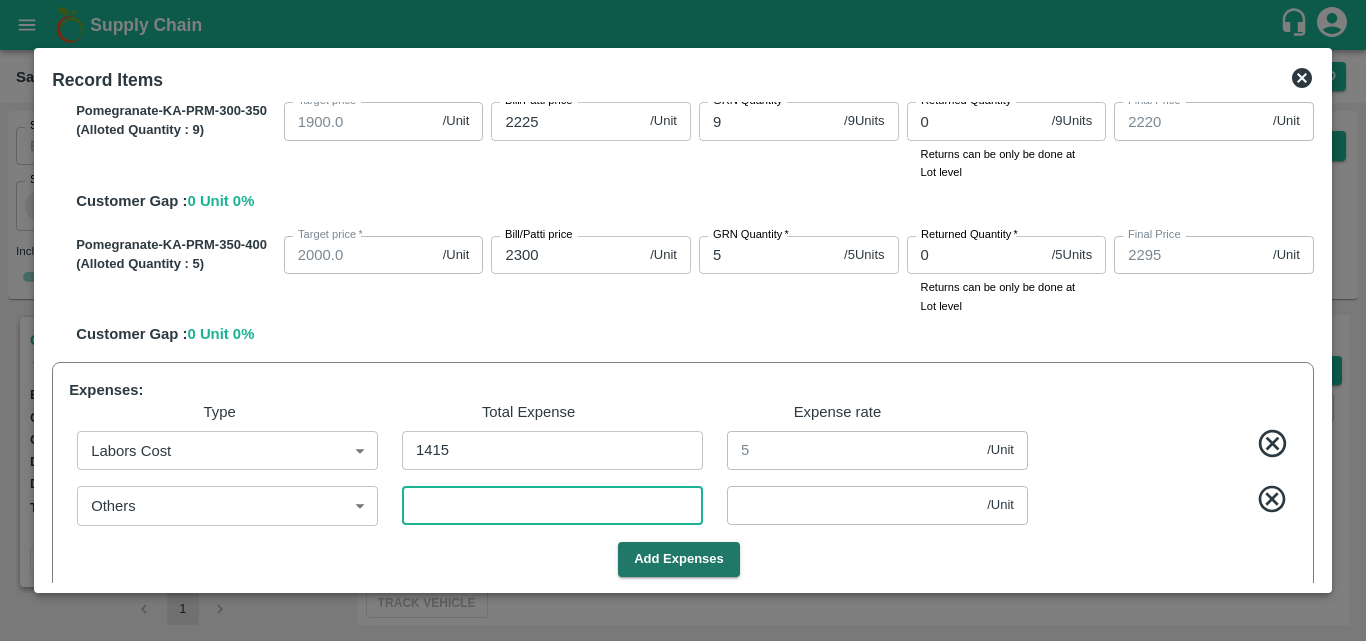 type on "3" 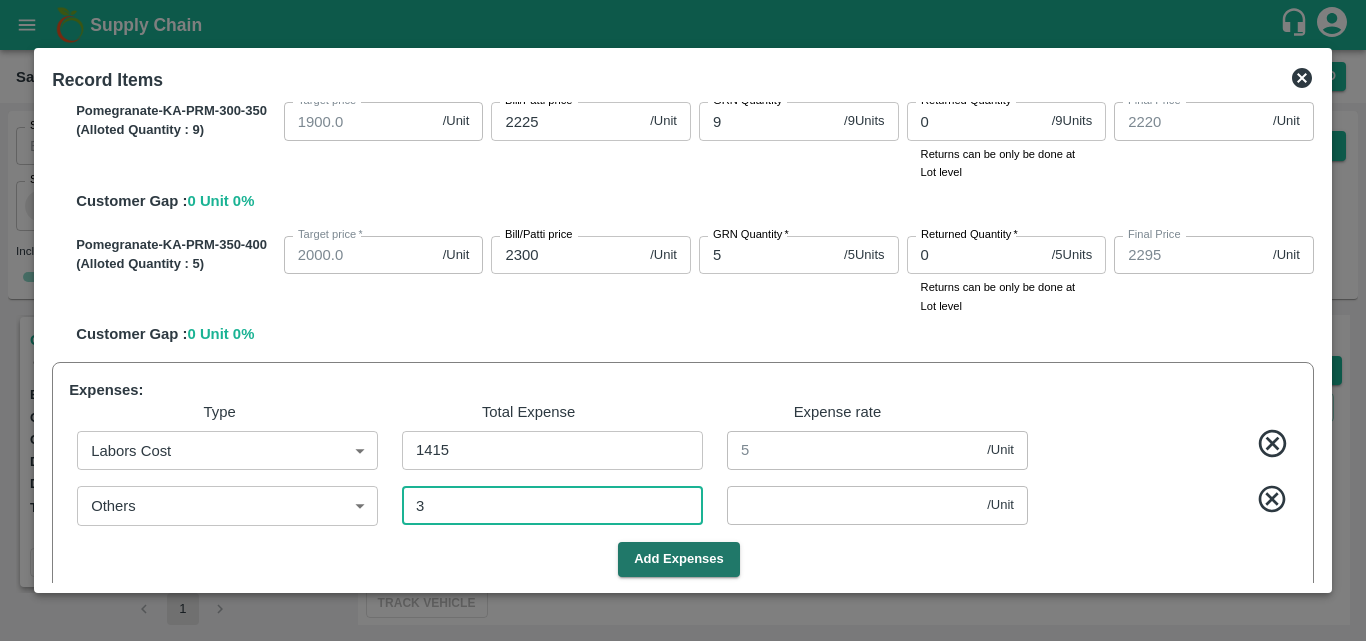 type on "1244.9894" 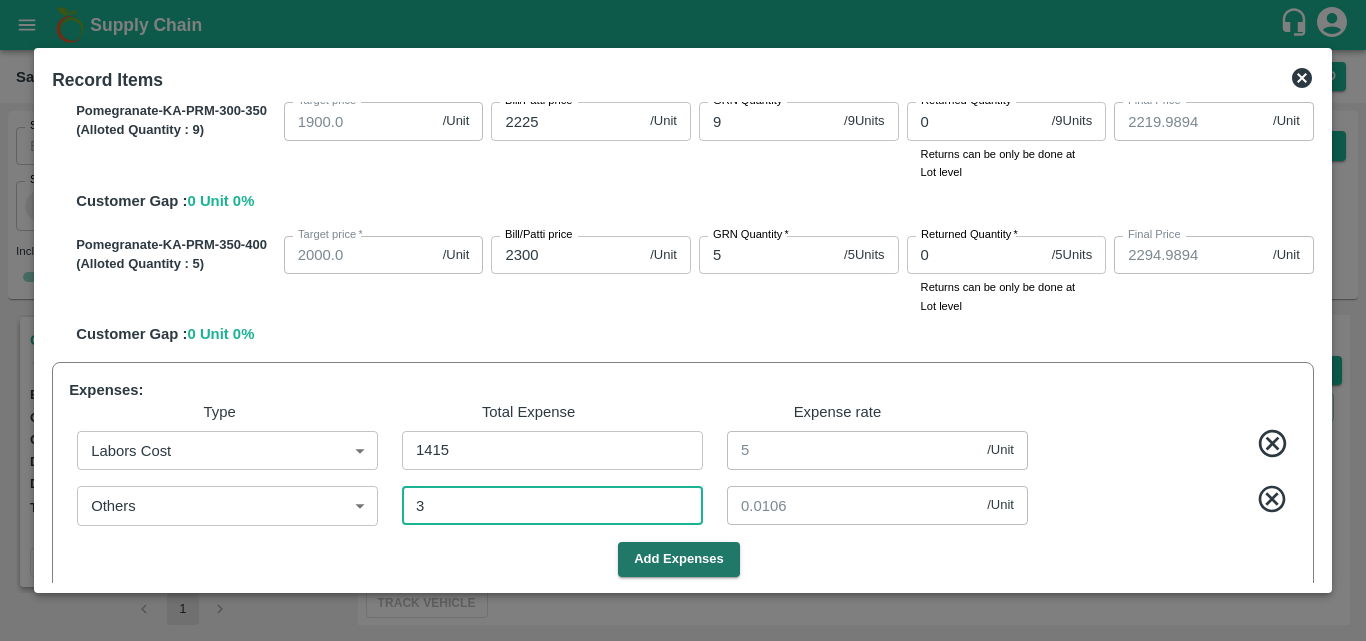 type on "30" 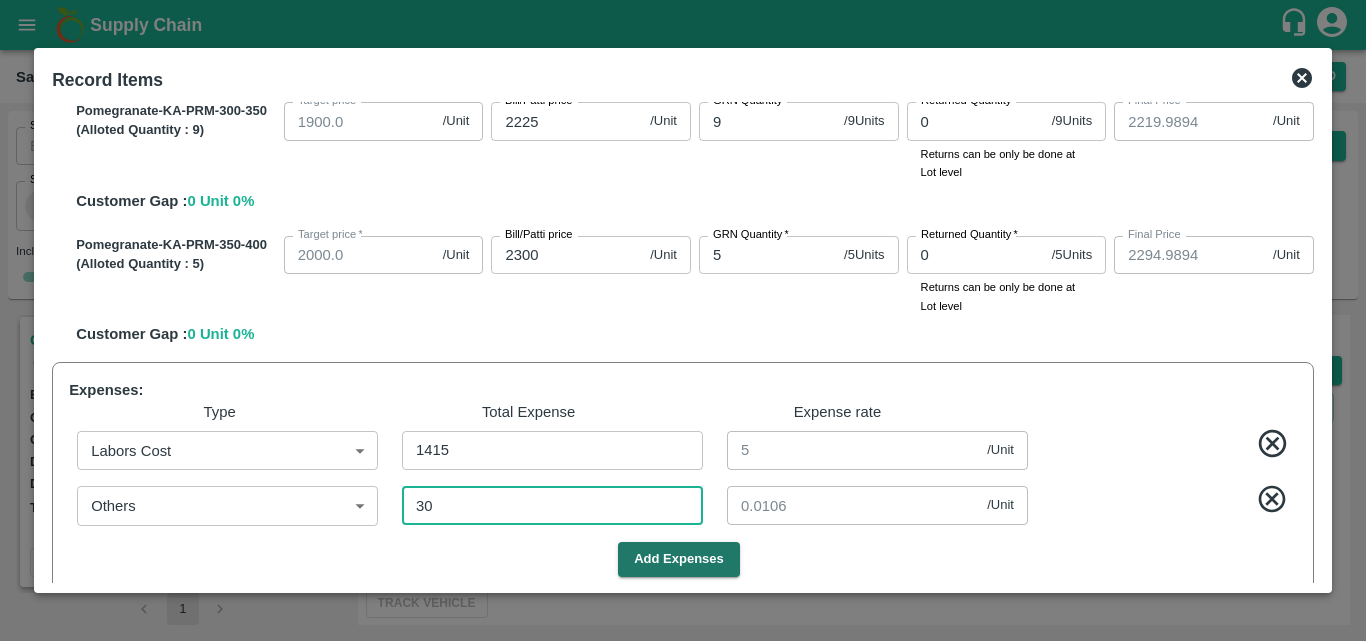type on "1244.894" 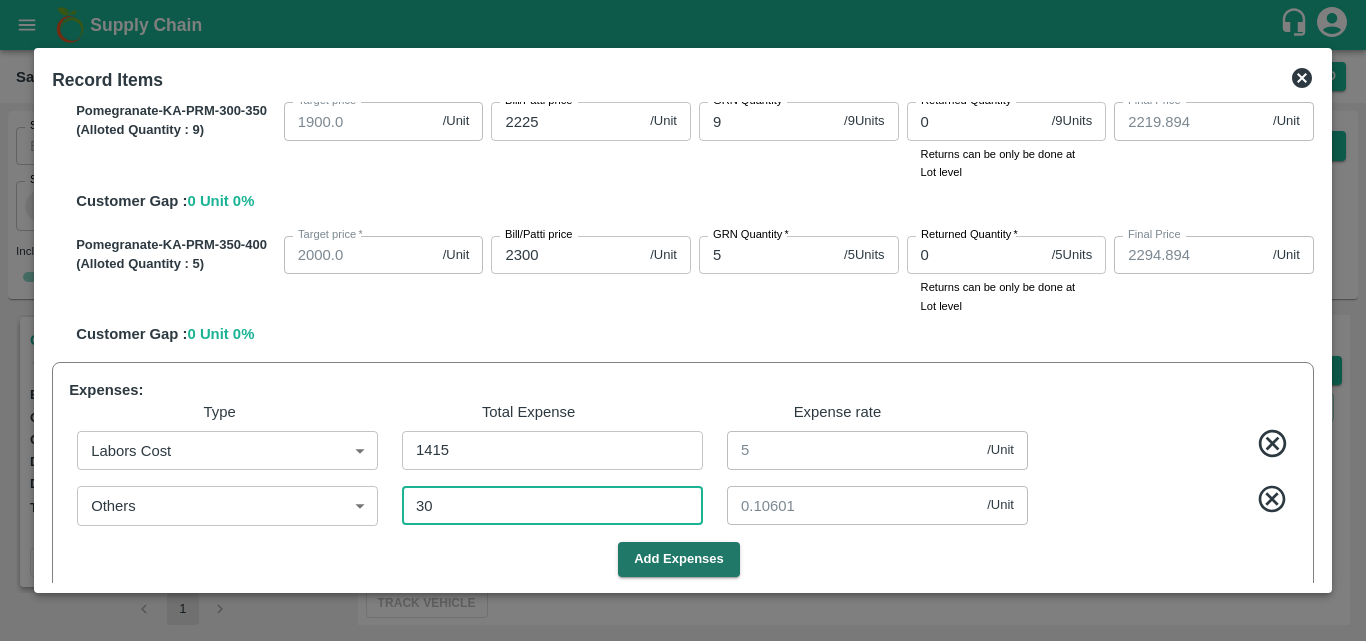 type on "300" 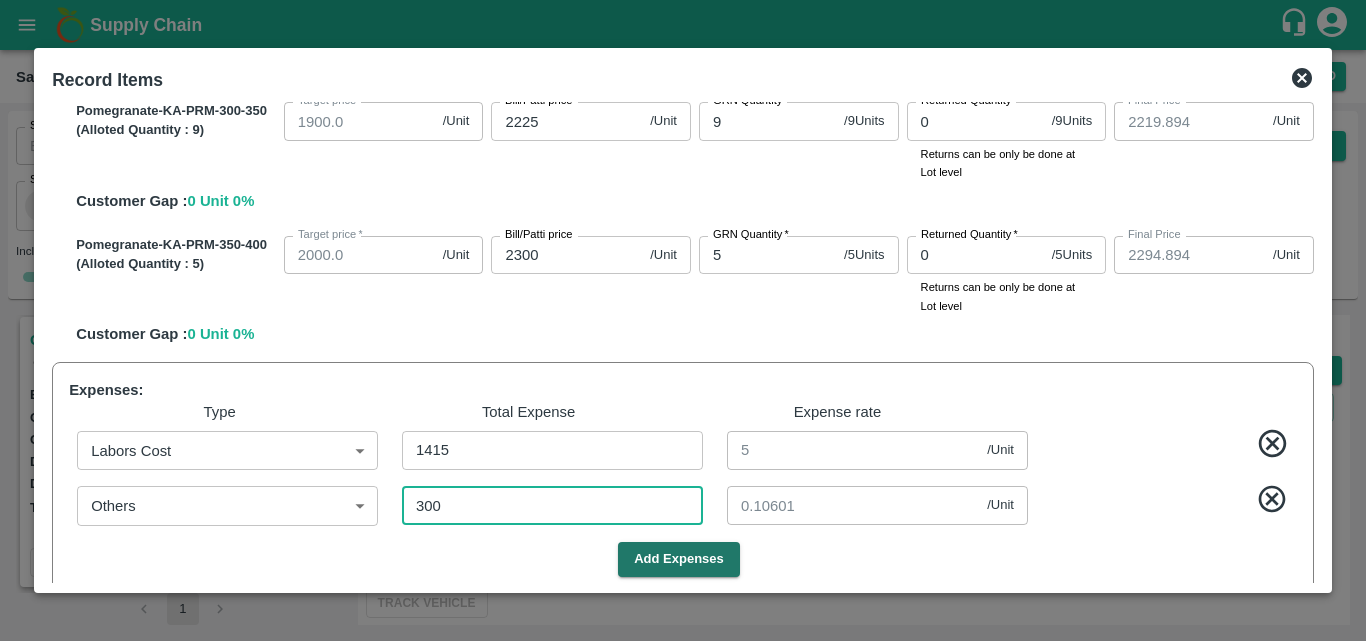 type on "1243.9399" 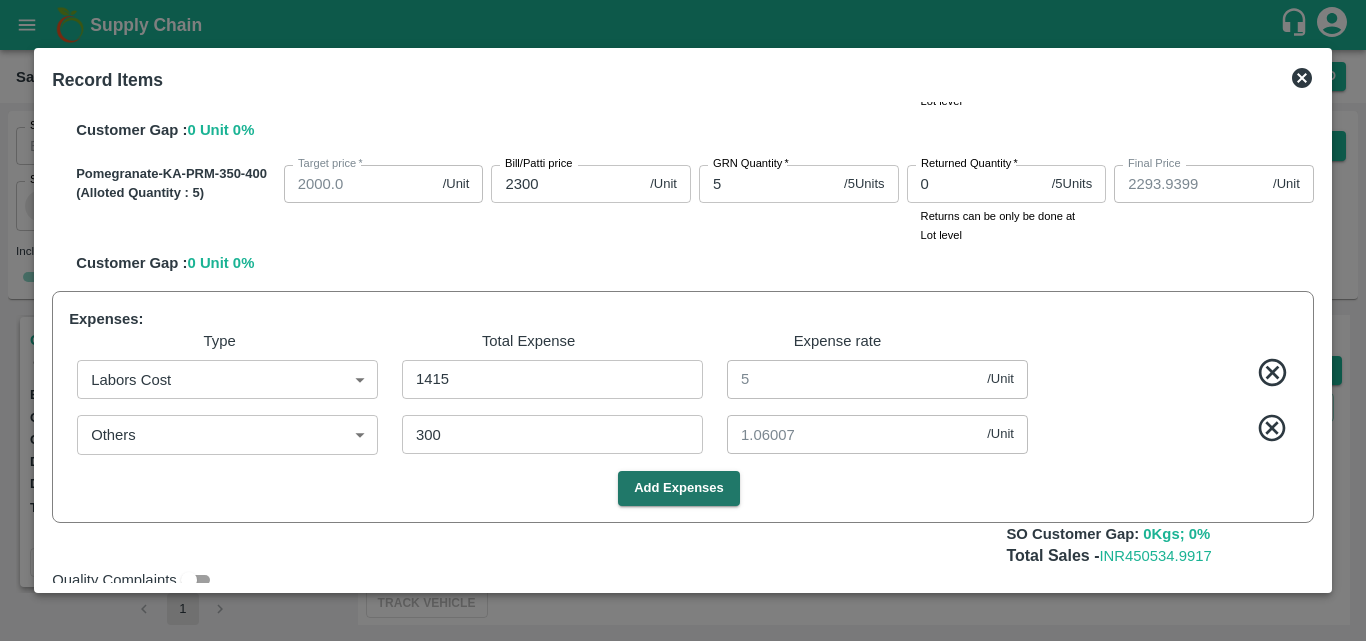 scroll, scrollTop: 753, scrollLeft: 0, axis: vertical 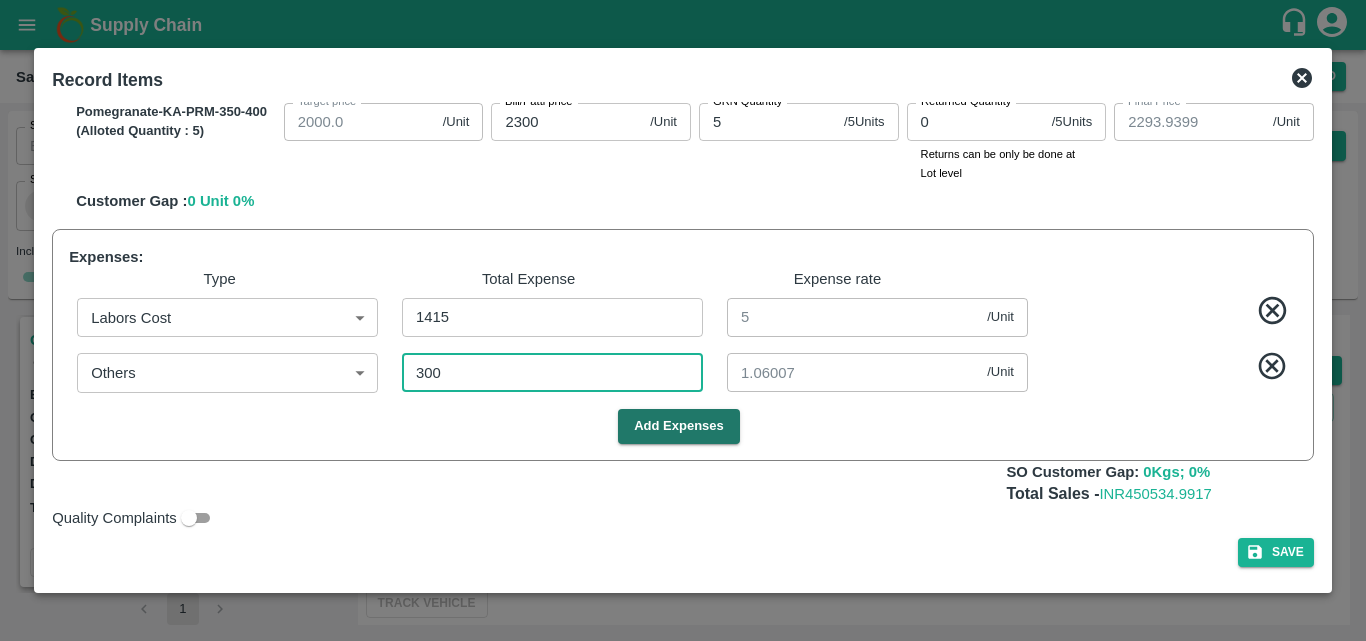 click on "300" at bounding box center (552, 372) 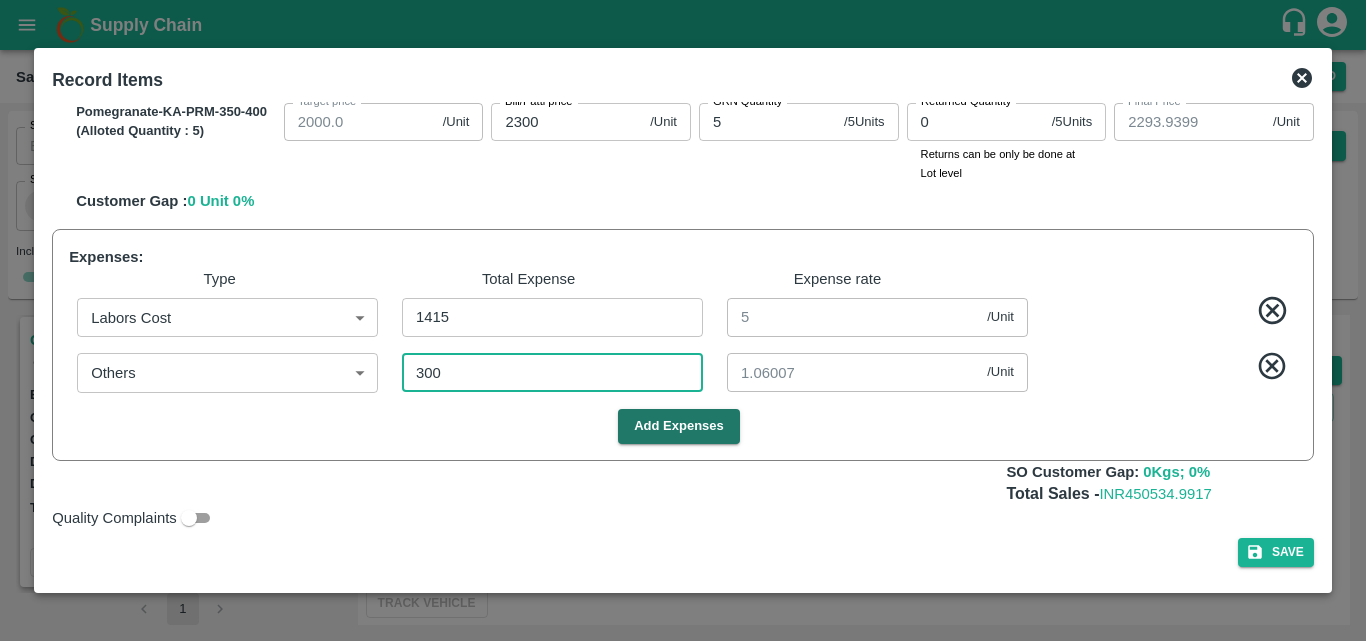 type on "30" 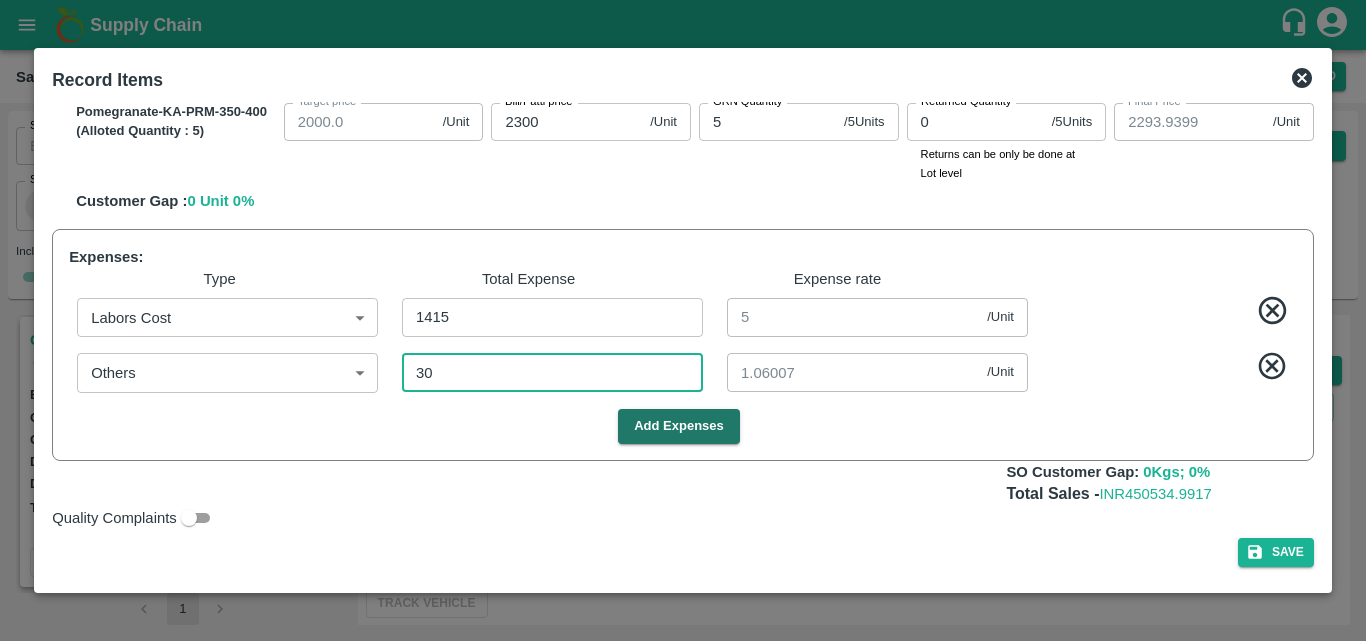 type on "1244.9894" 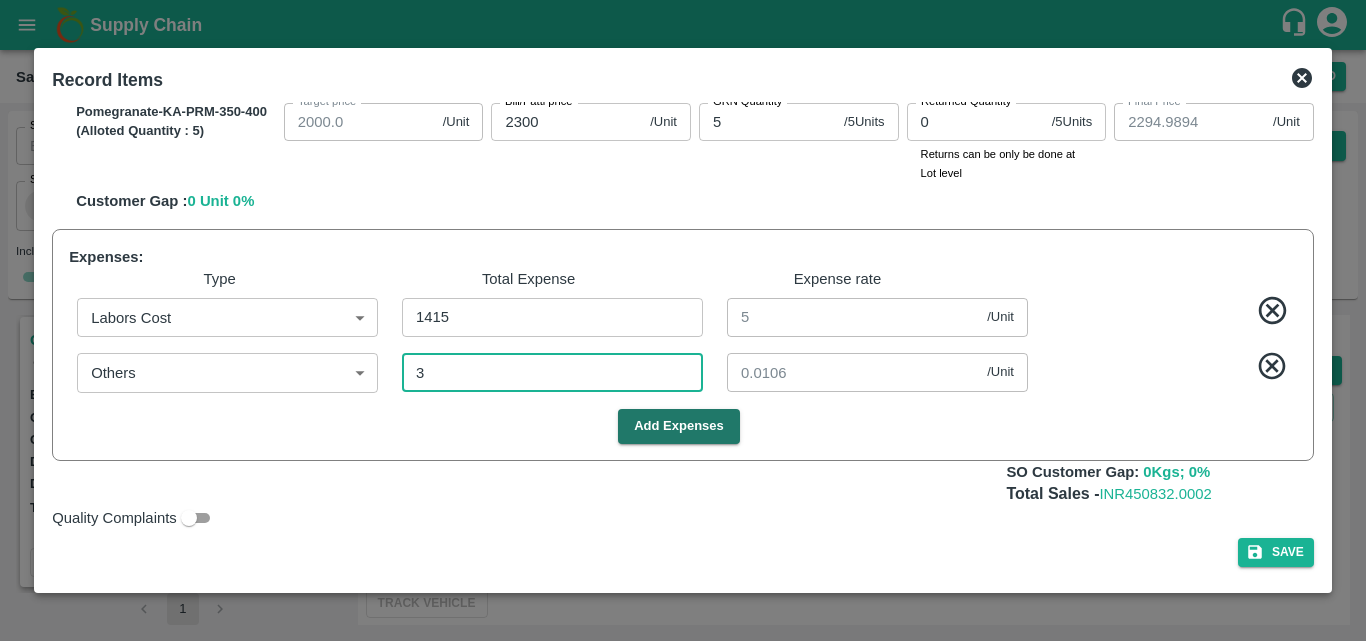type on "34" 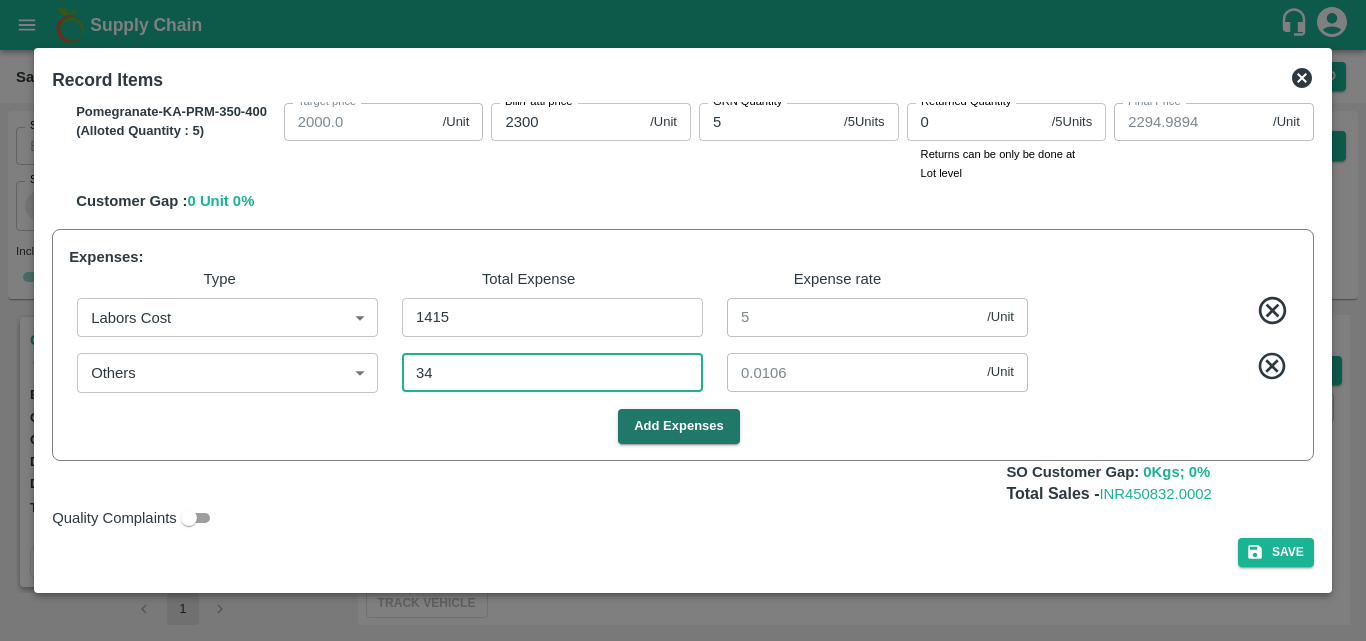 type on "1244.8799" 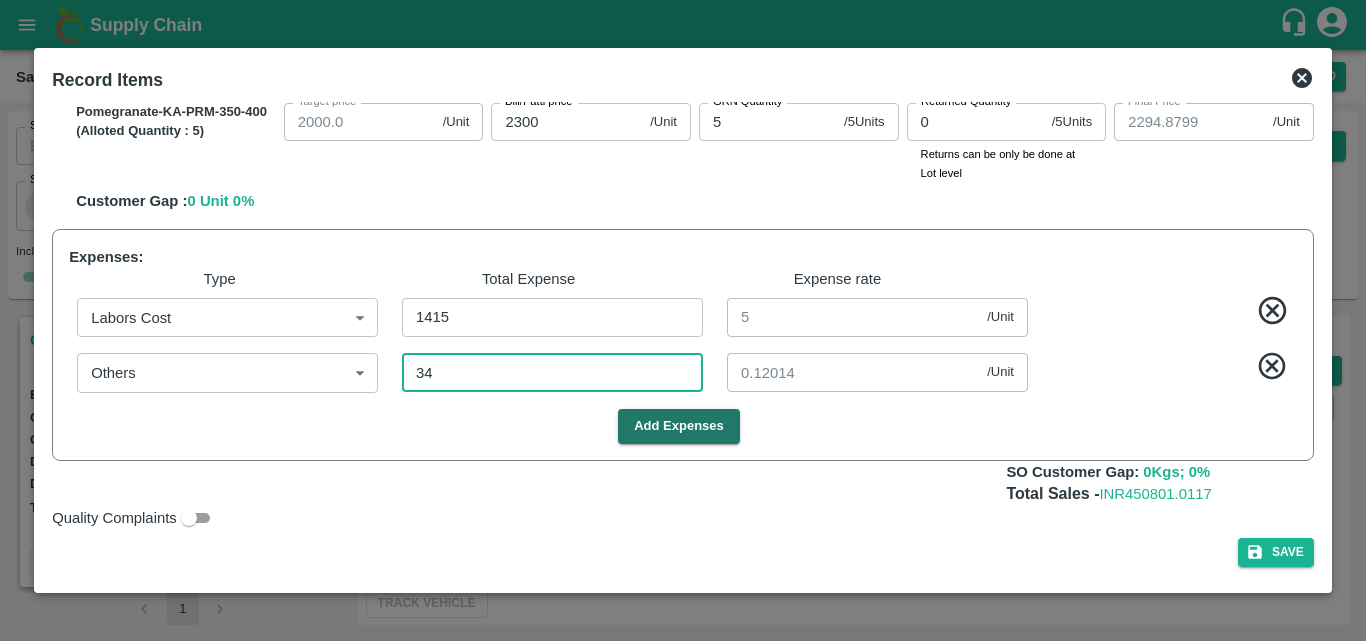 type on "345" 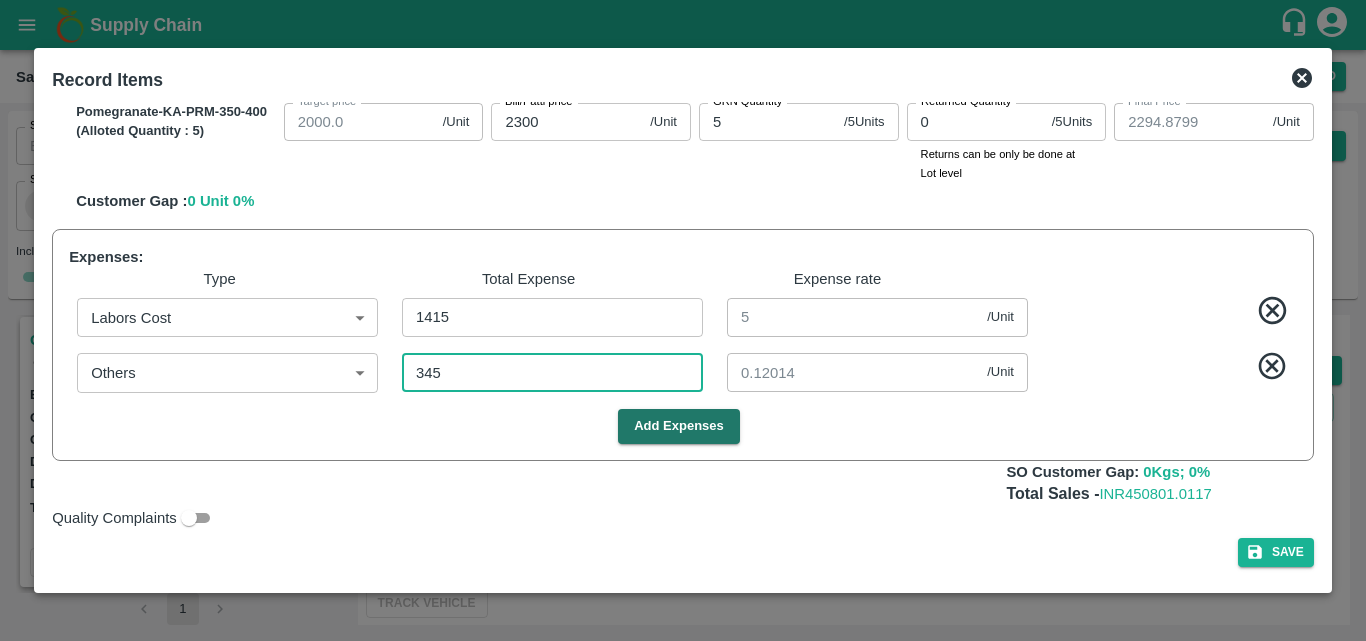 type on "1243.7809" 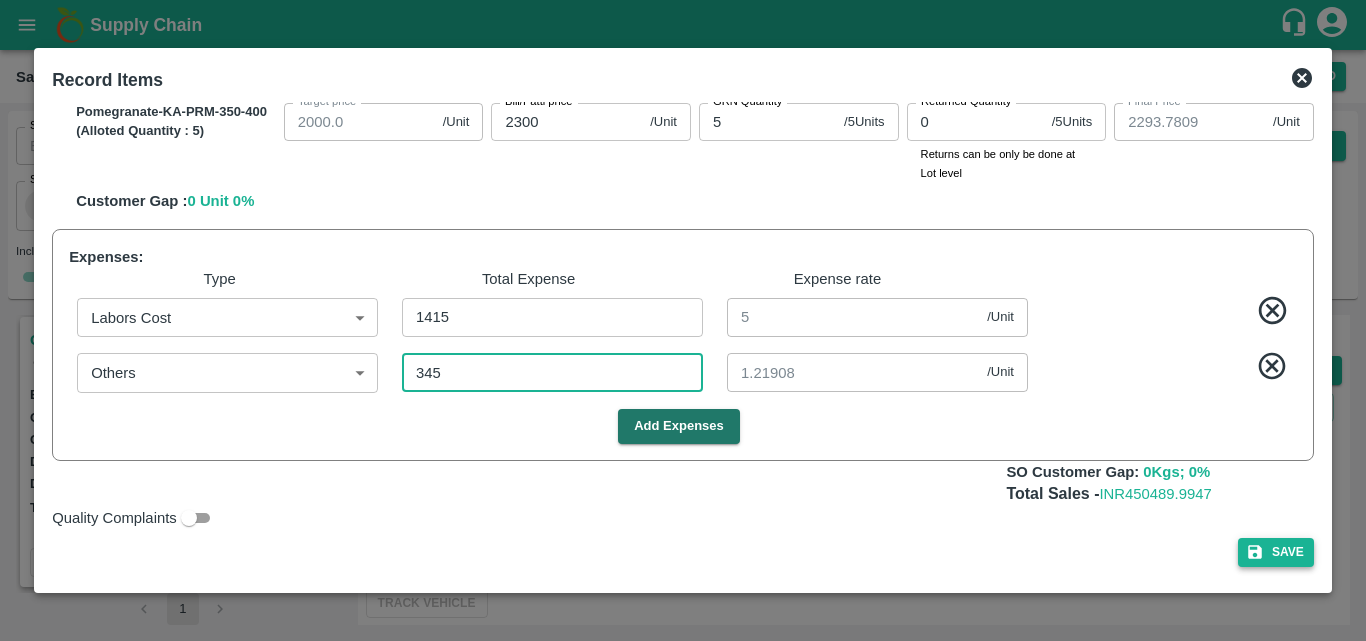 type on "345" 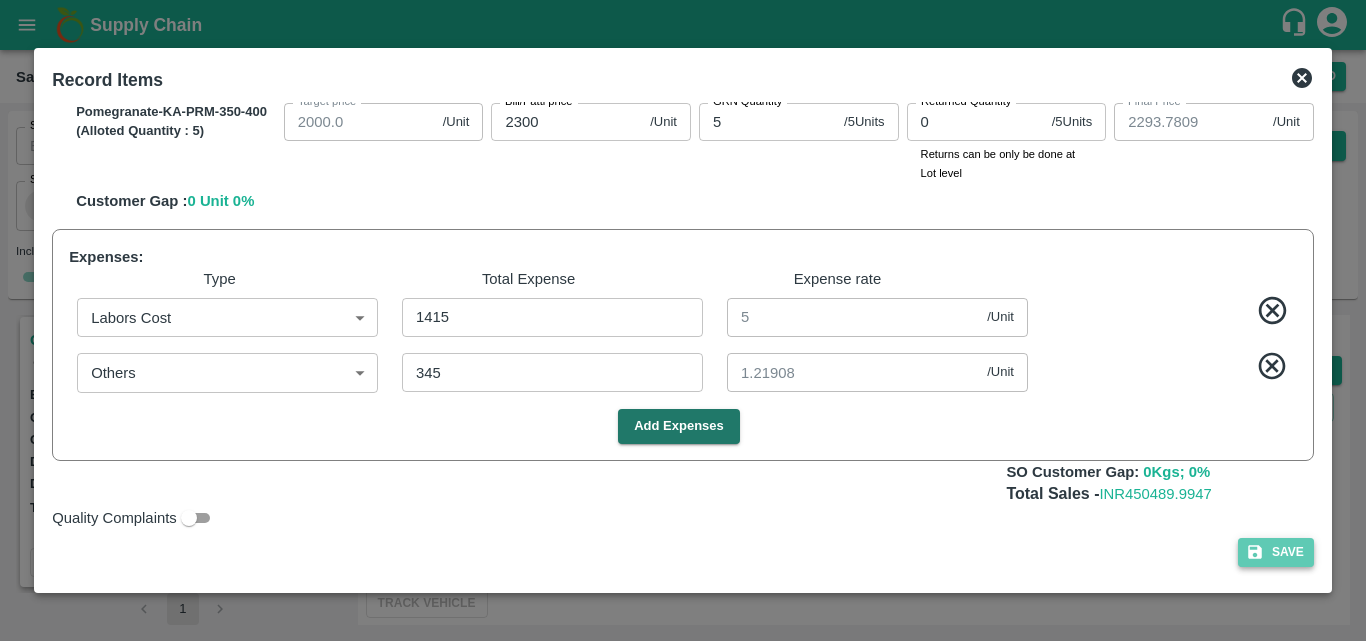click on "Save" at bounding box center [1276, 552] 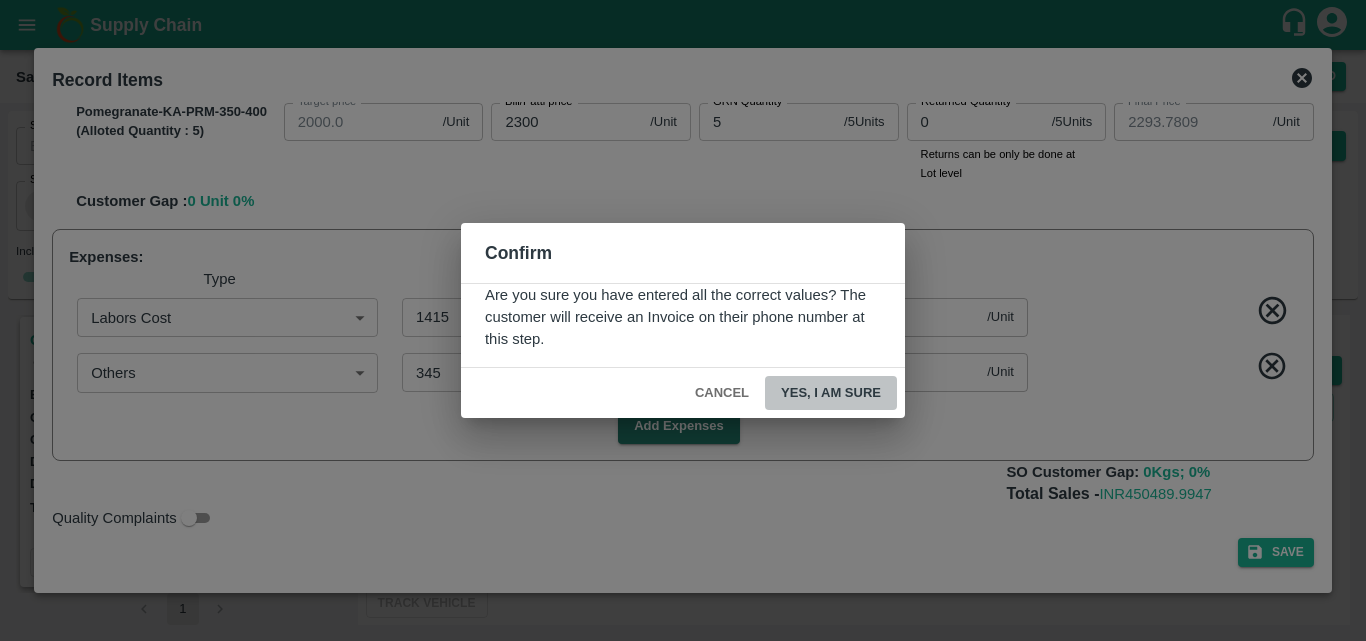 click on "Yes, I am sure" at bounding box center [831, 393] 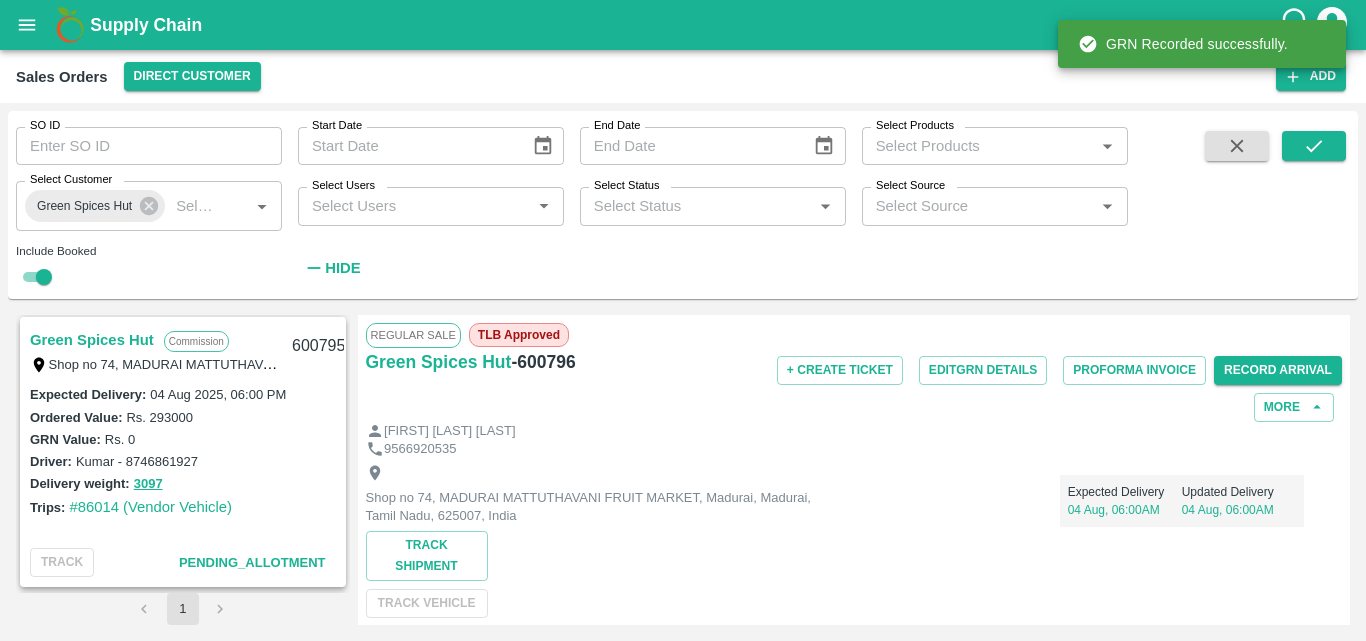 click on "9566920535" at bounding box center [854, 449] 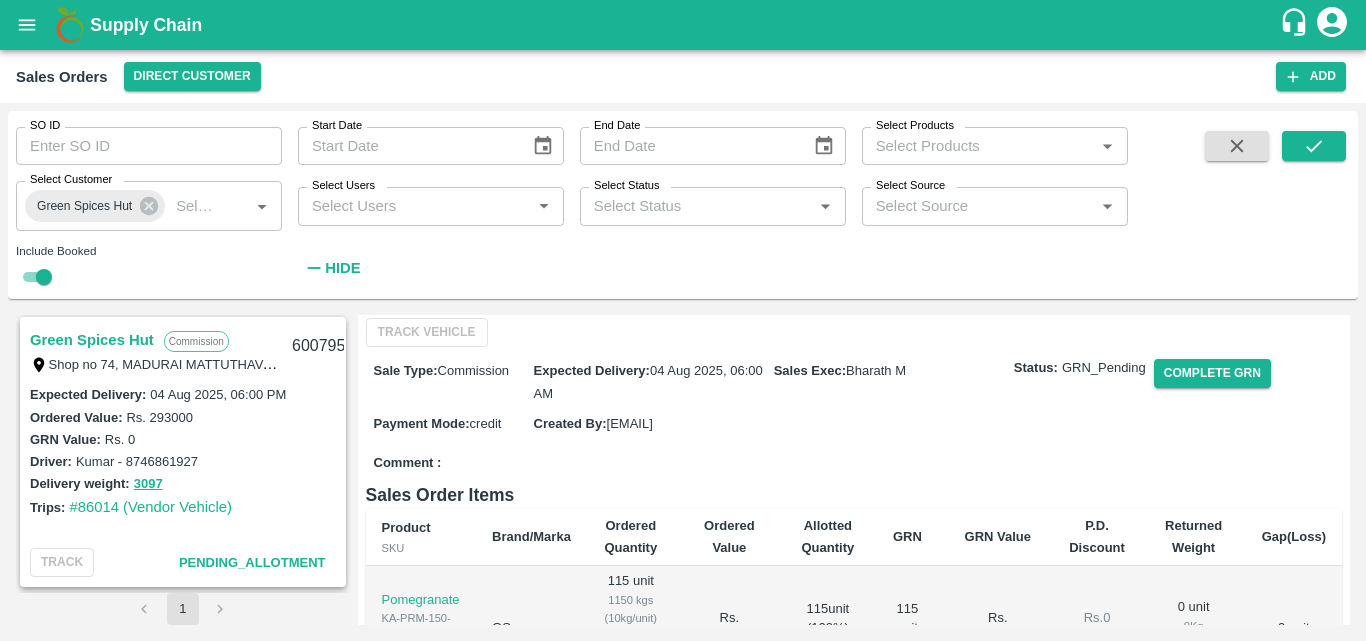 scroll, scrollTop: 320, scrollLeft: 0, axis: vertical 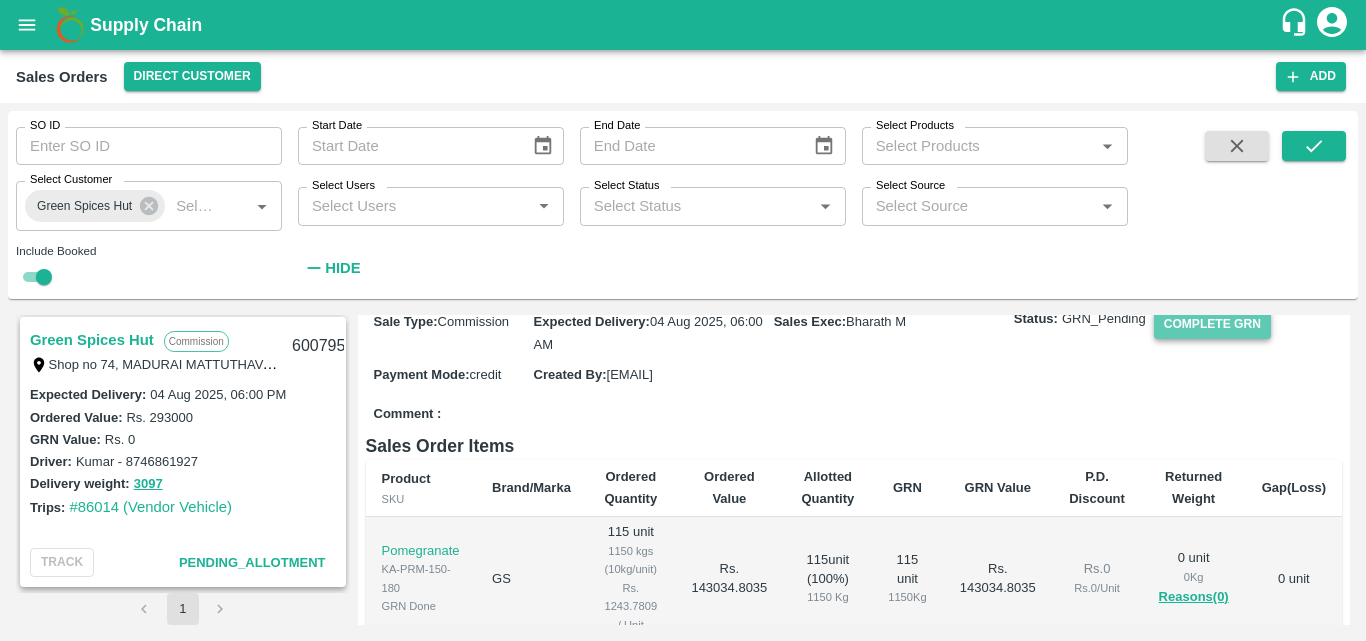 click on "Complete GRN" at bounding box center (1212, 324) 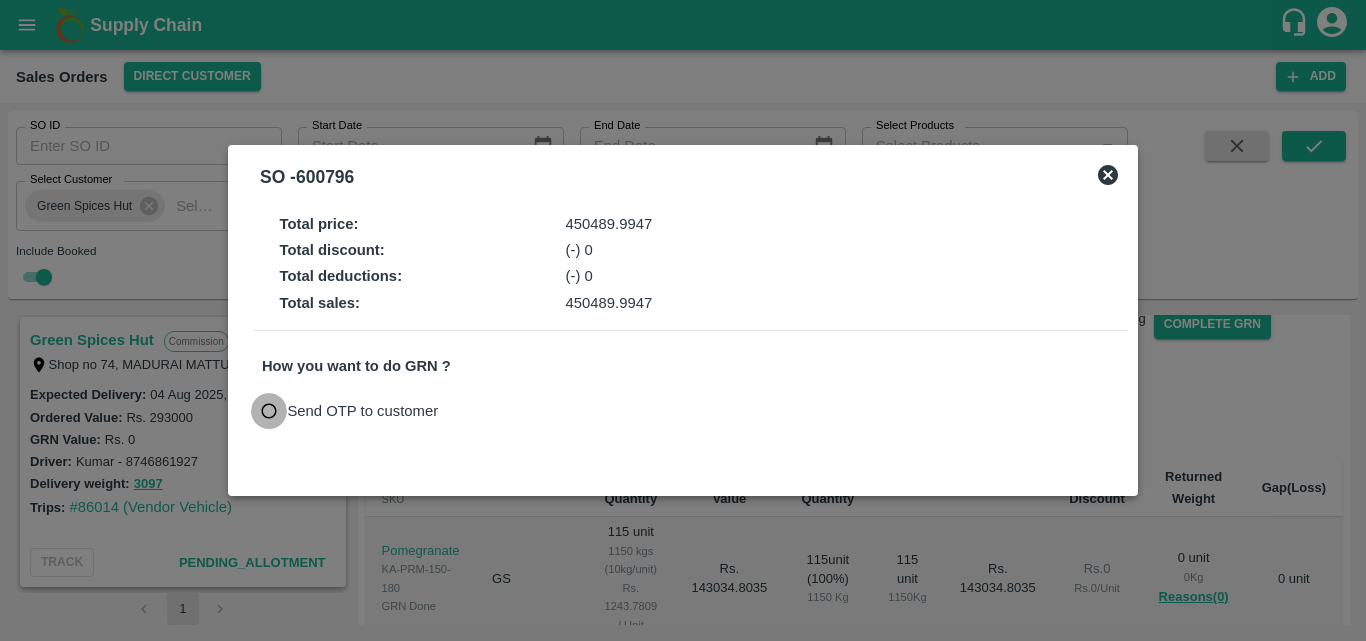 click on "Send OTP to customer" at bounding box center (269, 411) 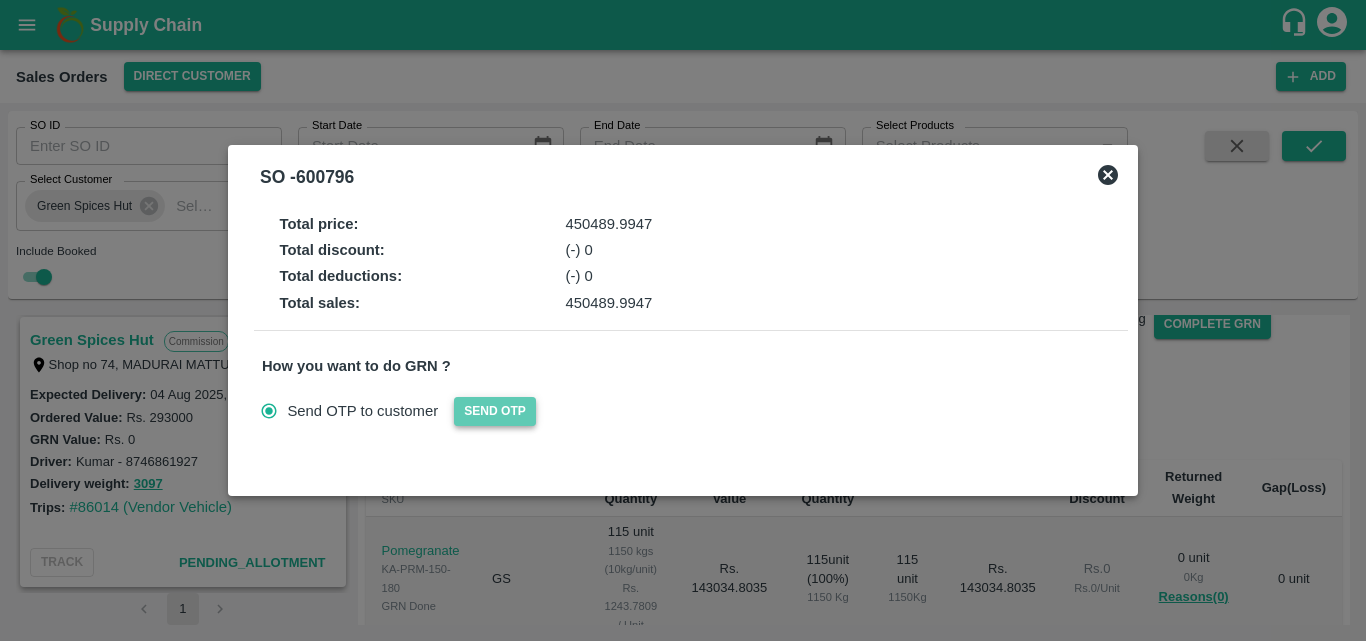click on "Send OTP" at bounding box center [495, 411] 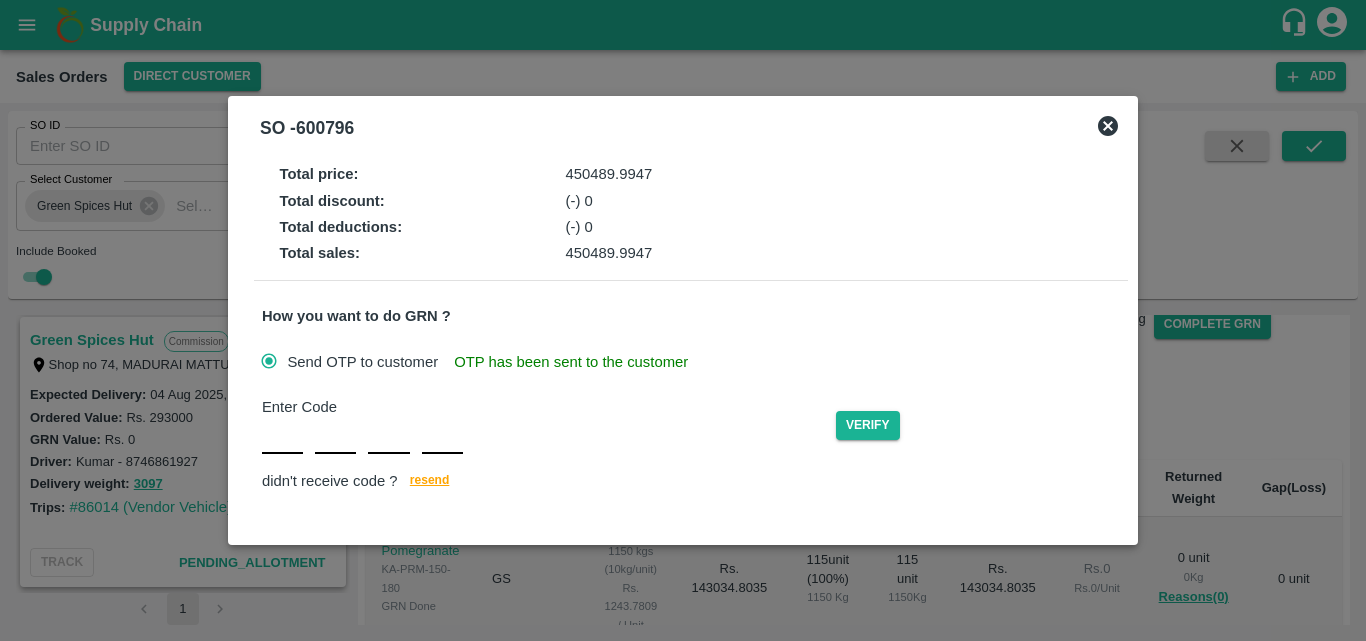 click at bounding box center [282, 436] 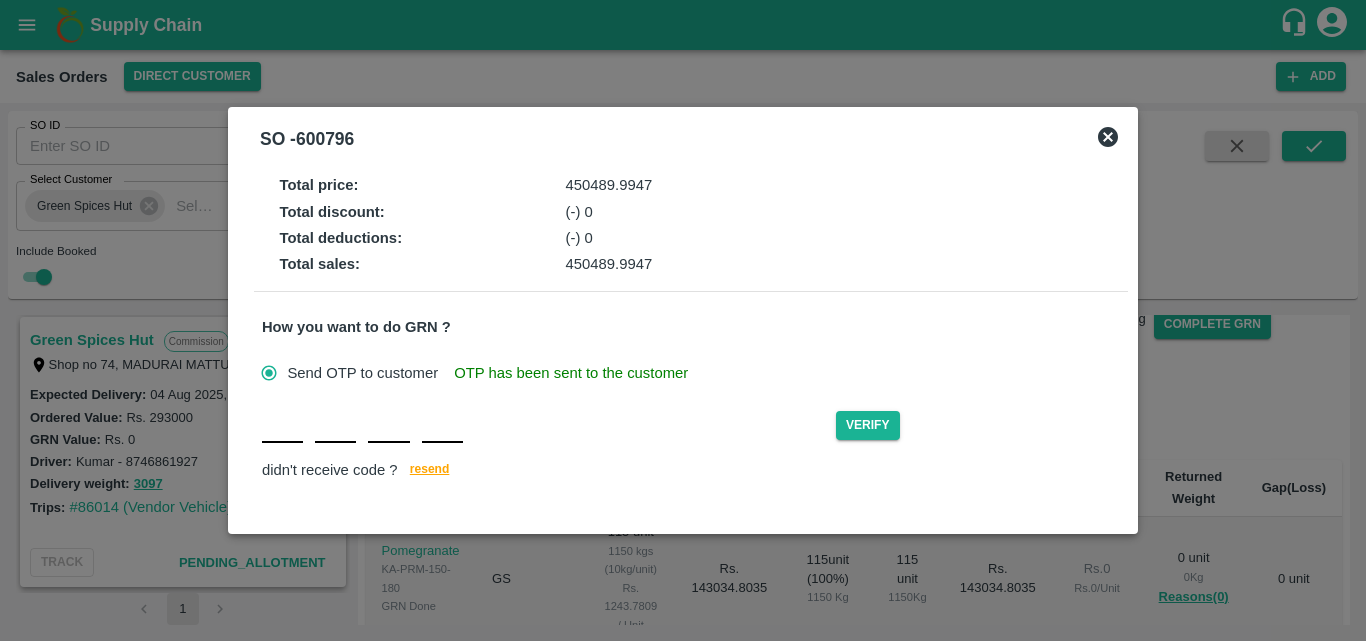 type on "B" 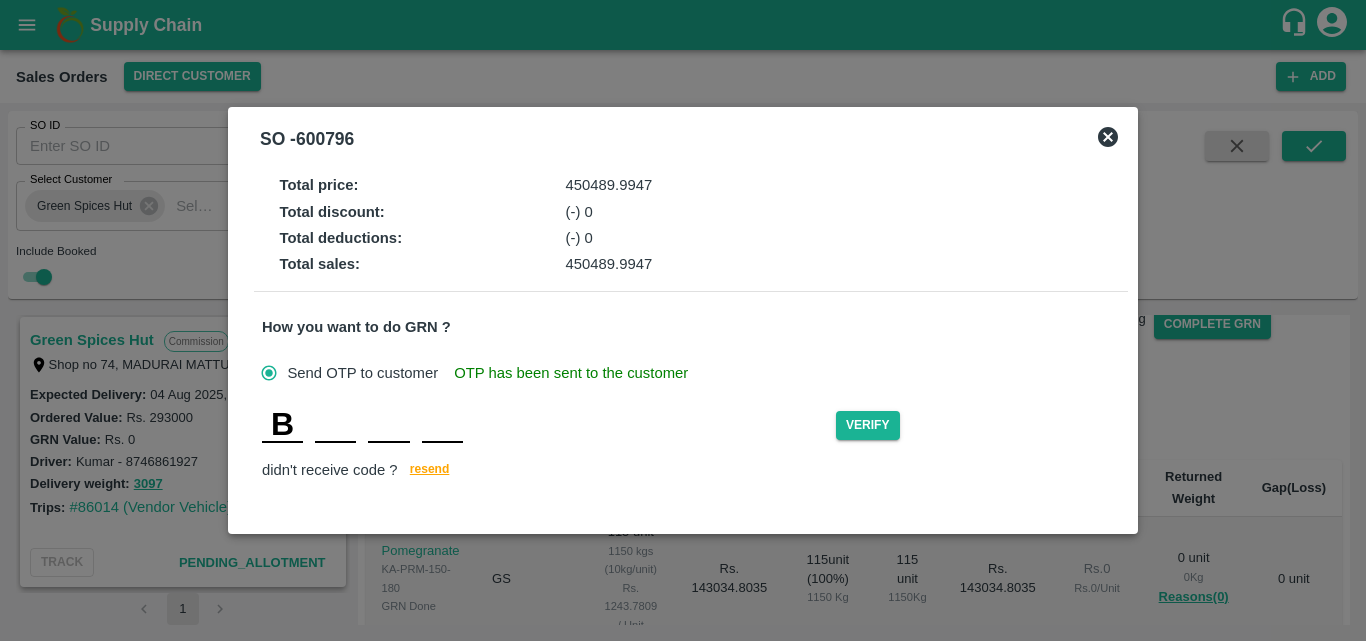type on "B" 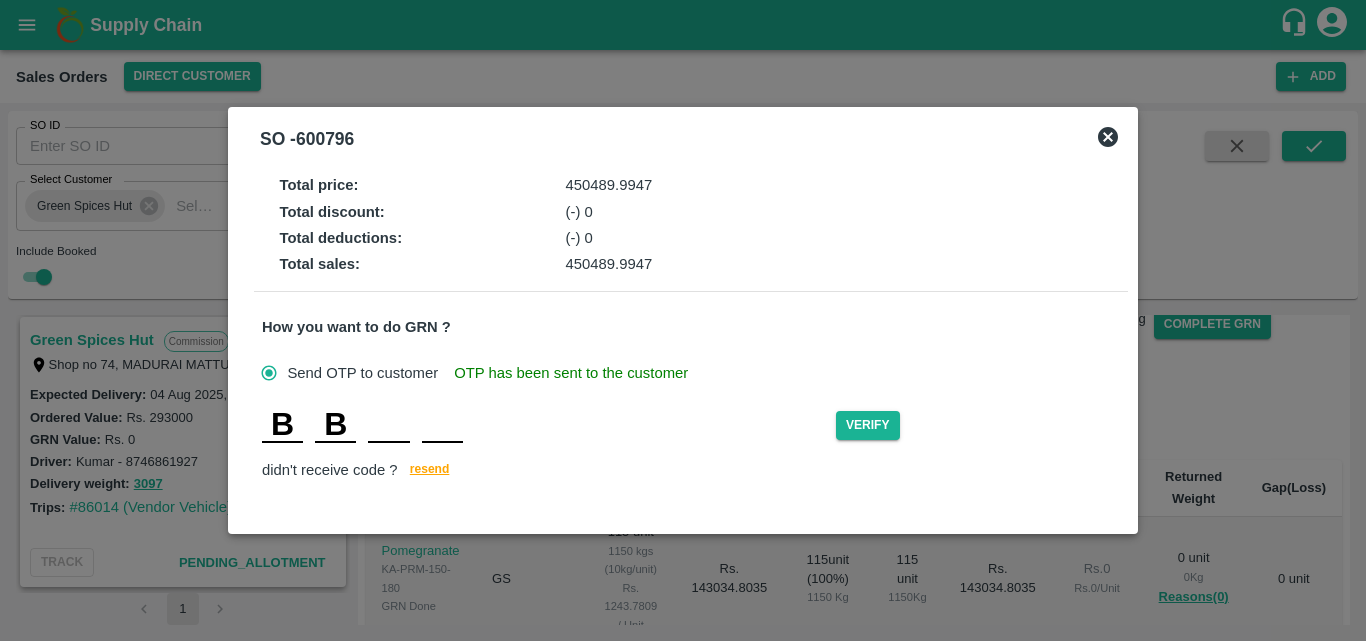 type on "E" 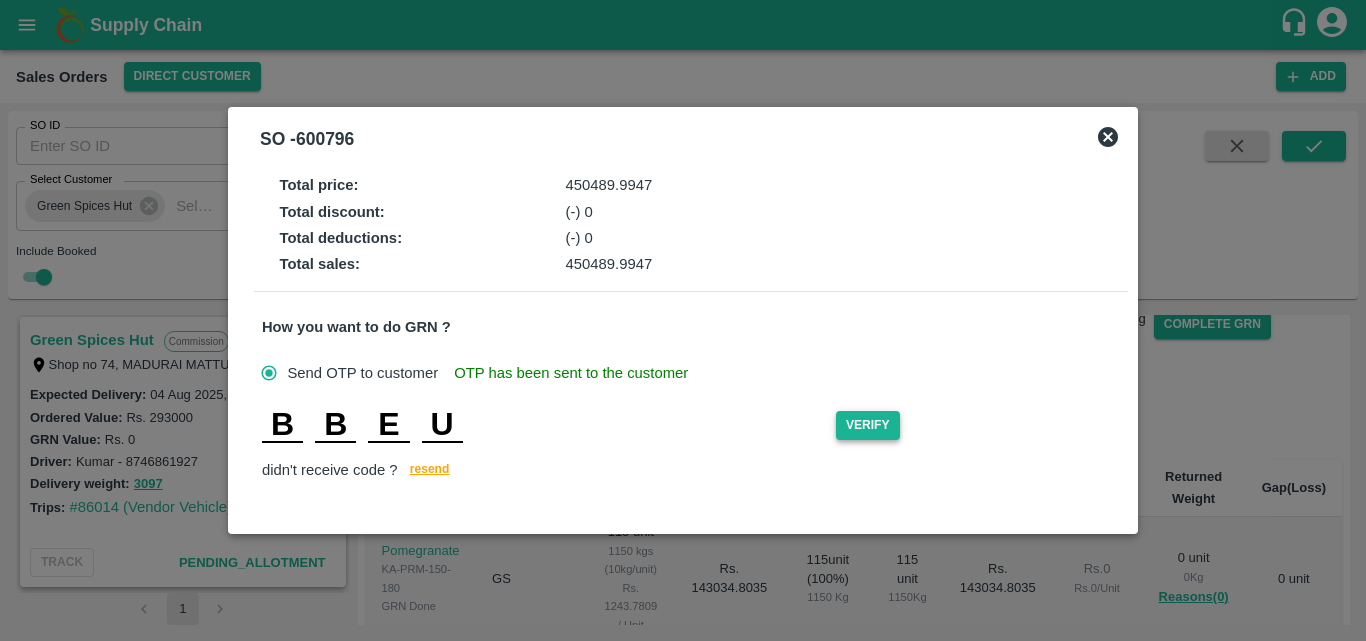 type on "U" 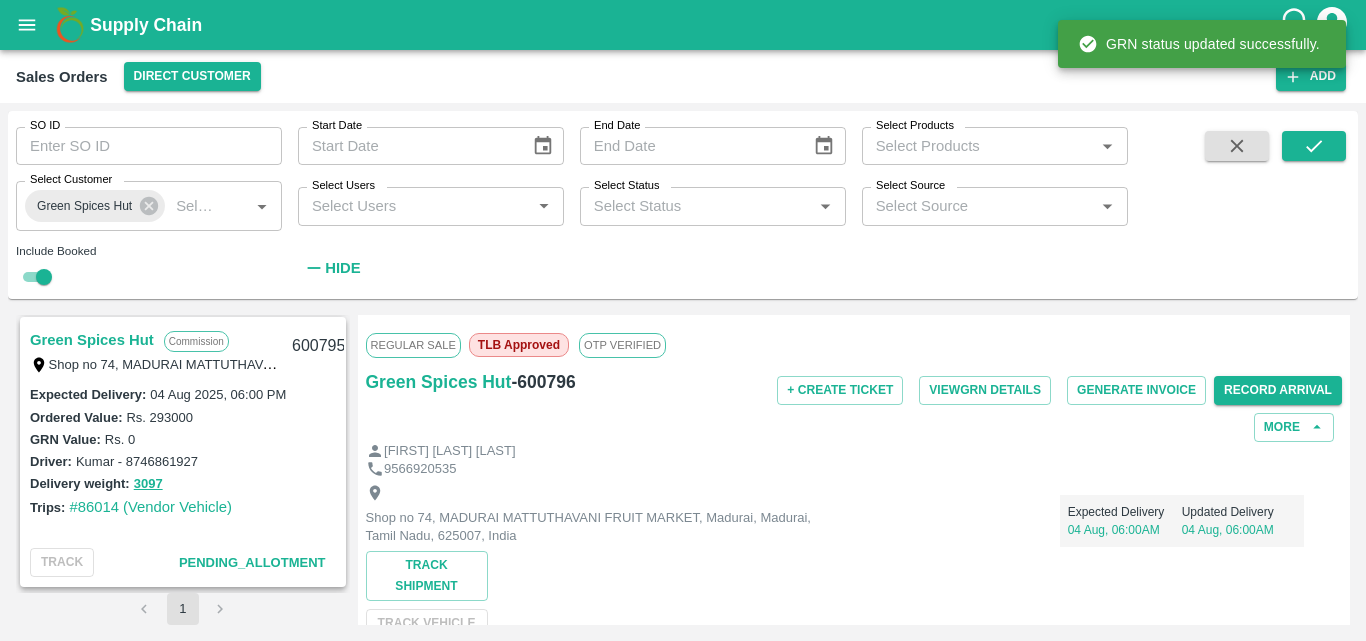click on "Driver: [FIRST] - [PHONE]" at bounding box center (183, 461) 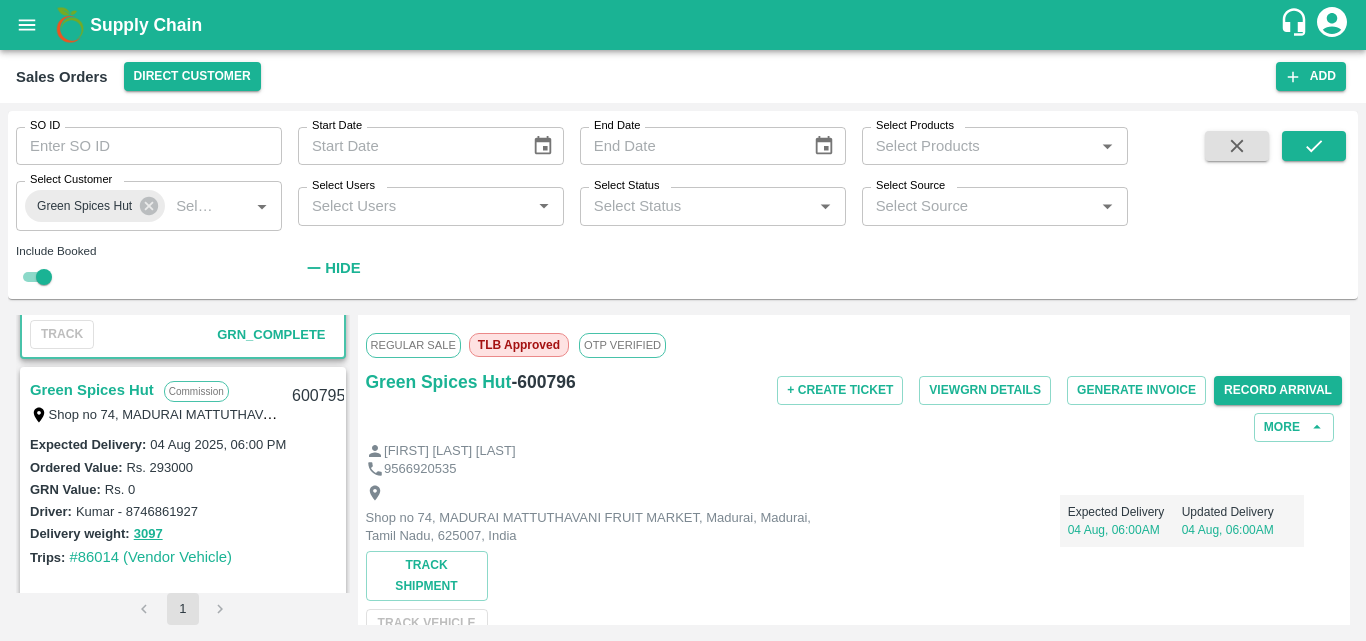 scroll, scrollTop: 240, scrollLeft: 0, axis: vertical 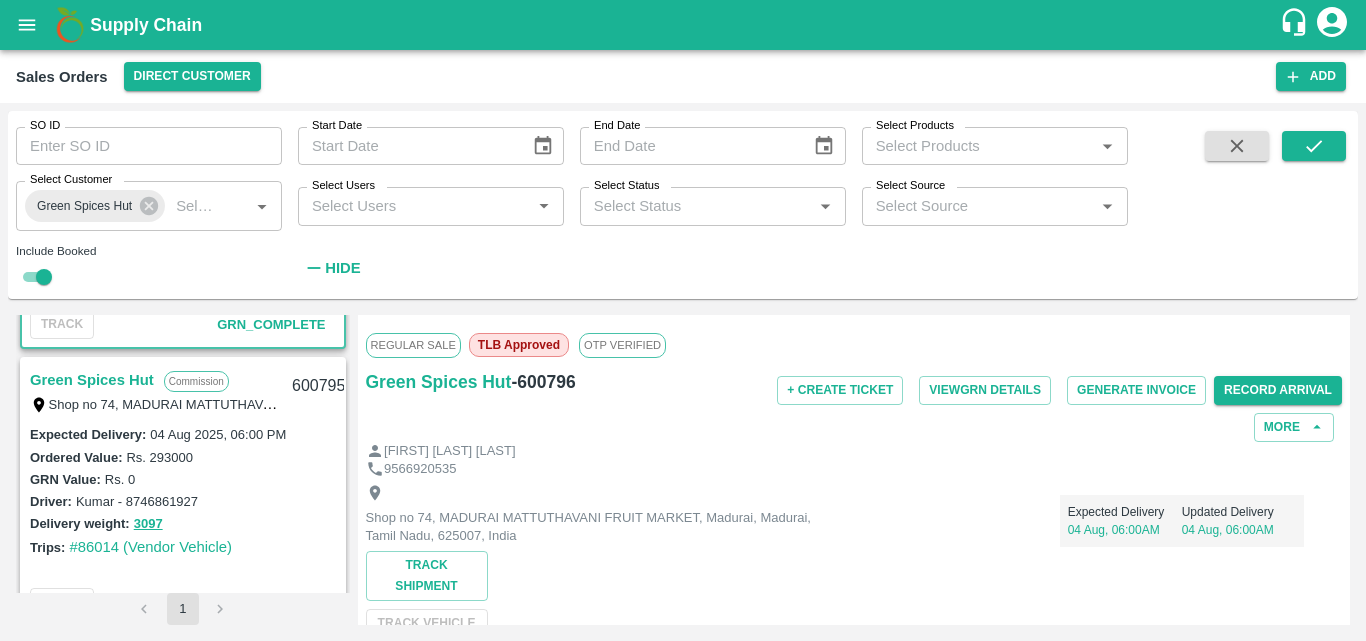 click on "Green Spices Hut" at bounding box center [92, 380] 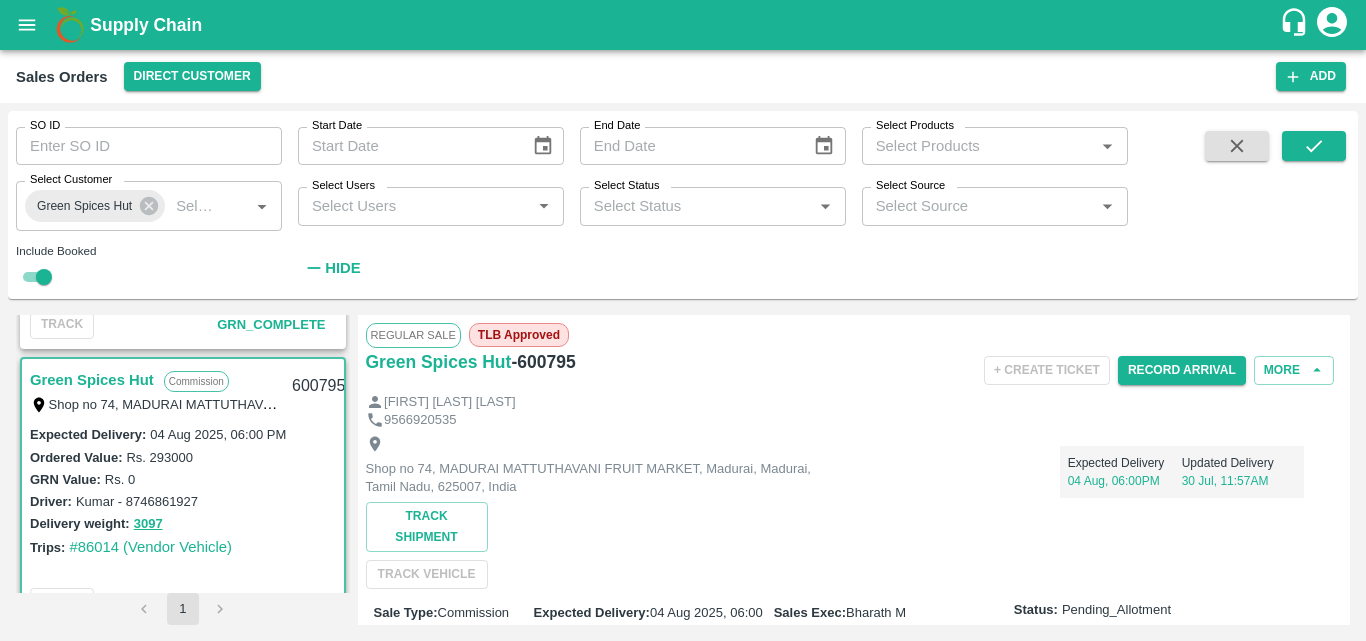 click on "Expected Delivery 04 Aug, 06:00PM Updated Delivery 30 Jul, 11:57AM" at bounding box center [1060, 466] 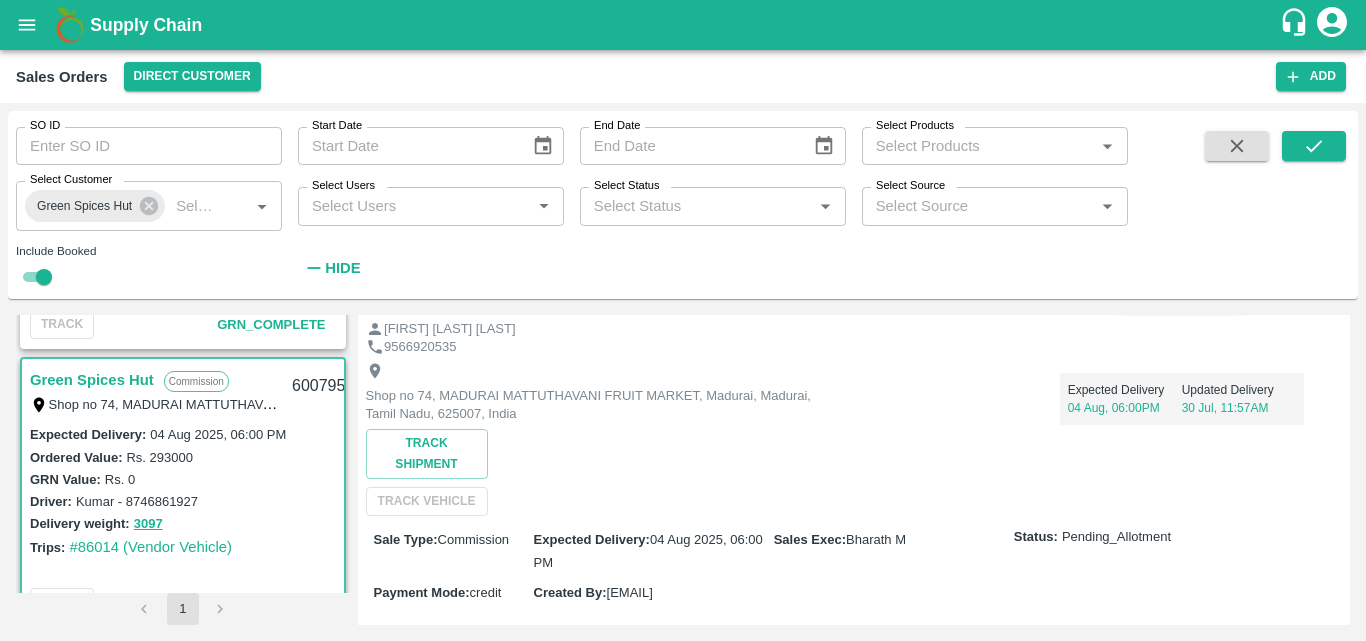 scroll, scrollTop: 40, scrollLeft: 0, axis: vertical 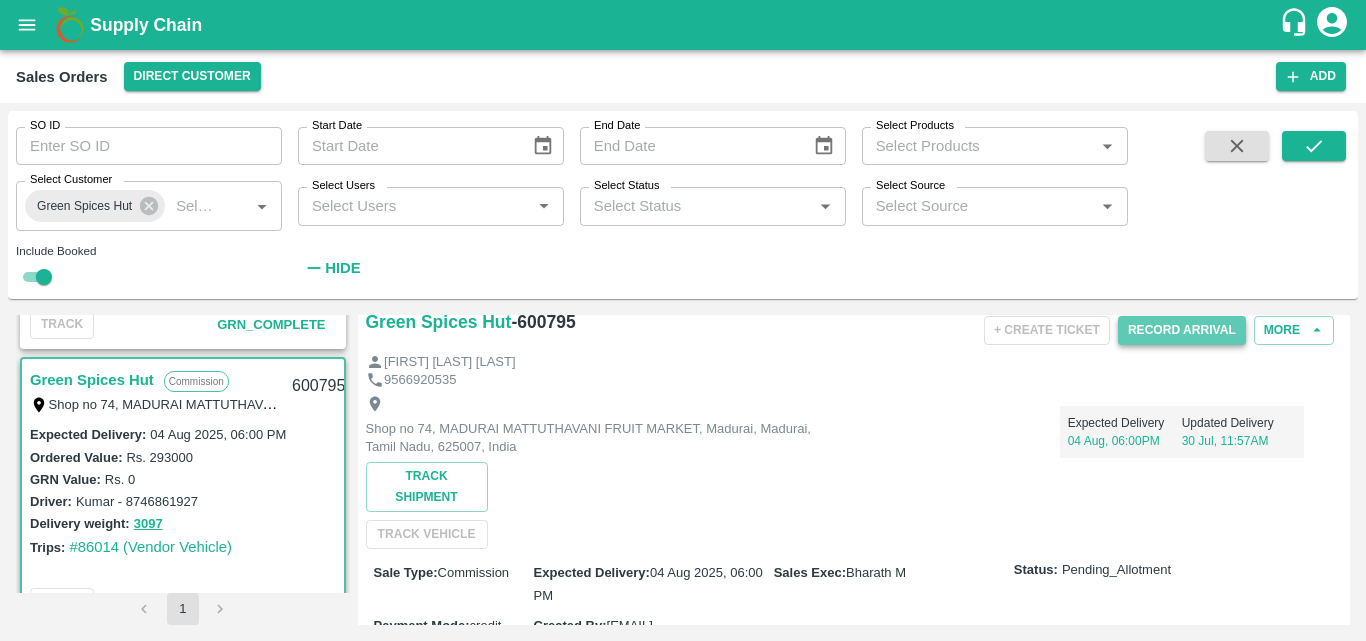 click on "Record Arrival" at bounding box center [1182, 330] 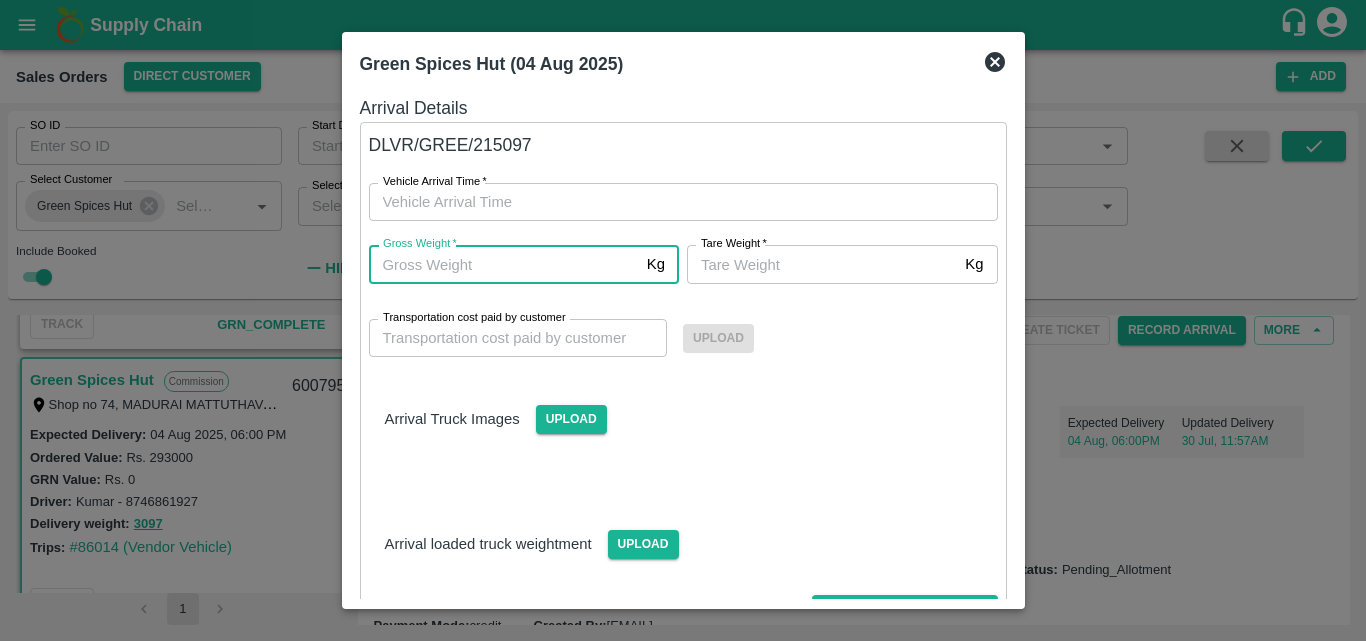 click on "Gross Weight   *" at bounding box center (504, 264) 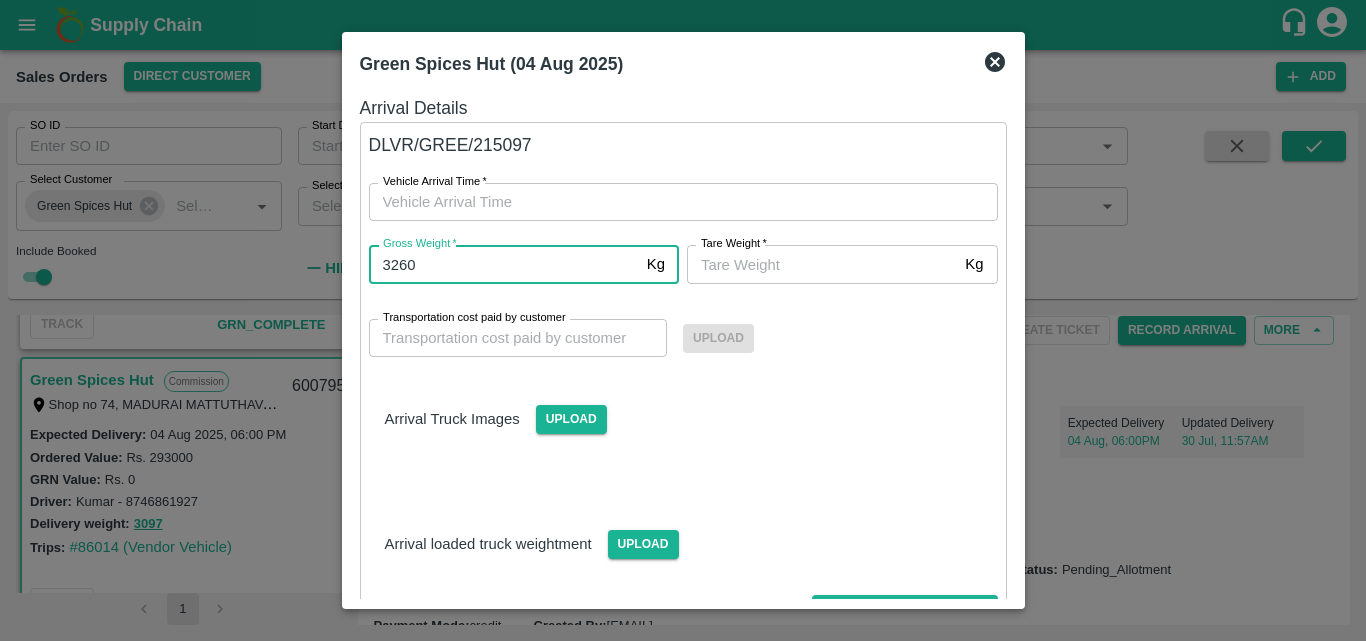type on "3260" 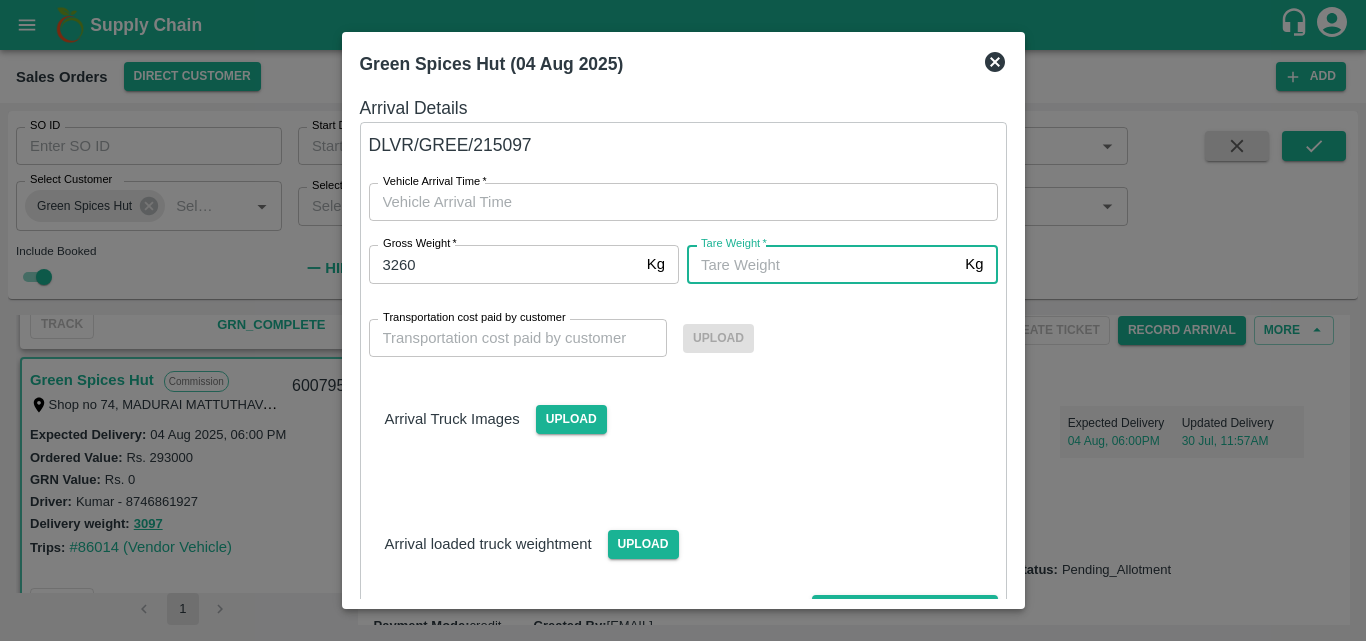click on "Tare Weight   *" at bounding box center [822, 264] 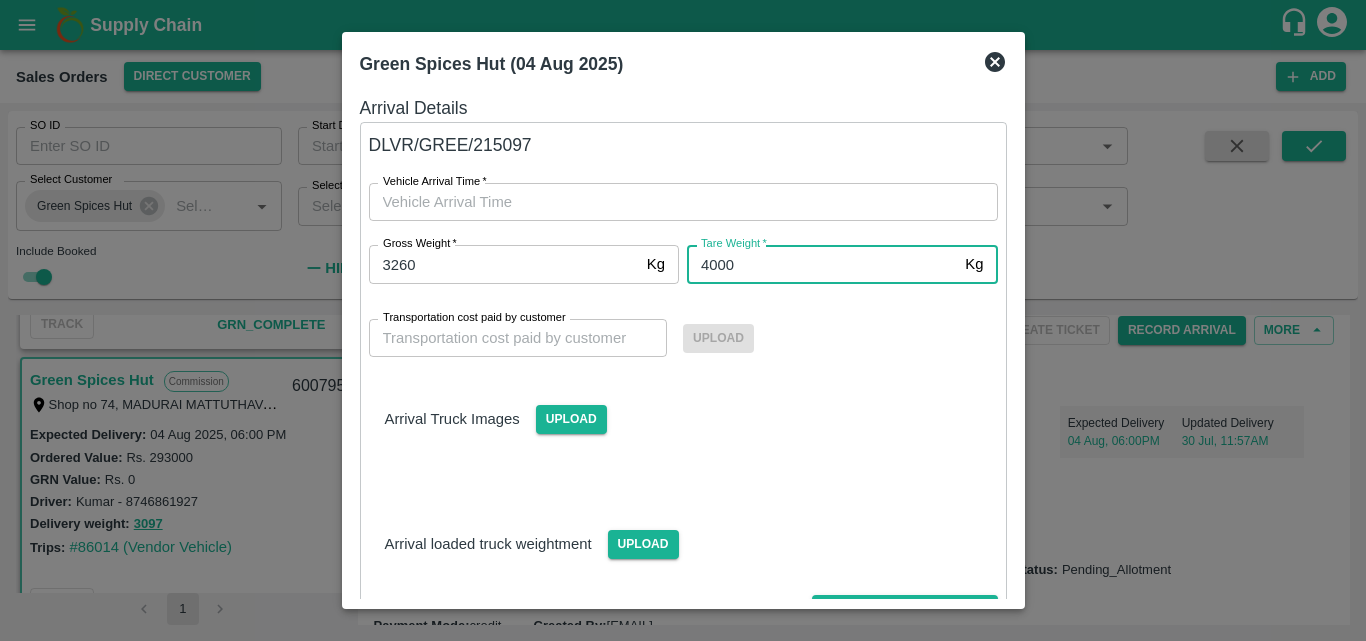 type on "4000" 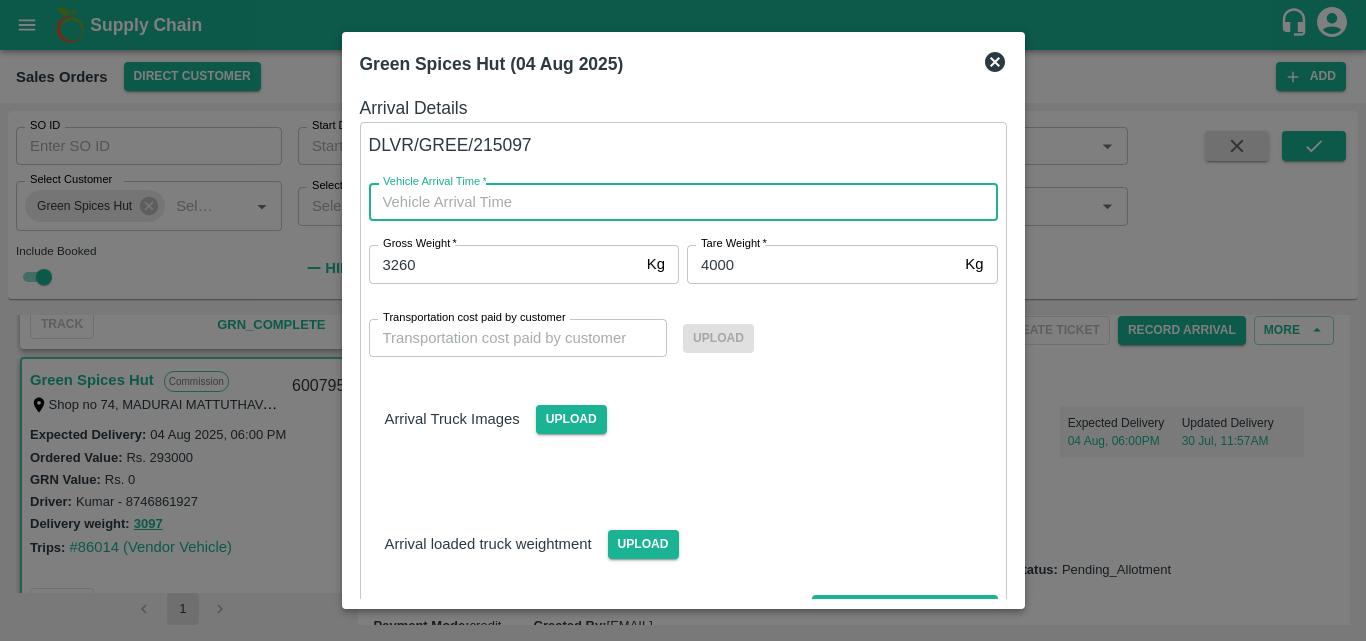 type on "DD/MM/YYYY hh:mm aa" 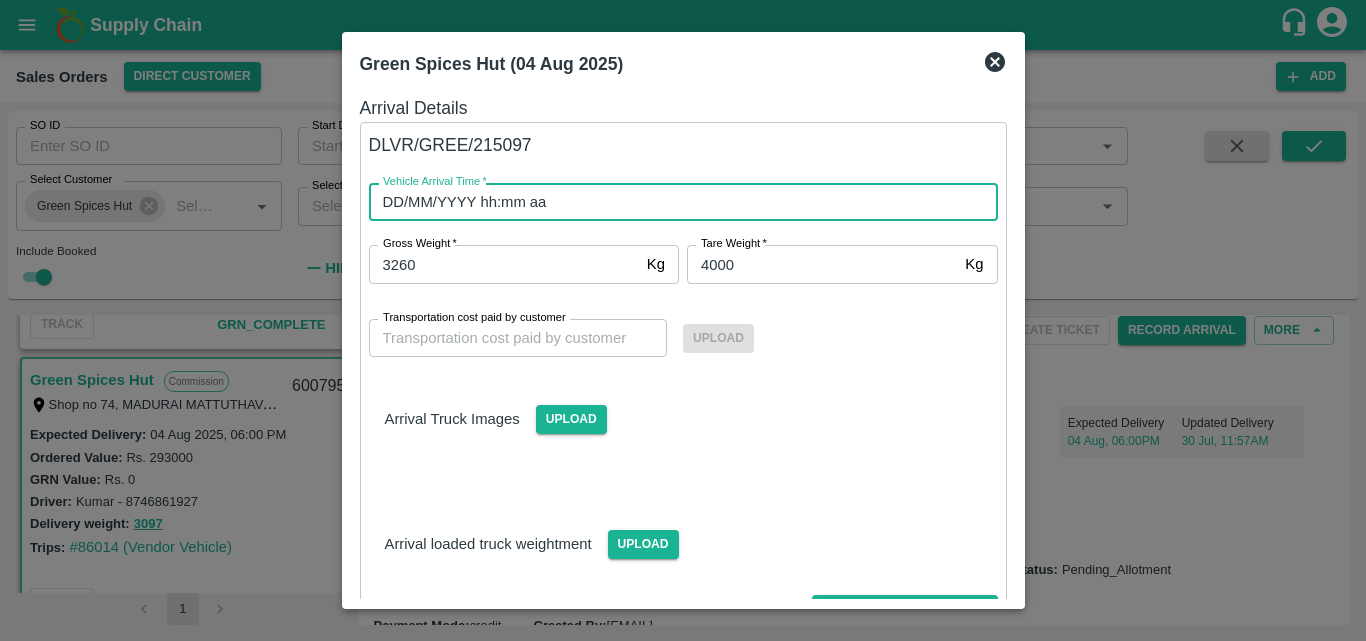 click on "DD/MM/YYYY hh:mm aa" at bounding box center (676, 202) 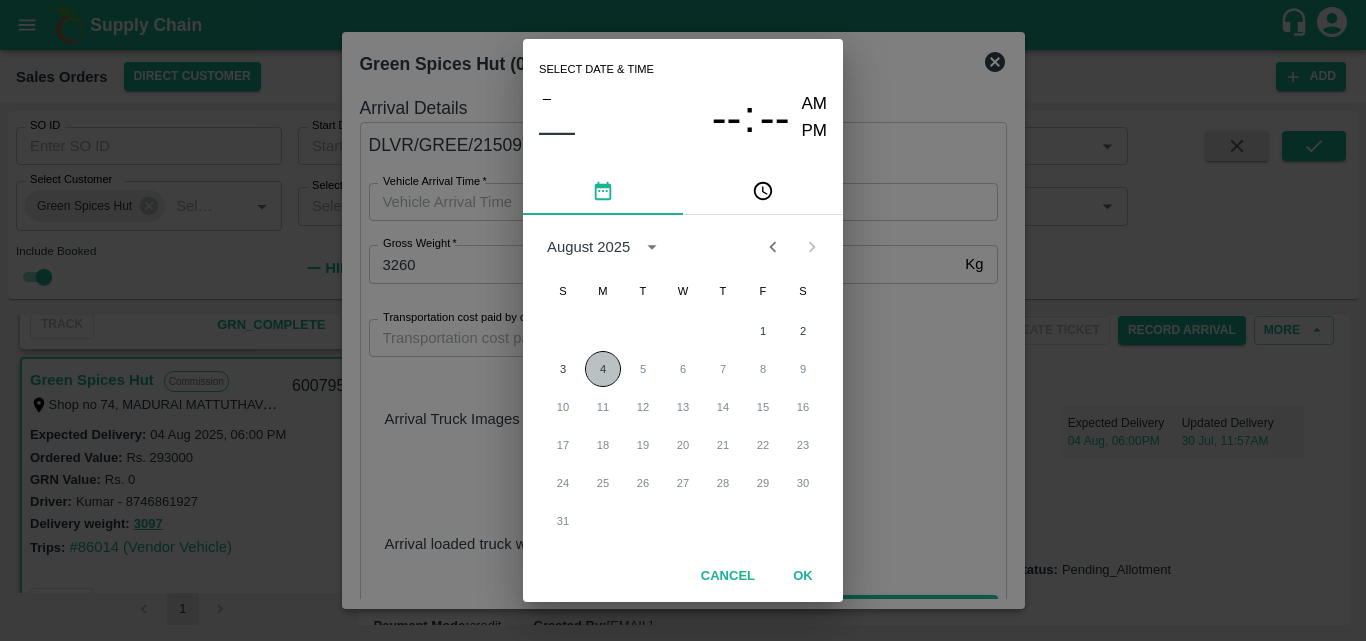 click on "4" at bounding box center [603, 369] 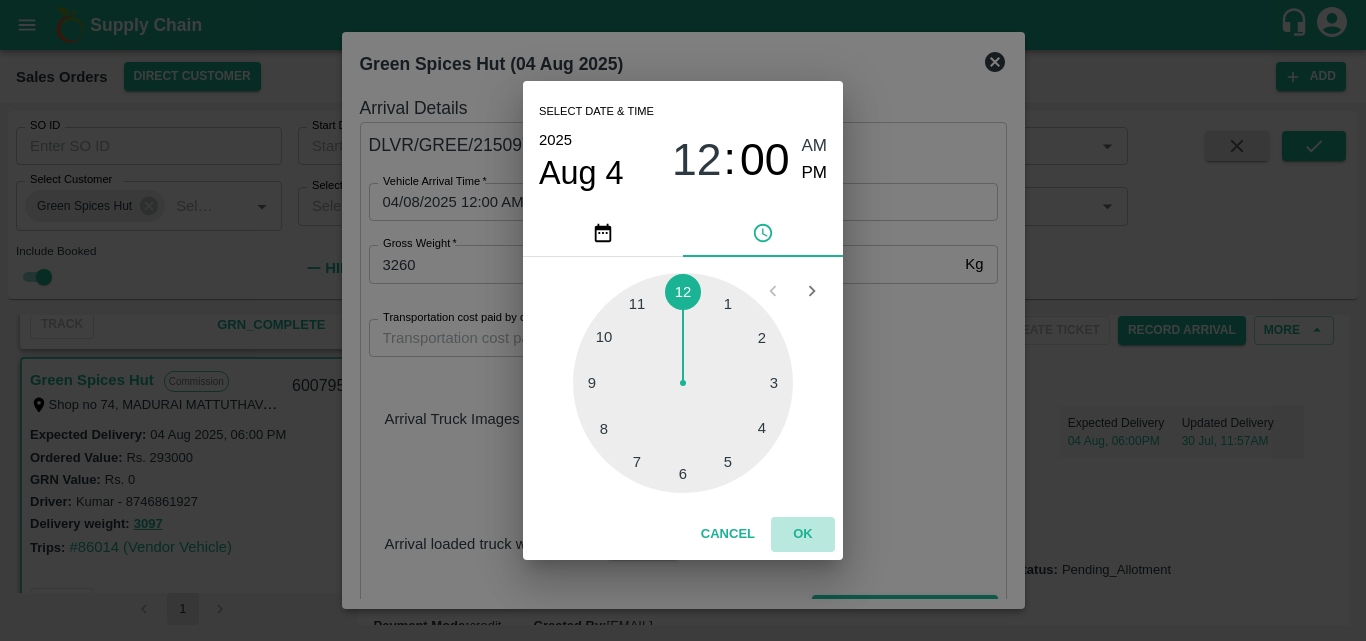 click on "OK" at bounding box center [803, 534] 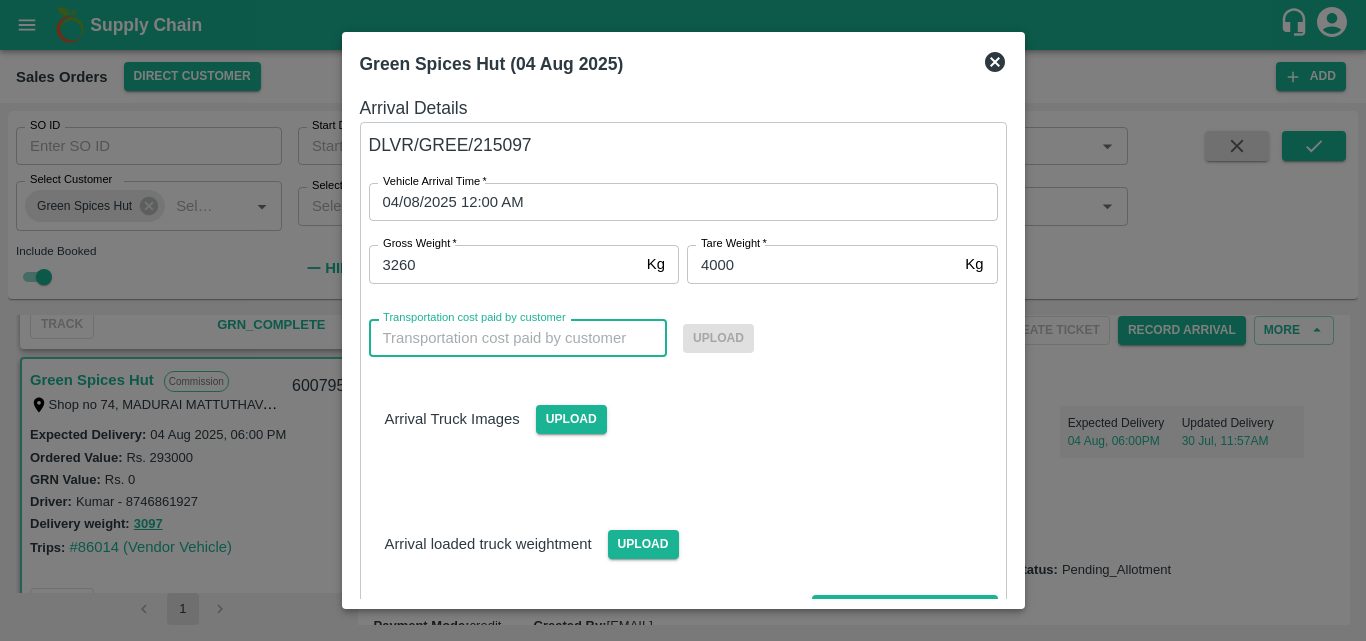 click on "Transportation cost paid by customer" at bounding box center (518, 338) 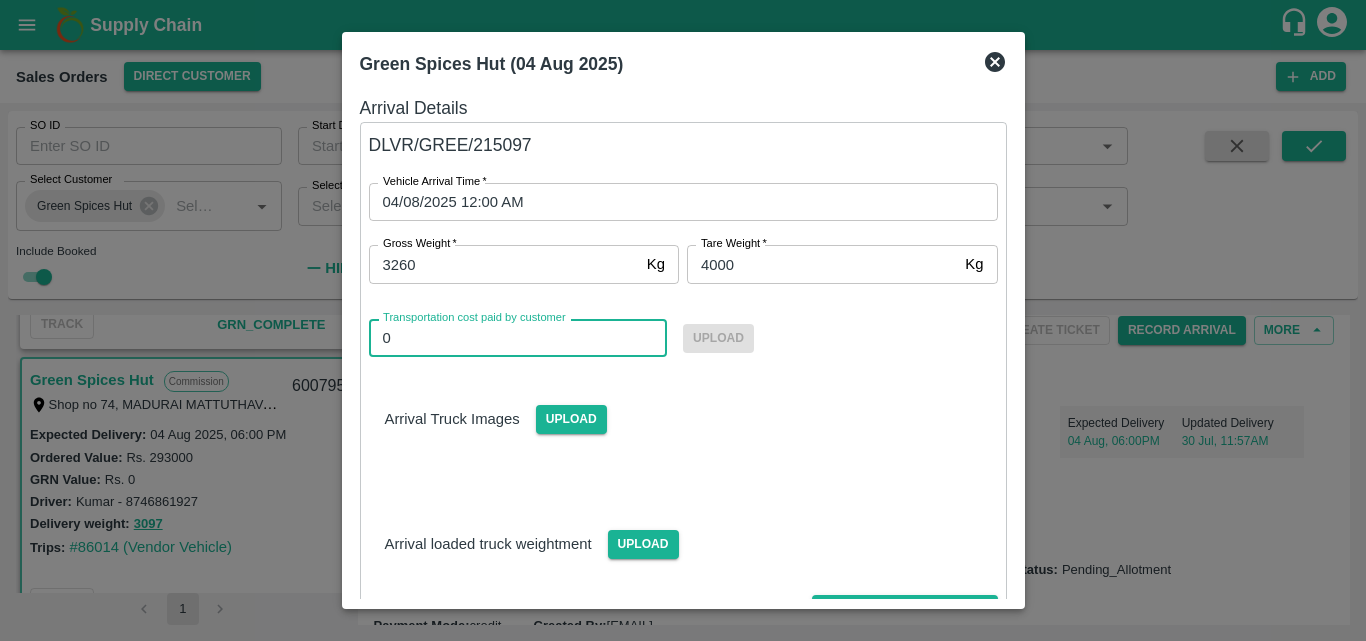 type on "0" 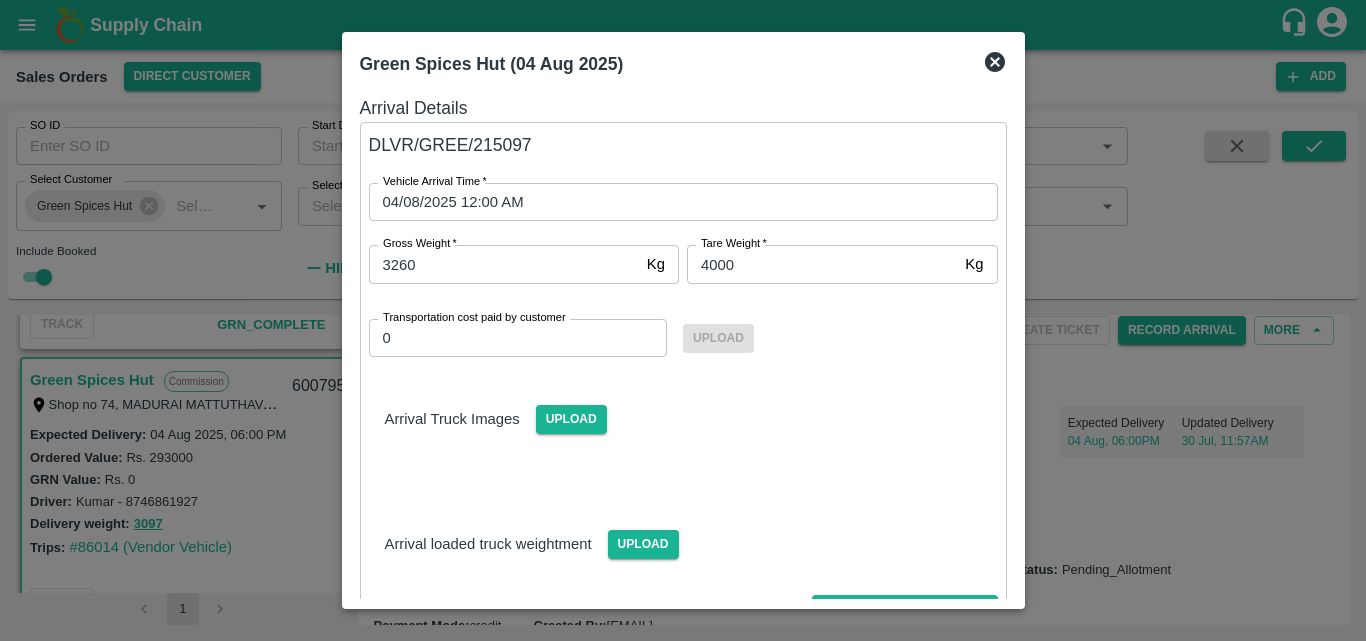 scroll, scrollTop: 116, scrollLeft: 0, axis: vertical 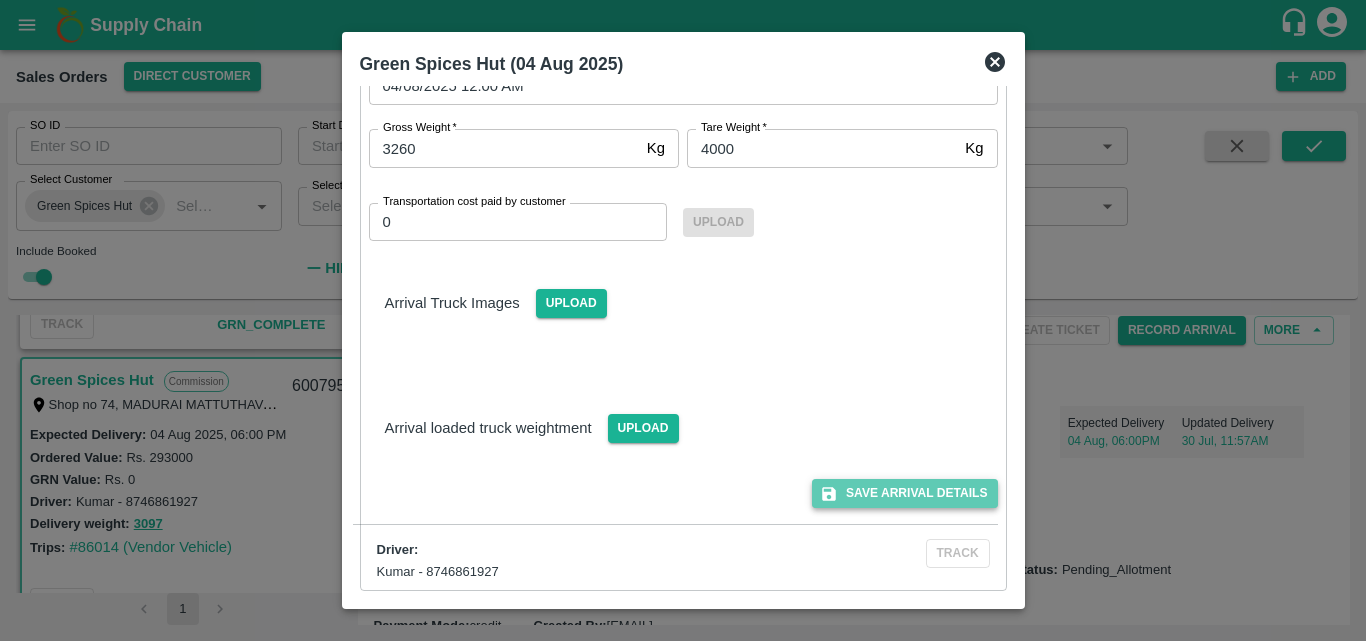 click on "Save Arrival Details" at bounding box center [904, 493] 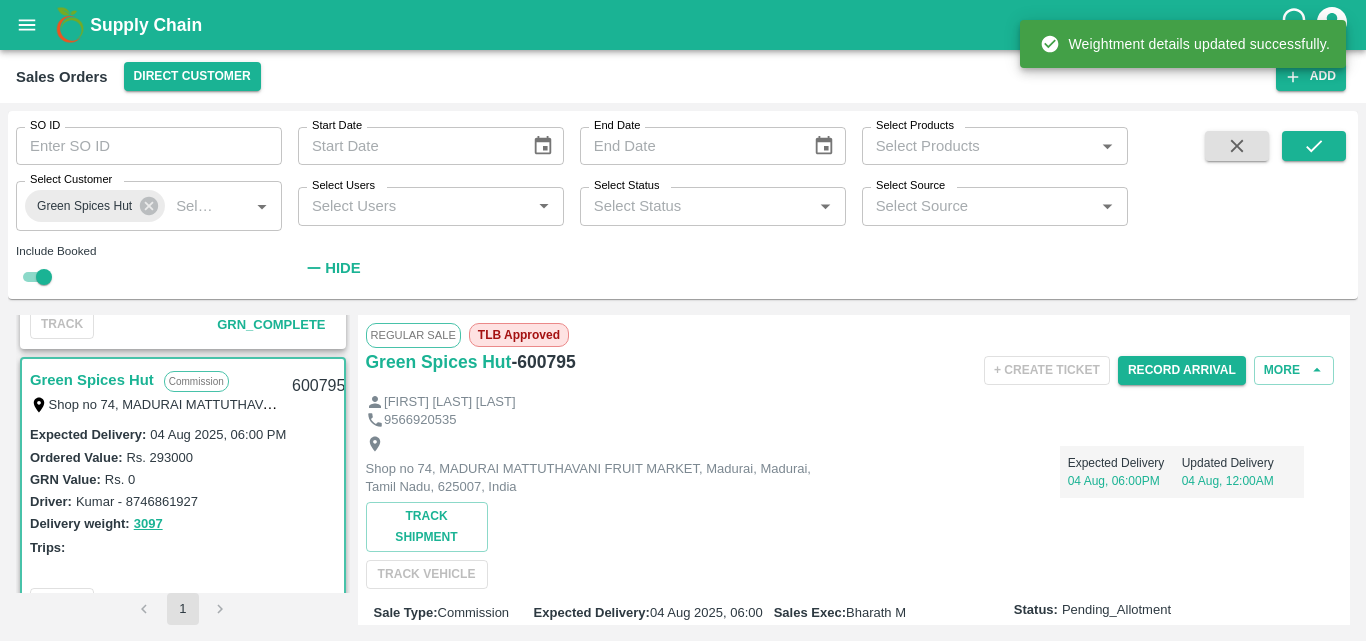 click on "9566920535" at bounding box center [854, 420] 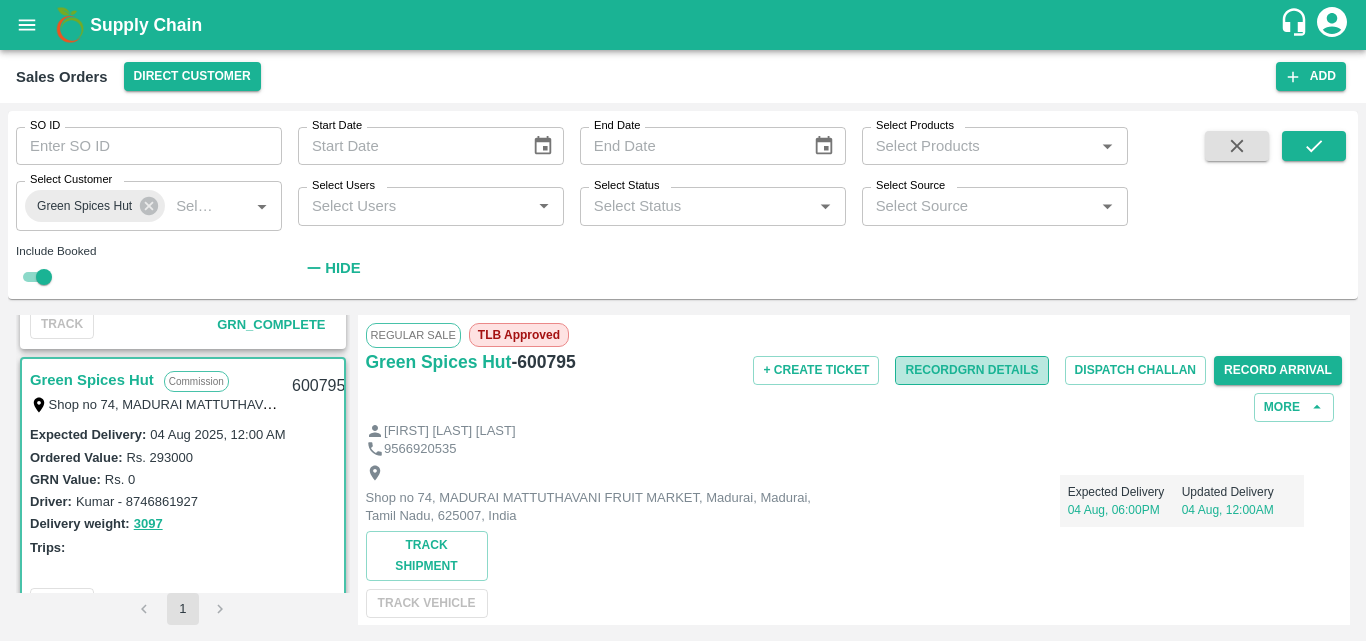 click on "Record  GRN Details" at bounding box center (971, 370) 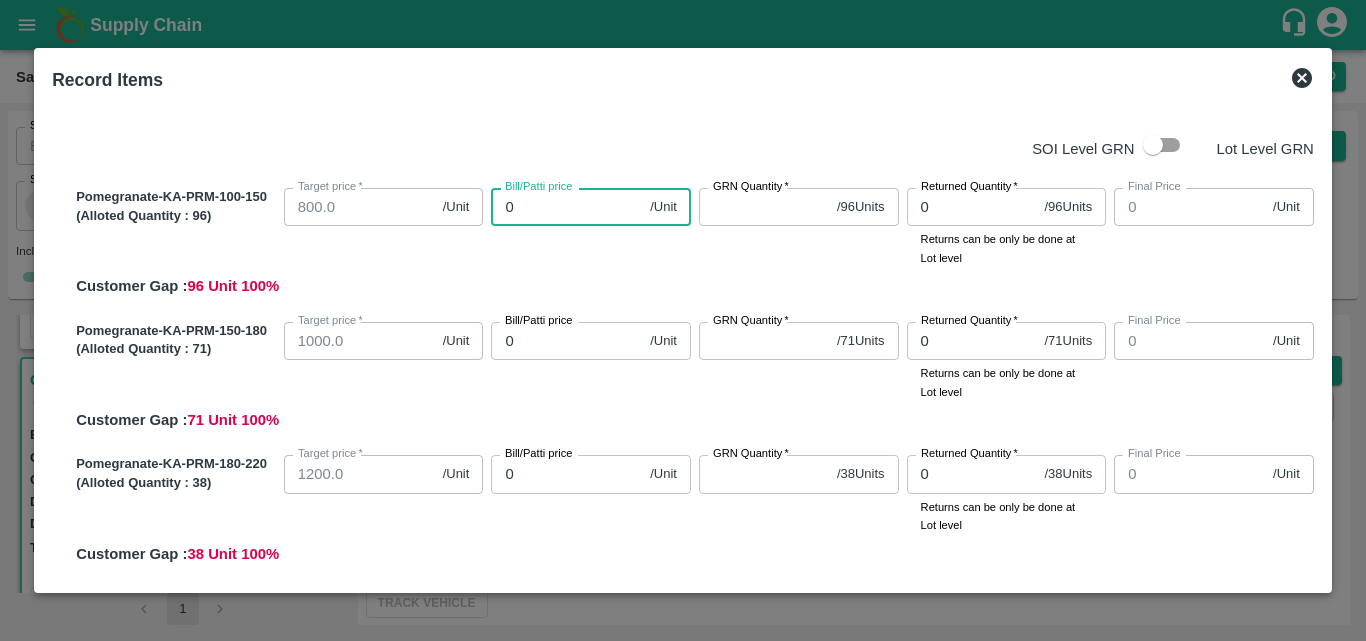 click on "0" at bounding box center [566, 207] 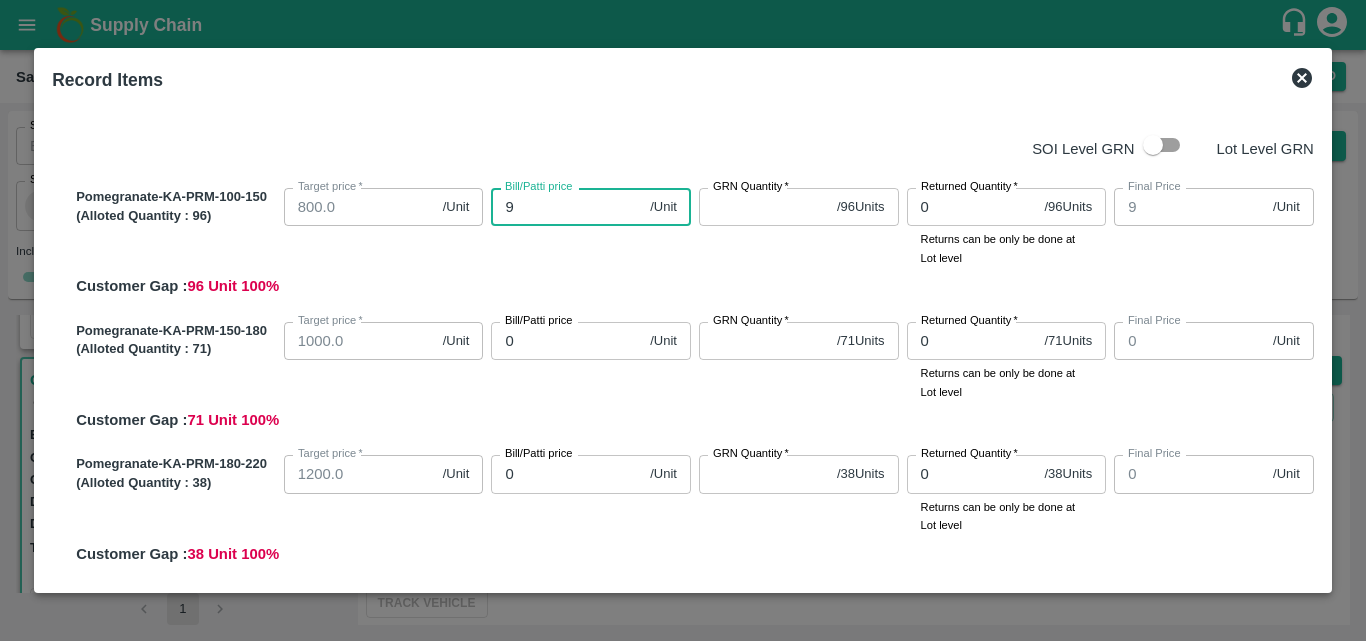 type on "90" 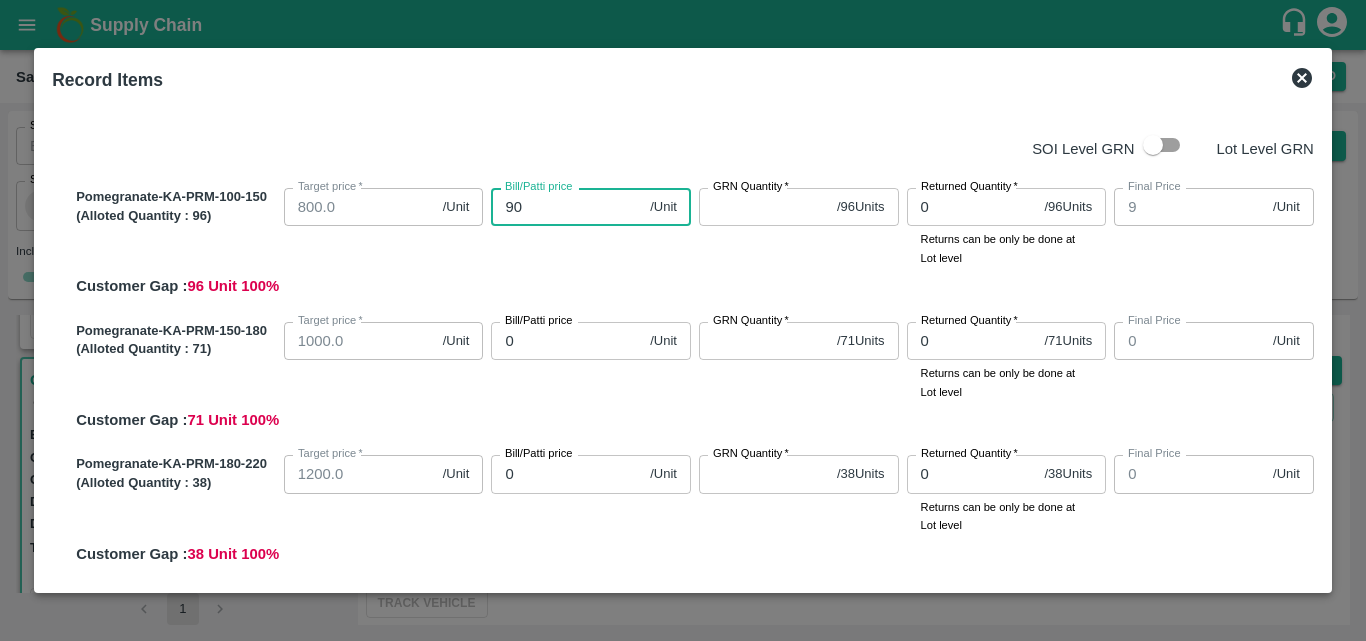 type on "90" 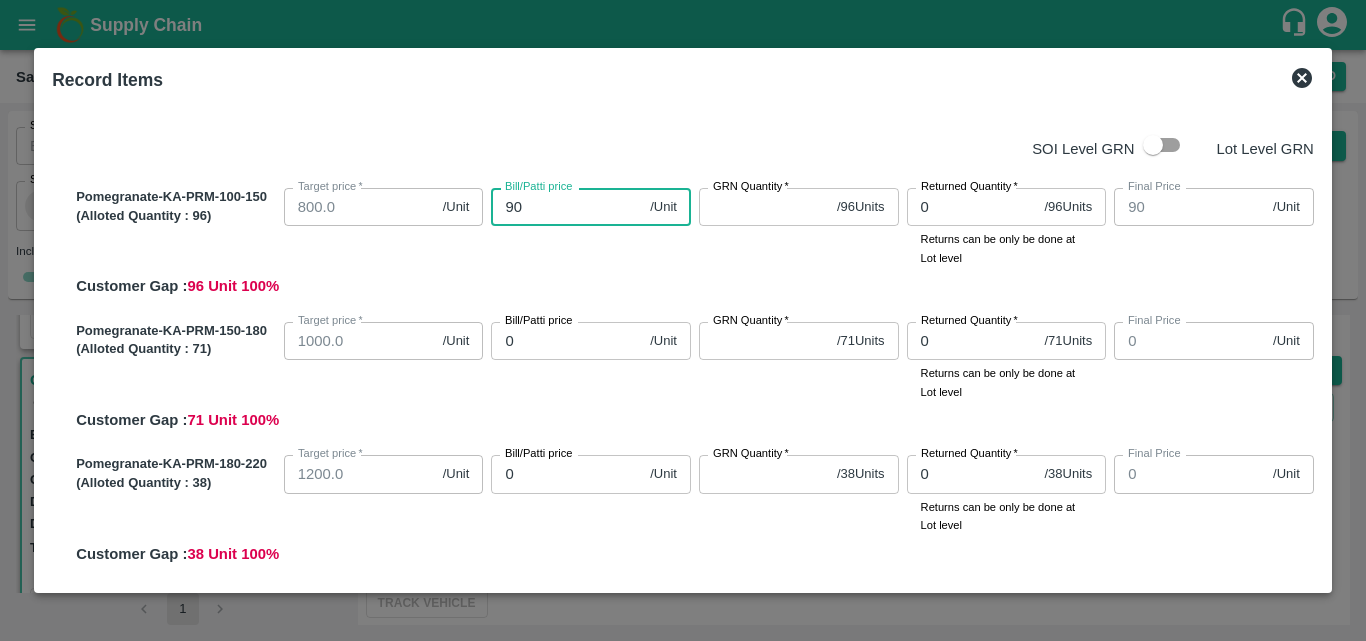 type on "900" 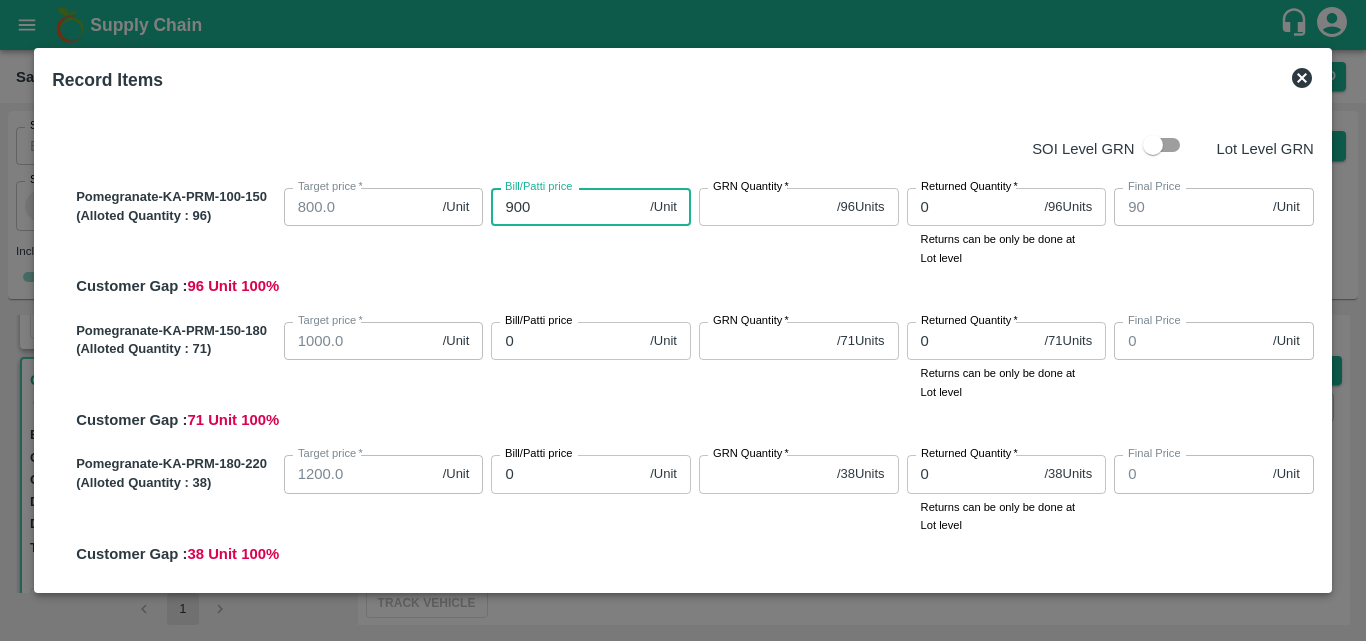 type on "900" 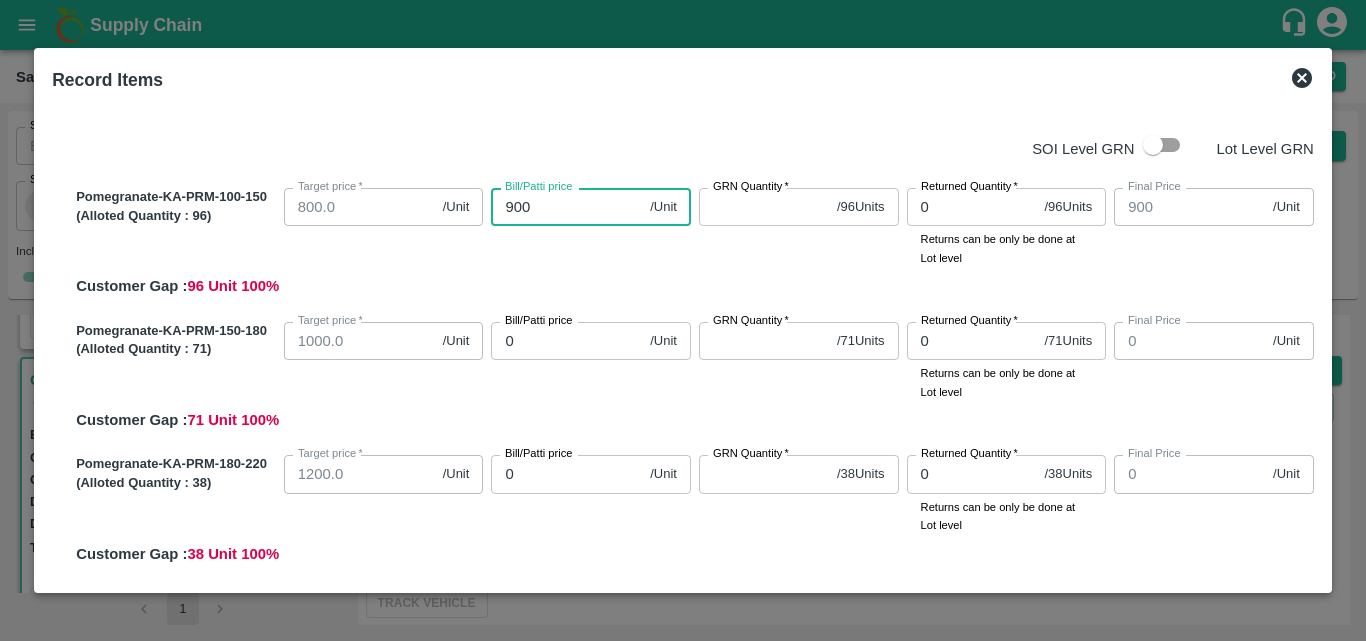 type on "900" 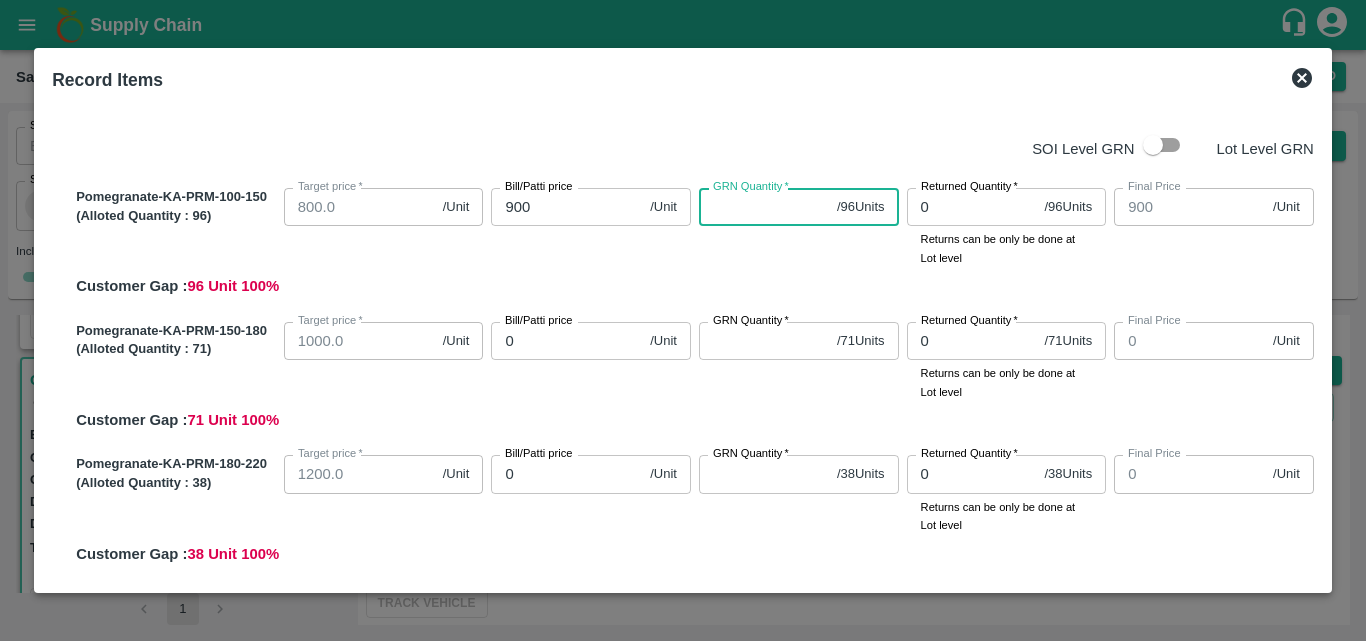 click on "GRN Quantity   *" at bounding box center (764, 207) 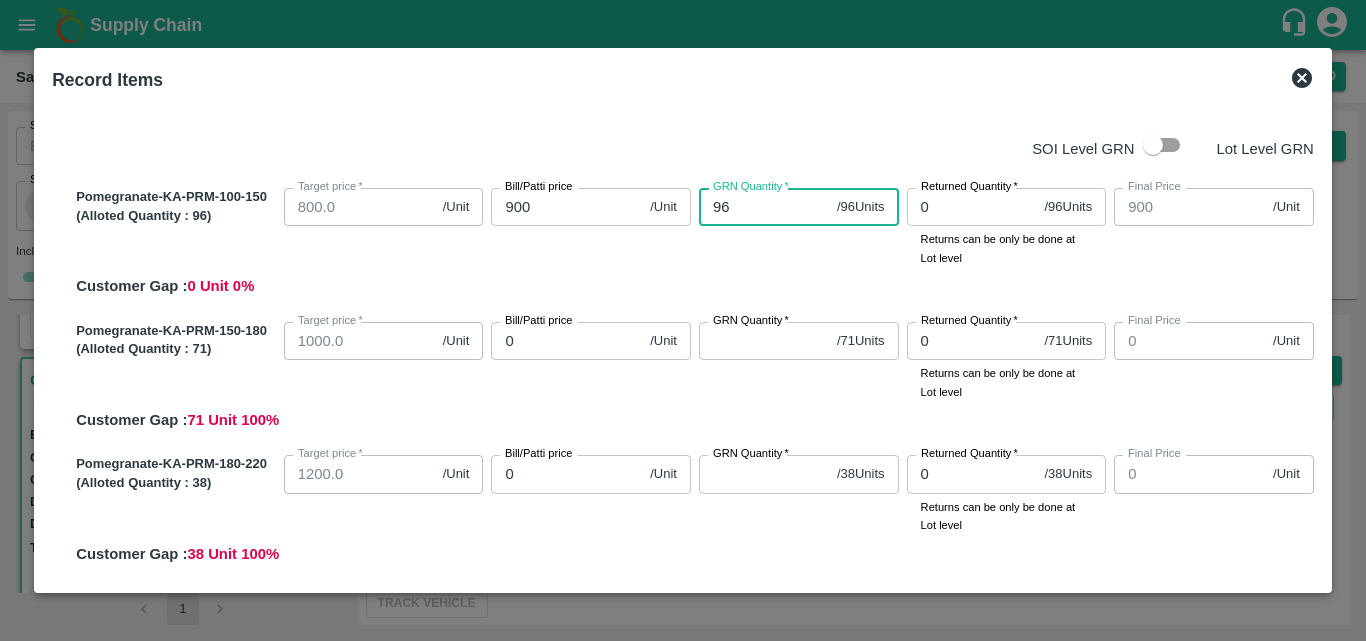 type on "96" 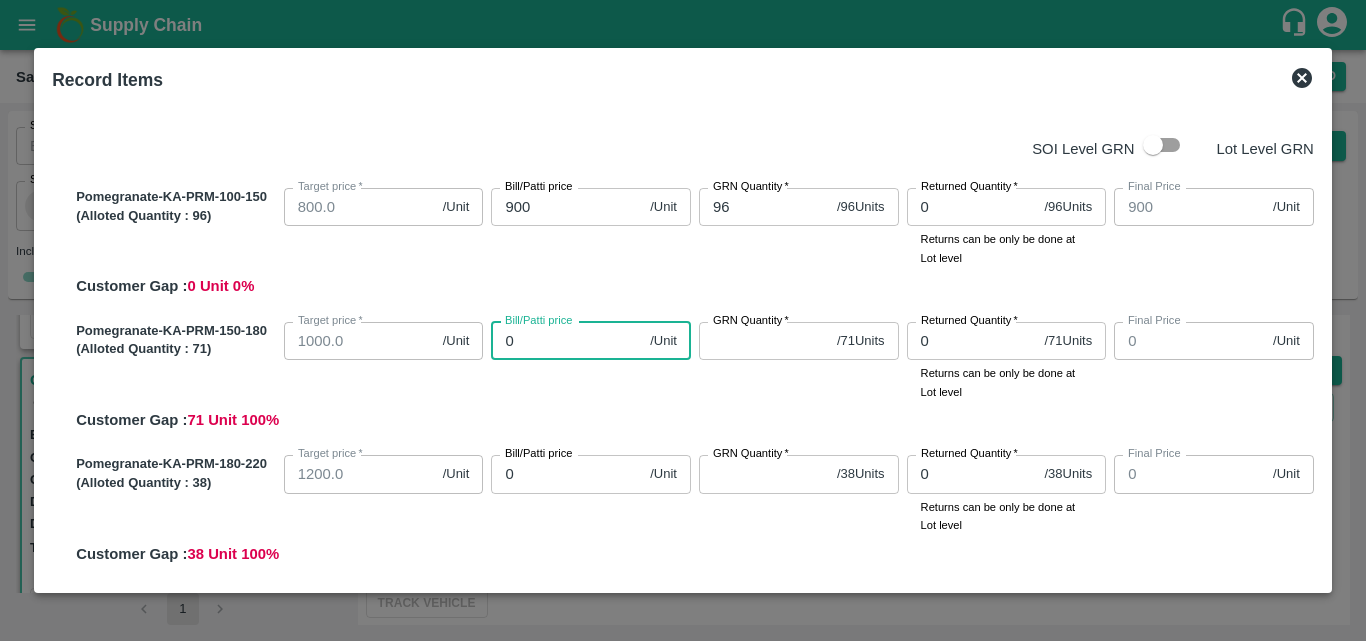click on "0" at bounding box center [566, 341] 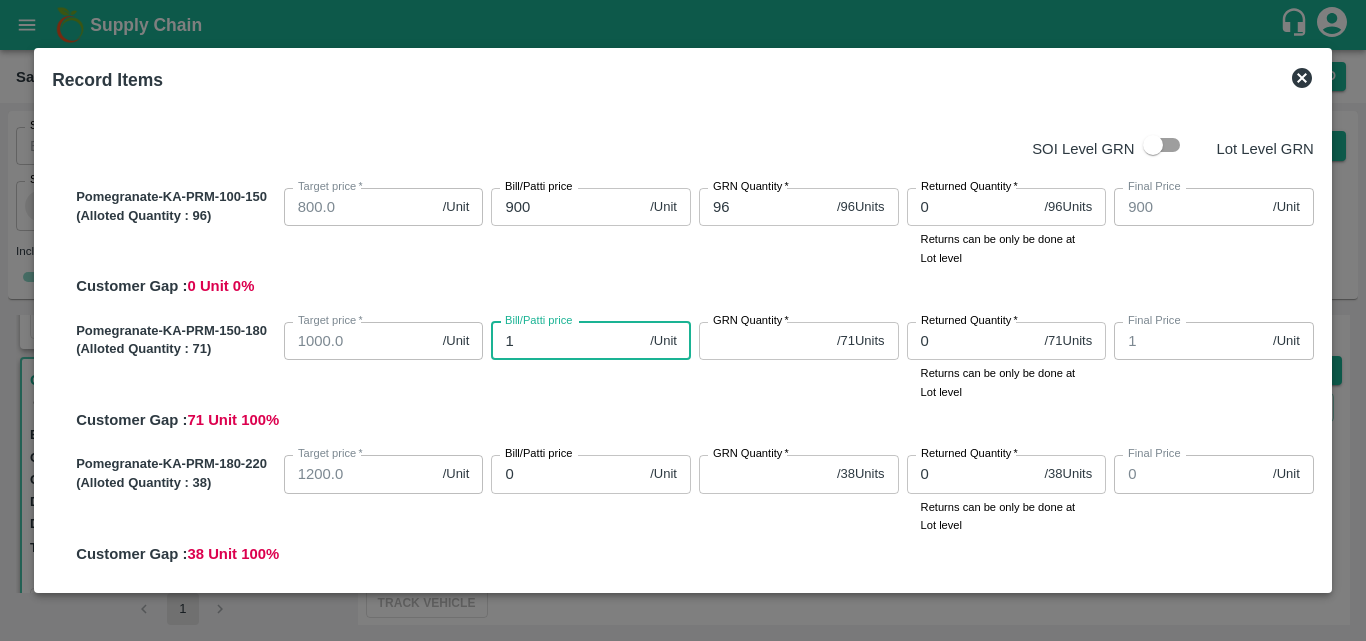 type on "13" 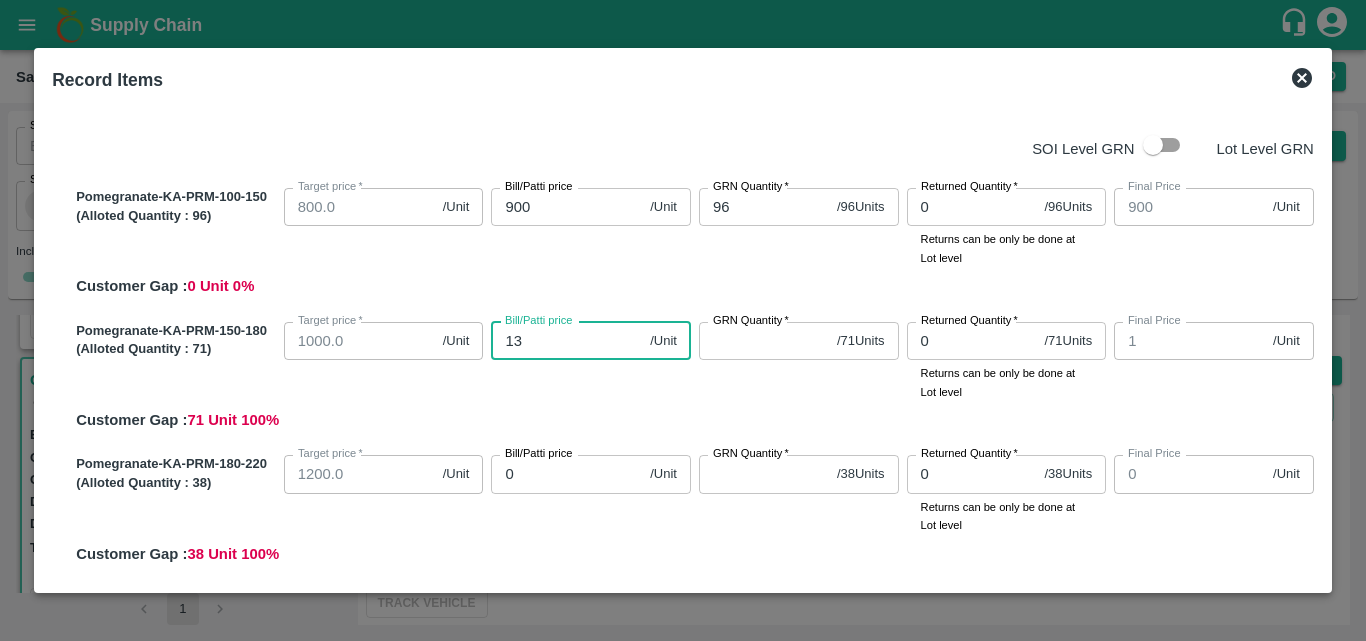 type on "13" 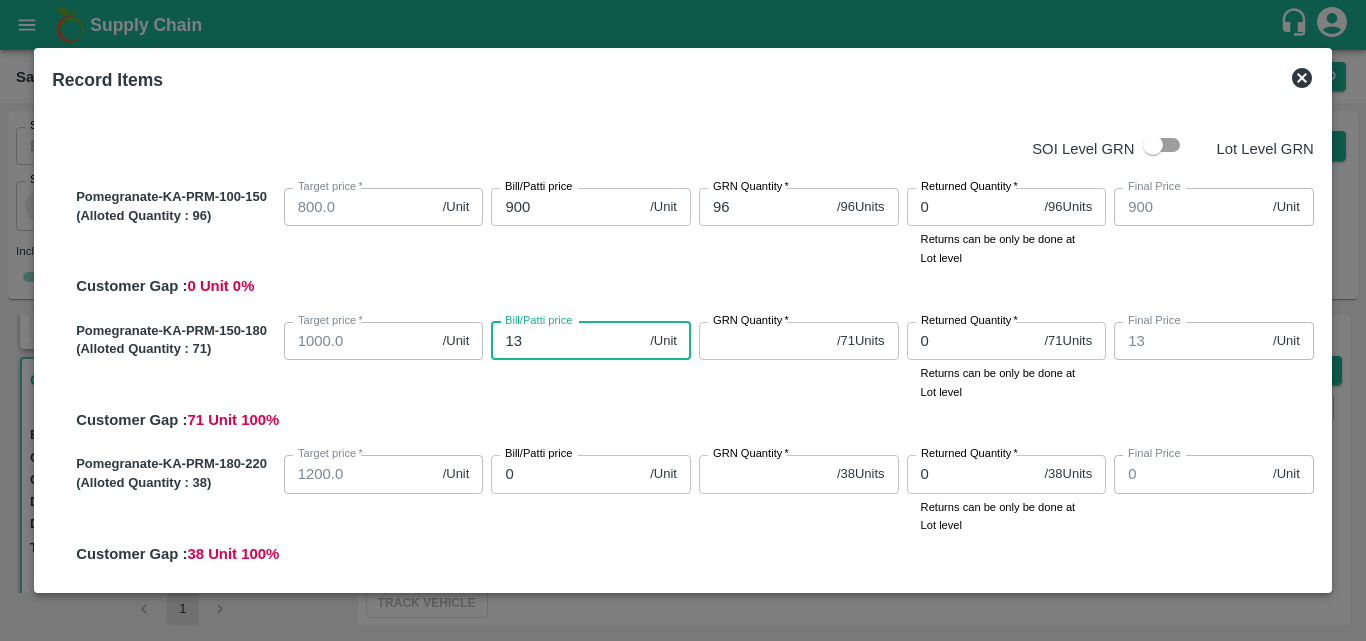 type on "130" 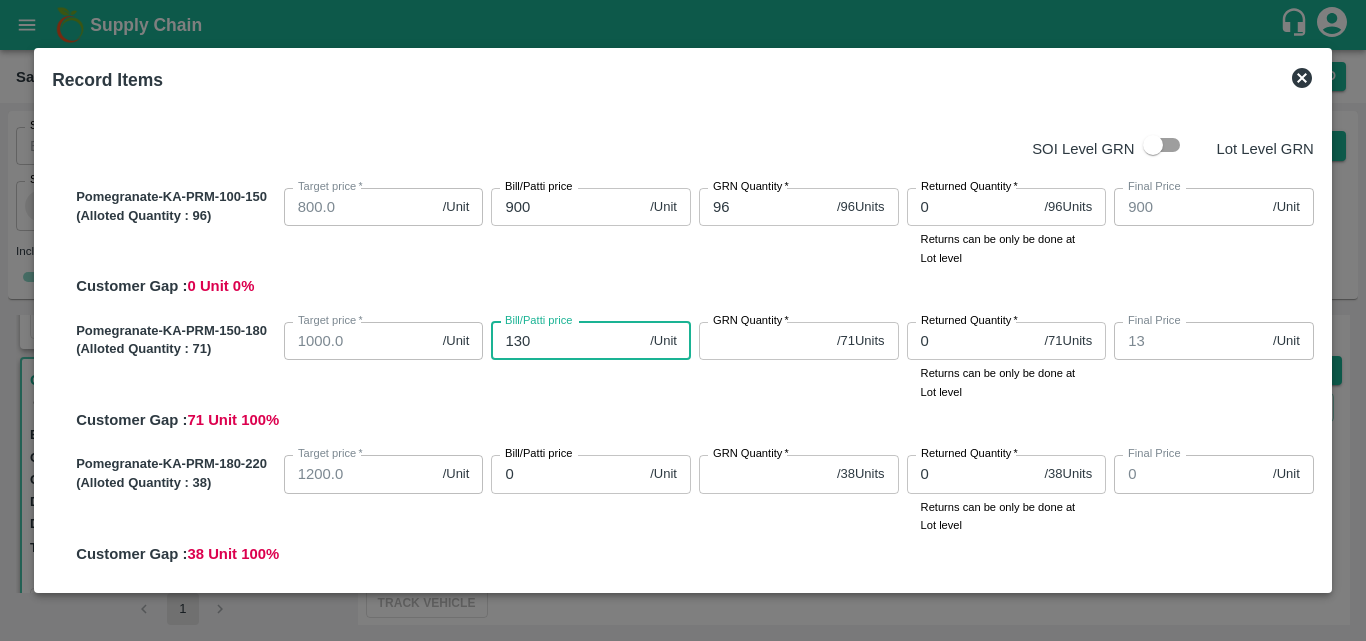 type on "130" 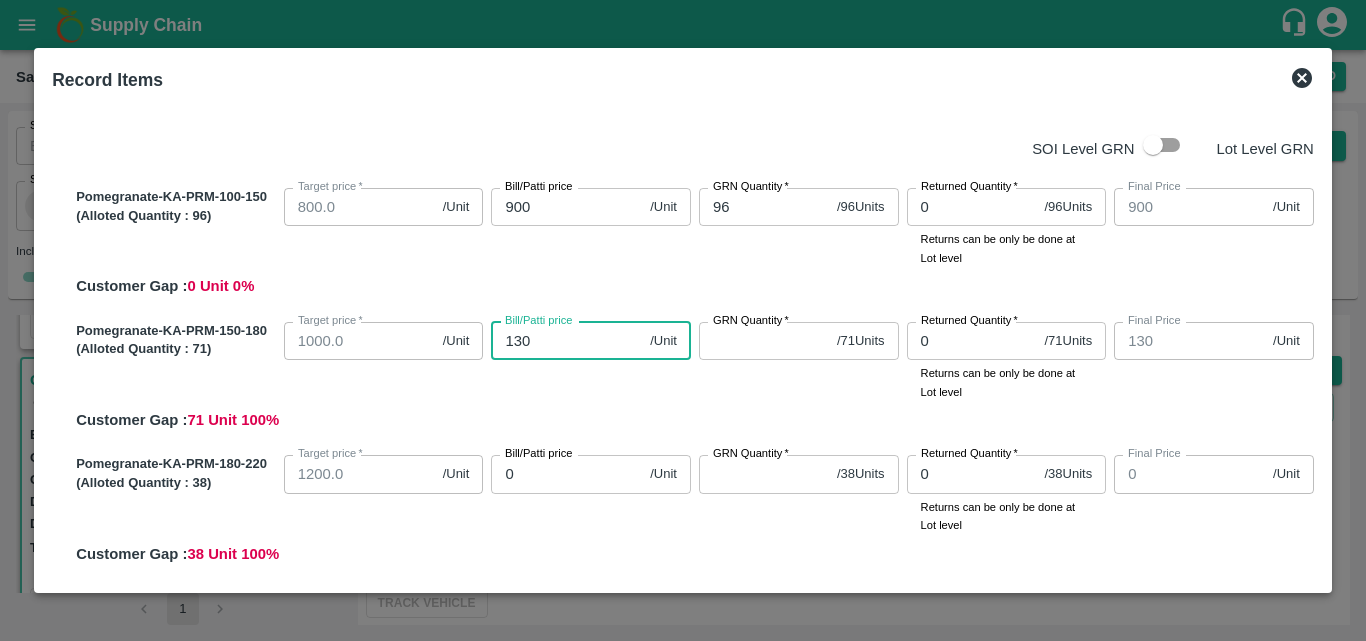 type on "1300" 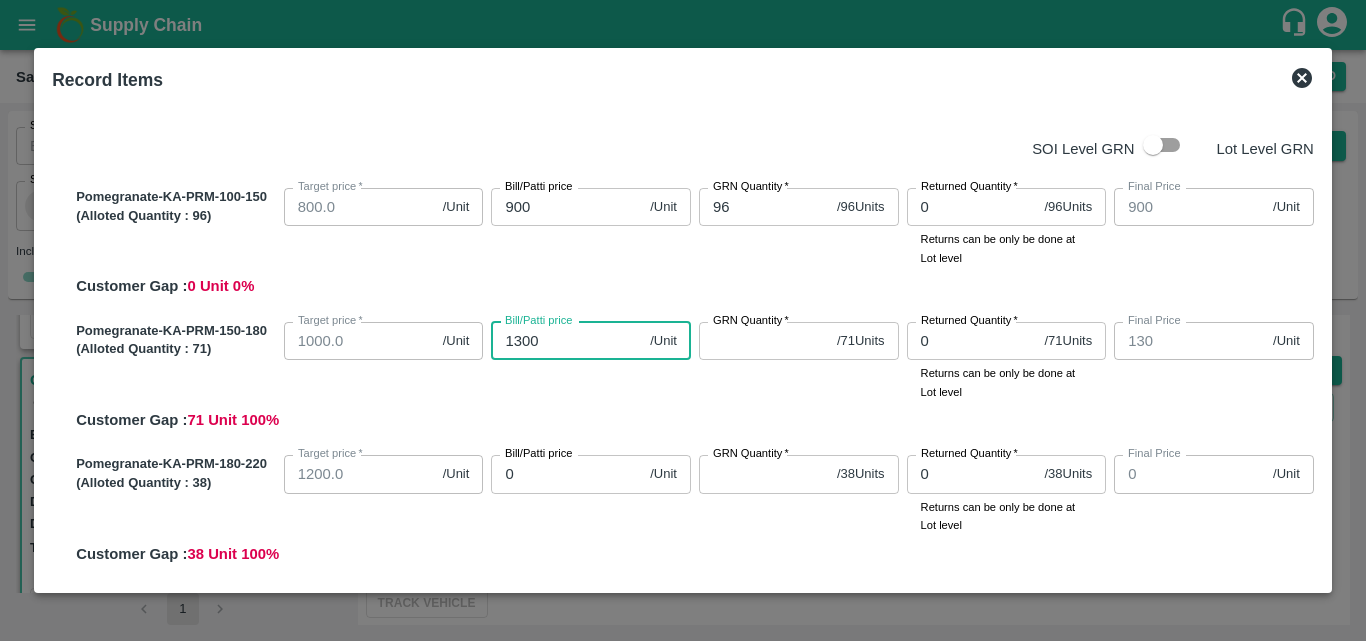 type on "1300" 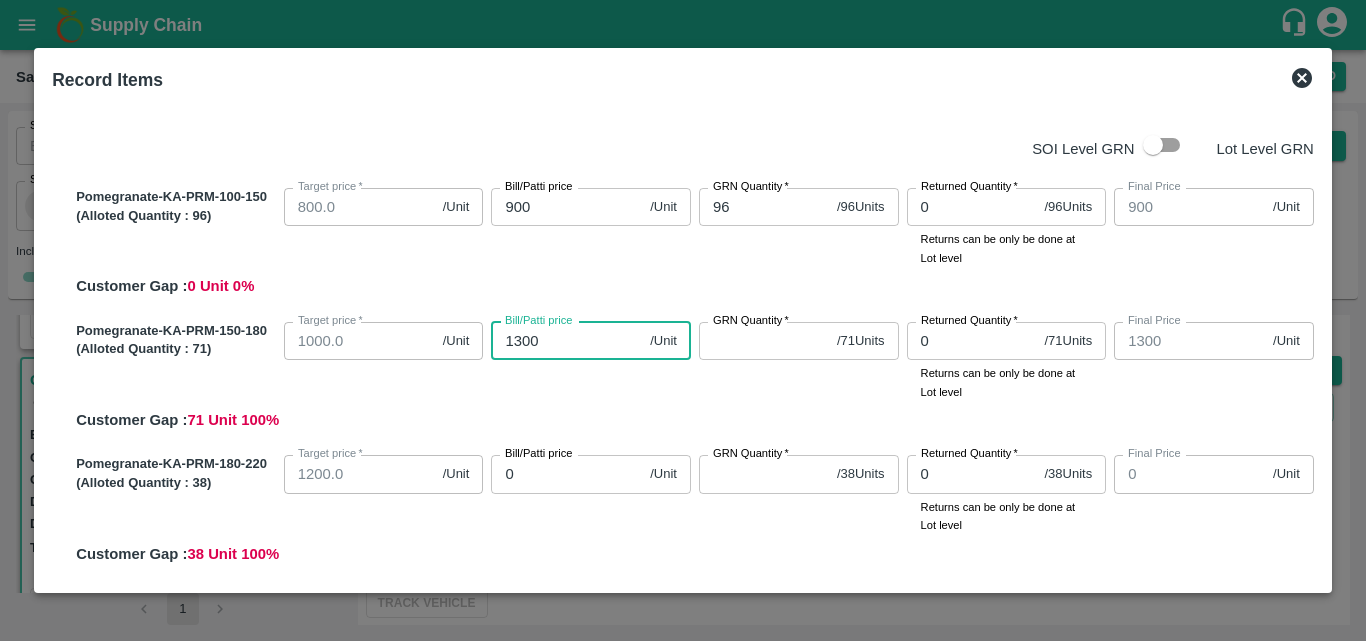 type on "1300" 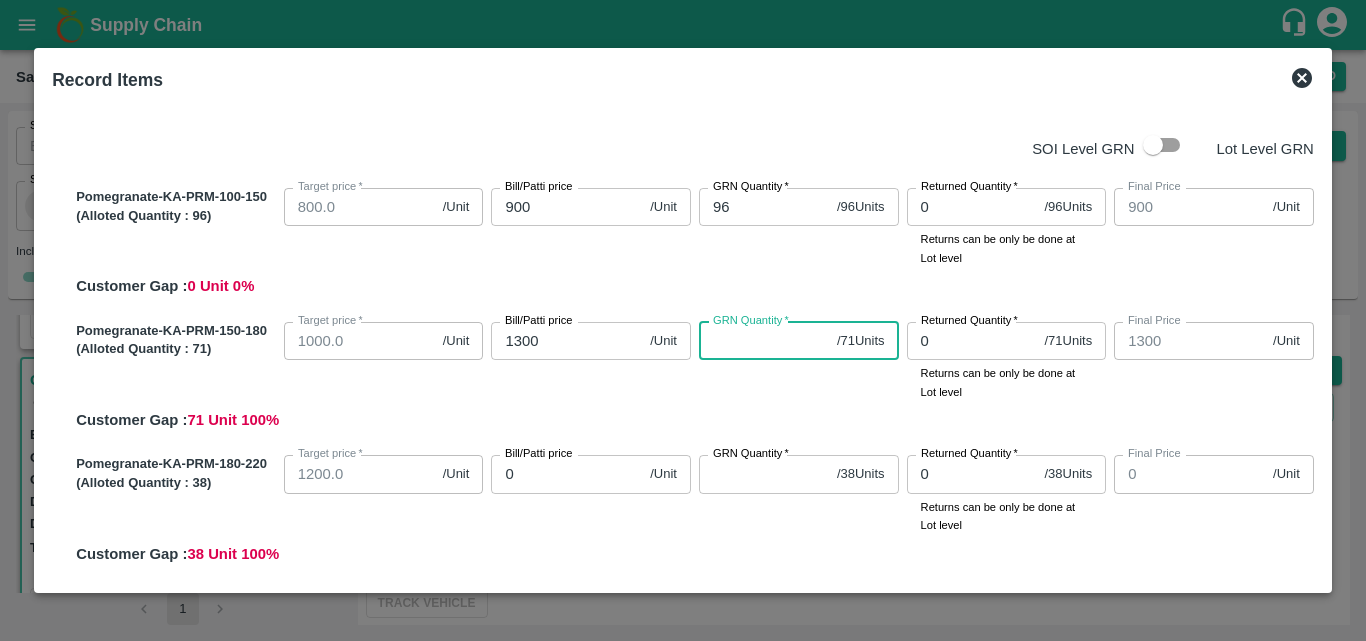 click on "GRN Quantity   *" at bounding box center [764, 341] 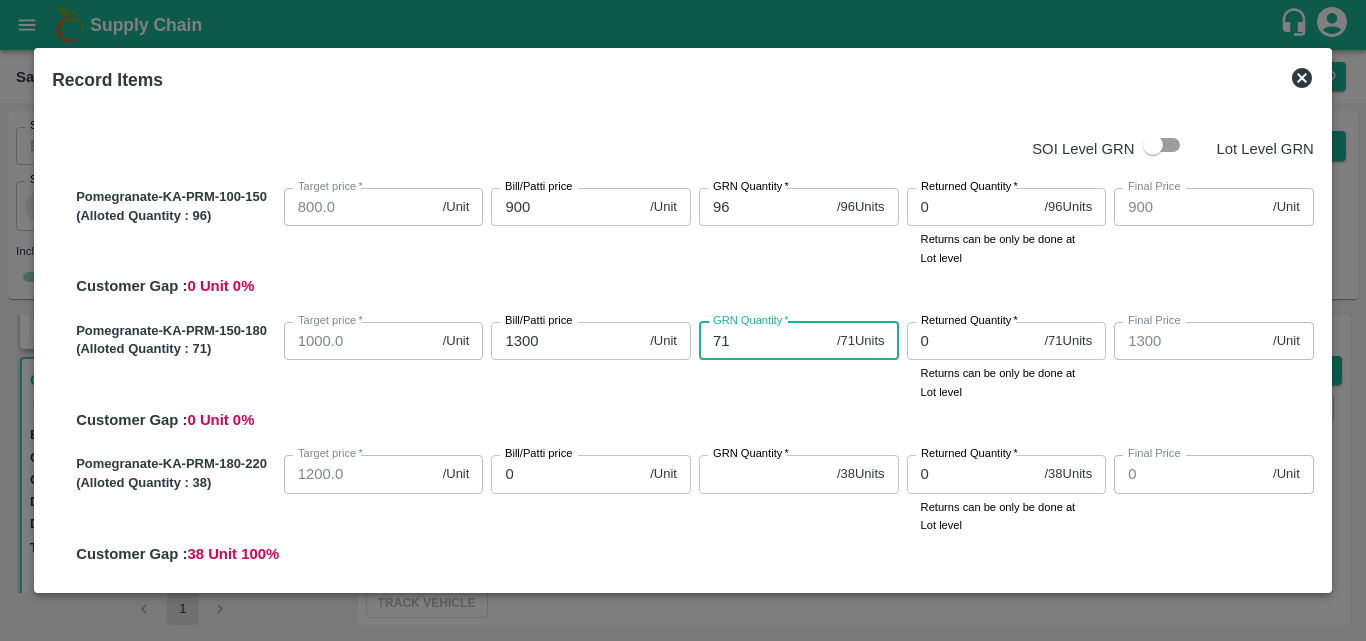 type on "71" 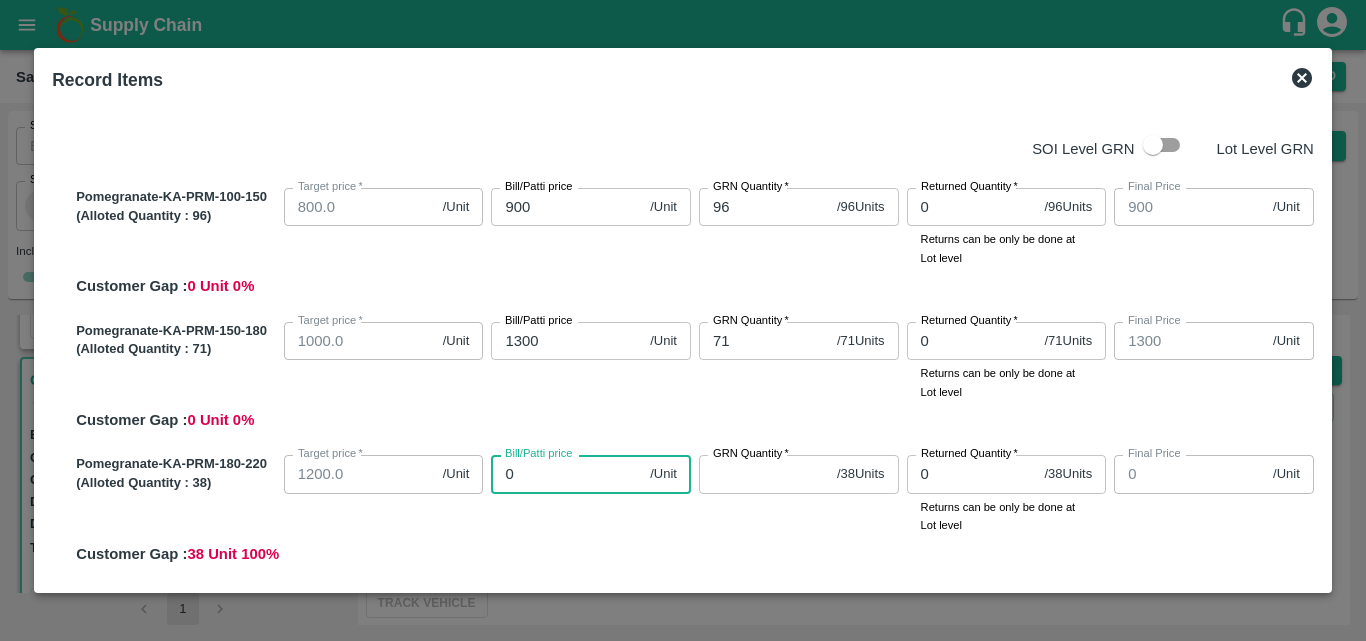 click on "0" at bounding box center [566, 474] 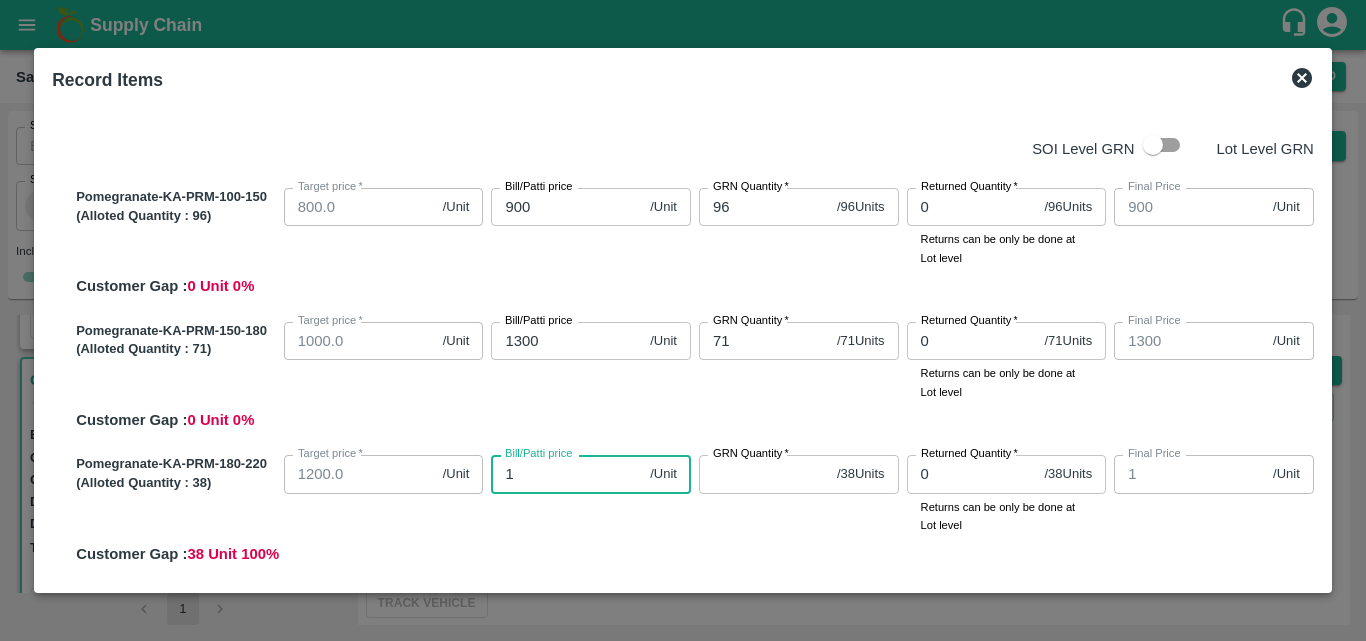 type on "15" 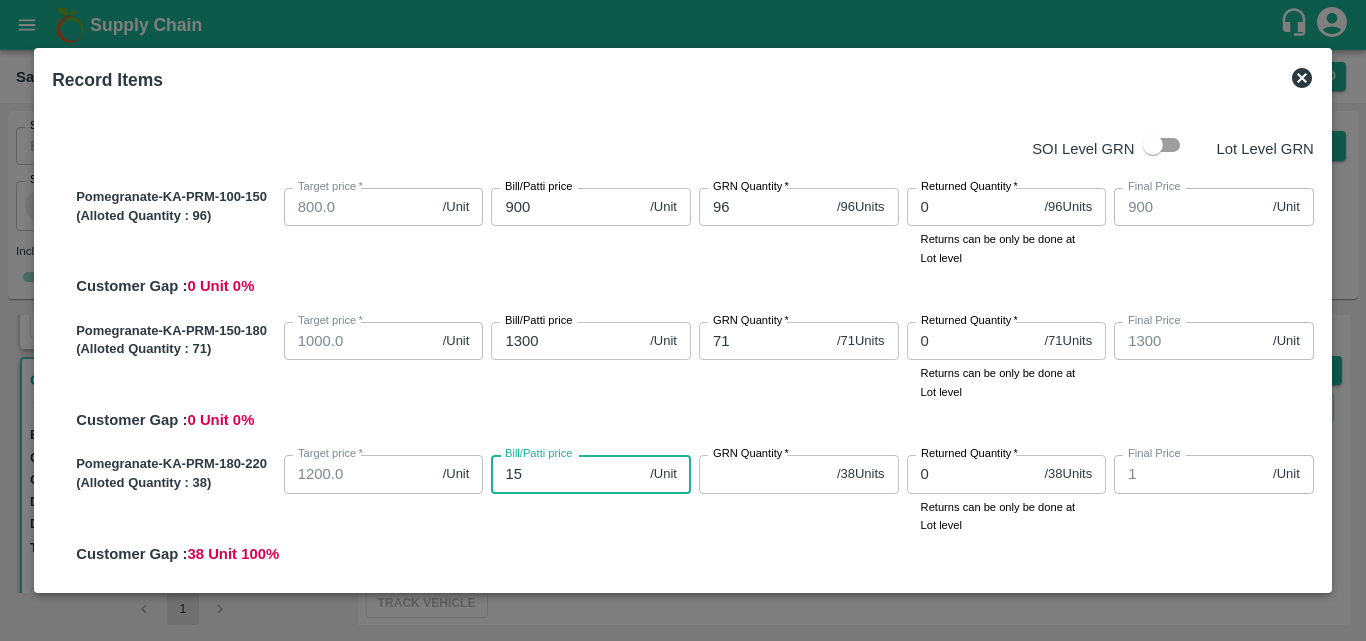 type on "15" 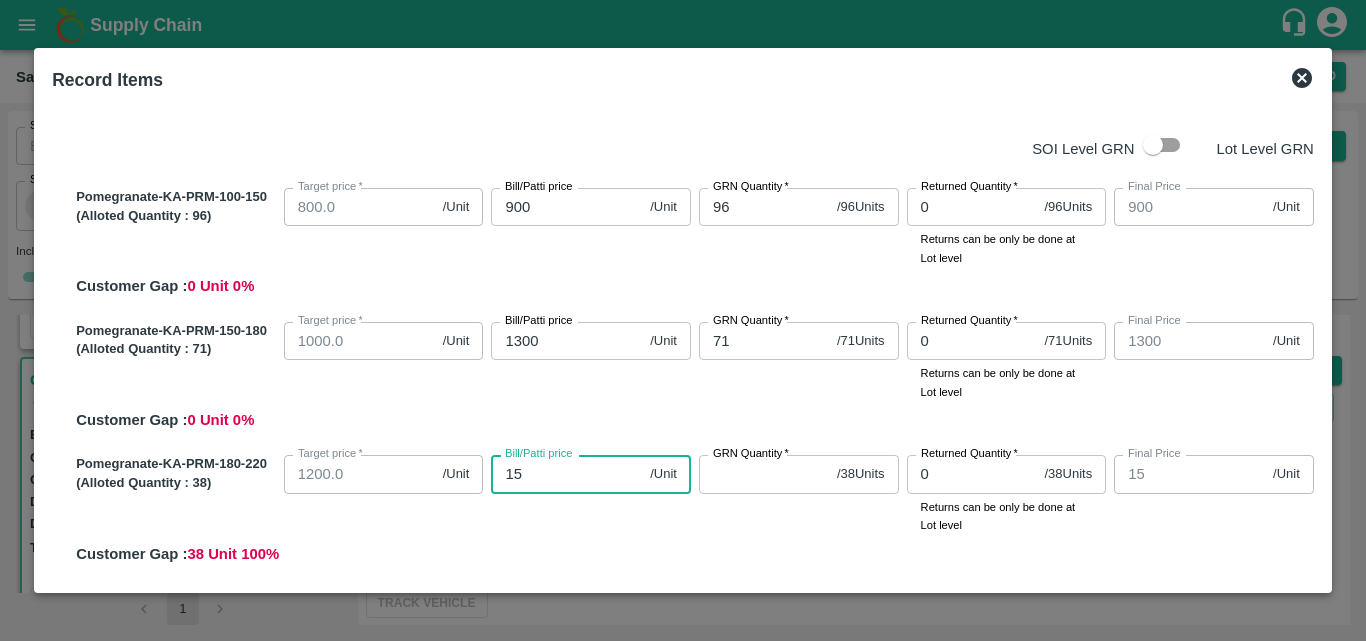 type on "155" 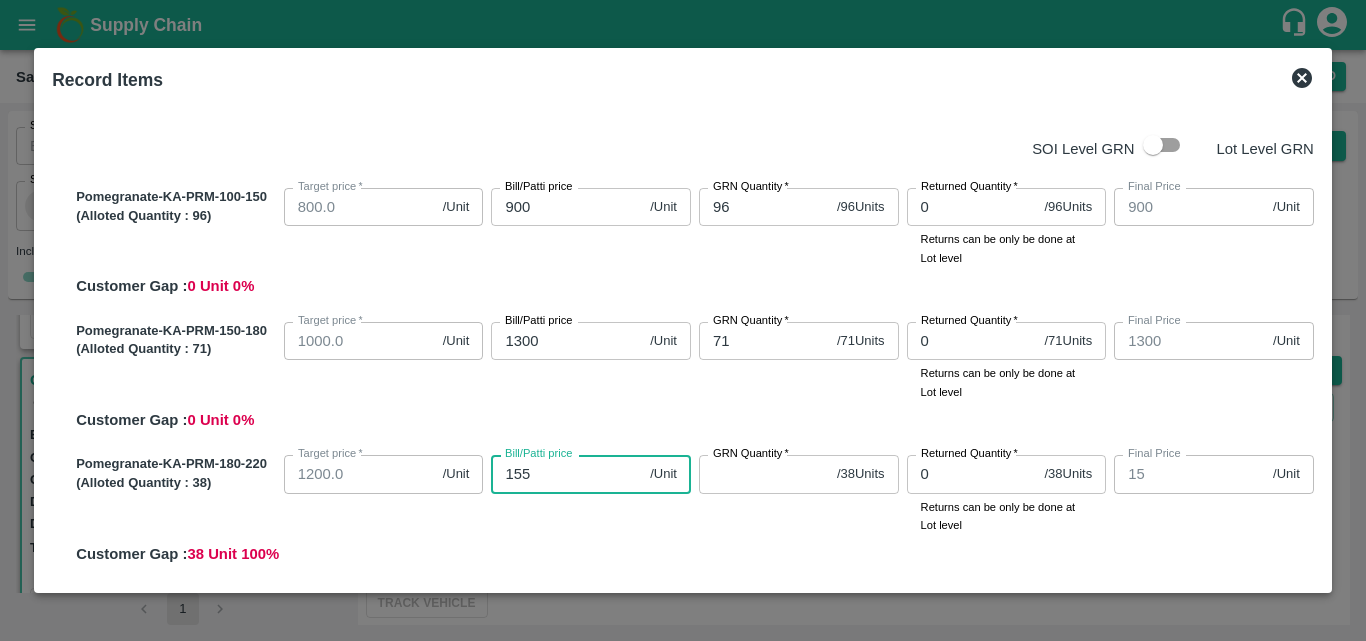 type on "155" 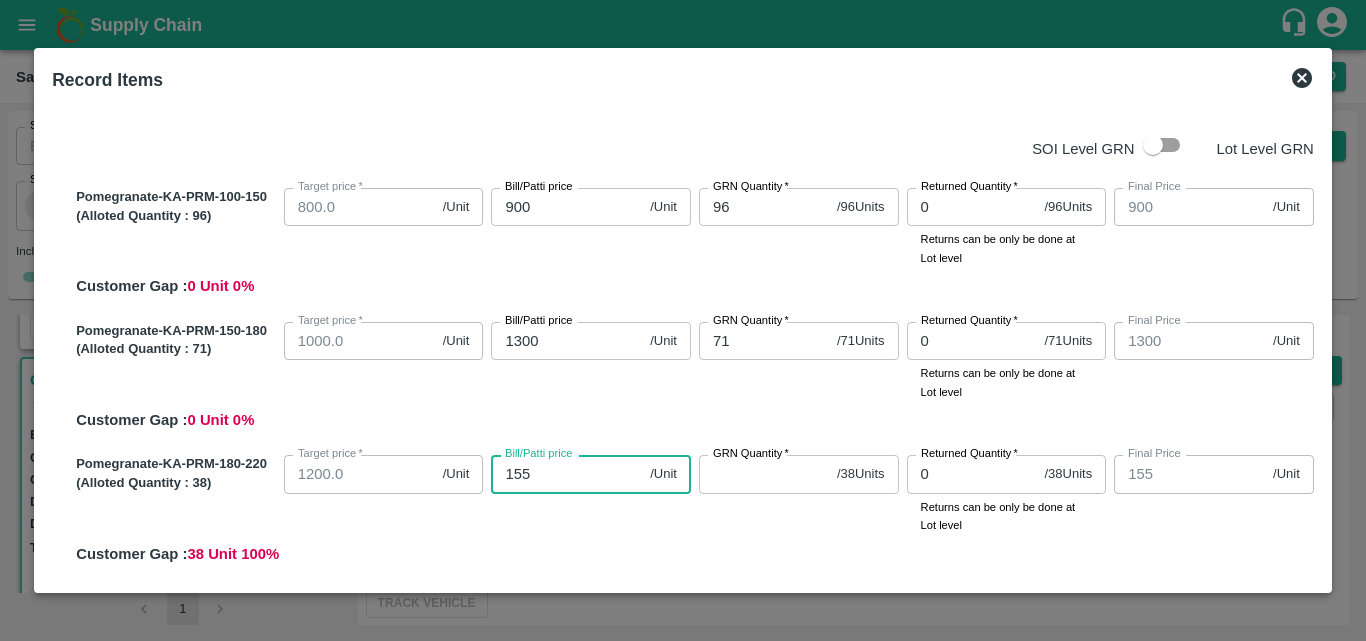 type on "1550" 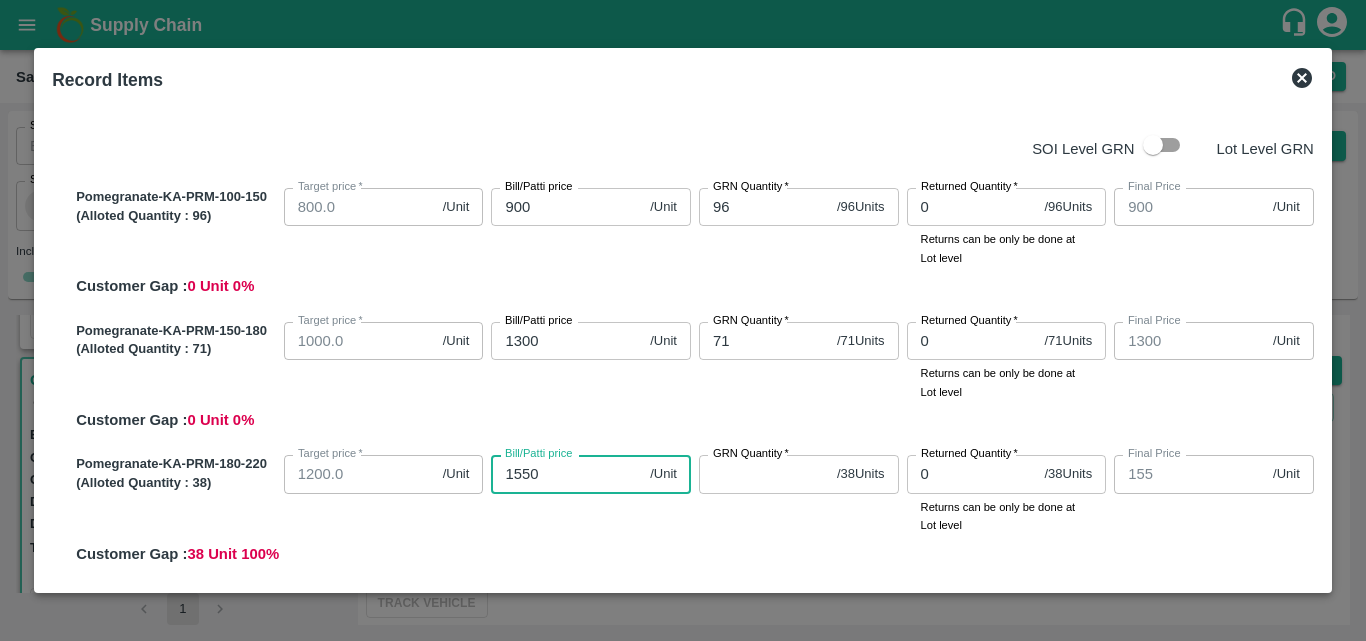 type on "1550" 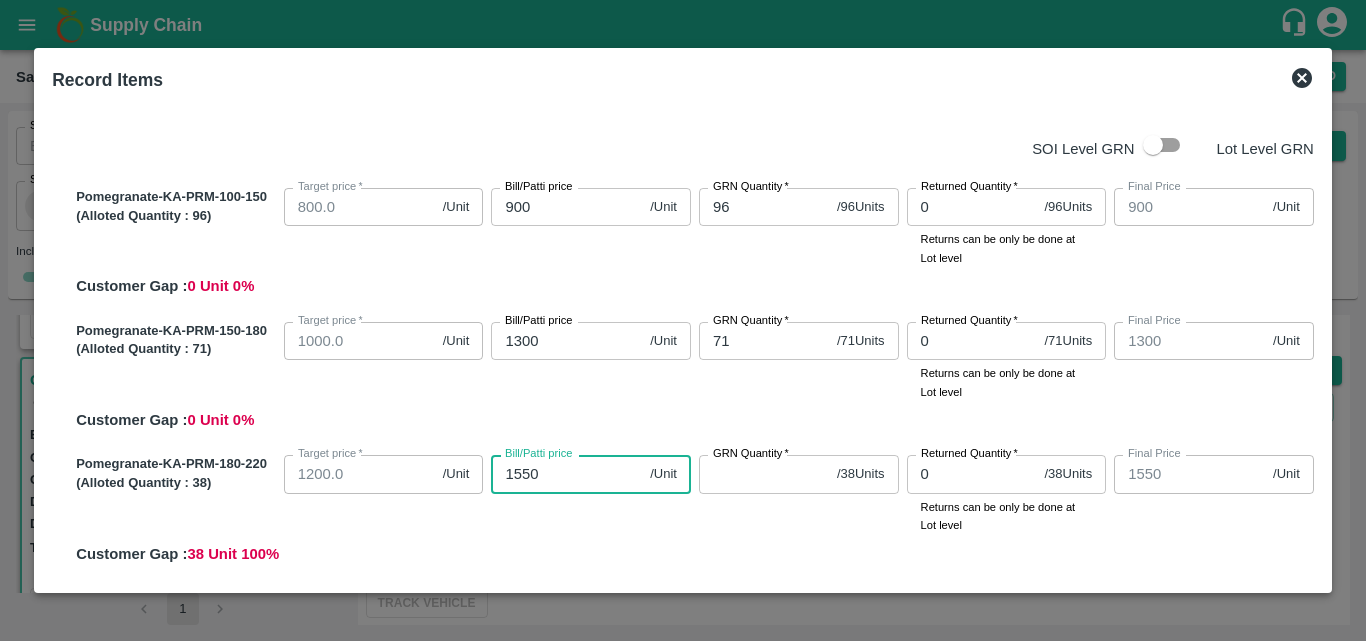 type on "1550" 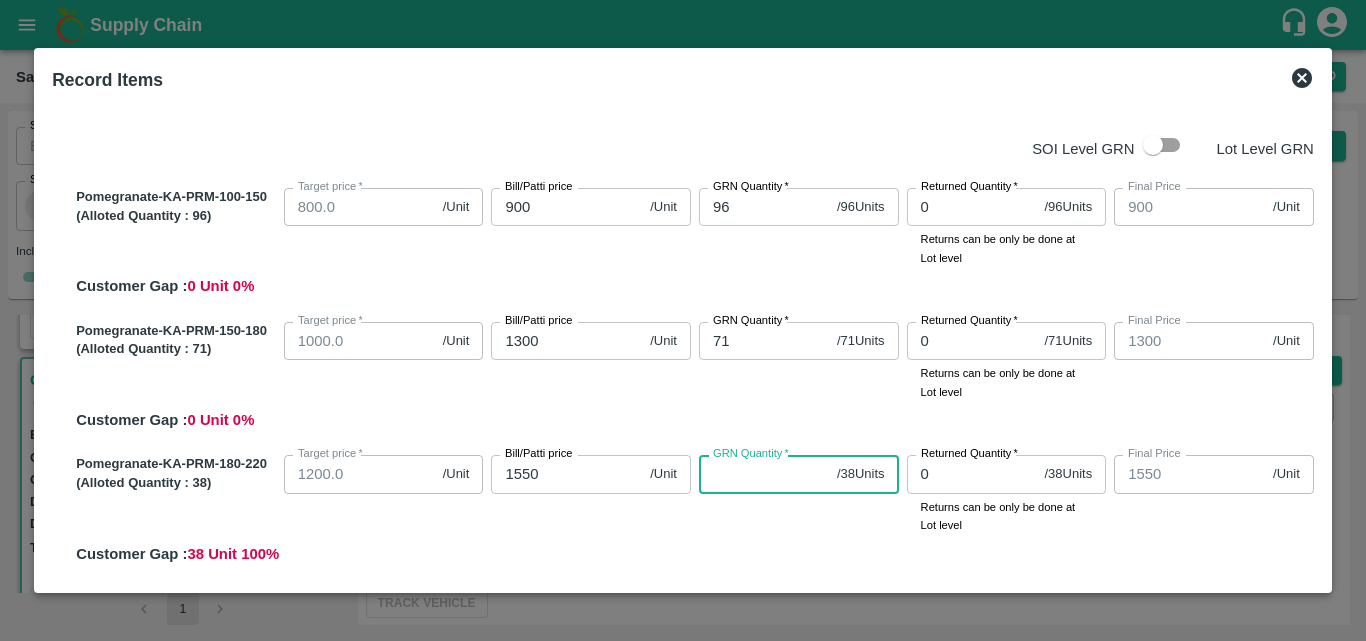 click on "GRN Quantity   *" at bounding box center (764, 474) 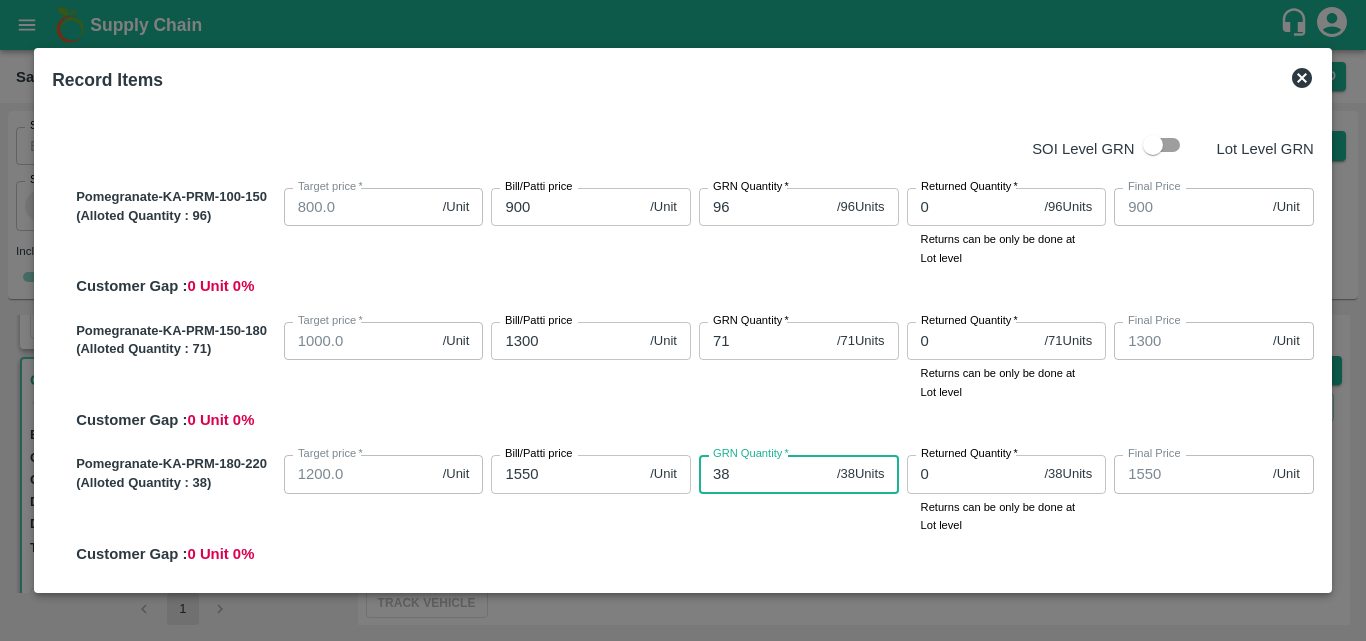 type 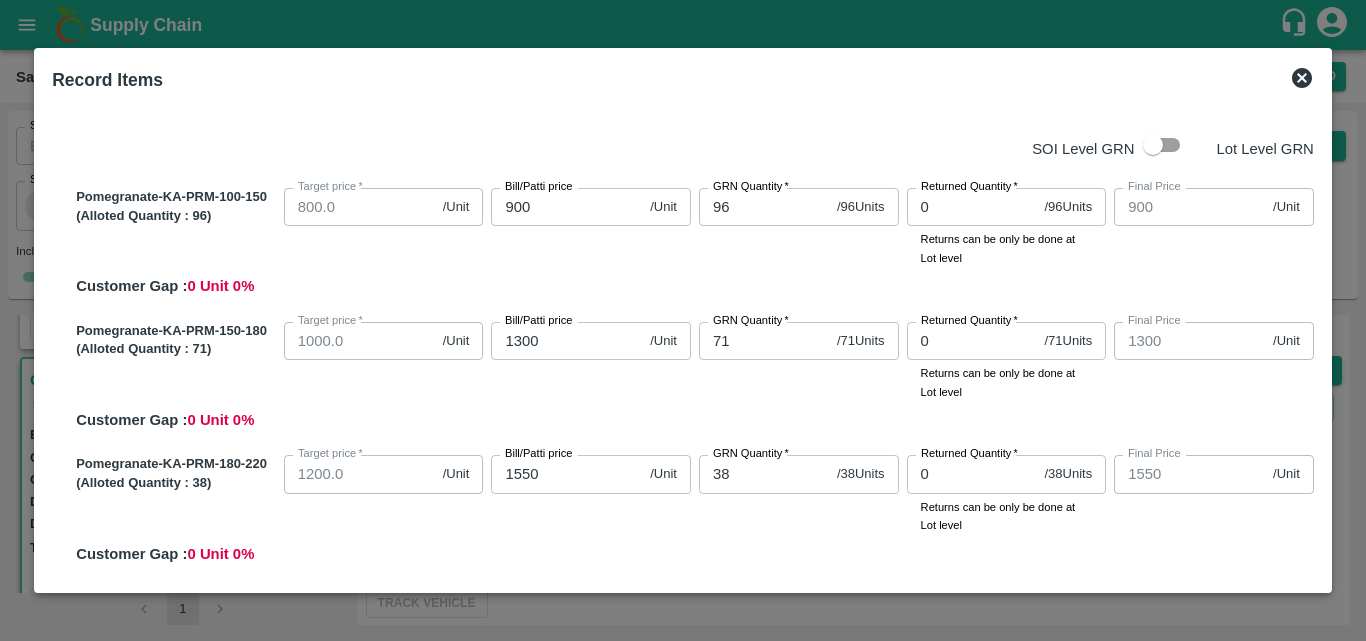 scroll, scrollTop: 421, scrollLeft: 0, axis: vertical 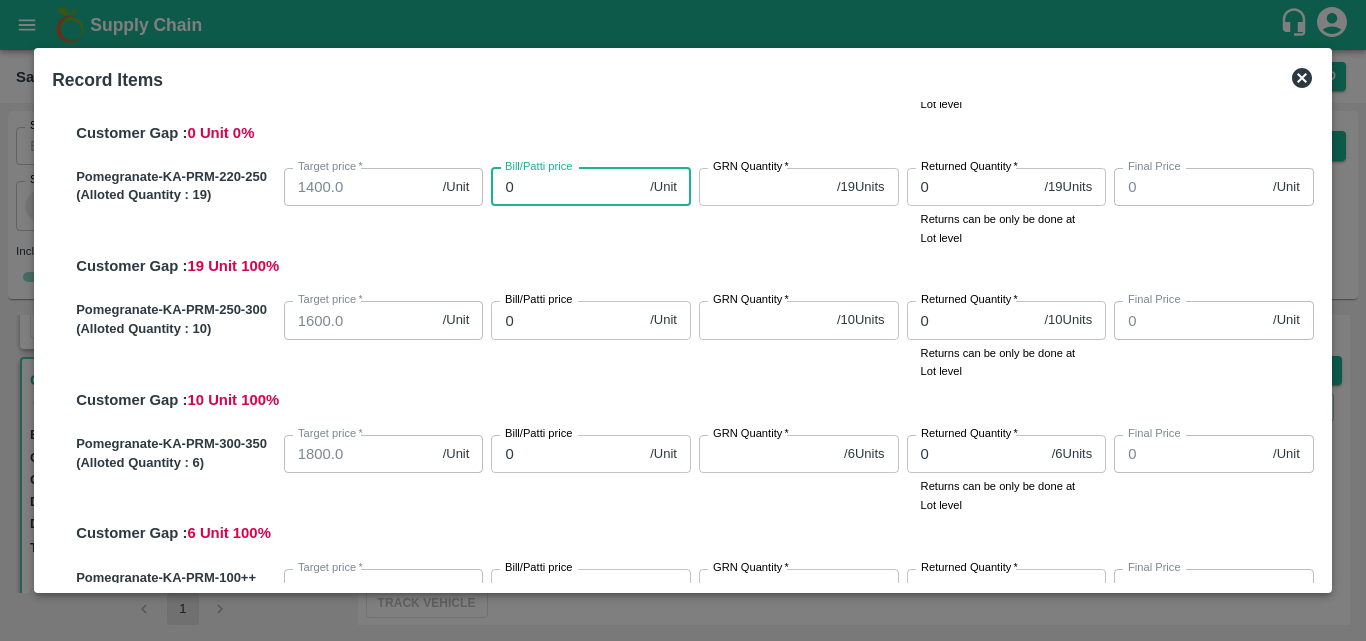 click on "0" at bounding box center (566, 187) 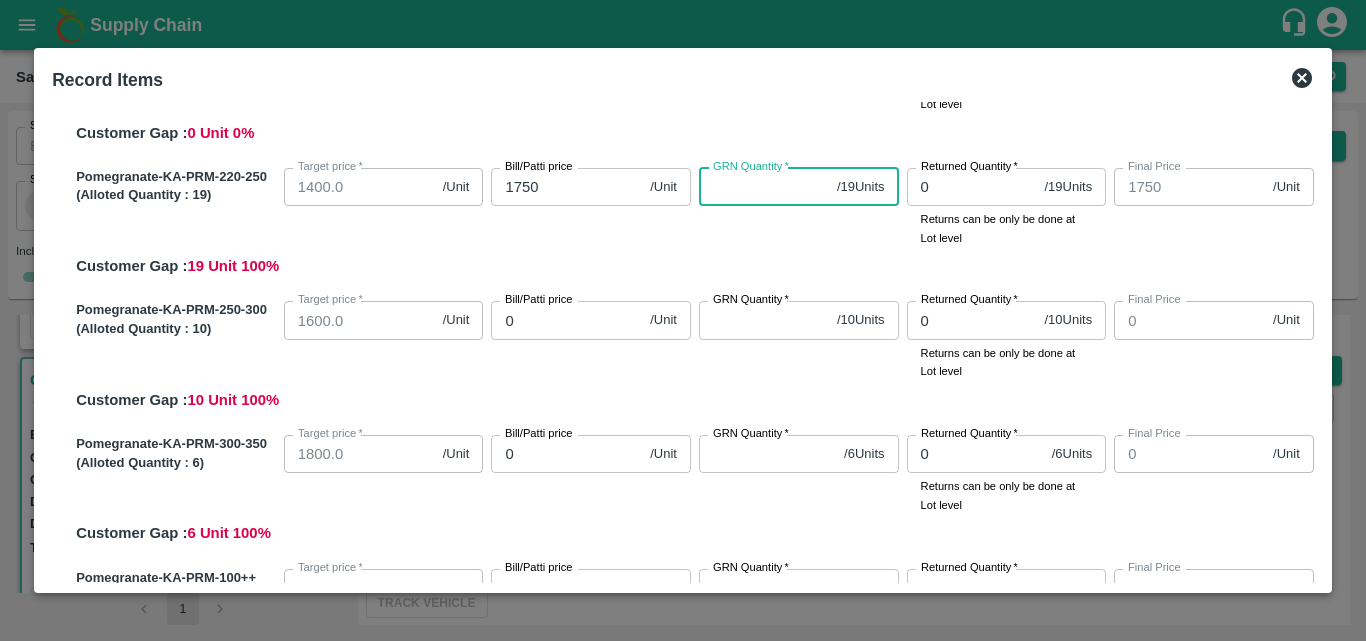 click on "GRN Quantity   *" at bounding box center (764, 187) 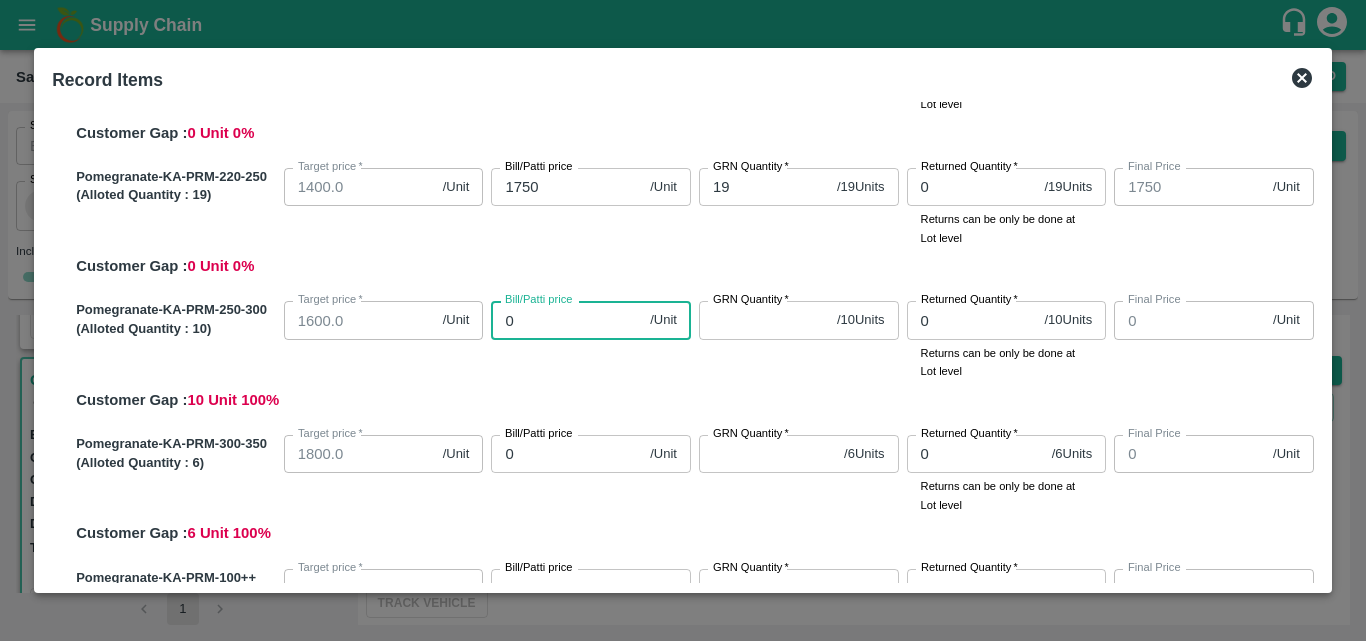 click on "0" at bounding box center [566, 320] 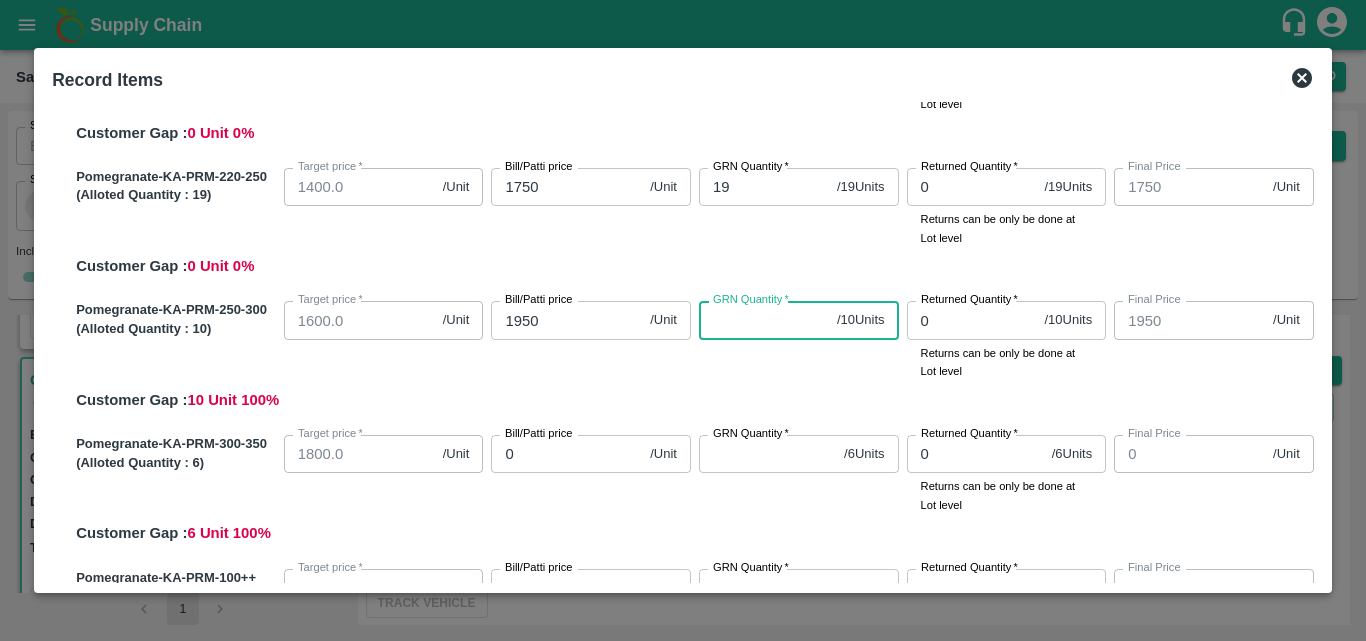 click on "GRN Quantity   *" at bounding box center [764, 320] 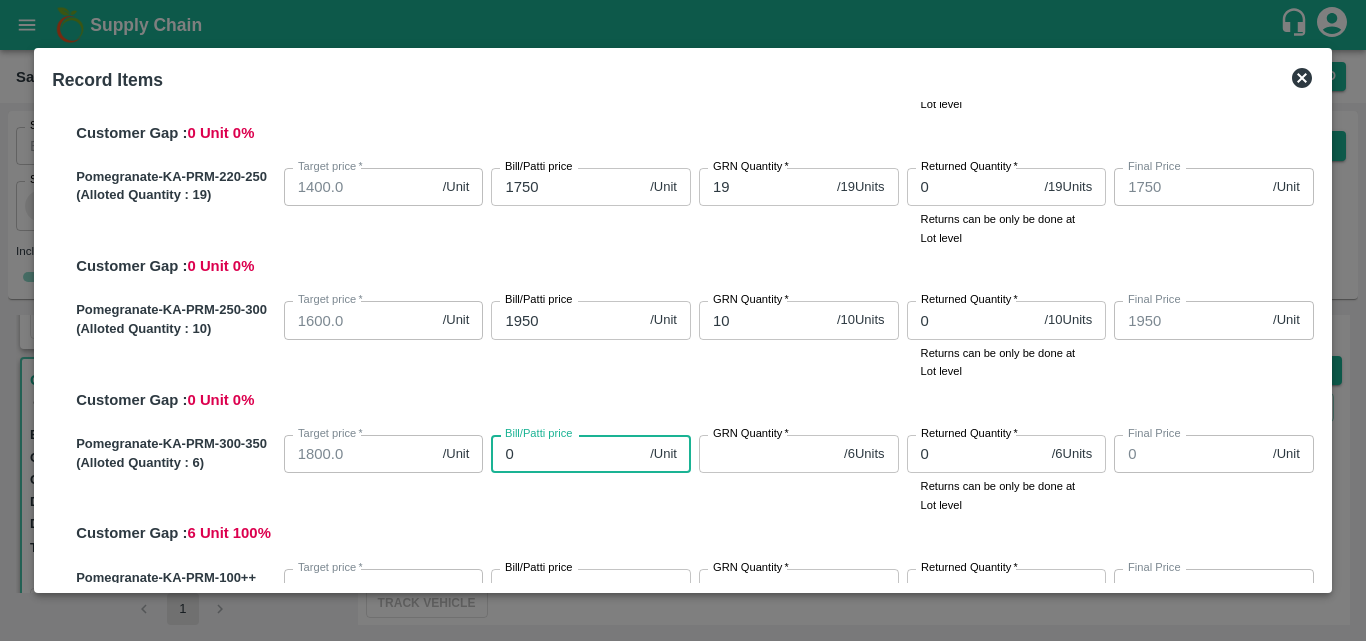 click on "0" at bounding box center (566, 454) 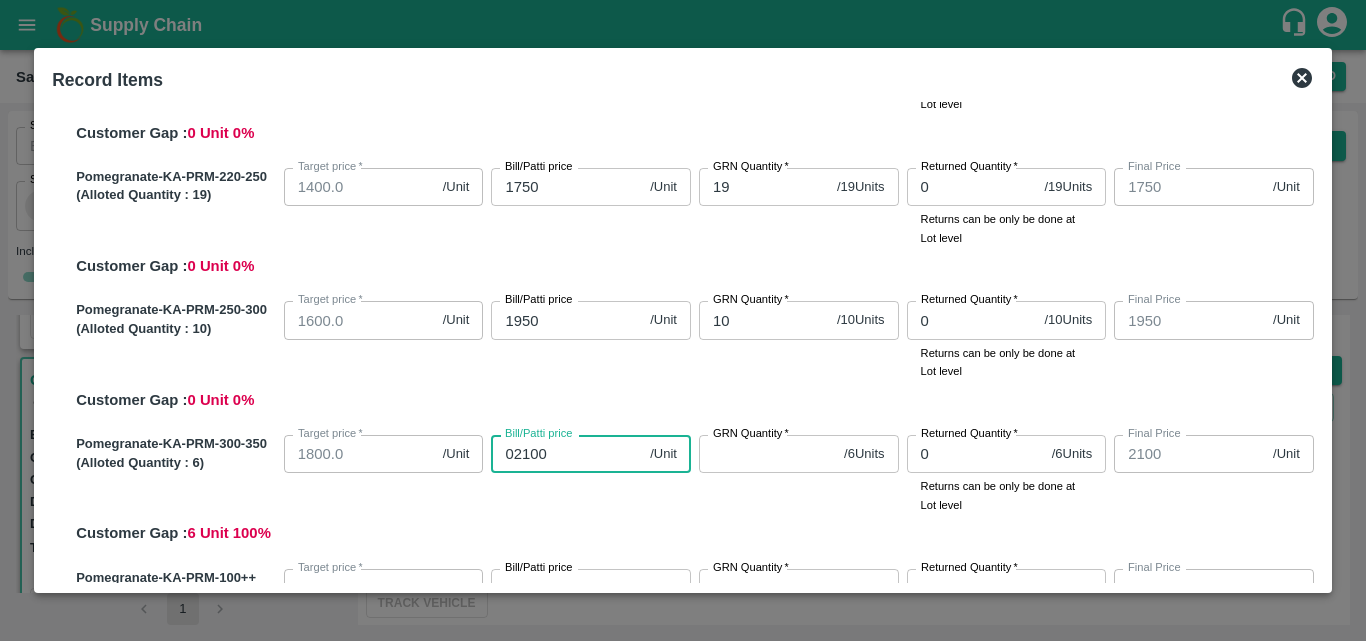 click on "02100" at bounding box center (566, 454) 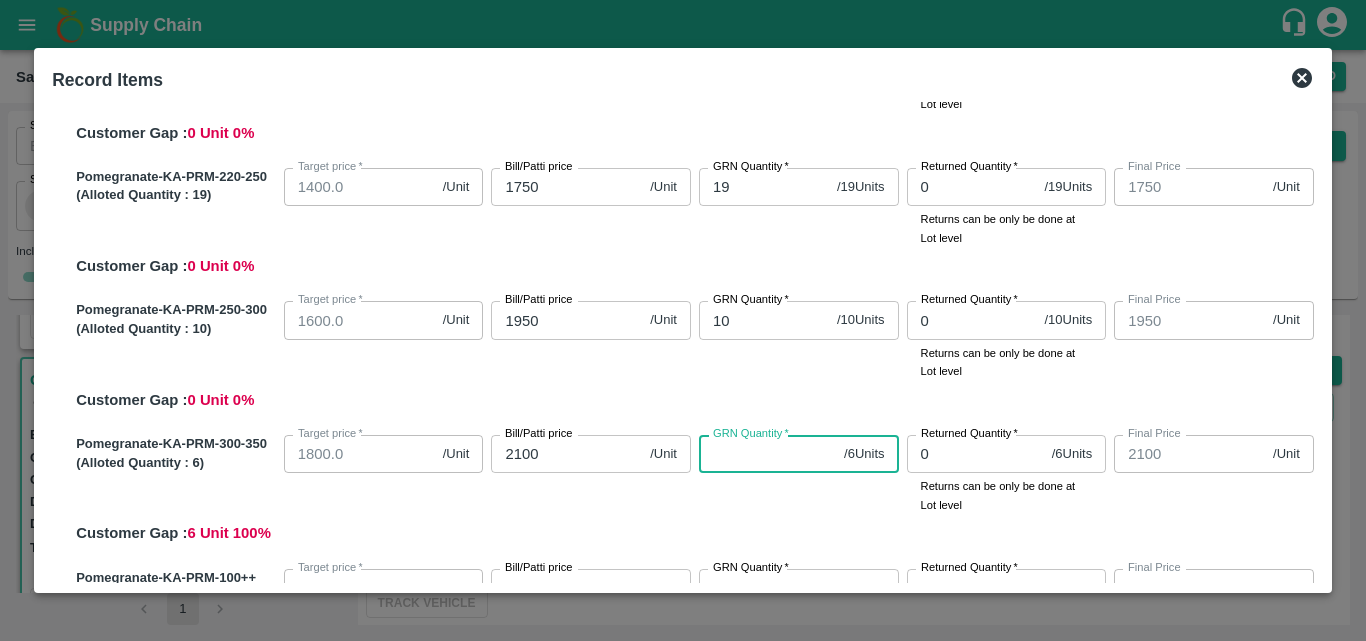 click on "GRN Quantity   *" at bounding box center [767, 454] 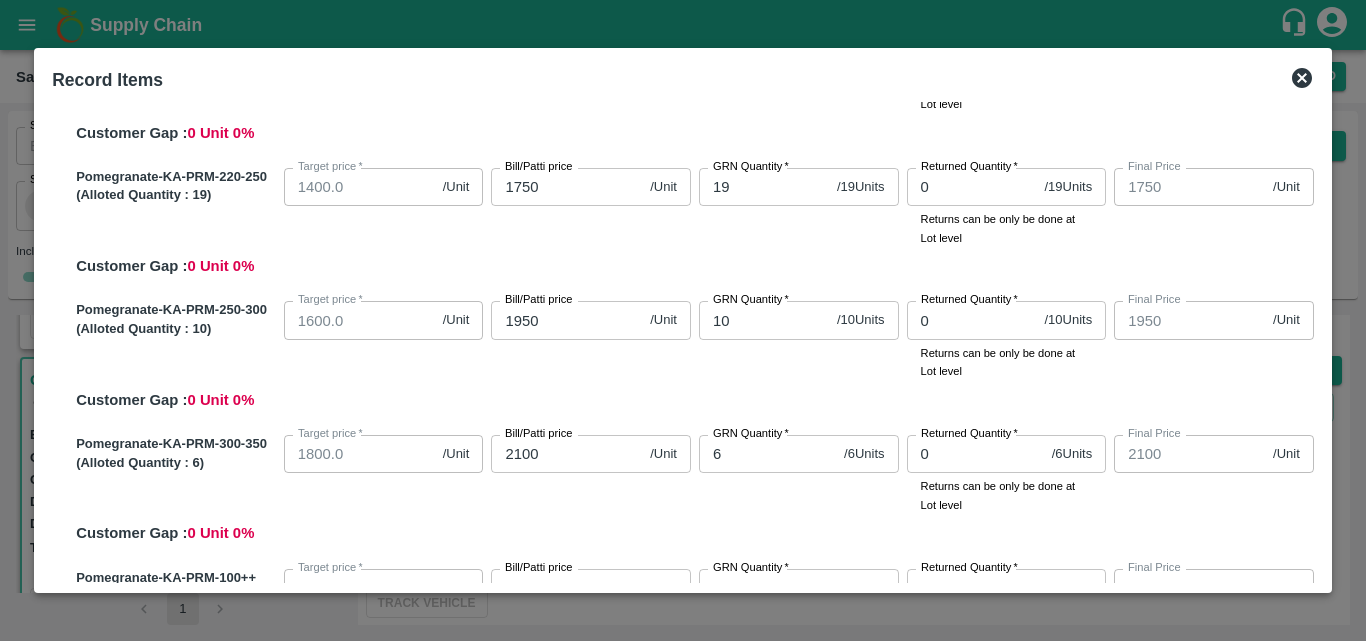 click on "GRN Quantity   * 6 /  6  Units GRN Quantity" at bounding box center [795, 470] 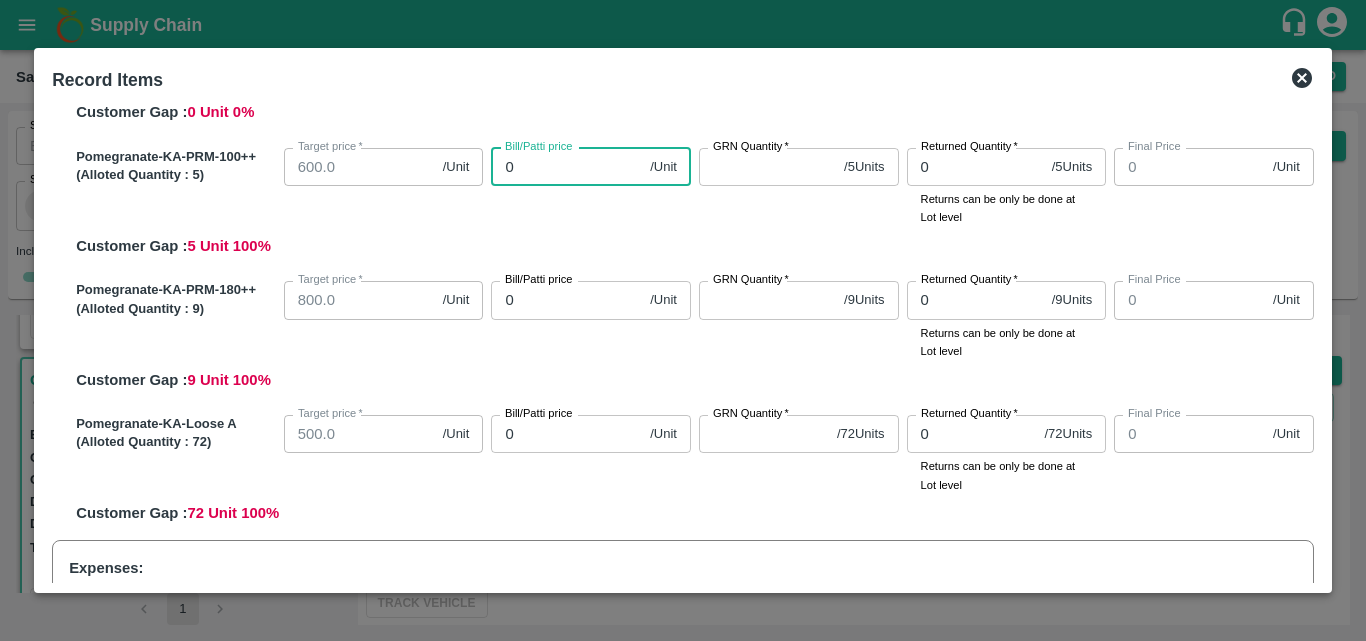 click on "0" at bounding box center (566, 167) 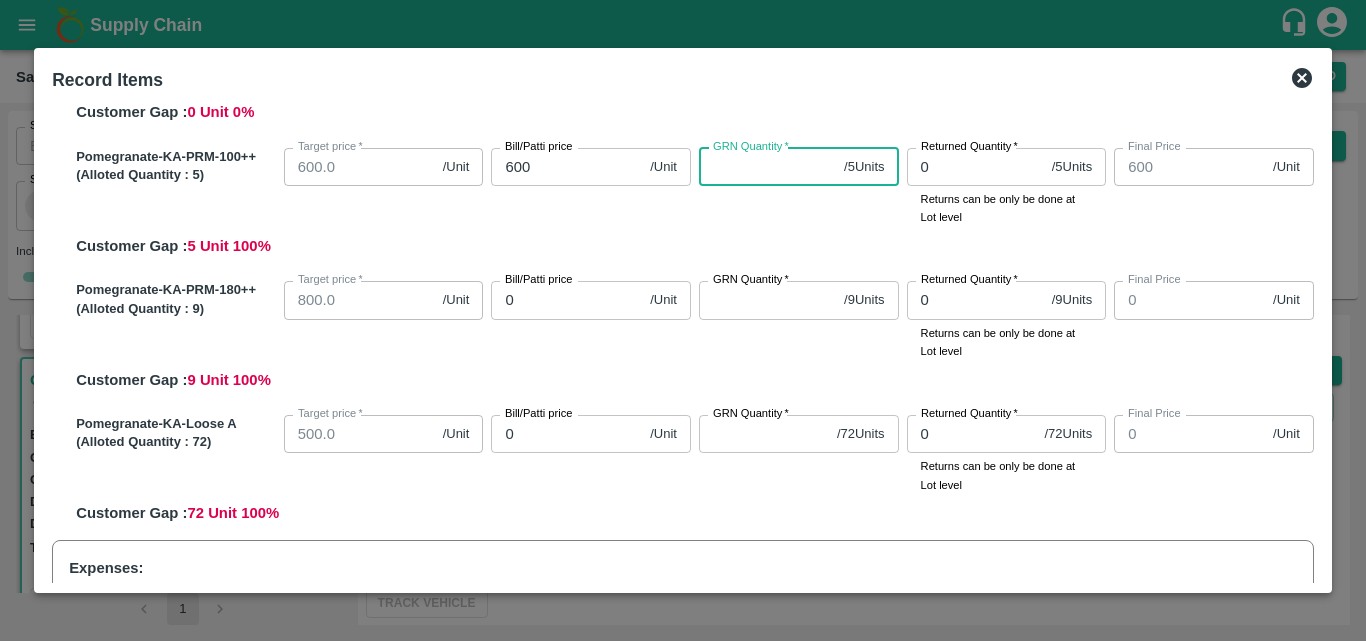 click on "GRN Quantity   *" at bounding box center (767, 167) 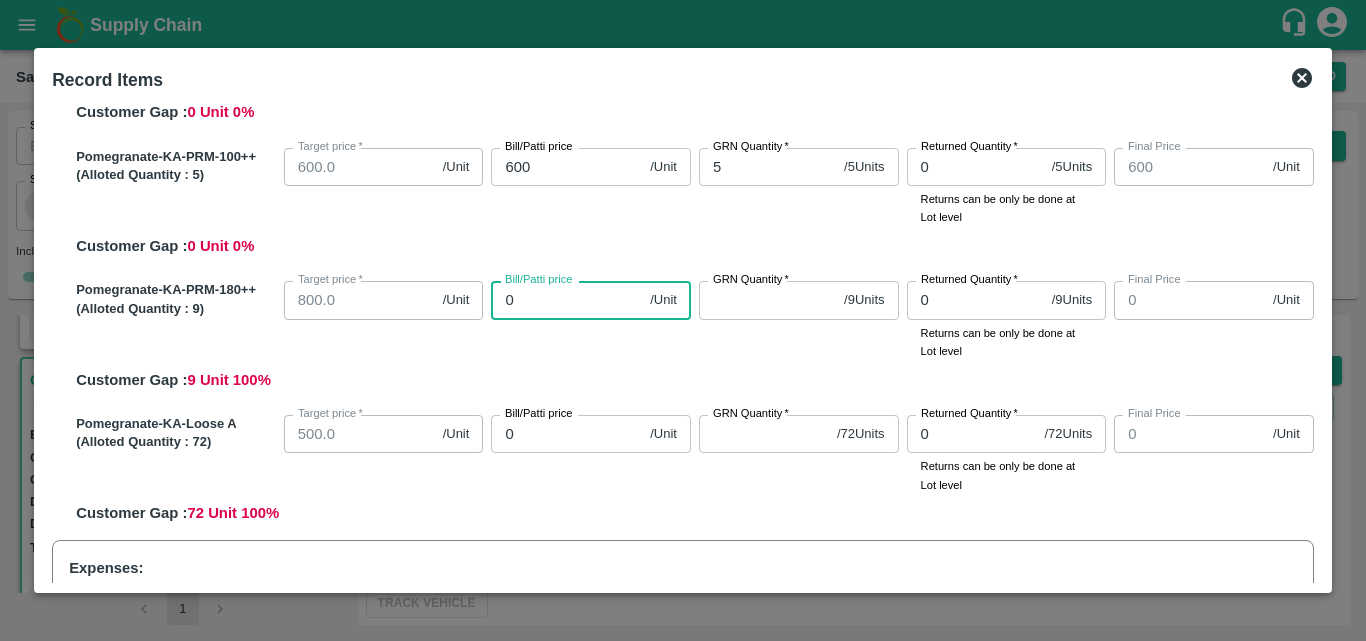 click on "0" at bounding box center [566, 300] 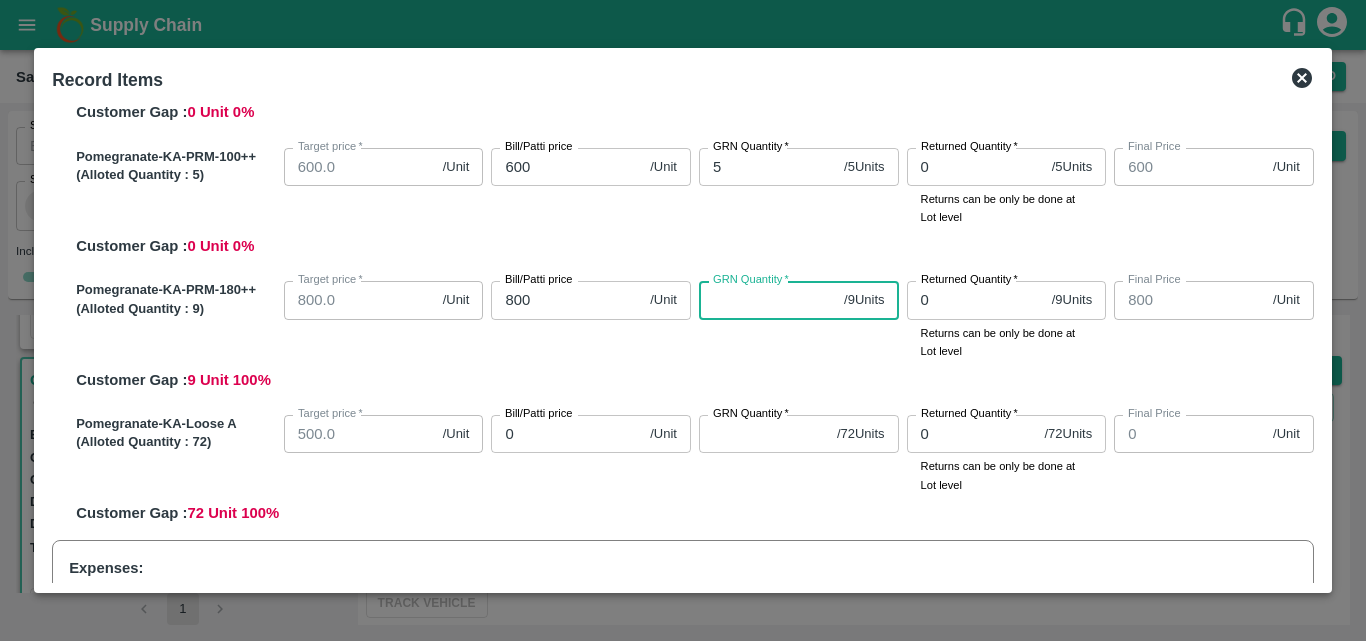 click on "GRN Quantity   *" at bounding box center (767, 300) 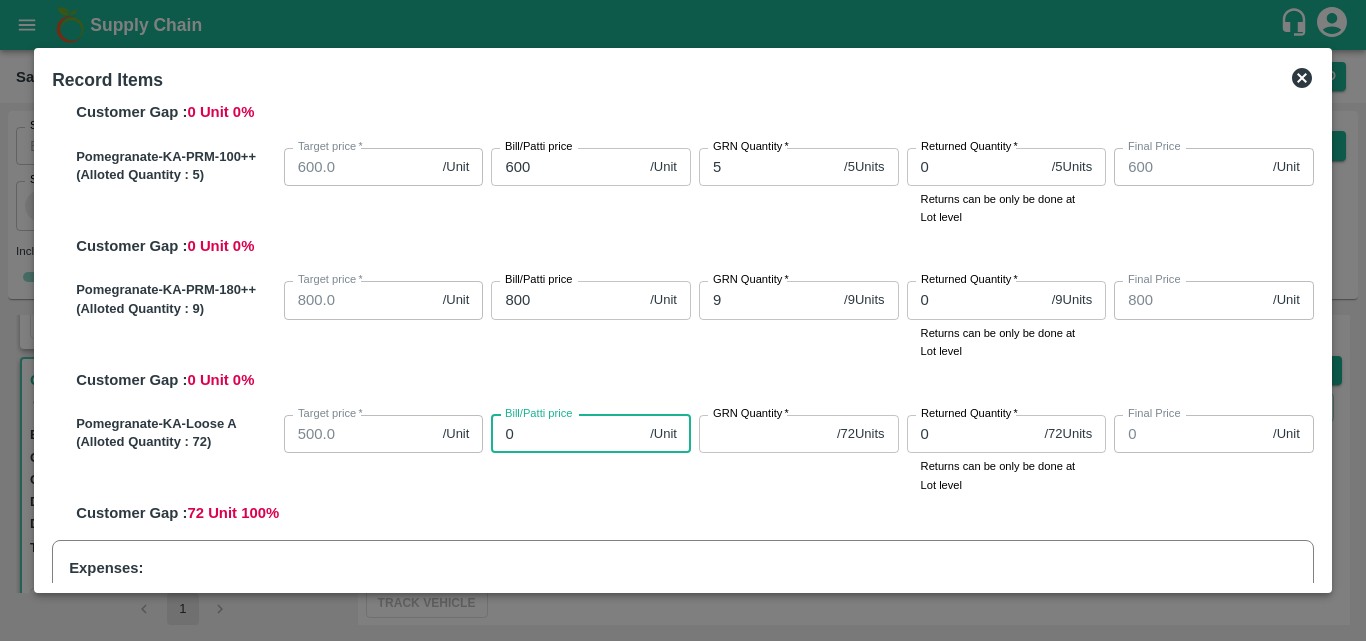 click on "0" at bounding box center [566, 434] 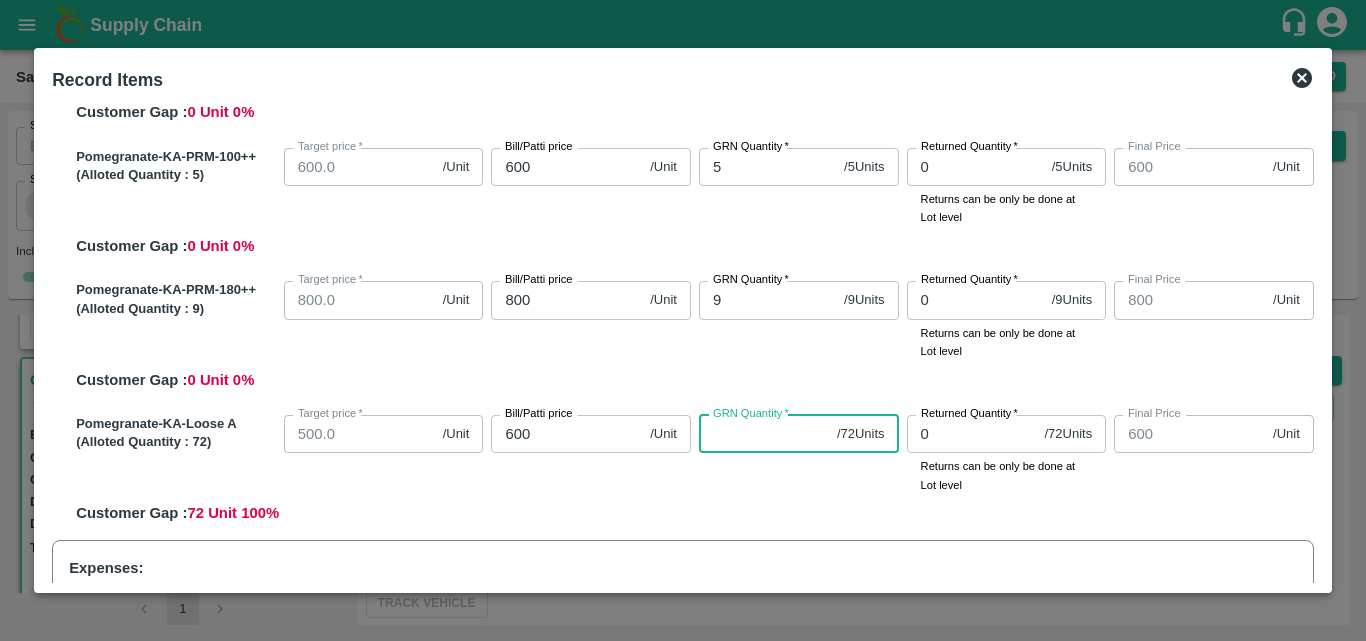 click on "GRN Quantity   *" at bounding box center [764, 434] 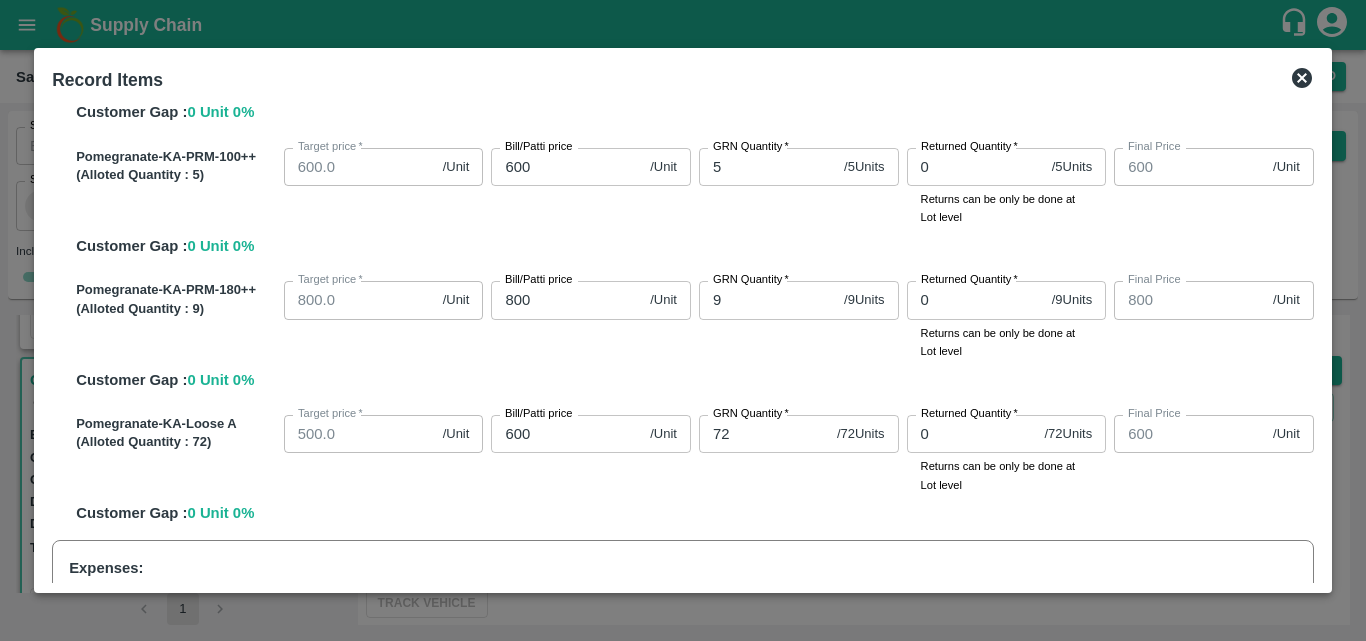click on "SOI Level GRN Lot Level GRN Pomegranate-KA-PRM-100-150 (Alloted   Quantity : 96 ) Target price   * 800.0 /Unit Target price Bill/Patti price 900 /Unit Bill/Patti price GRN Quantity   * 96 /  96  Units GRN Quantity Returned Quantity   * 0 /  96  Units Returned Quantity Returns can be only be done at Lot level Final Price 900 /Unit Final Price Customer Gap : 0 Unit   0 % Pomegranate-KA-PRM-150-180 (Alloted   Quantity : 71 ) Target price   * 1000.0 /Unit Target price Bill/Patti price 1300 /Unit Bill/Patti price GRN Quantity   * 71 /  71  Units GRN Quantity Returned Quantity   * 0 /  71  Units Returned Quantity Returns can be only be done at Lot level Final Price 1300 /Unit Final Price Customer Gap : 0 Unit   0 % Pomegranate-KA-PRM-180-220 (Alloted   Quantity : 38 ) Target price   * 1200.0 /Unit Target price Bill/Patti price 1550 /Unit Bill/Patti price GRN Quantity   * 38 /  38  Units GRN Quantity Returned Quantity   * 0 /  38  Units Returned Quantity Returns can be only be done at Lot level   0" at bounding box center (683, 342) 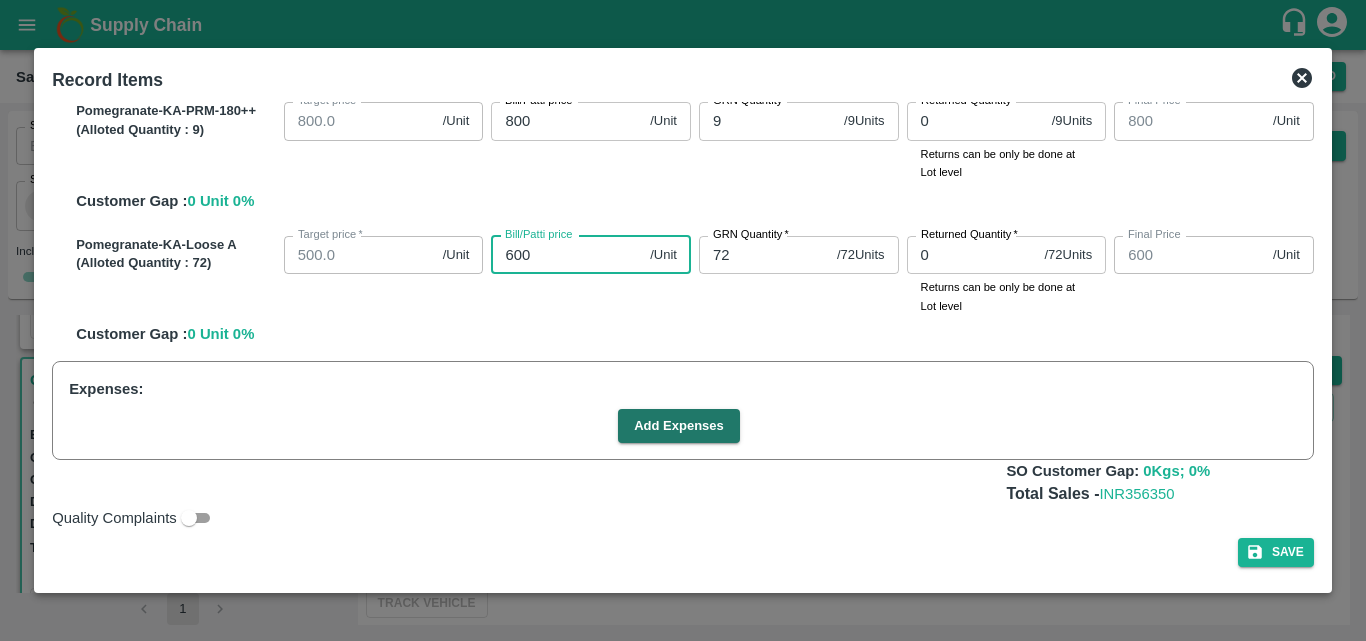 click on "600" at bounding box center [566, 255] 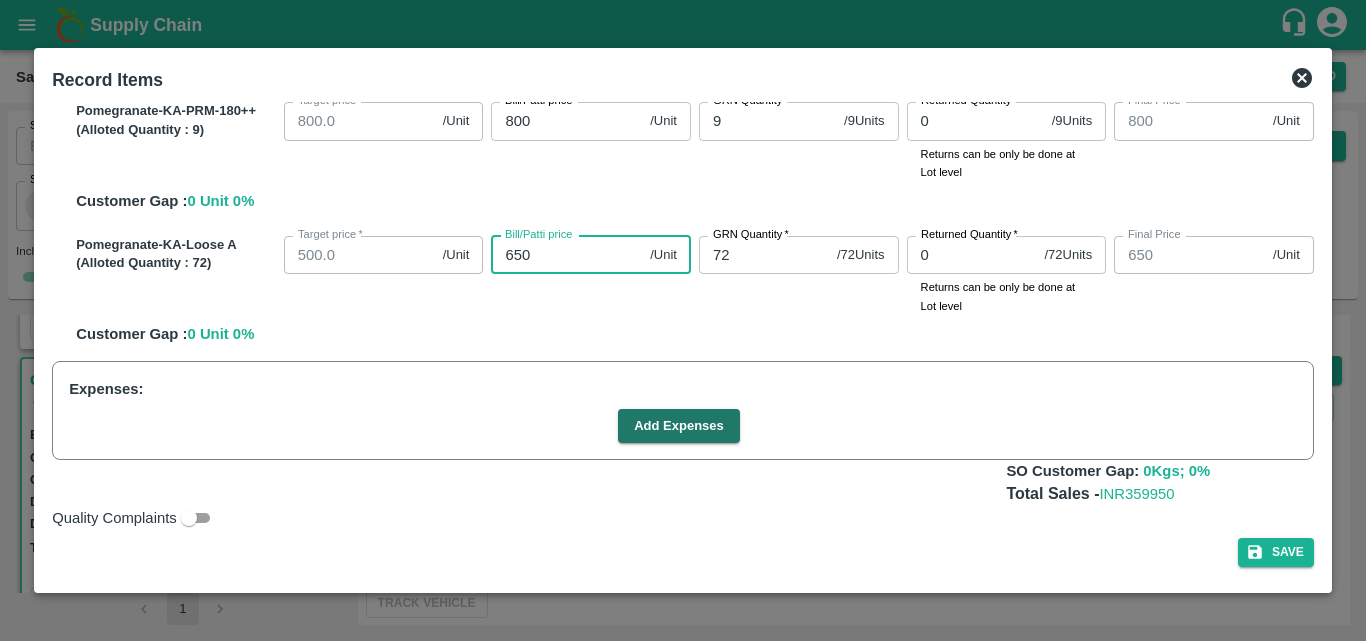 click on "650" at bounding box center (566, 255) 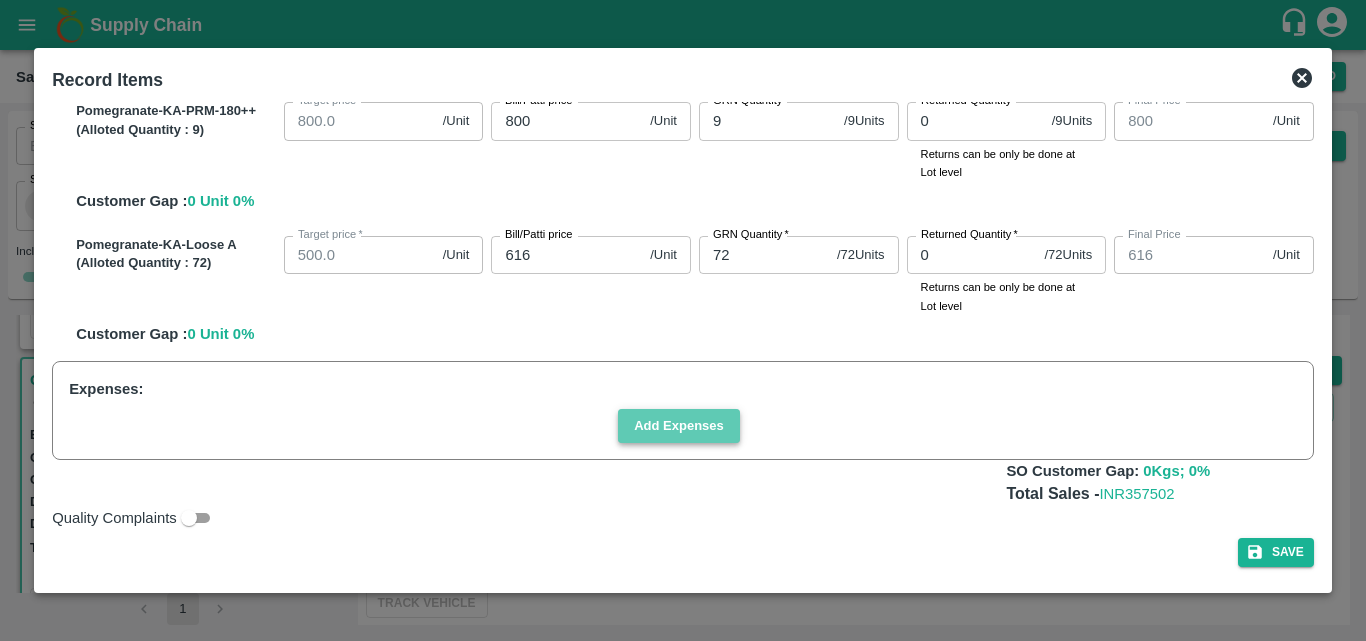 click on "Add Expenses" at bounding box center (679, 426) 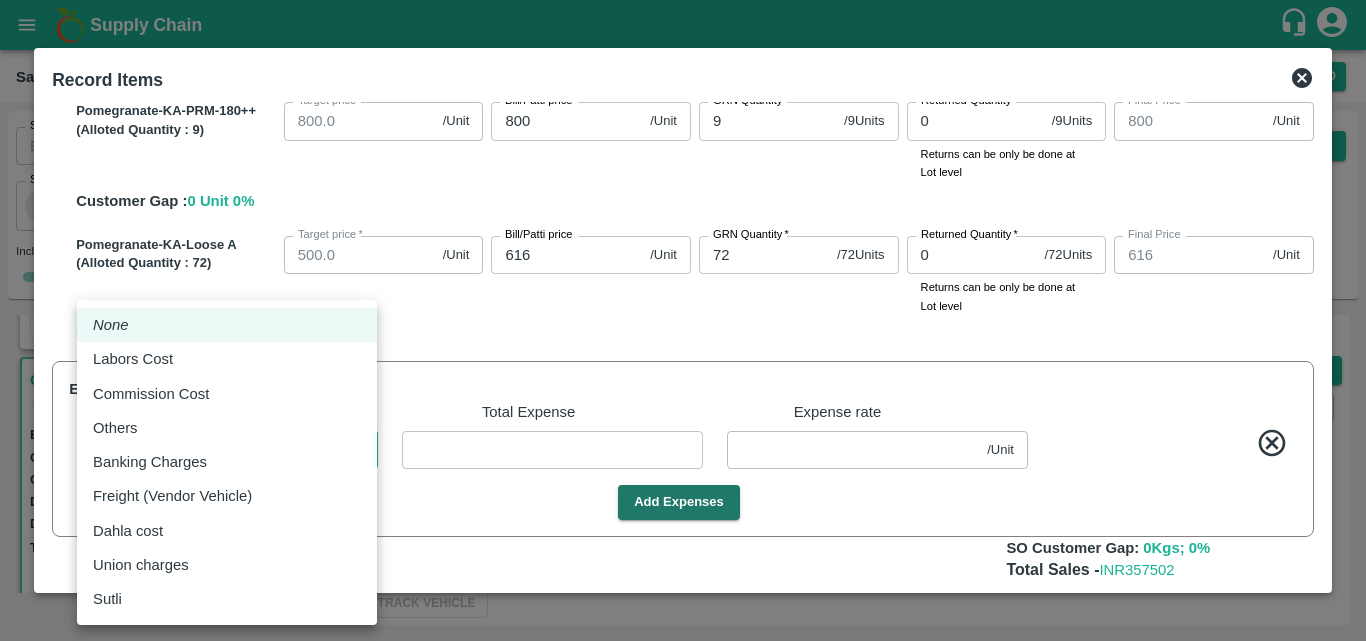 click on "Supply Chain Sales Orders Direct Customer Add SO ID SO ID Start Date Start Date End Date End Date Select Products Select Products   * Select Customer Green Spices Hut Select Customer   * Select Users Select Users   * Select Status Select Status   * Select Source Select Source   * Include Booked Hide Green Spices Hut Commission Shop no [NUMBER] [STREET], [CITY], [CITY], [STATE], [POSTAL_CODE], India [NUMBER] Expected Delivery : 04 Aug 2025, 06:00 AM Ordered Value: Rs.   450489.99 GRN Value: Rs.   450489.99 Driver: [FIRST] - [PHONE] Delivery weight: 2830 Trips: TRACK GRN_Complete Green Spices Hut Commission Shop no [NUMBER] [STREET], [CITY], [CITY], [STATE], [POSTAL_CODE], India [NUMBER] Expected Delivery : 04 Aug 2025, 12:00 AM Ordered Value: Rs.   293000 GRN Value: Rs.   0 Driver: [FIRST] - [PHONE] Delivery weight: 3097 Trips: TRACK Alloted Green Spices Hut Commission Shop no [NUMBER] [STREET], [CITY], [CITY], [STATE], [POSTAL_CODE], India [NUMBER] :" at bounding box center (683, 320) 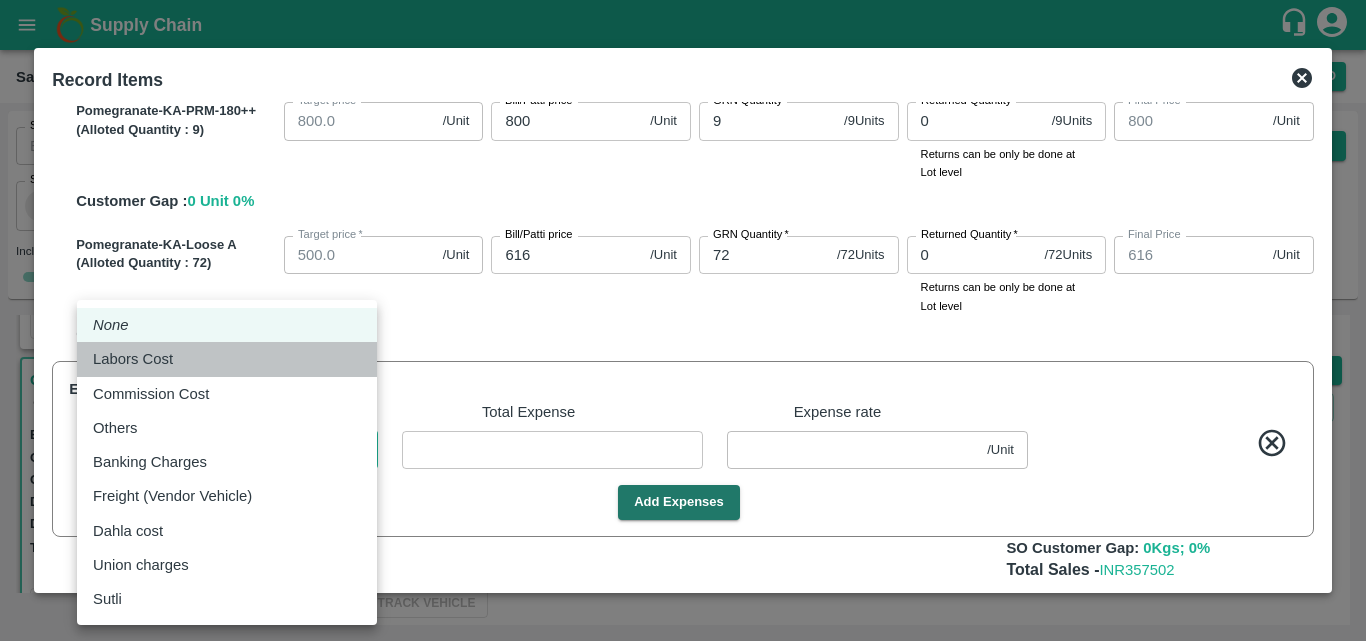 click on "Labors Cost" at bounding box center (227, 359) 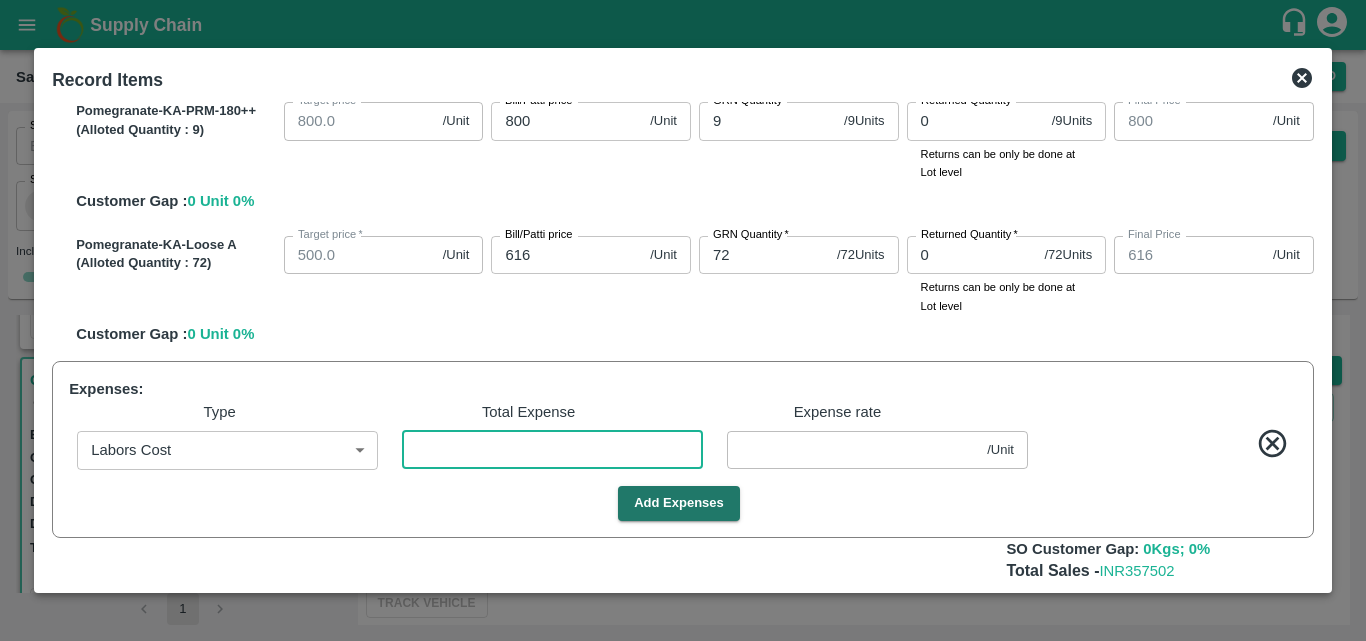 click at bounding box center [552, 450] 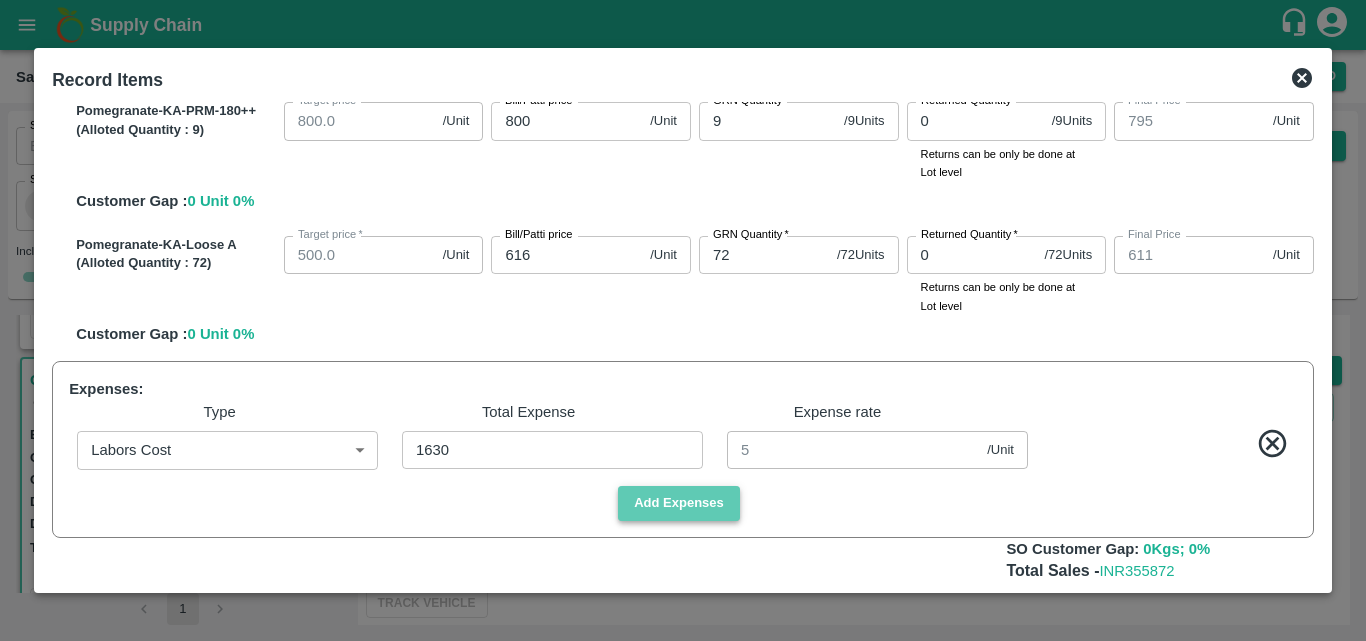 click on "Add Expenses" at bounding box center [679, 503] 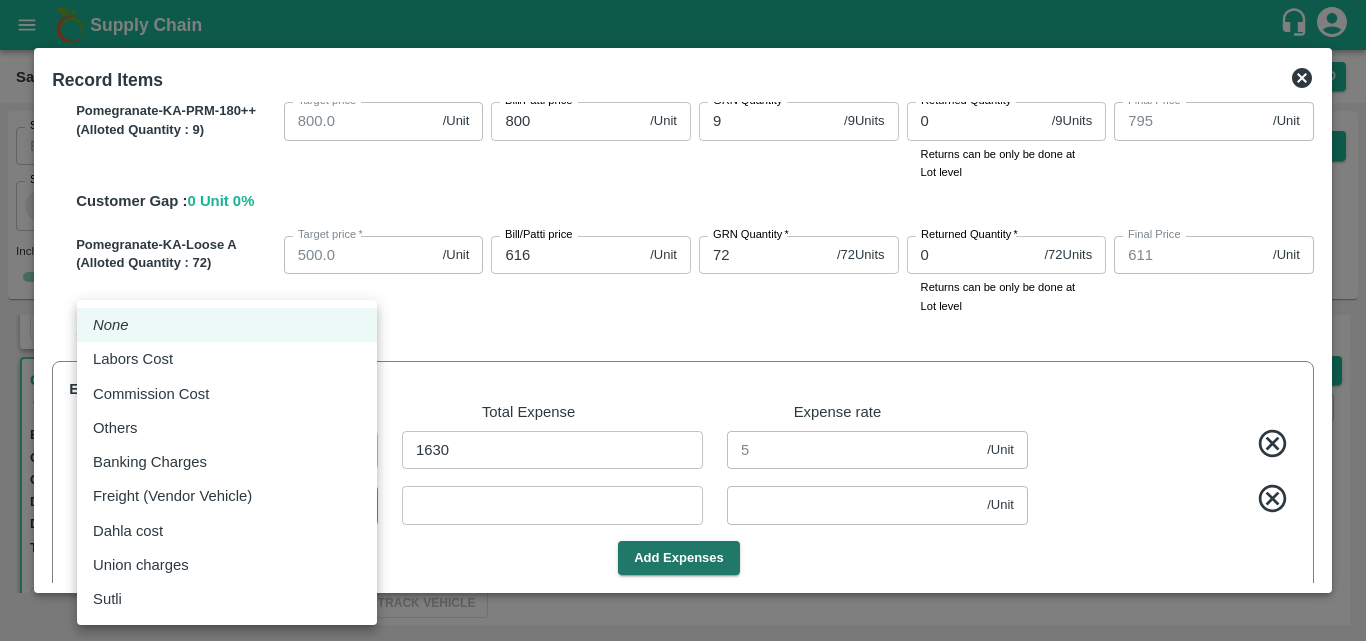 click on "Supply Chain Sales Orders Direct Customer Add SO ID SO ID Start Date Start Date End Date End Date Select Products Select Products   * Select Customer Green Spices Hut Select Customer   * Select Users Select Users   * Select Status Select Status   * Select Source Select Source   * Include Booked Hide Green Spices Hut Commission Shop no [NUMBER] [STREET], [CITY], [CITY], [STATE], [POSTAL_CODE], India [NUMBER] Expected Delivery : 04 Aug 2025, 06:00 AM Ordered Value: Rs.   450489.99 GRN Value: Rs.   450489.99 Driver: [FIRST] - [PHONE] Delivery weight: 2830 Trips: TRACK GRN_Complete Green Spices Hut Commission Shop no [NUMBER] [STREET], [CITY], [CITY], [STATE], [POSTAL_CODE], India [NUMBER] Expected Delivery : 04 Aug 2025, 12:00 AM Ordered Value: Rs.   293000 GRN Value: Rs.   0 Driver: [FIRST] - [PHONE] Delivery weight: 3097 Trips: TRACK Alloted Green Spices Hut Commission Shop no [NUMBER] [STREET], [CITY], [CITY], [STATE], [POSTAL_CODE], India [NUMBER] :" at bounding box center [683, 320] 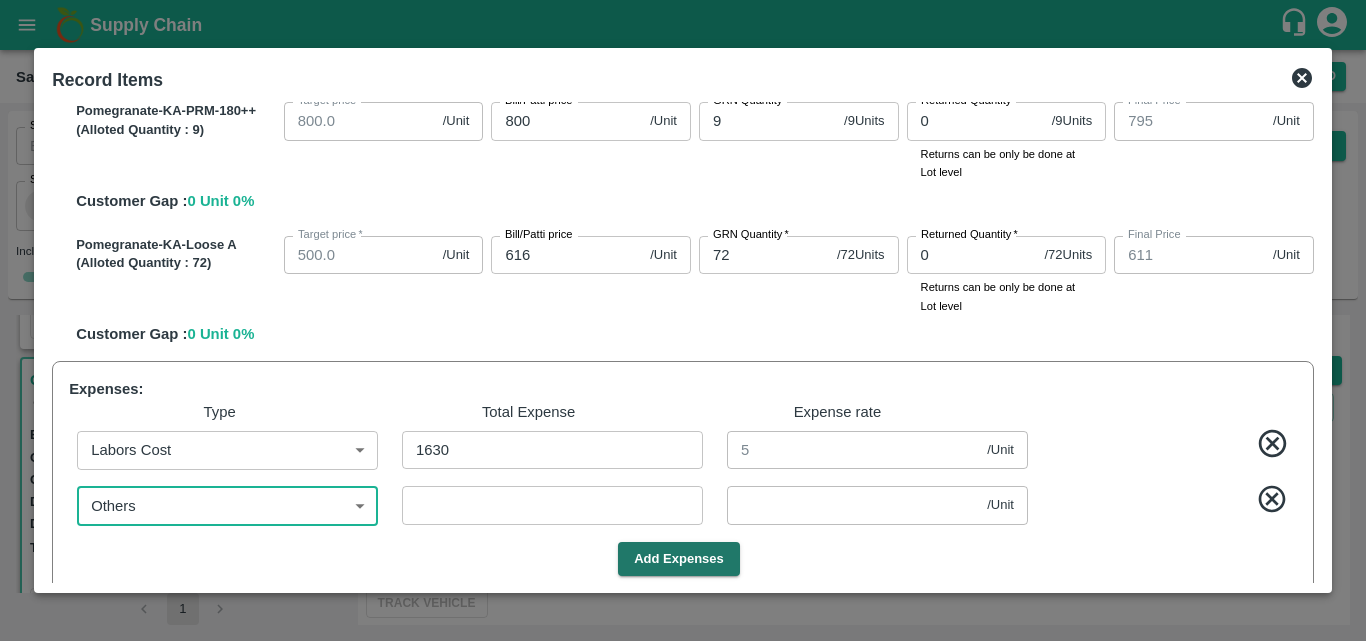 click at bounding box center (552, 505) 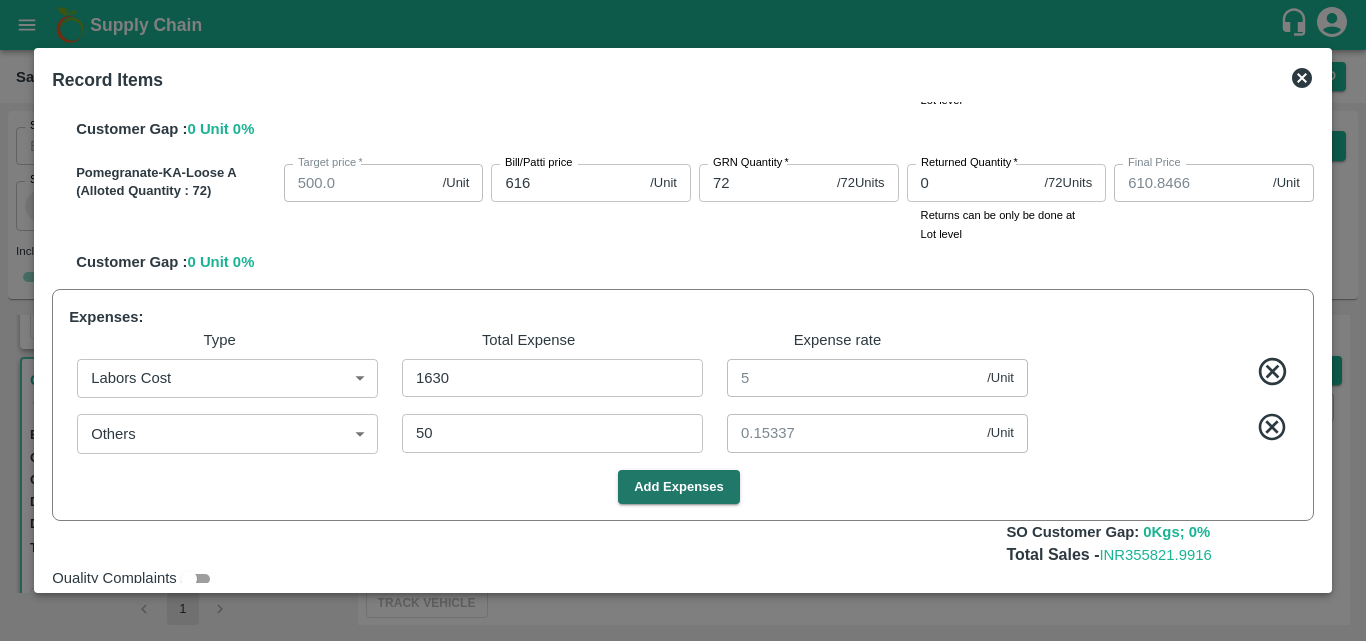 scroll, scrollTop: 1154, scrollLeft: 0, axis: vertical 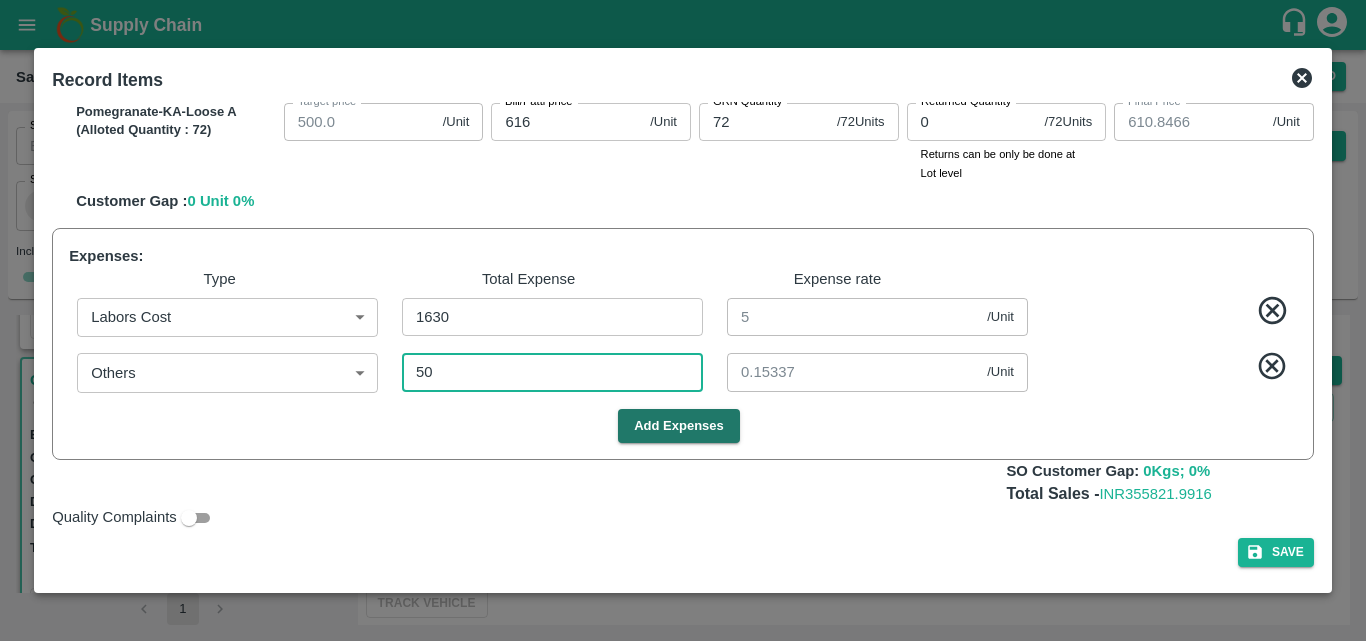 click on "50" at bounding box center (552, 372) 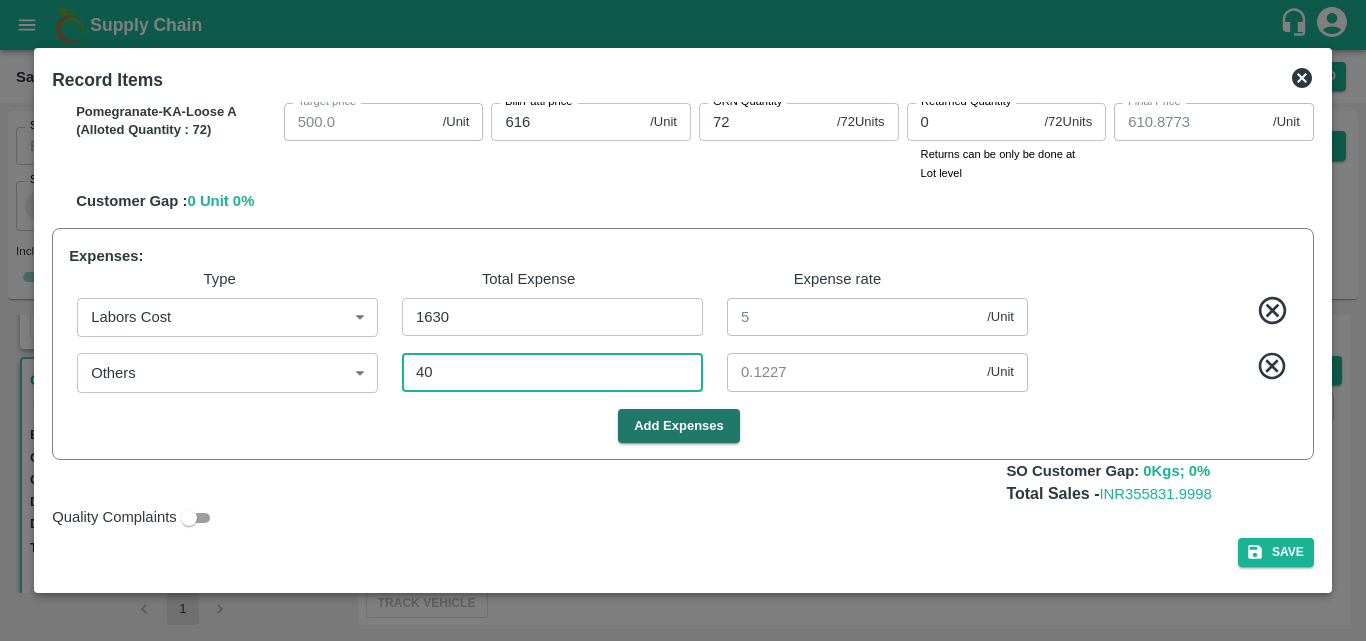 click on "40" at bounding box center [552, 372] 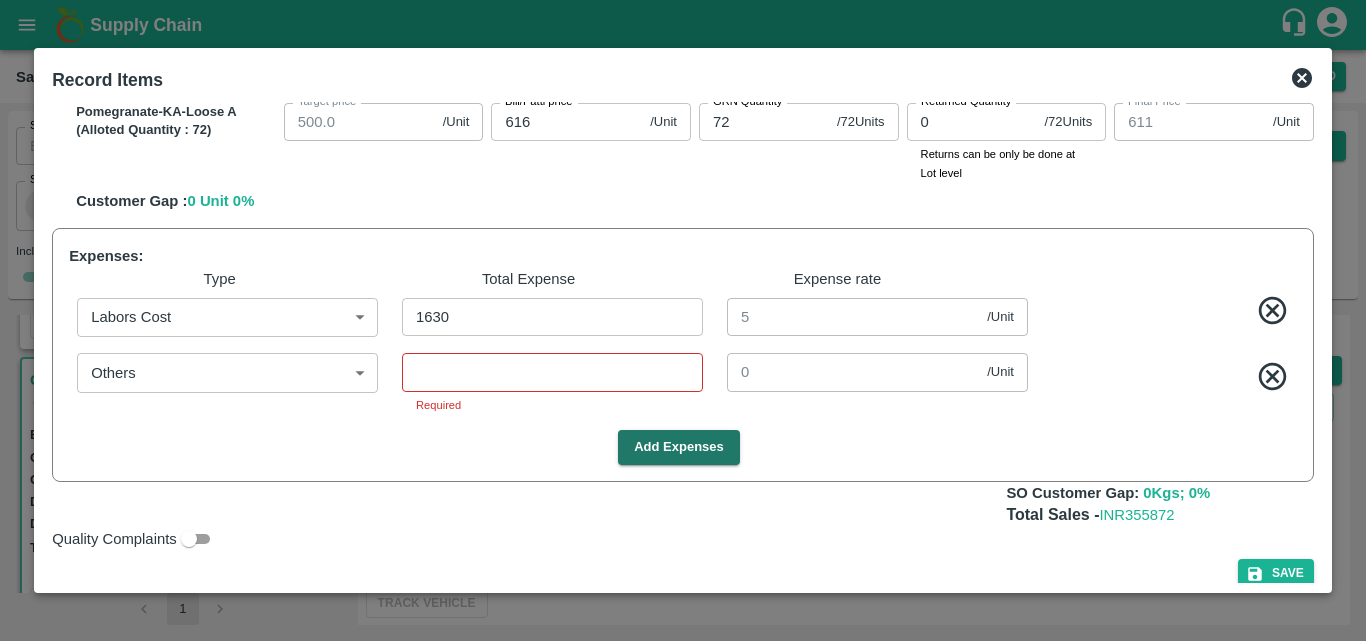 click 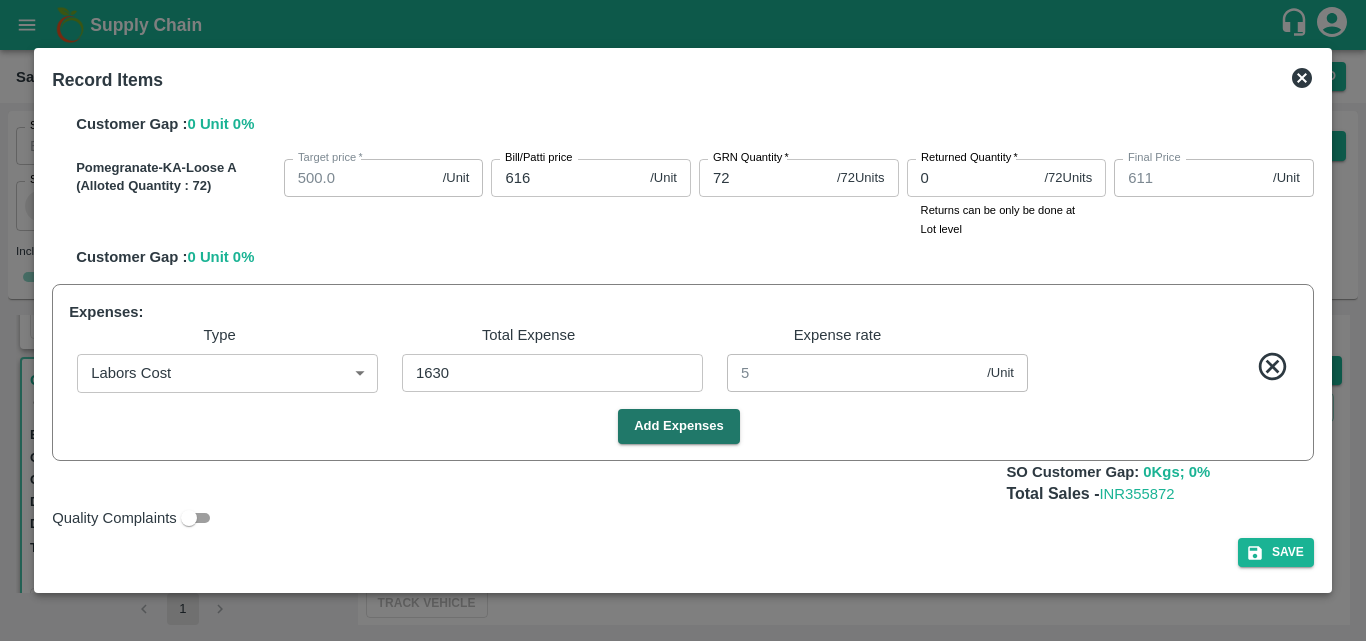 scroll, scrollTop: 1098, scrollLeft: 0, axis: vertical 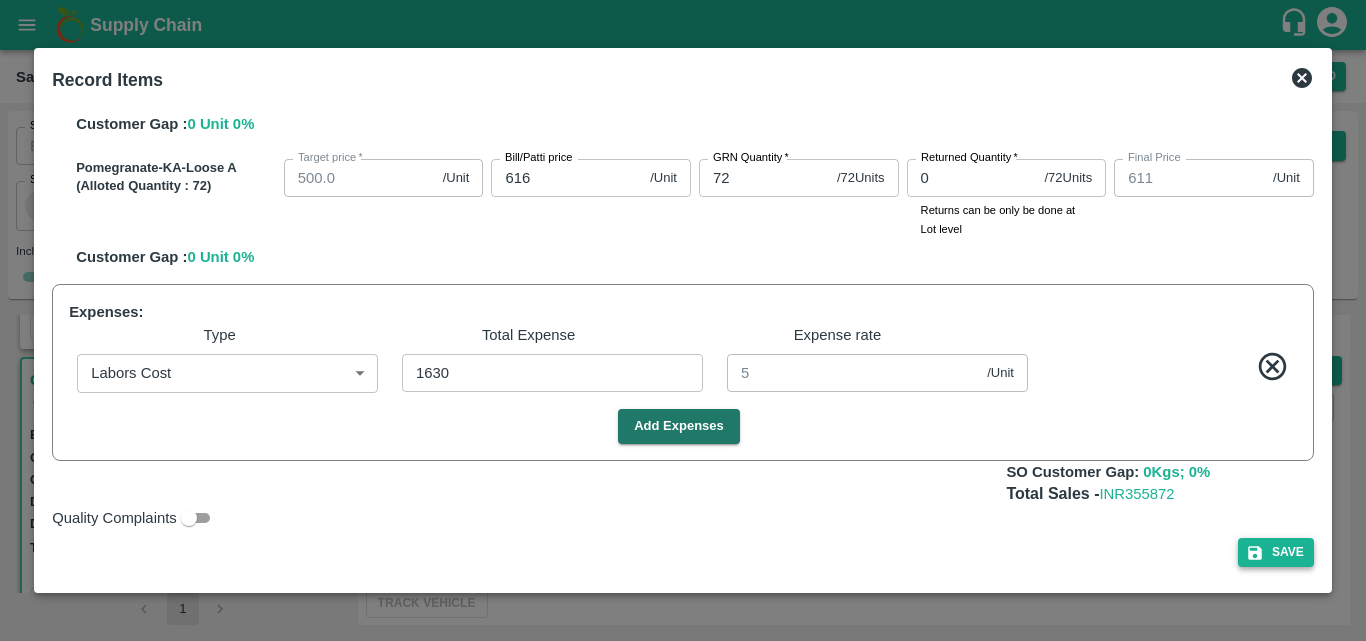 click 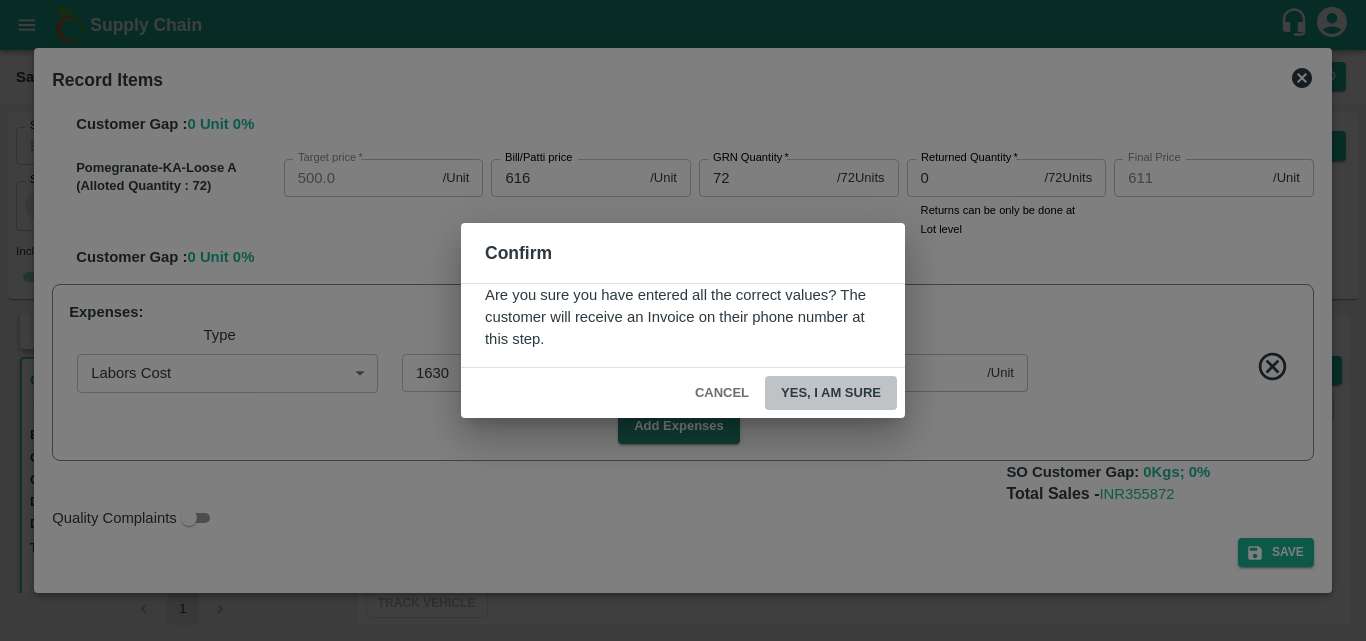 click on "Yes, I am sure" at bounding box center (831, 393) 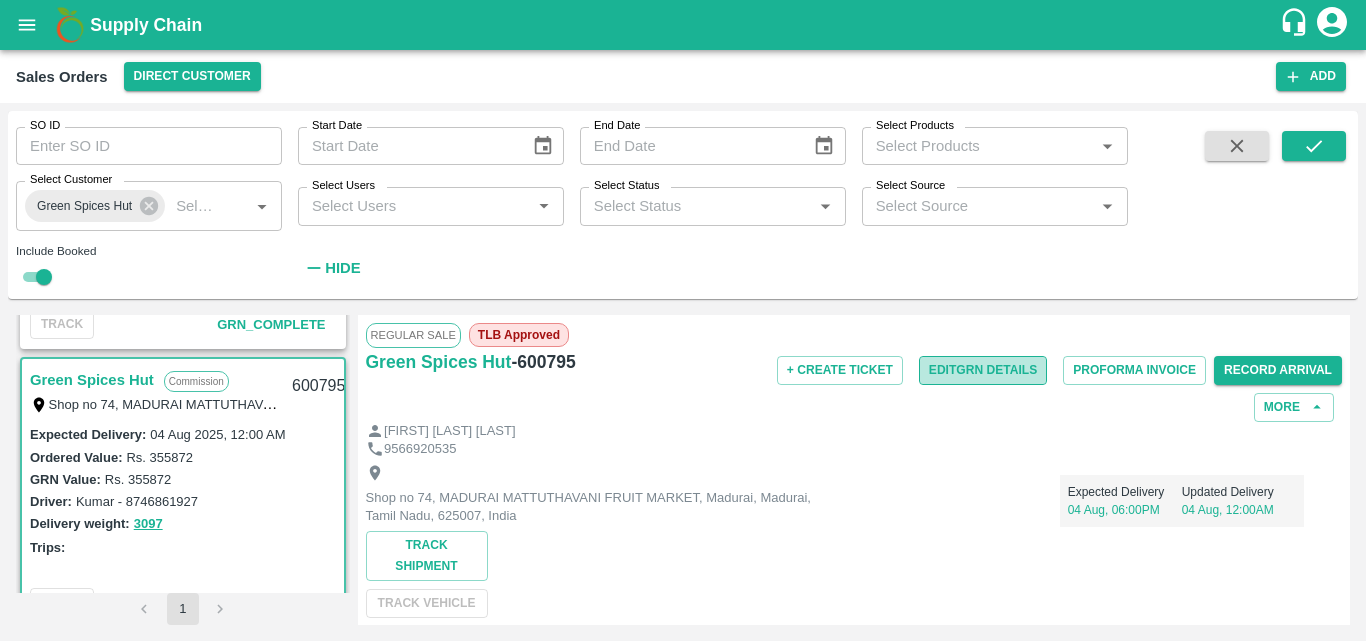 click on "Edit  GRN Details" at bounding box center (983, 370) 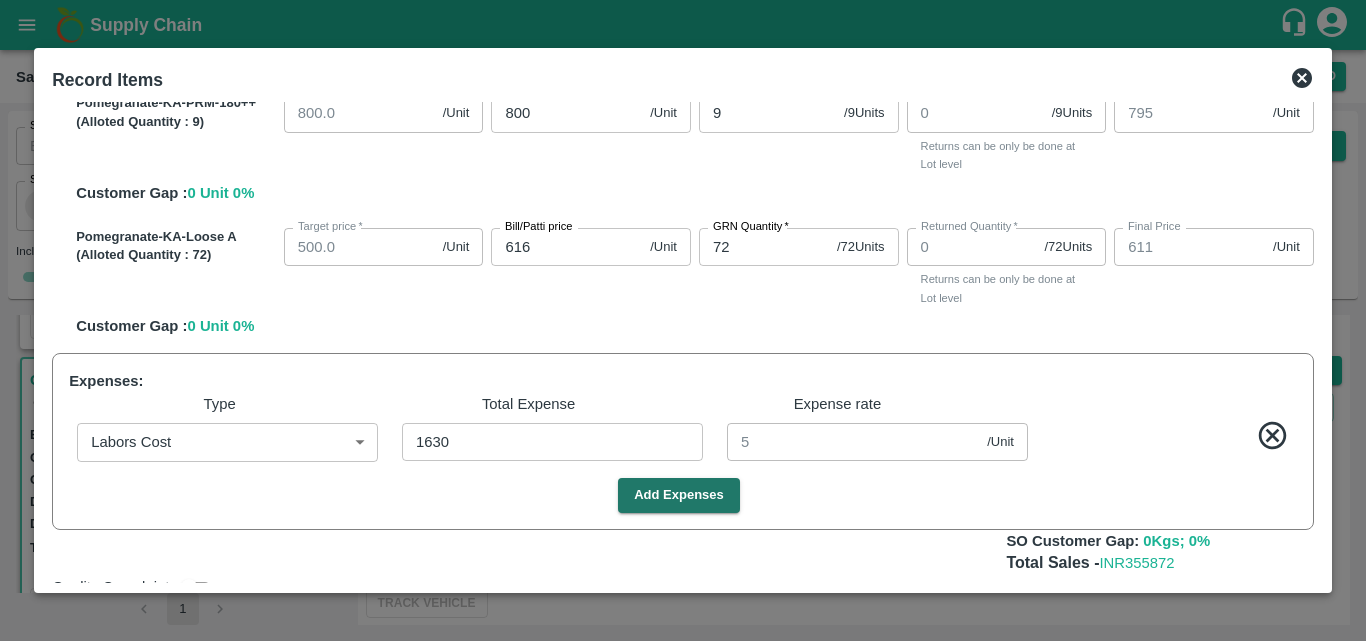 scroll, scrollTop: 1085, scrollLeft: 0, axis: vertical 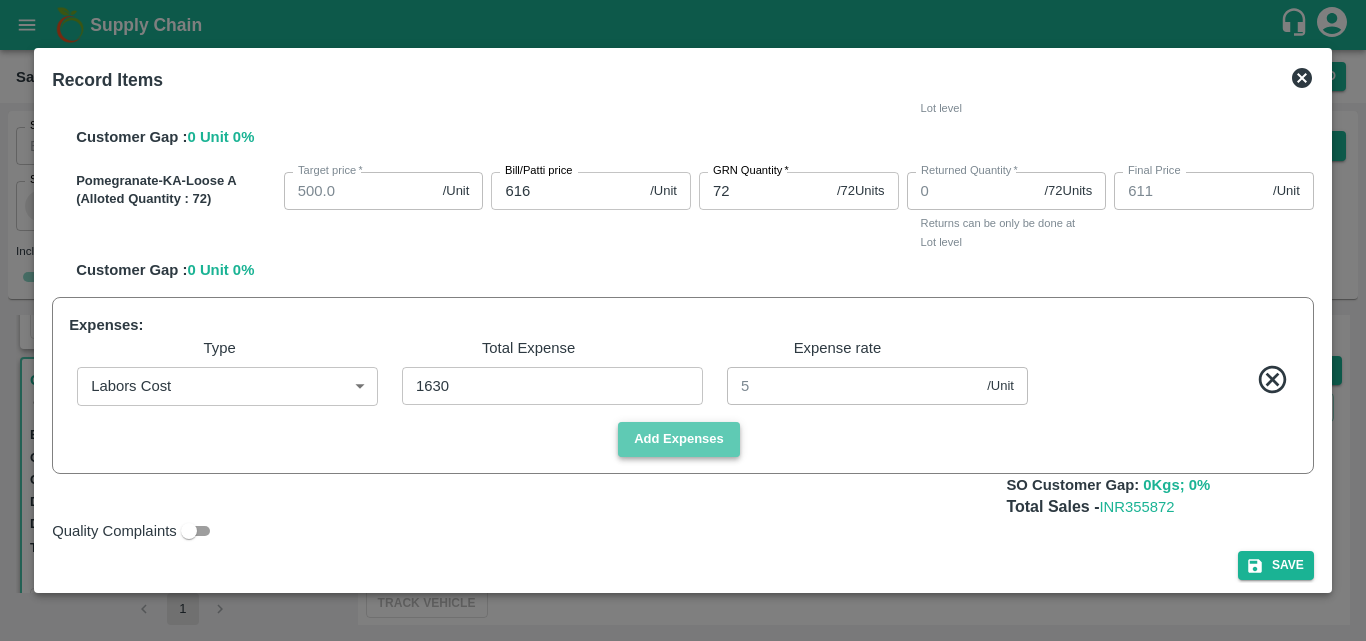 click on "Add Expenses" at bounding box center [679, 439] 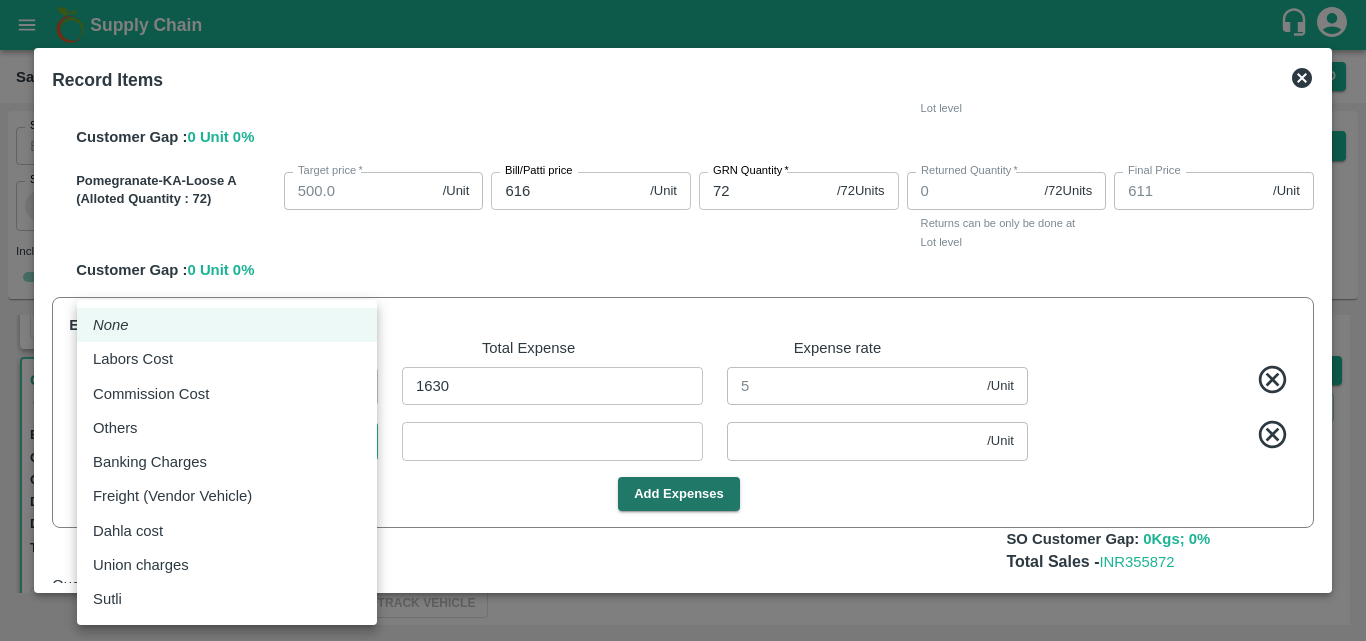 click on "Supply Chain Sales Orders Direct Customer Add SO ID SO ID Start Date Start Date End Date End Date Select Products Select Products   * Select Customer Green Spices Hut Select Customer   * Select Users Select Users   * Select Status Select Status   * Select Source Select Source   * Include Booked Hide Green Spices Hut Commission Shop no [NUMBER] [STREET], [CITY], [CITY], [STATE], [POSTAL_CODE], India [NUMBER] Expected Delivery : 04 Aug 2025, 06:00 AM Ordered Value: Rs.   450489.99 GRN Value: Rs.   450489.99 Driver: [FIRST] - [PHONE] Delivery weight: 2830 Trips: TRACK GRN_Complete Green Spices Hut Commission Shop no [NUMBER] [STREET], [CITY], [CITY], [STATE], [POSTAL_CODE], India [NUMBER] Expected Delivery : 04 Aug 2025, 12:00 AM Ordered Value: Rs.   355872 GRN Value: Rs.   355872 Driver: [FIRST] - [PHONE] Delivery weight: 3097 Trips: TRACK GRN_Pending Green Spices Hut Commission Shop no [NUMBER] [STREET], [CITY], [CITY], [STATE], [POSTAL_CODE], India" at bounding box center [683, 320] 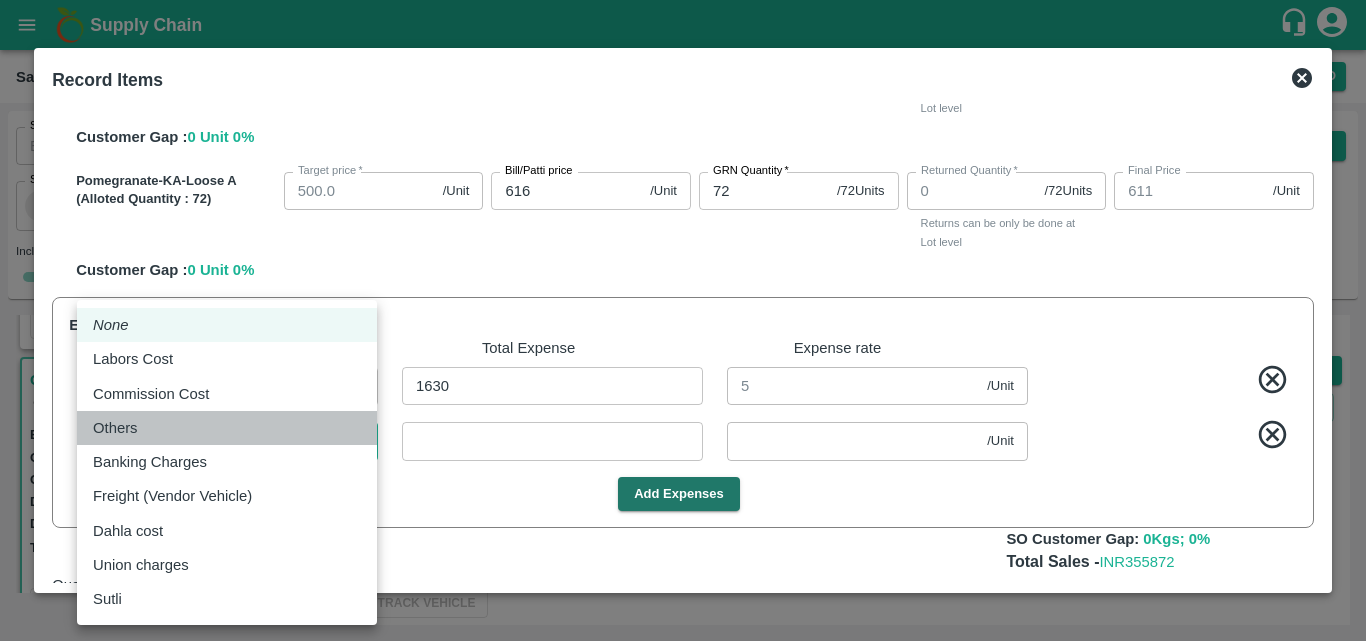 click on "Others" at bounding box center (227, 428) 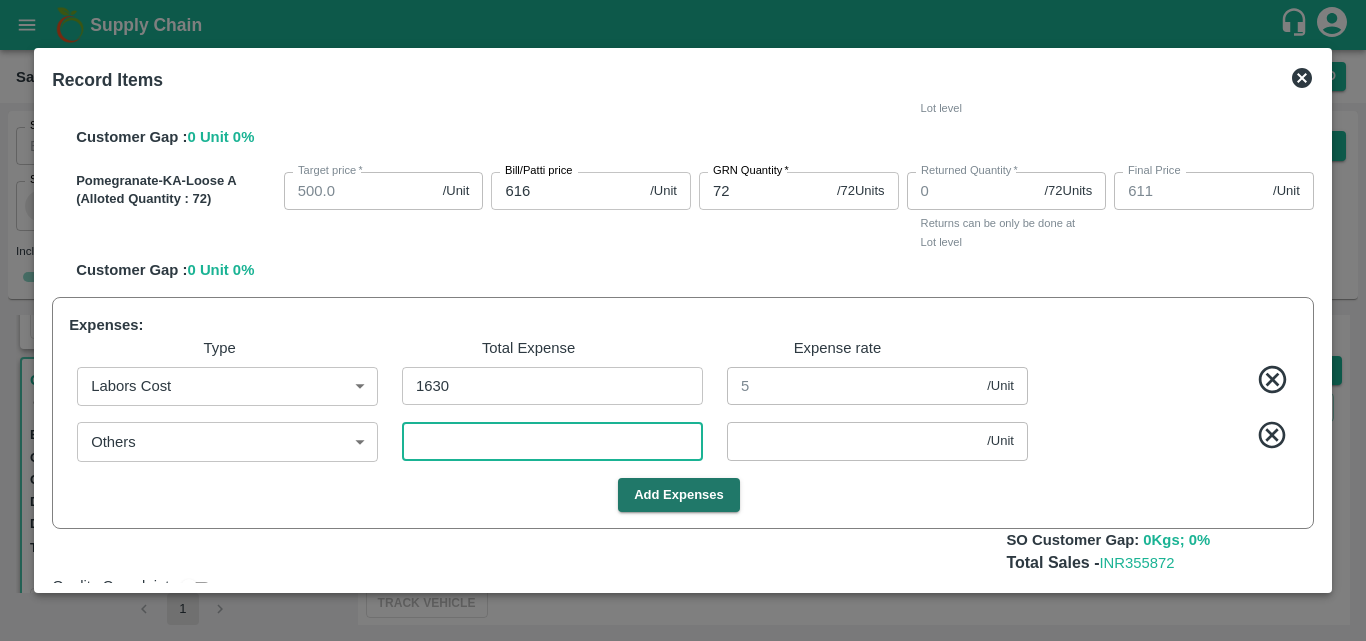 click at bounding box center (552, 441) 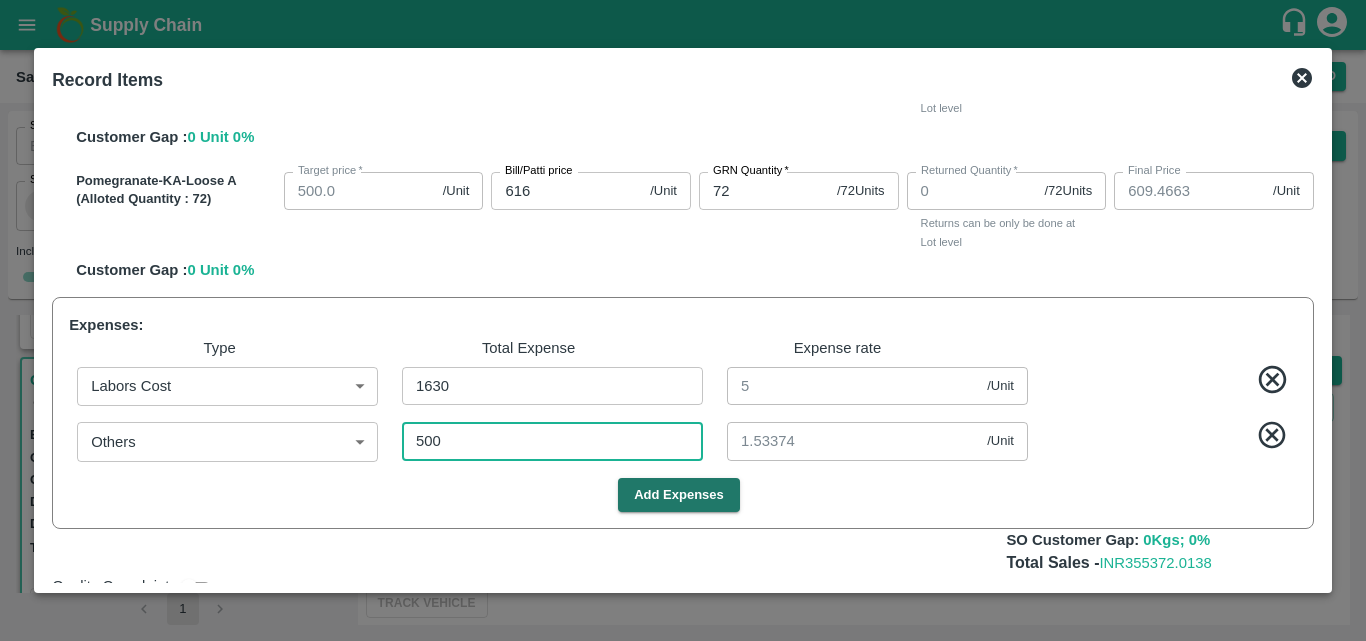 click on "500" at bounding box center (552, 441) 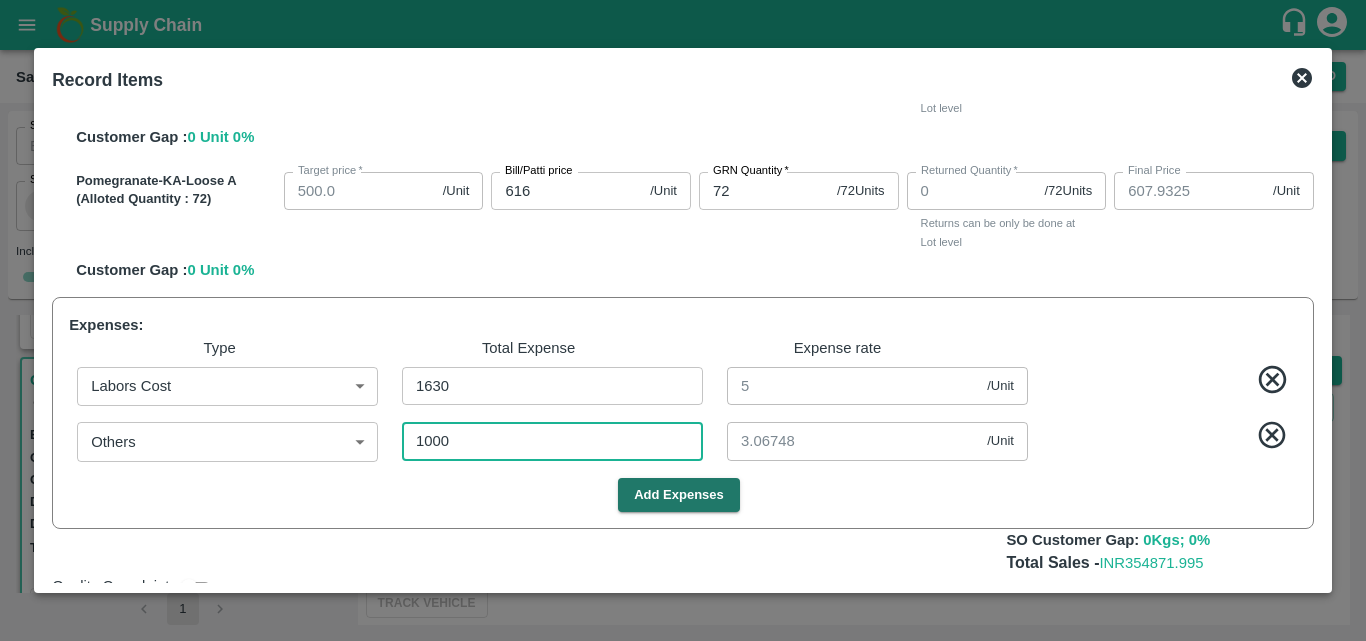 click on "1000" at bounding box center [552, 441] 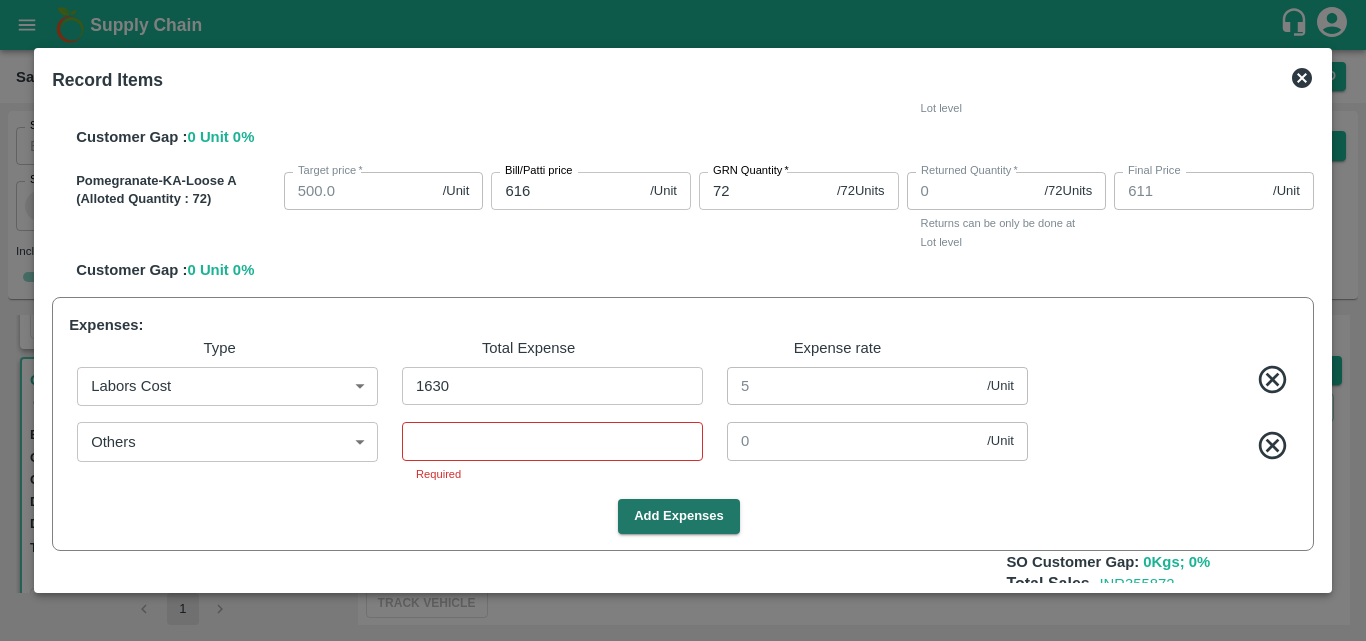 click at bounding box center [1166, 448] 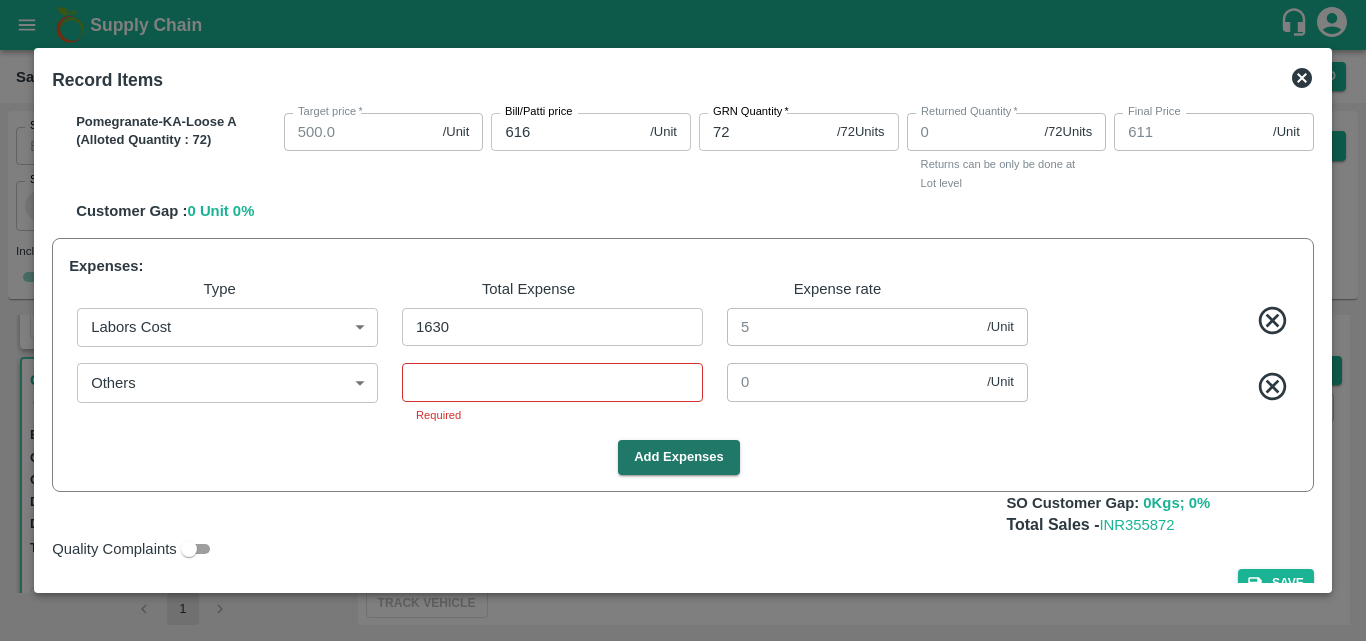 scroll, scrollTop: 1175, scrollLeft: 0, axis: vertical 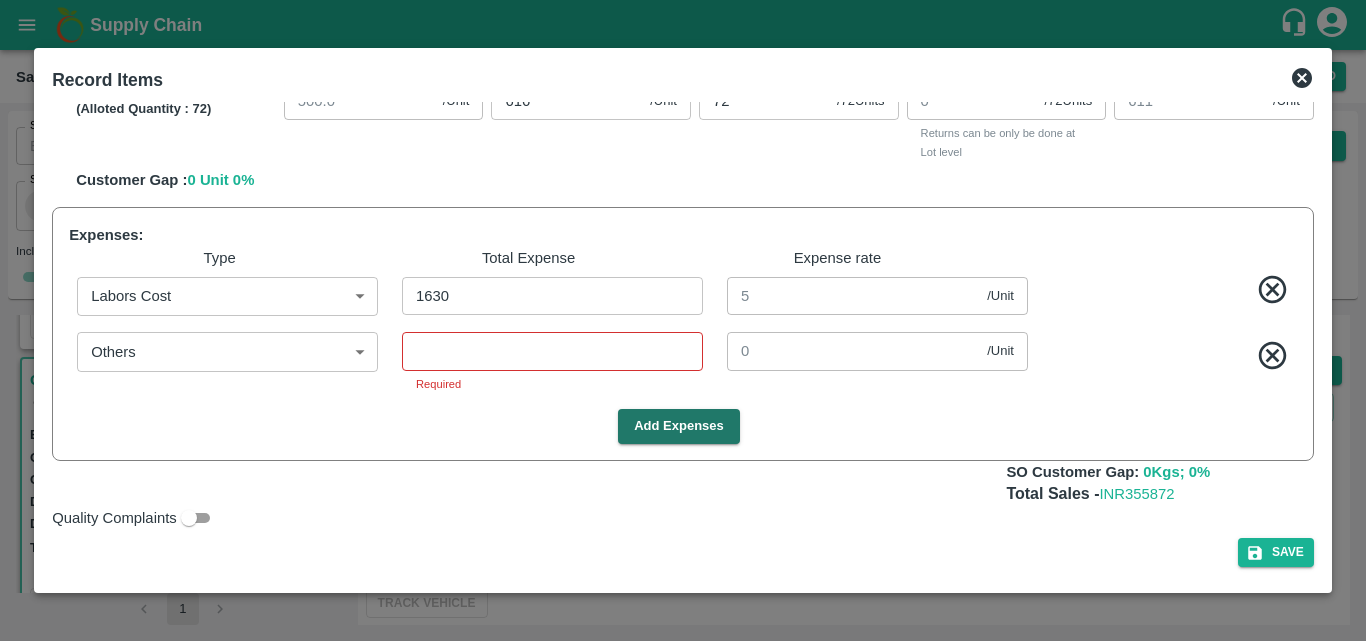 click 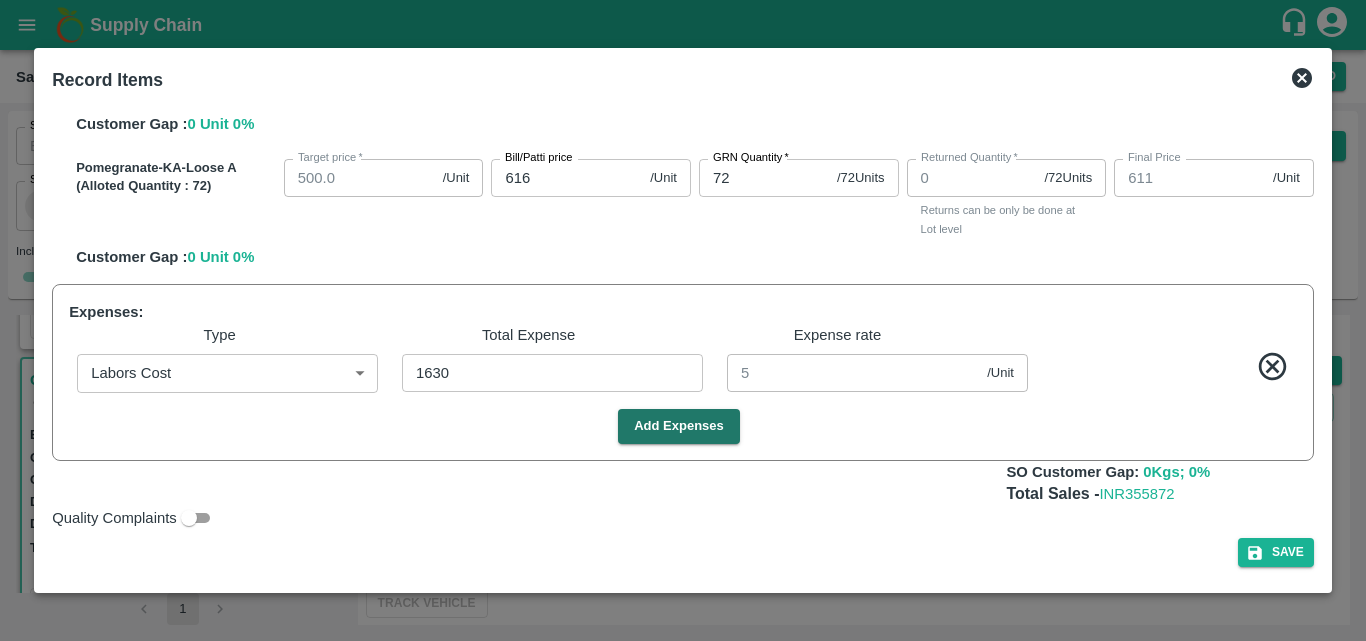 scroll, scrollTop: 1098, scrollLeft: 0, axis: vertical 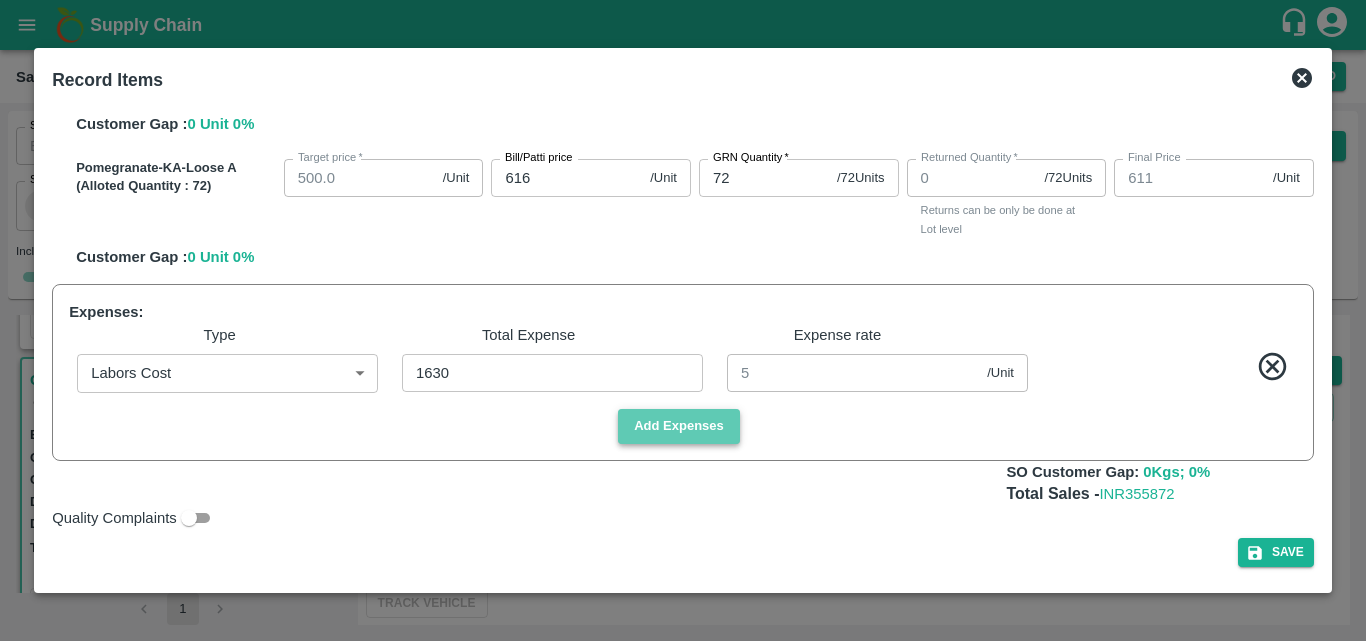 click on "Add Expenses" at bounding box center [679, 426] 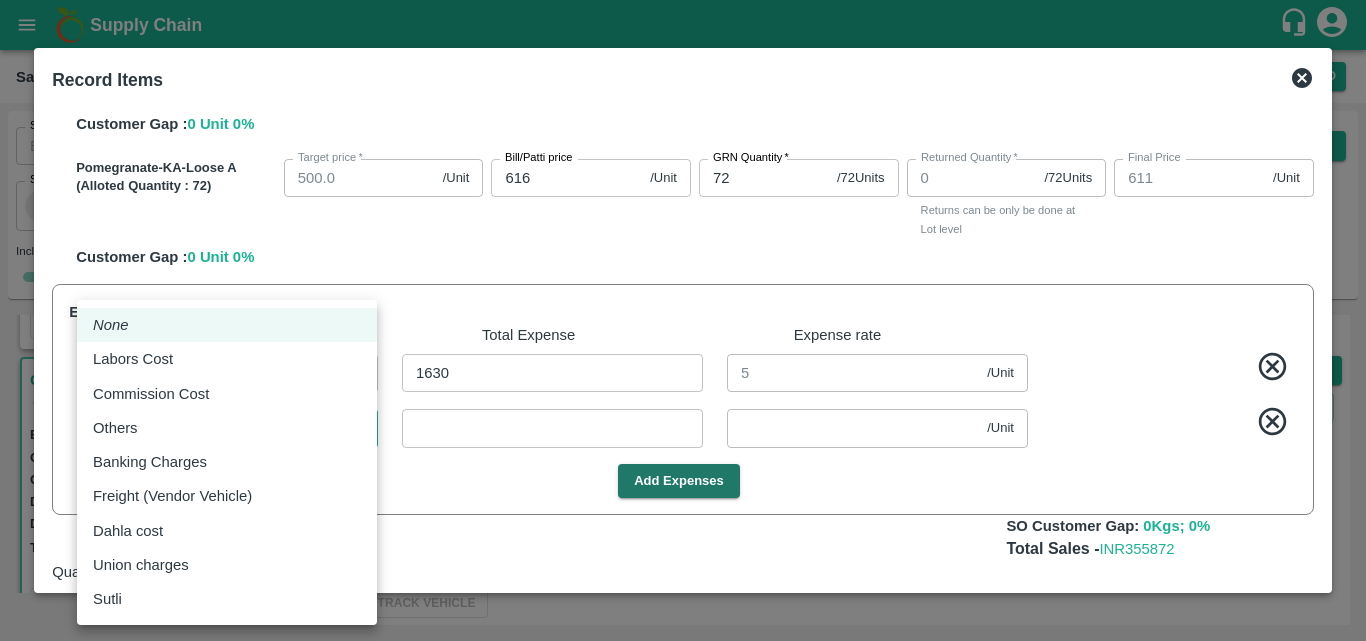 click on "Supply Chain Sales Orders Direct Customer Add SO ID SO ID Start Date Start Date End Date End Date Select Products Select Products   * Select Customer Green Spices Hut Select Customer   * Select Users Select Users   * Select Status Select Status   * Select Source Select Source   * Include Booked Hide Green Spices Hut Commission Shop no [NUMBER] [STREET], [CITY], [CITY], [STATE], [POSTAL_CODE], India [NUMBER] Expected Delivery : 04 Aug 2025, 06:00 AM Ordered Value: Rs.   450489.99 GRN Value: Rs.   450489.99 Driver: [FIRST] - [PHONE] Delivery weight: 2830 Trips: TRACK GRN_Complete Green Spices Hut Commission Shop no [NUMBER] [STREET], [CITY], [CITY], [STATE], [POSTAL_CODE], India [NUMBER] Expected Delivery : 04 Aug 2025, 12:00 AM Ordered Value: Rs.   355872 GRN Value: Rs.   355872 Driver: [FIRST] - [PHONE] Delivery weight: 3097 Trips: TRACK GRN_Pending Green Spices Hut Commission Shop no [NUMBER] [STREET], [CITY], [CITY], [STATE], [POSTAL_CODE], India" at bounding box center (683, 320) 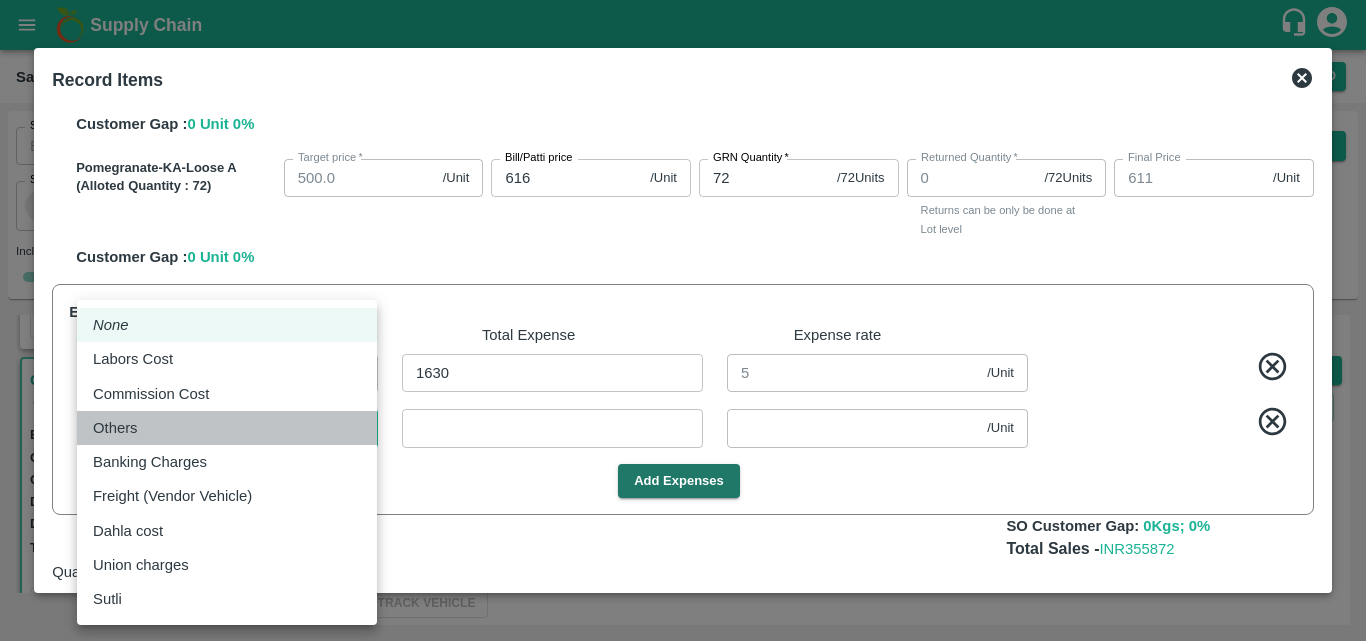 click on "Others" at bounding box center [227, 428] 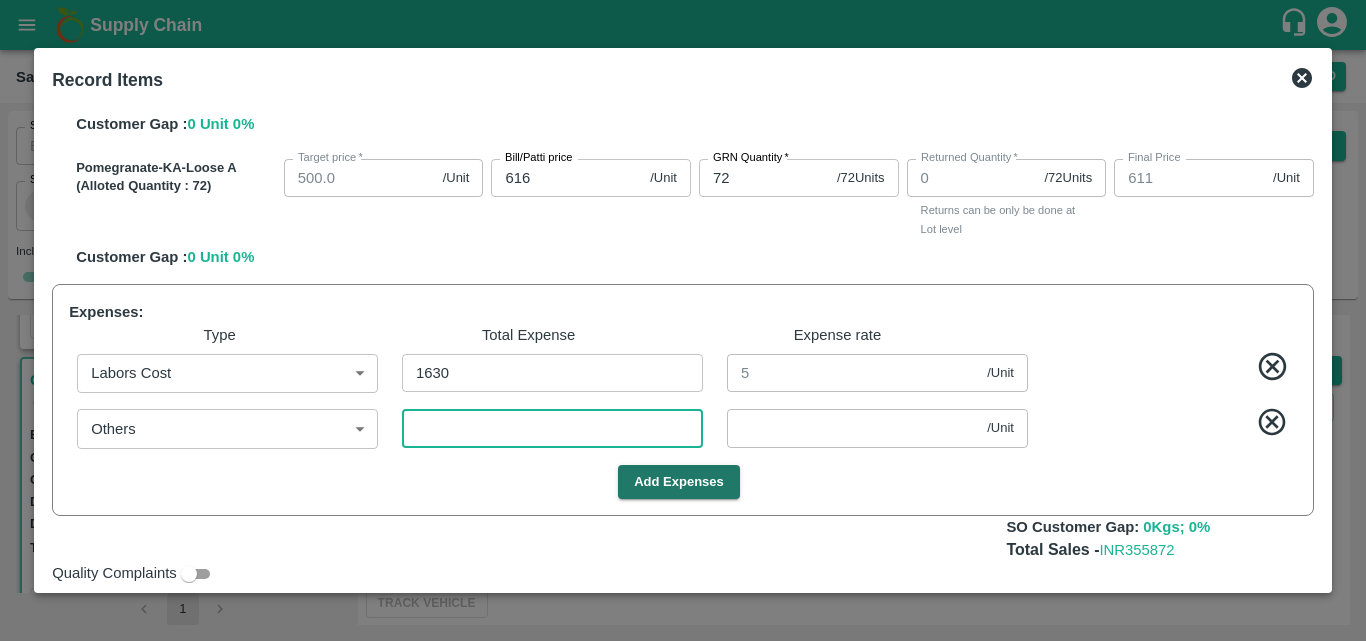 click at bounding box center [552, 428] 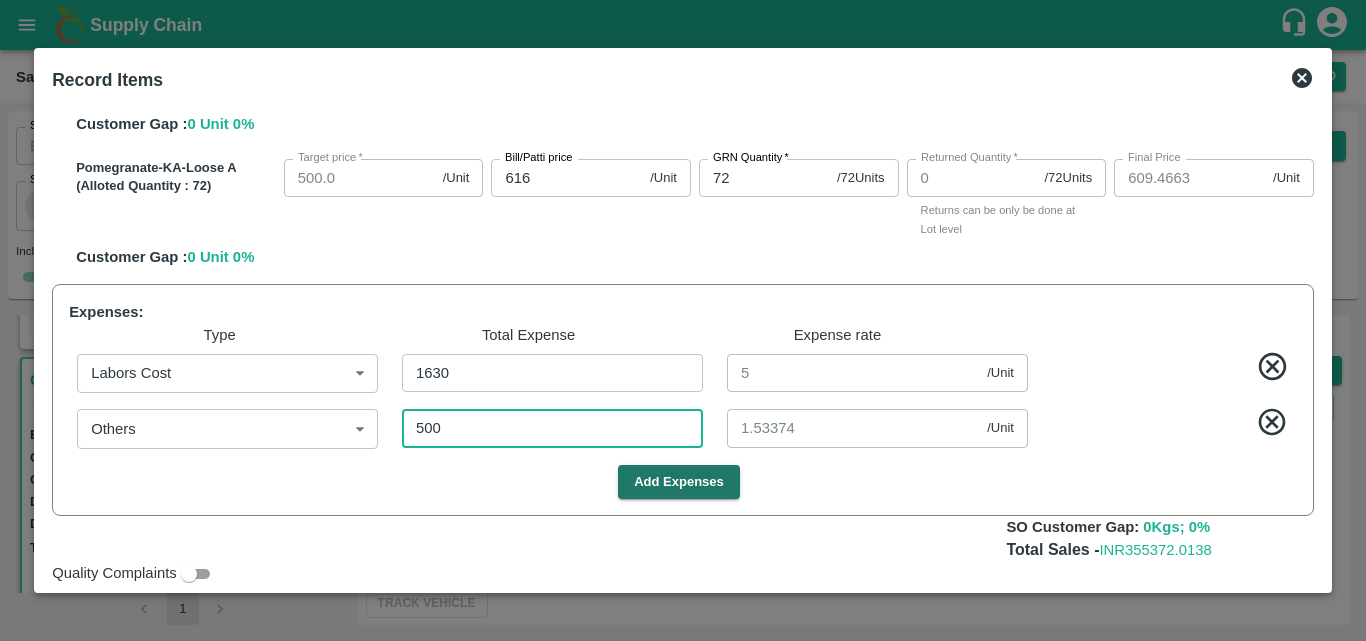 click on "500" at bounding box center [552, 428] 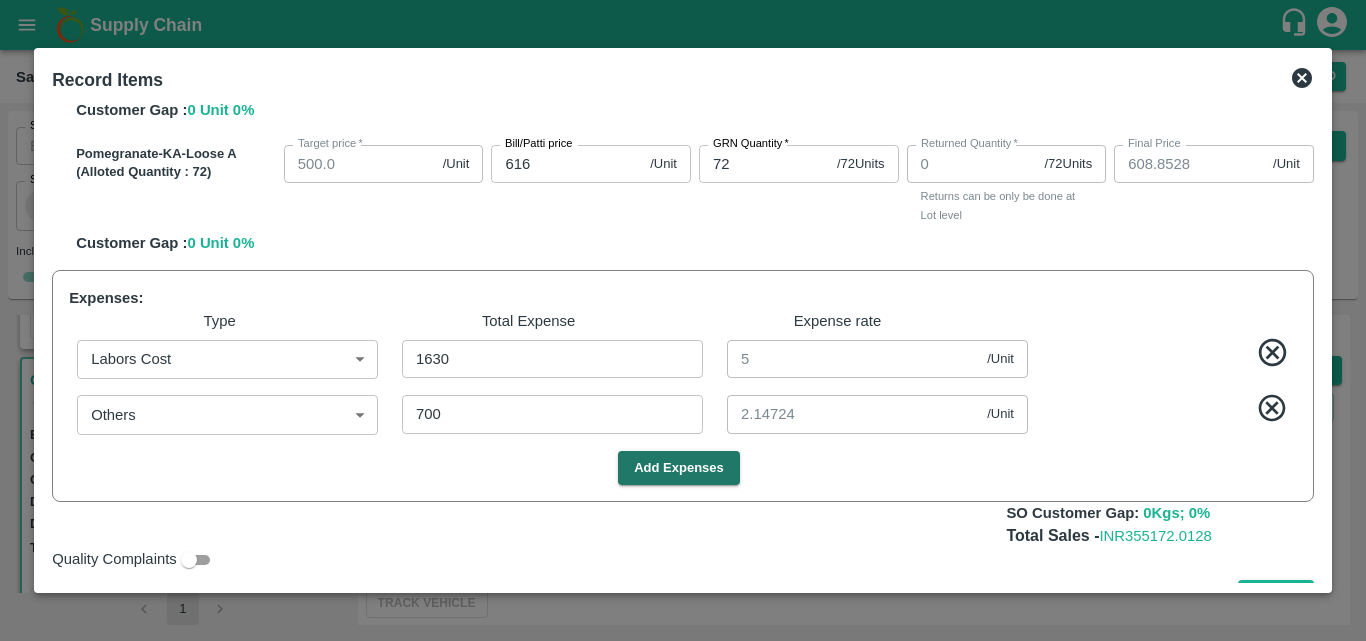 scroll, scrollTop: 1154, scrollLeft: 0, axis: vertical 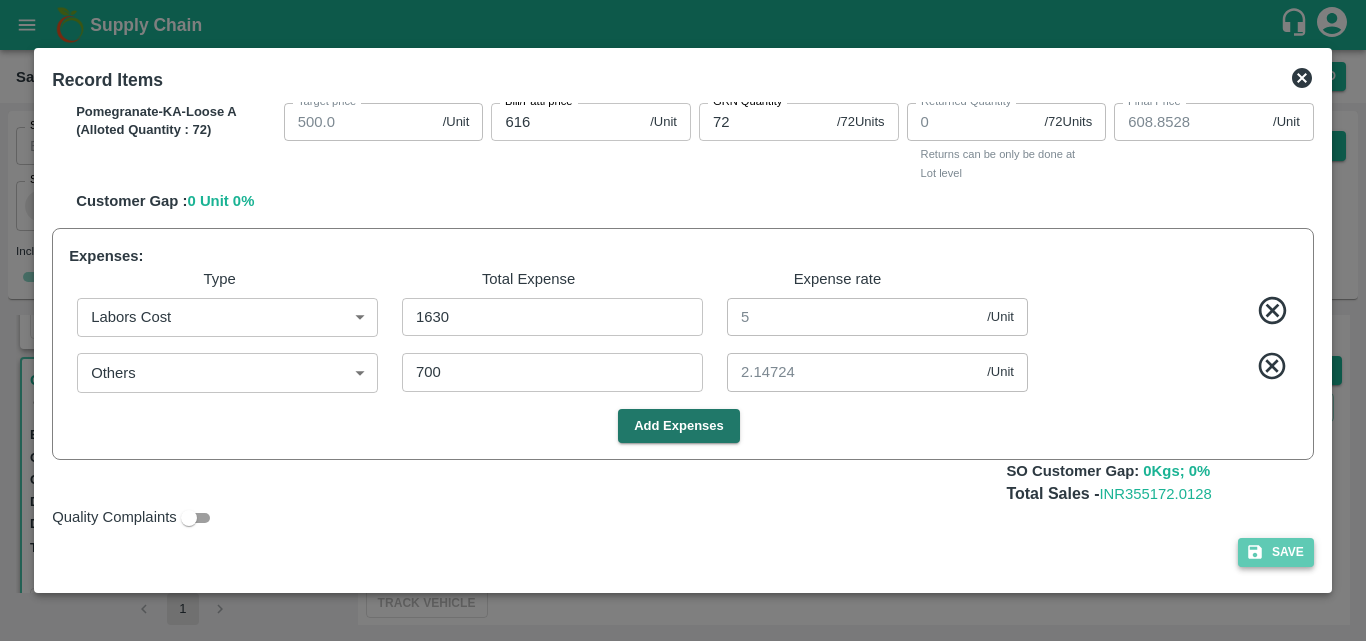 click 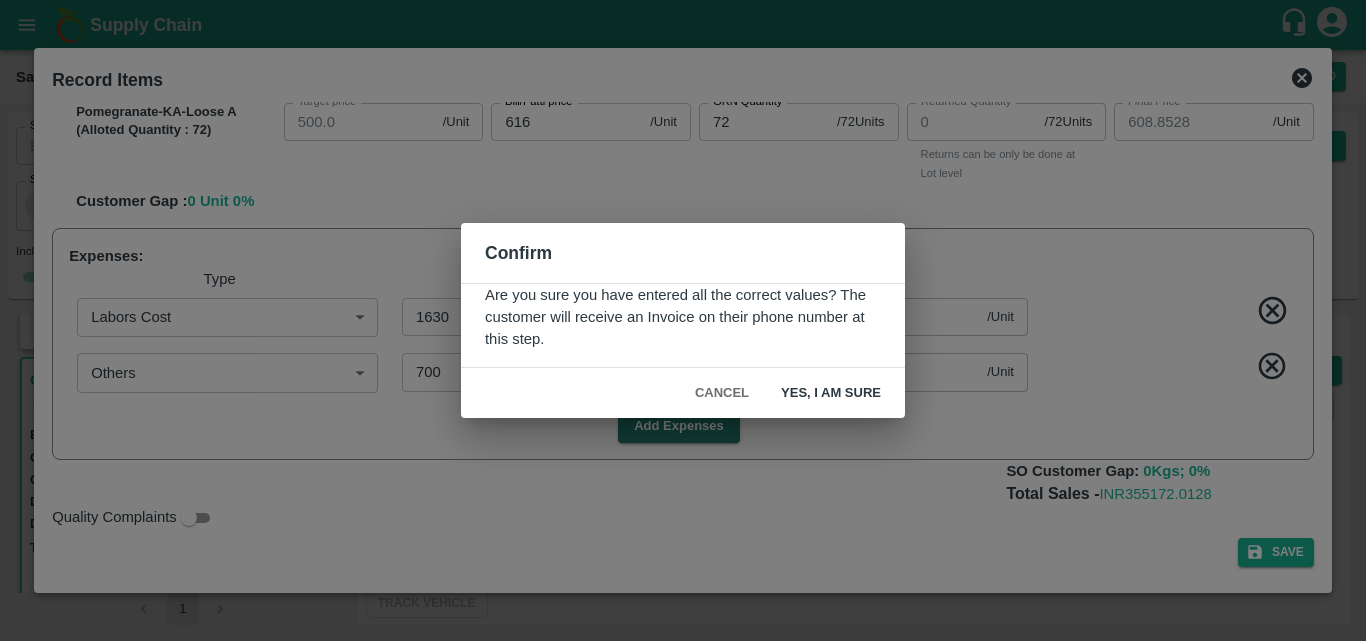 click on "Yes, I am sure" at bounding box center [831, 393] 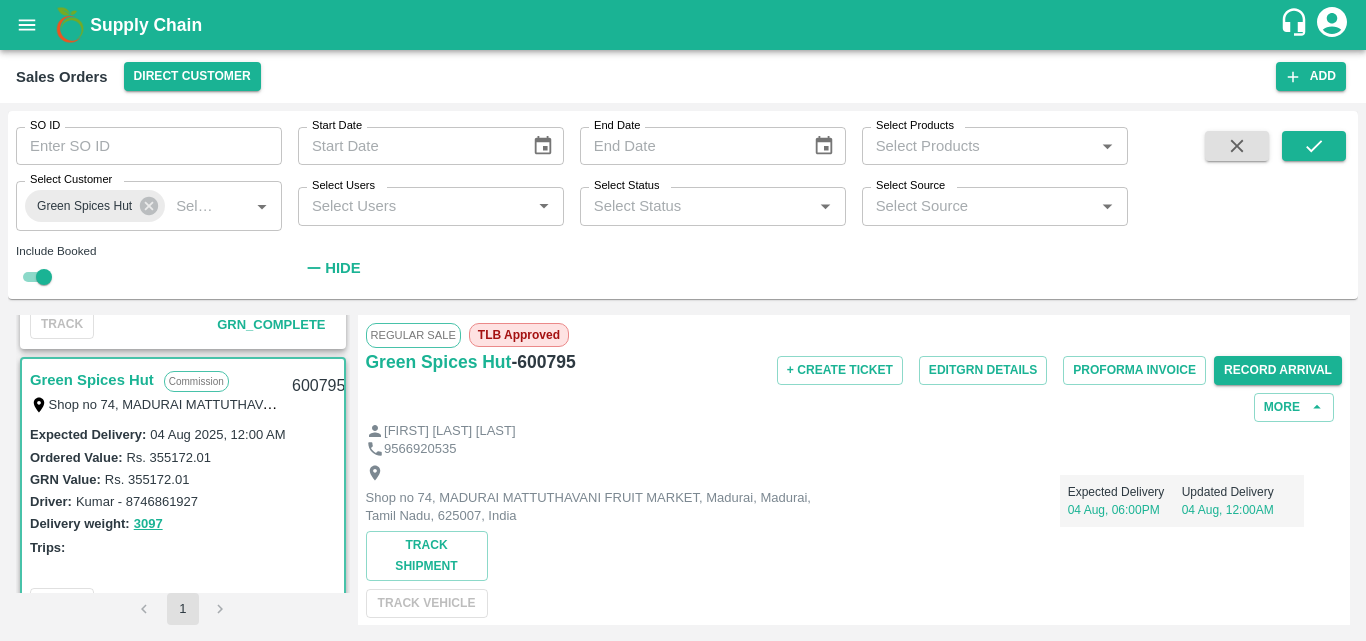 click on "Expected Delivery 04 Aug, 06:00PM Updated Delivery 04 Aug, 12:00AM" at bounding box center (1060, 493) 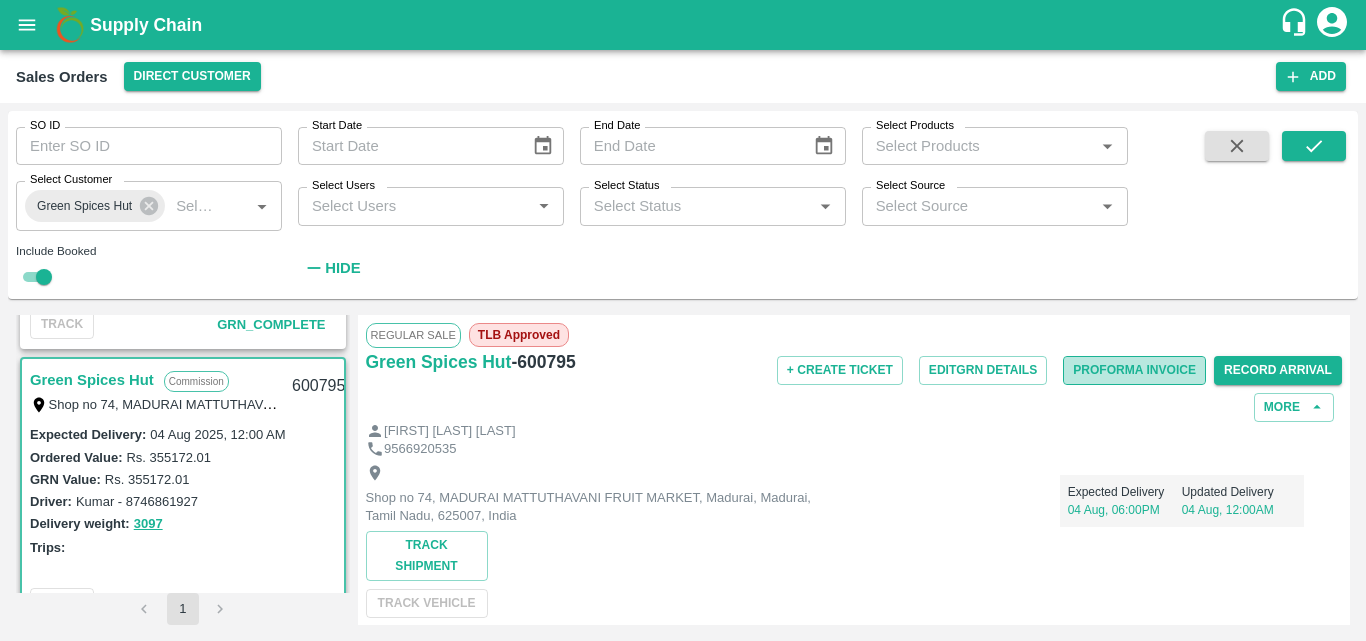 click on "Proforma Invoice" at bounding box center (1134, 370) 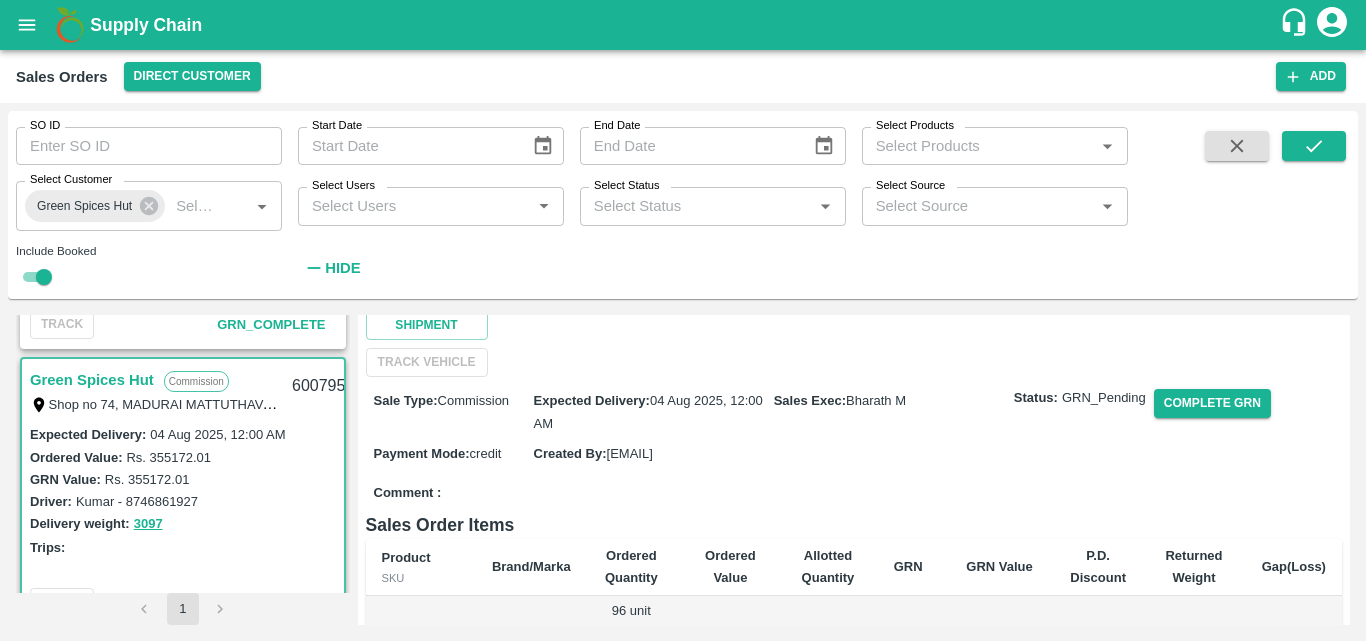 scroll, scrollTop: 271, scrollLeft: 0, axis: vertical 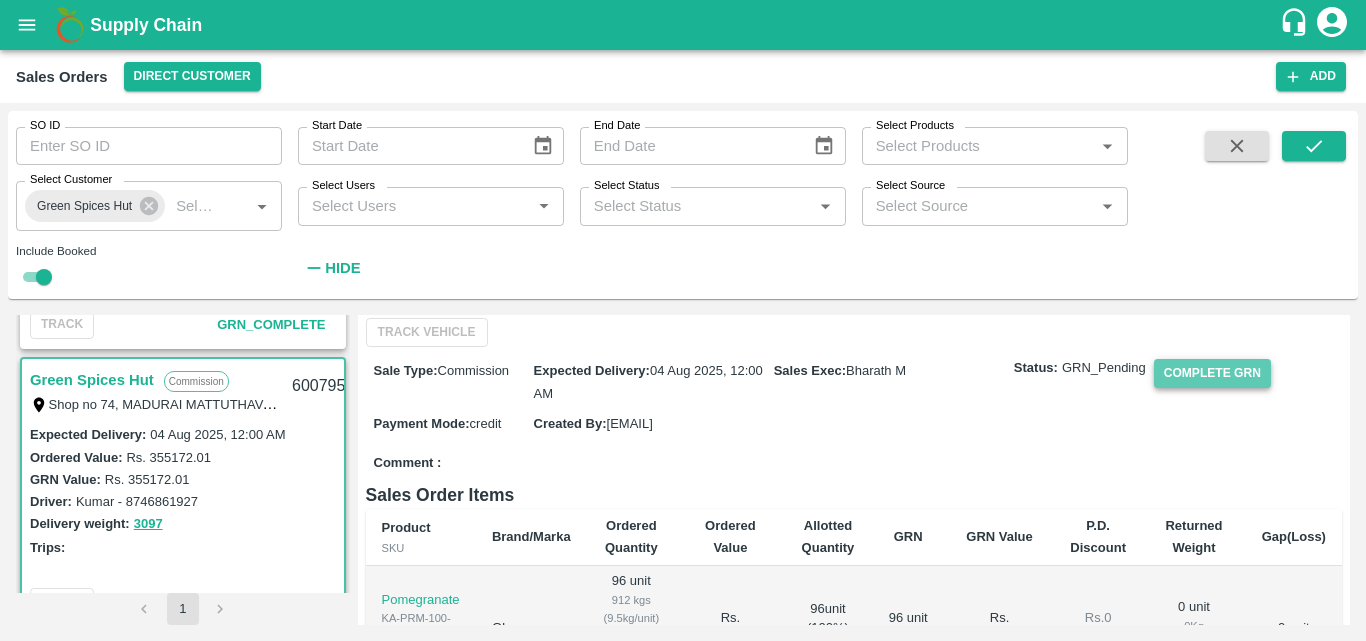 click on "Complete GRN" at bounding box center (1212, 373) 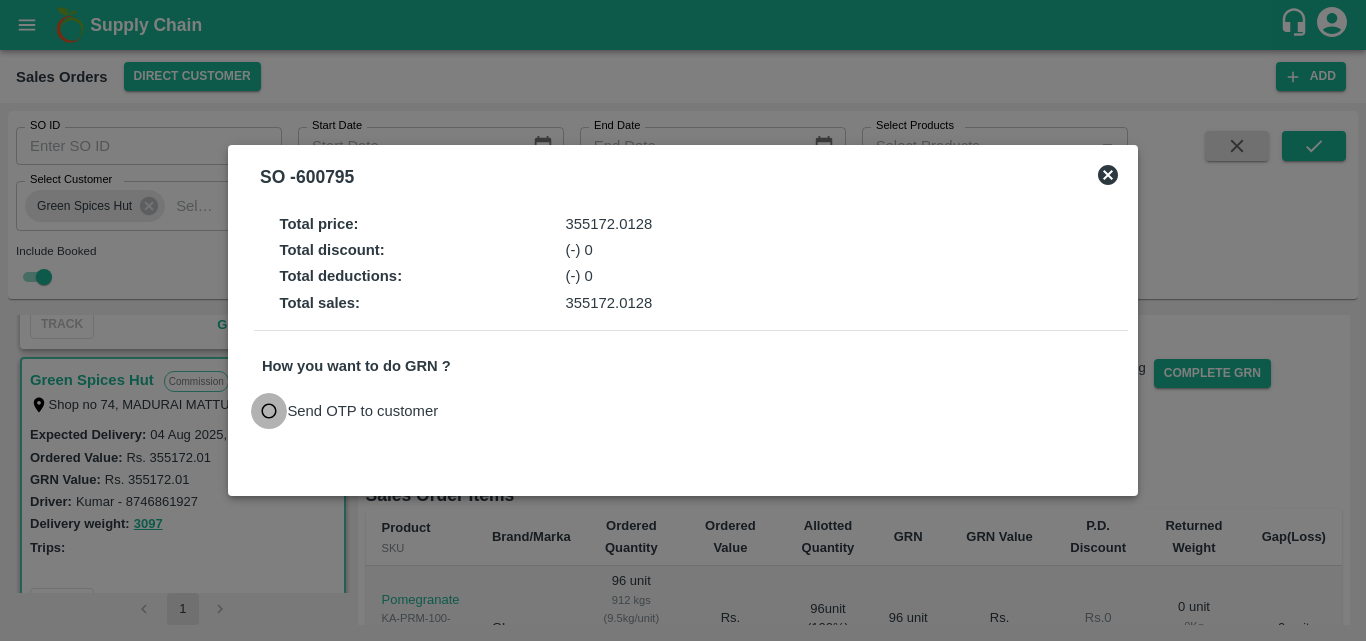 click on "Send OTP to customer" at bounding box center (269, 411) 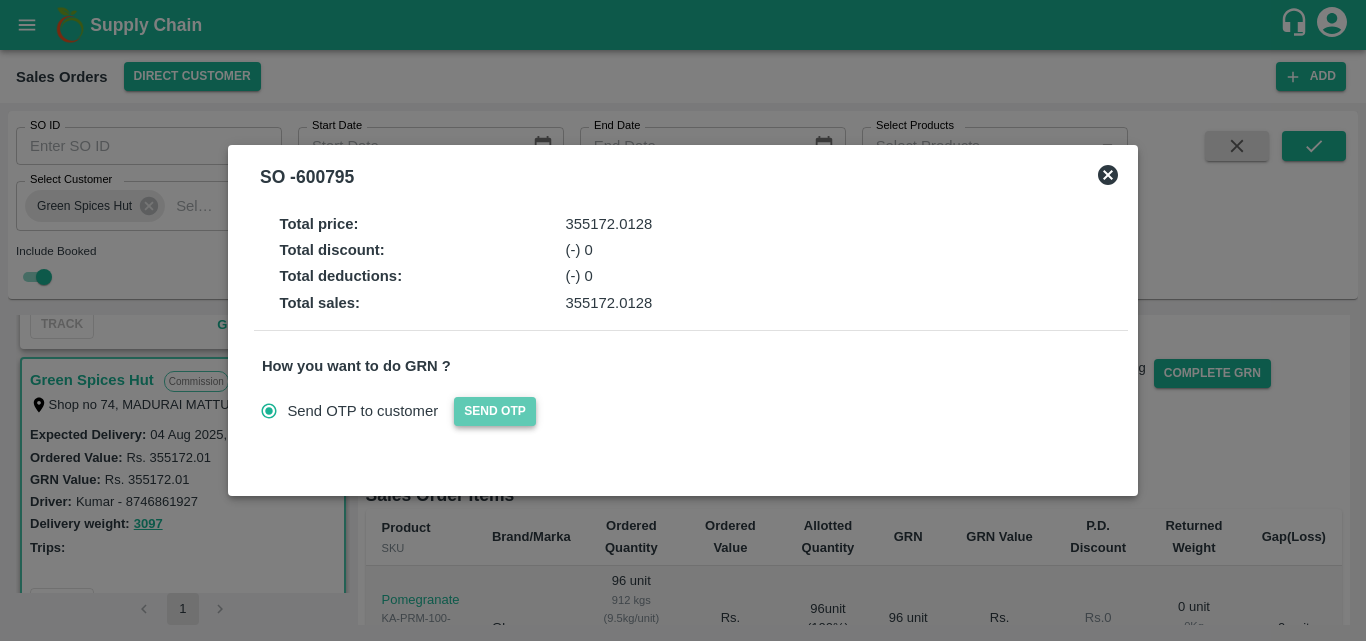 click on "Send OTP" at bounding box center (495, 411) 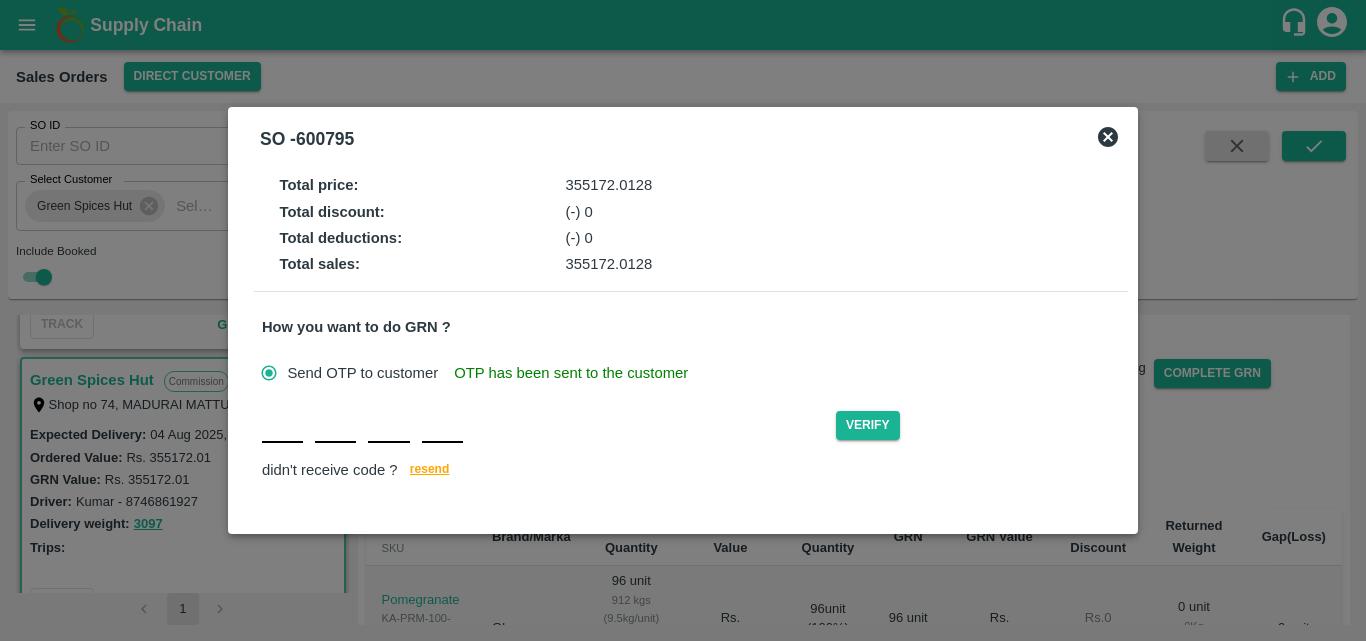 click at bounding box center (282, 425) 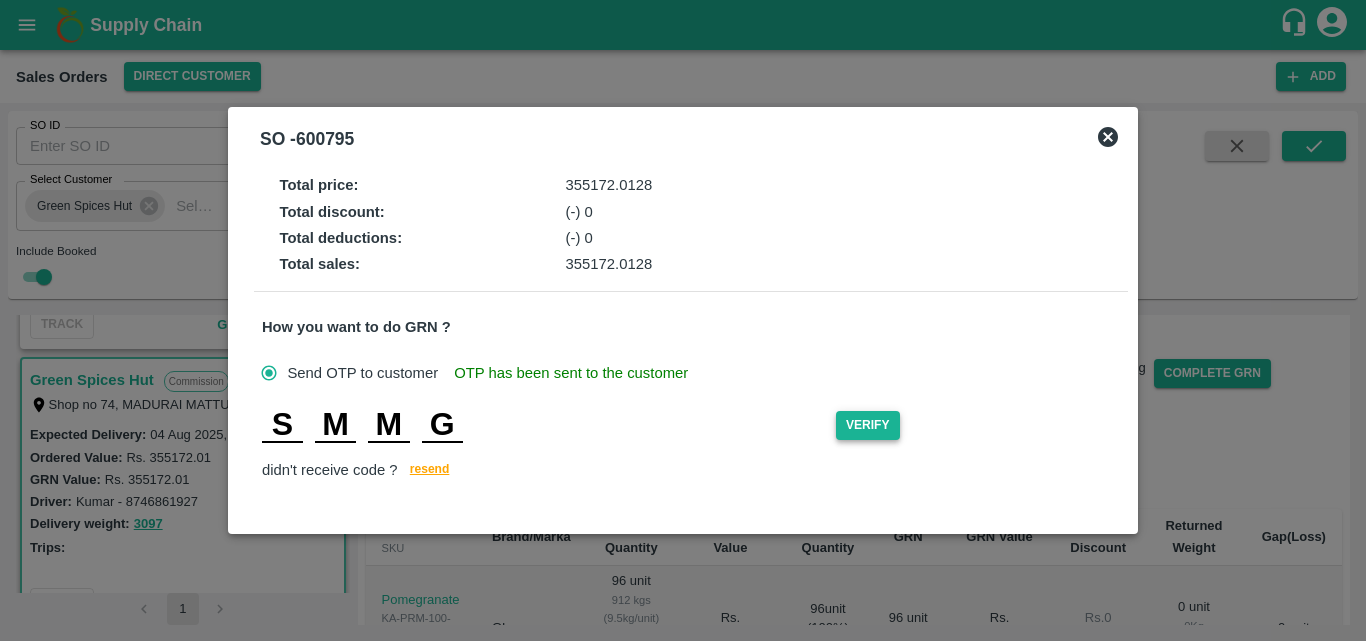 click on "Verify" at bounding box center [868, 425] 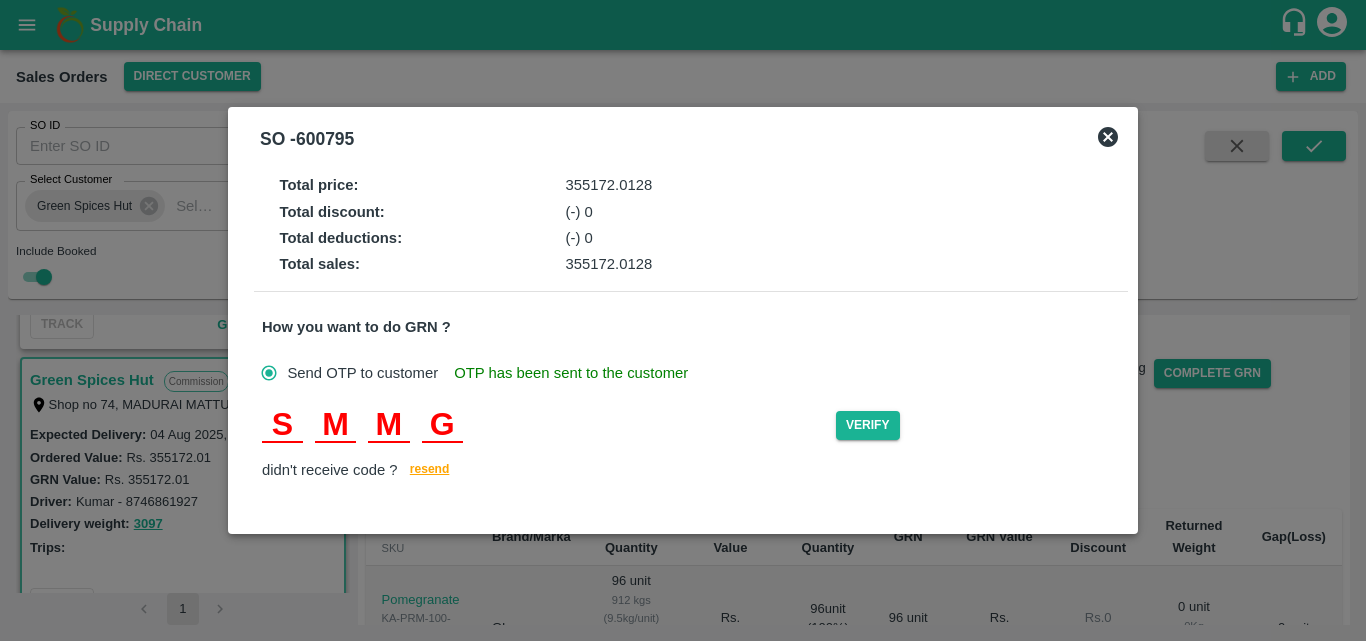 click on "M" at bounding box center (388, 425) 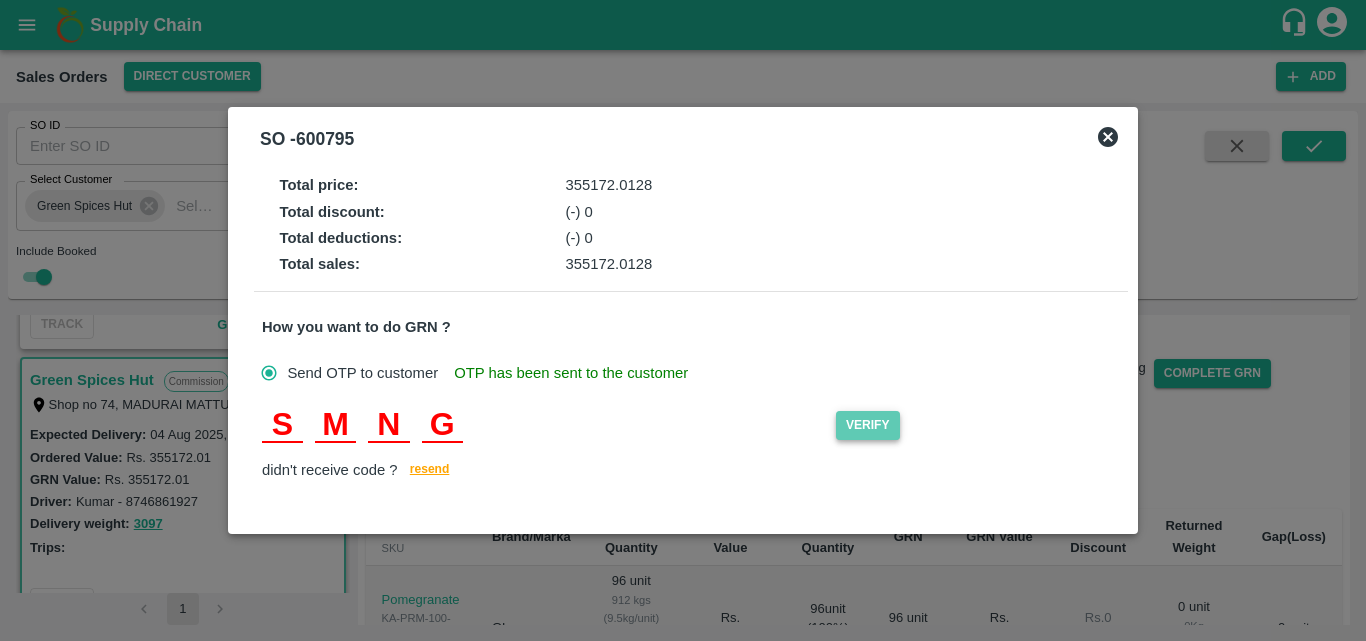 click on "Verify" at bounding box center (868, 425) 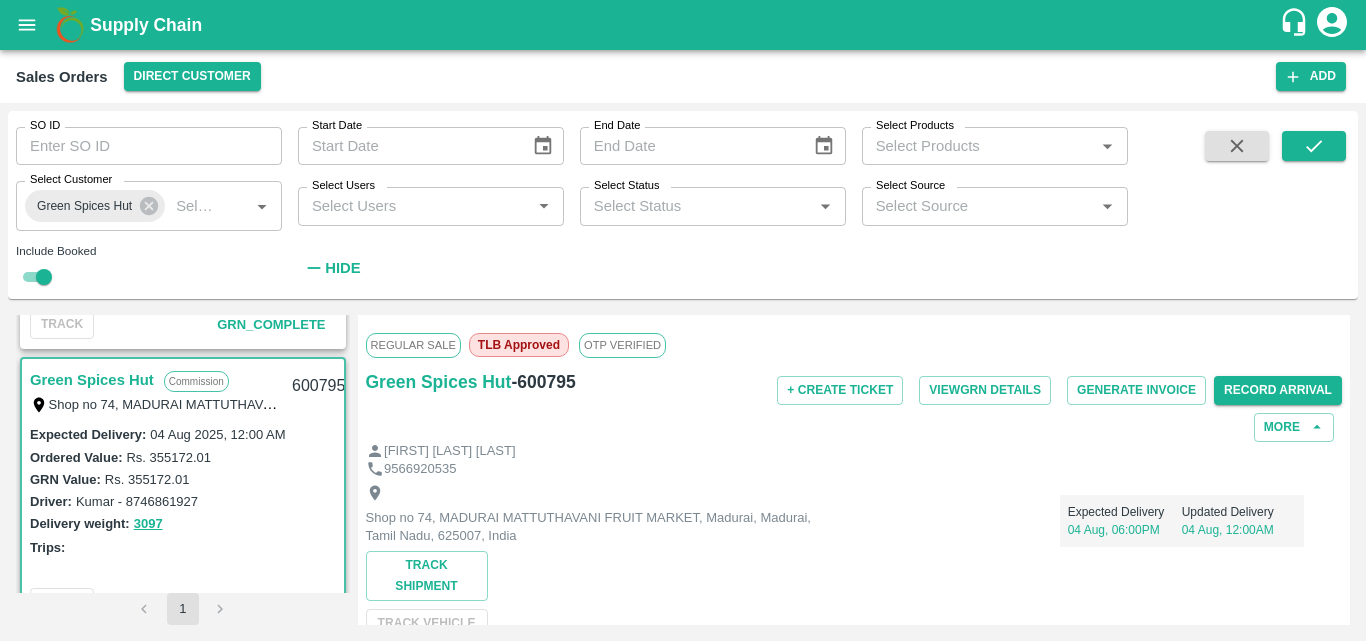 click on "Trips:" at bounding box center (183, 547) 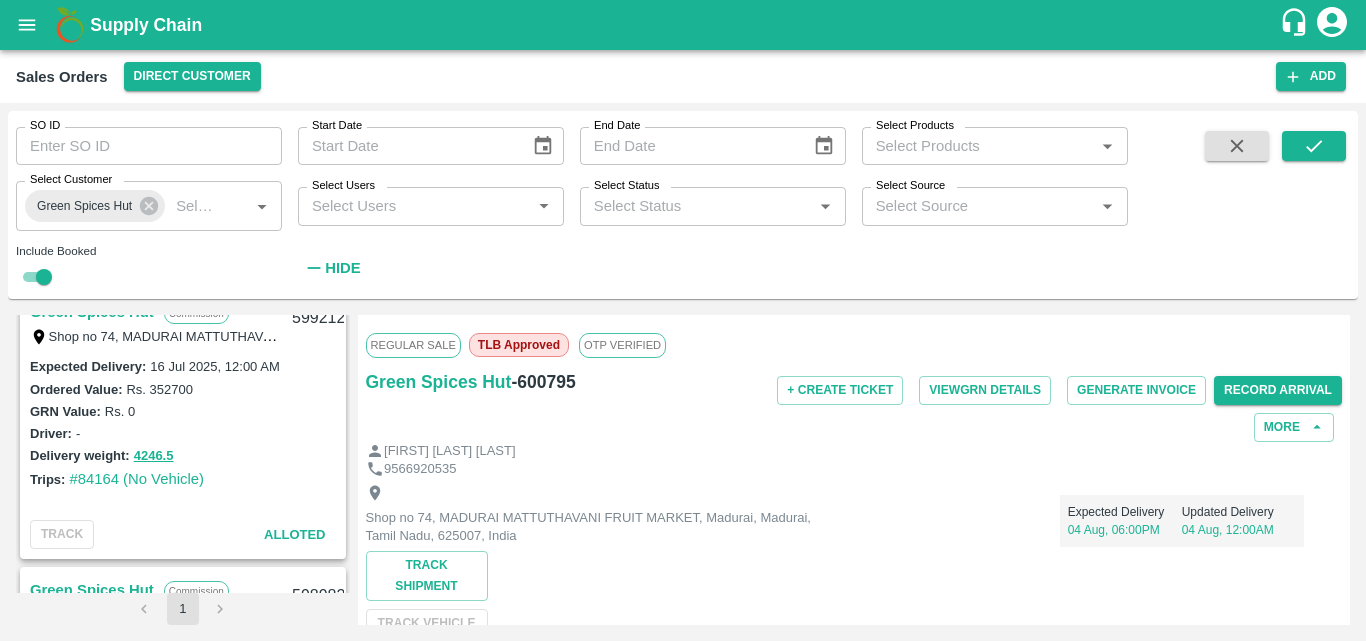 scroll, scrollTop: 3040, scrollLeft: 0, axis: vertical 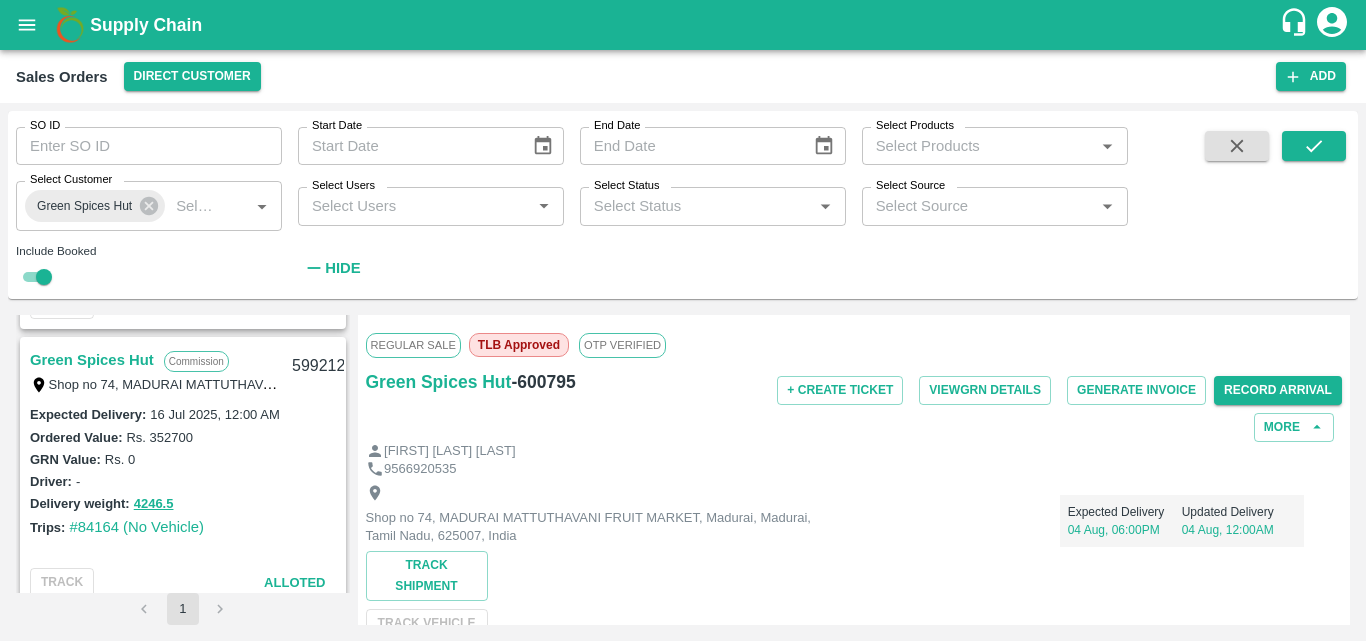 click on "Green Spices Hut" at bounding box center (92, 360) 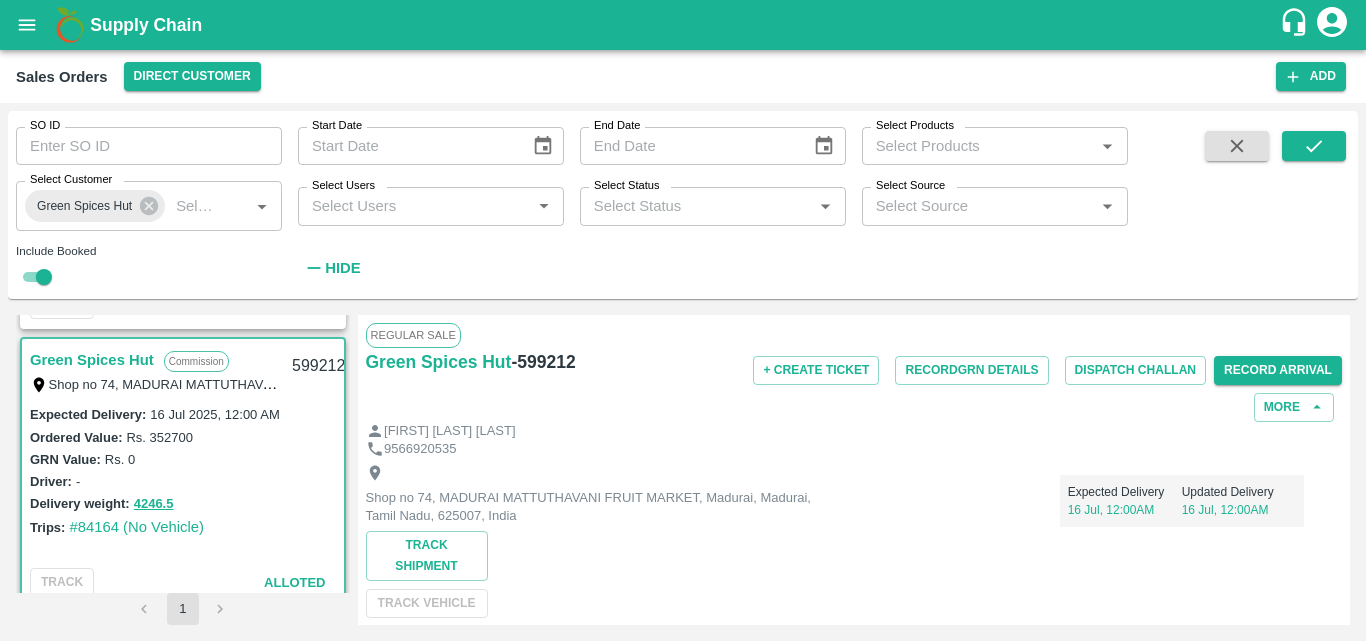 click on "Expected Delivery 16 Jul, 12:00AM Updated Delivery 16 Jul, 12:00AM" at bounding box center [1060, 493] 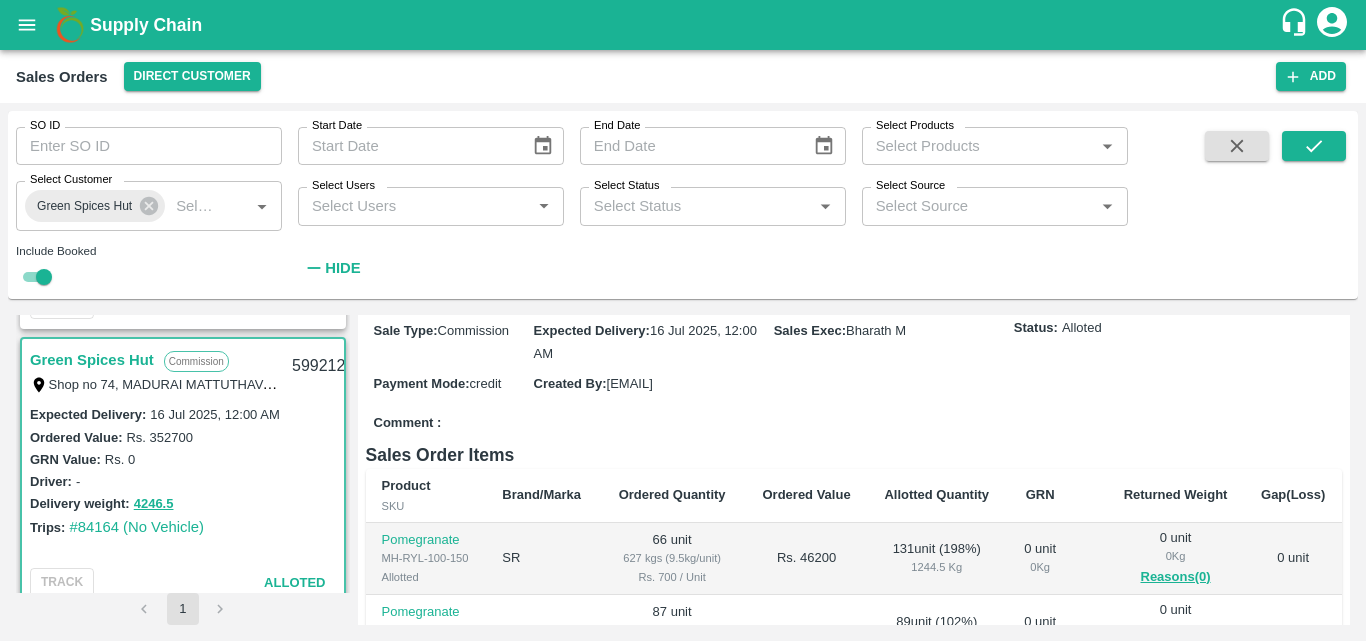 scroll, scrollTop: 360, scrollLeft: 0, axis: vertical 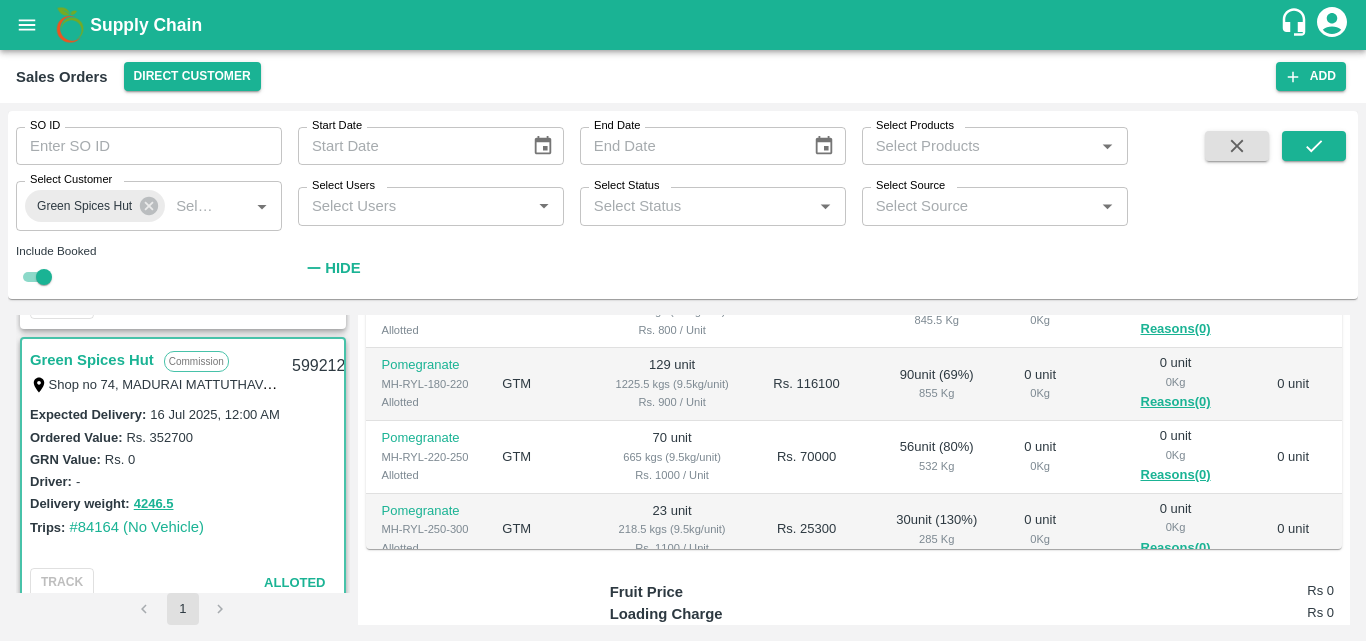 click on "Rs. 70000" at bounding box center [807, 457] 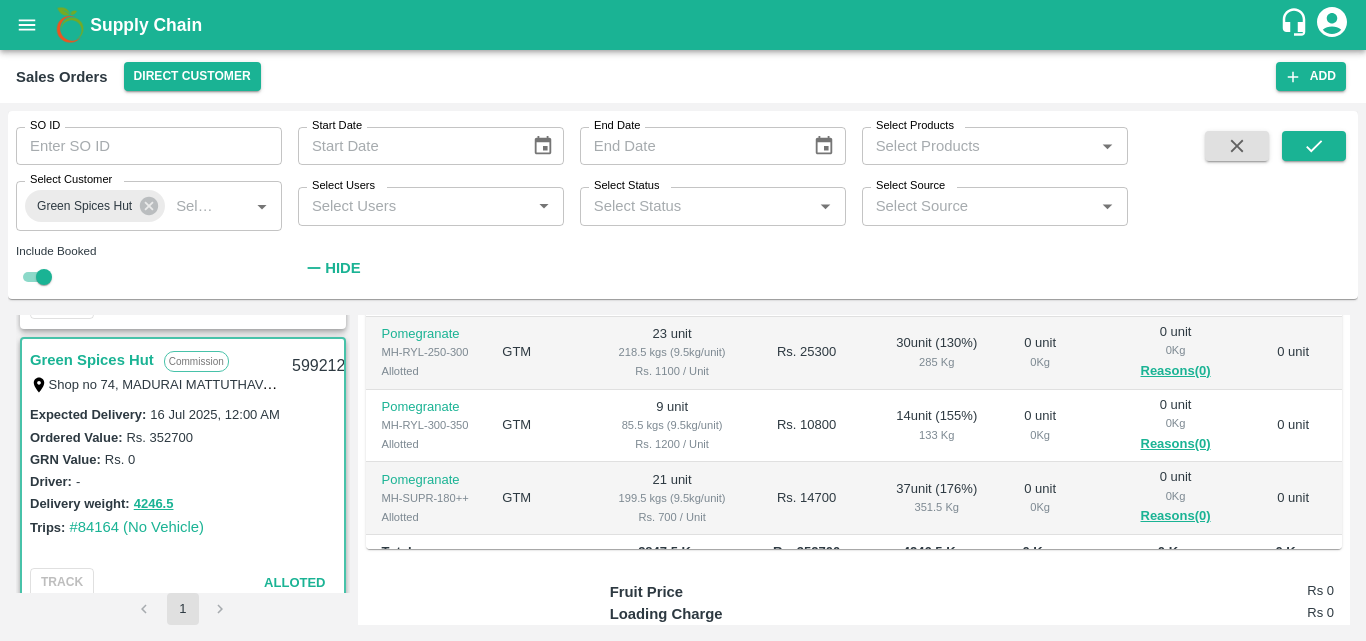 scroll, scrollTop: 199, scrollLeft: 0, axis: vertical 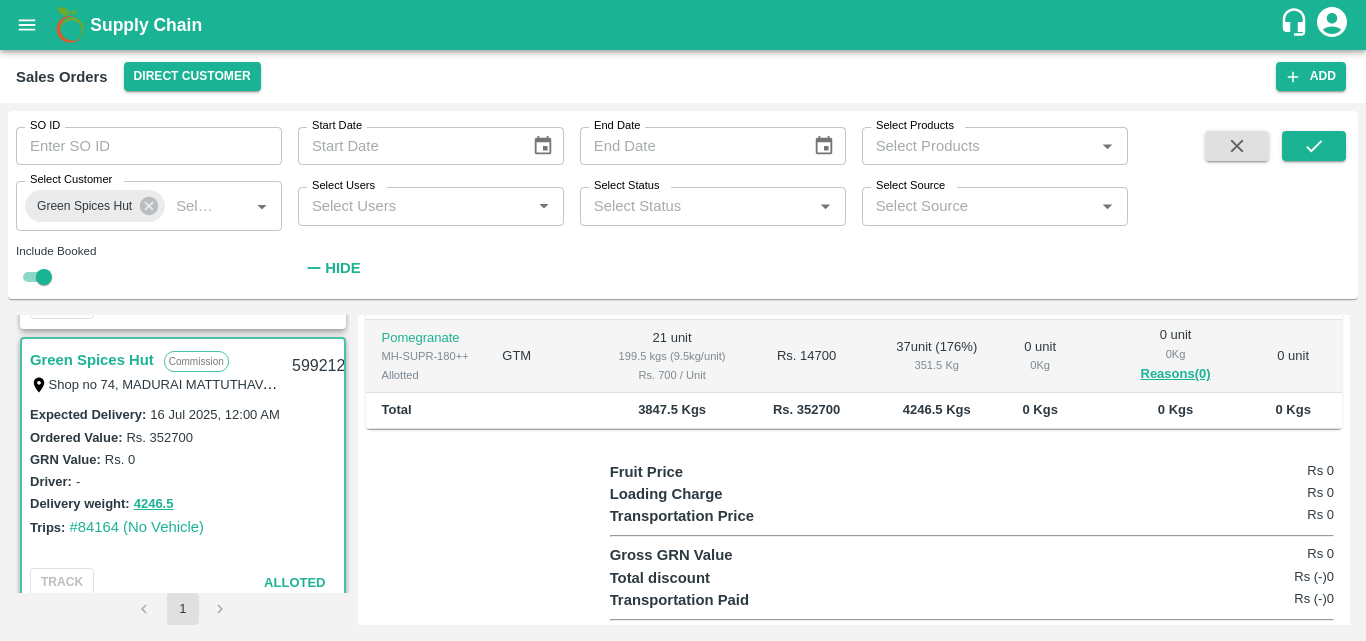 click on "37  unit ( 176 %)  351.5 Kg" at bounding box center [936, 356] 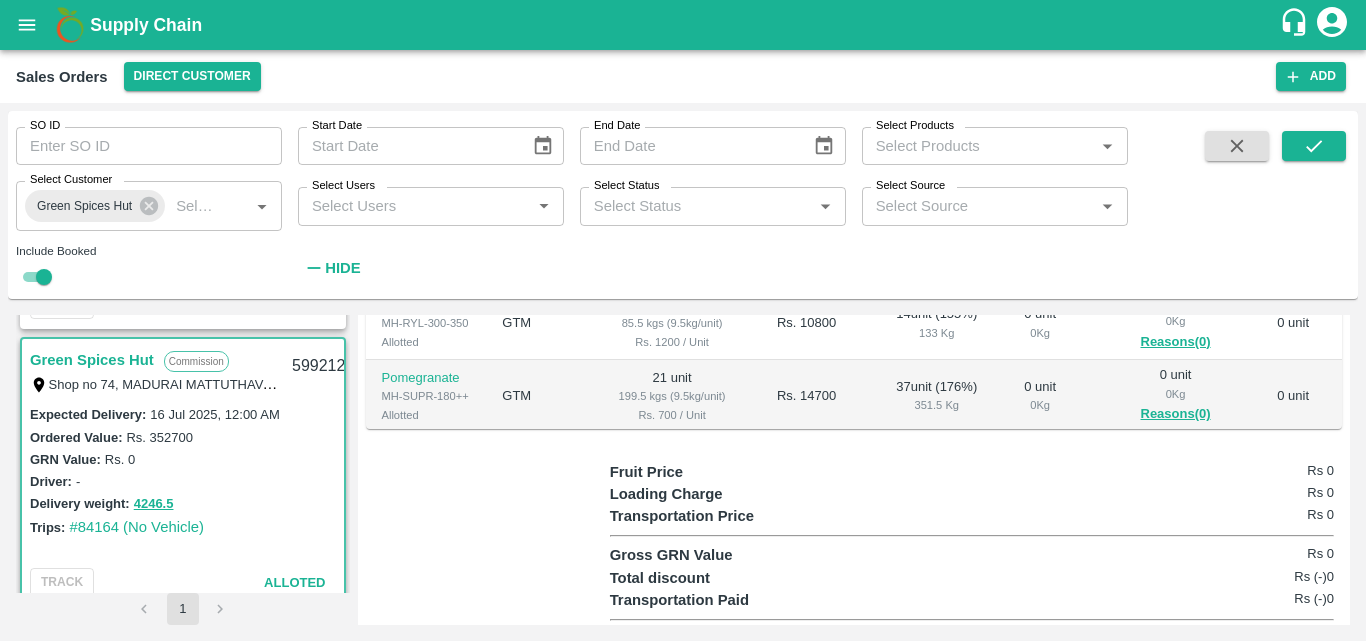 scroll, scrollTop: 0, scrollLeft: 0, axis: both 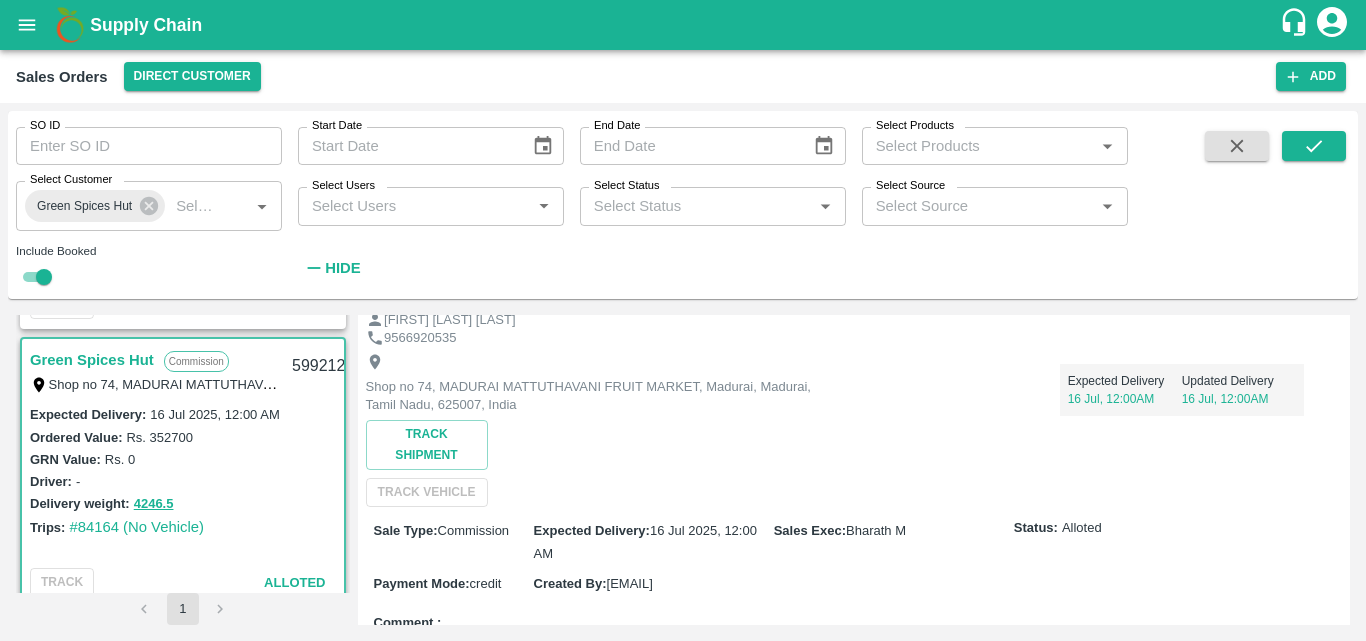 click on "Sale Type :  Commission Expected Delivery :  16 Jul 2025, 12:00 AM Sales Exec :  [FIRST] [LAST] Status: Alloted Payment Mode :  credit Created By :  [EMAIL]" at bounding box center [854, 556] 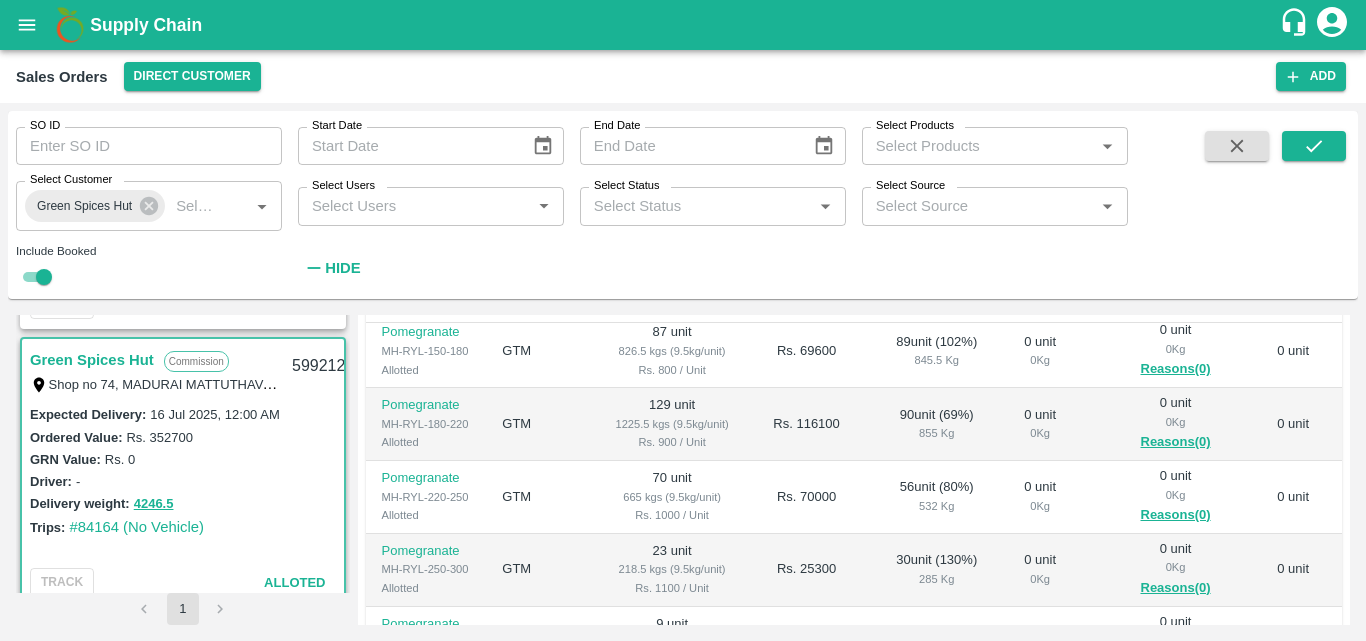 scroll, scrollTop: 471, scrollLeft: 0, axis: vertical 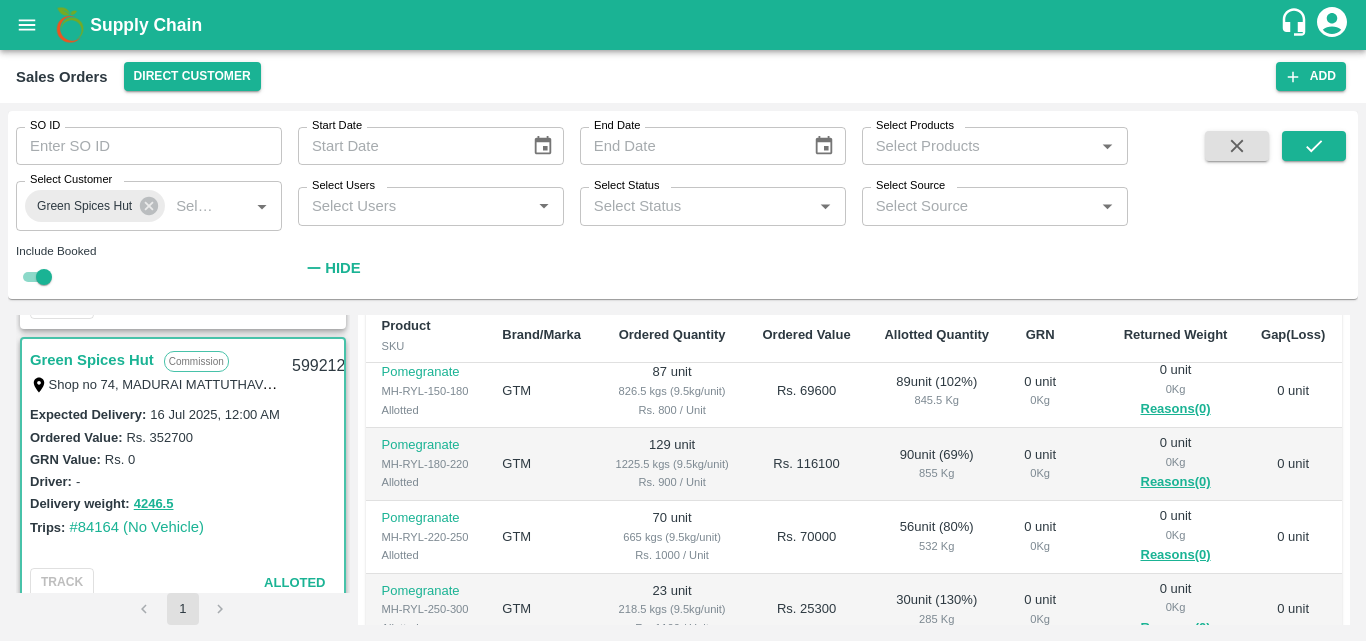 click on "Rs. 70000" at bounding box center [807, 537] 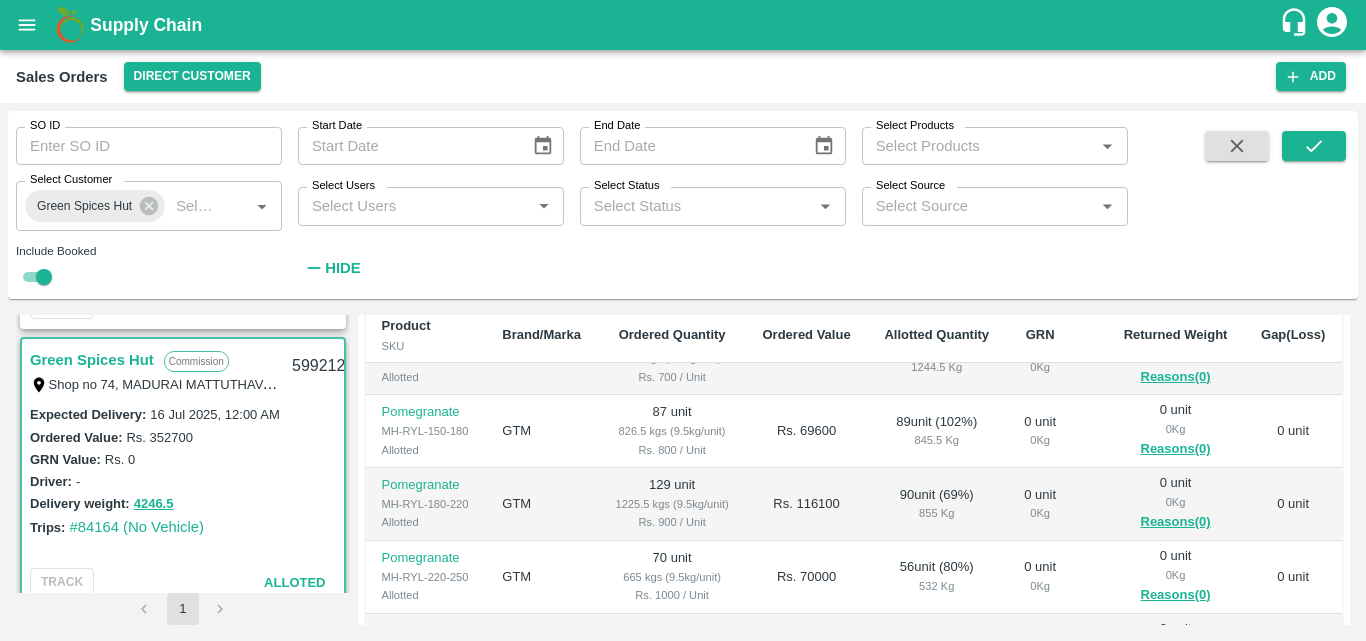 scroll, scrollTop: 0, scrollLeft: 0, axis: both 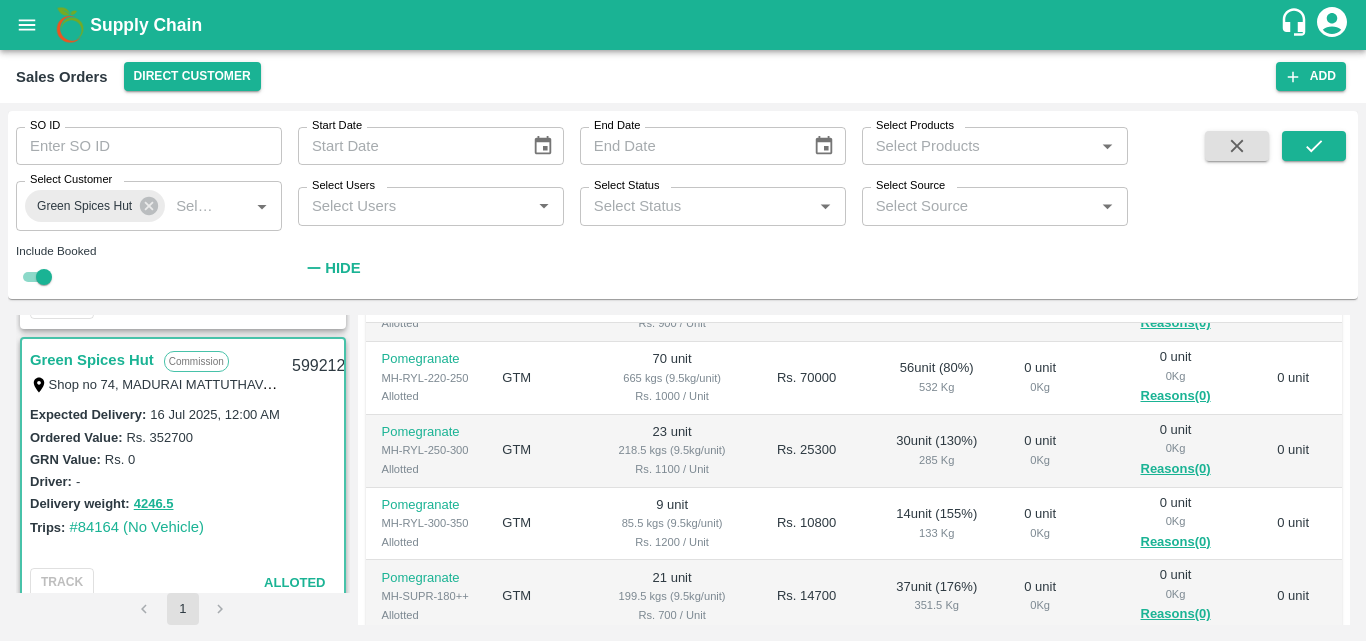 click on "GTM" at bounding box center [542, 451] 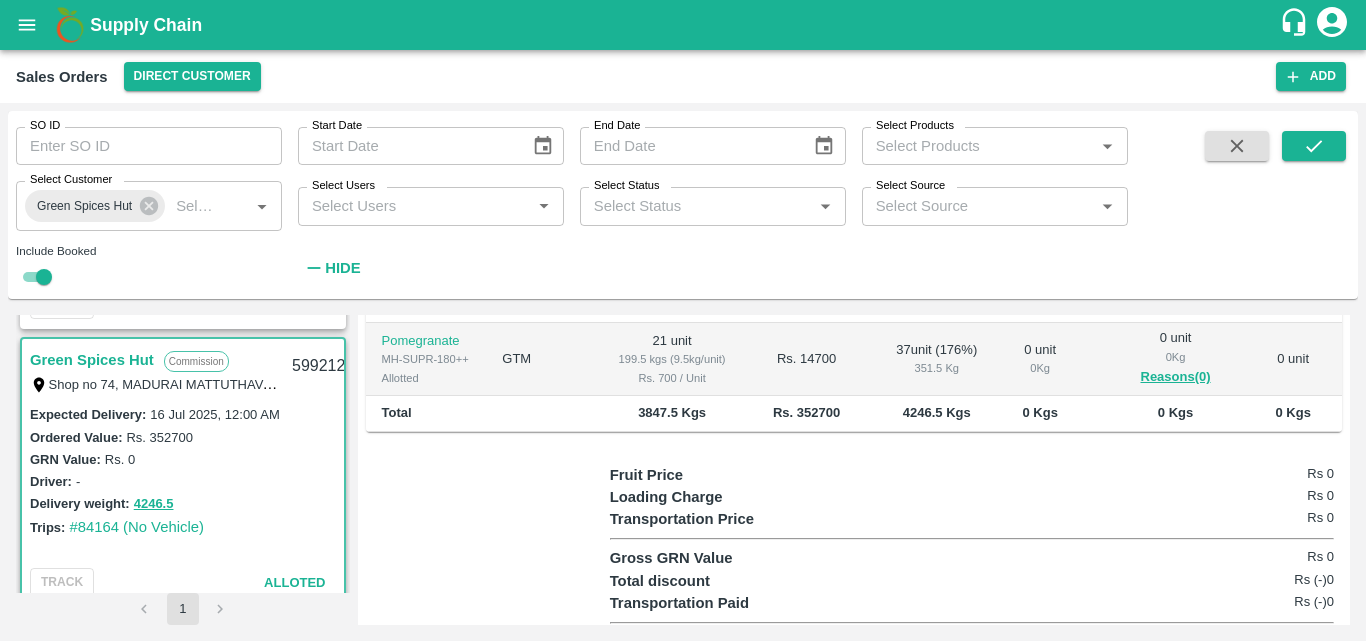 scroll, scrollTop: 751, scrollLeft: 0, axis: vertical 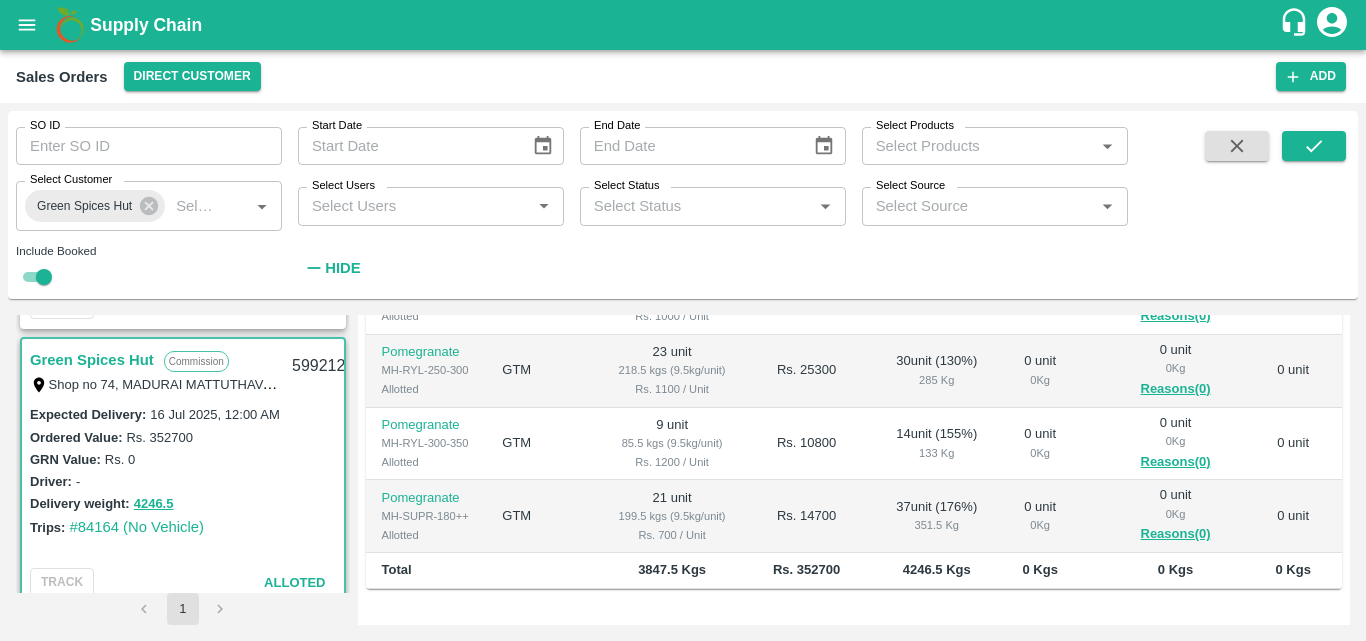 click on "Rs. 10800" at bounding box center [807, 444] 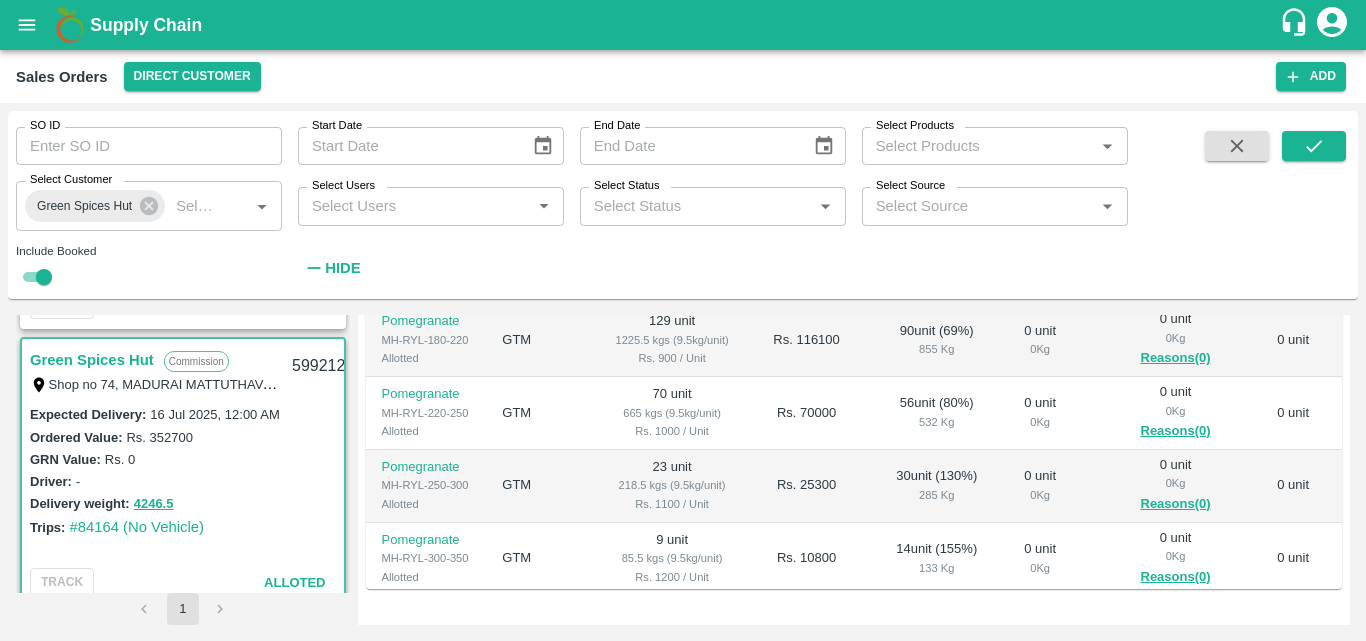 scroll, scrollTop: 79, scrollLeft: 0, axis: vertical 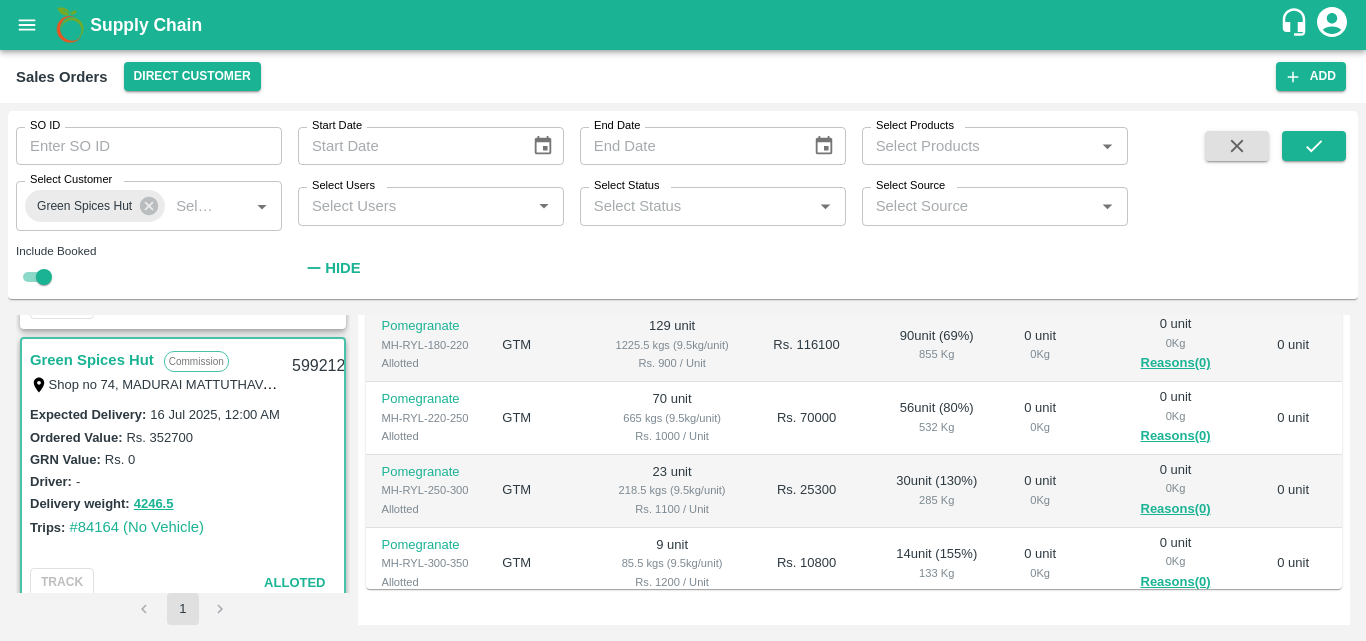 click on "70 unit  665 kgs (9.5kg/unit) Rs. 1000 / Unit" at bounding box center (672, 418) 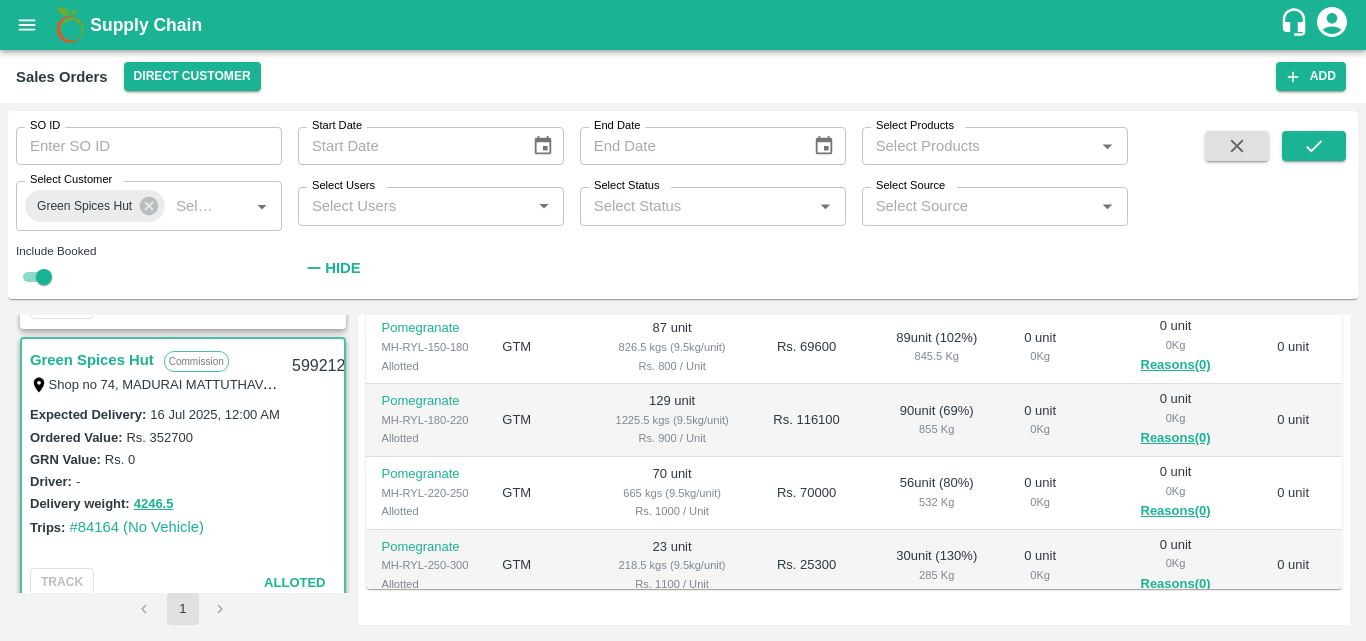 scroll, scrollTop: 0, scrollLeft: 0, axis: both 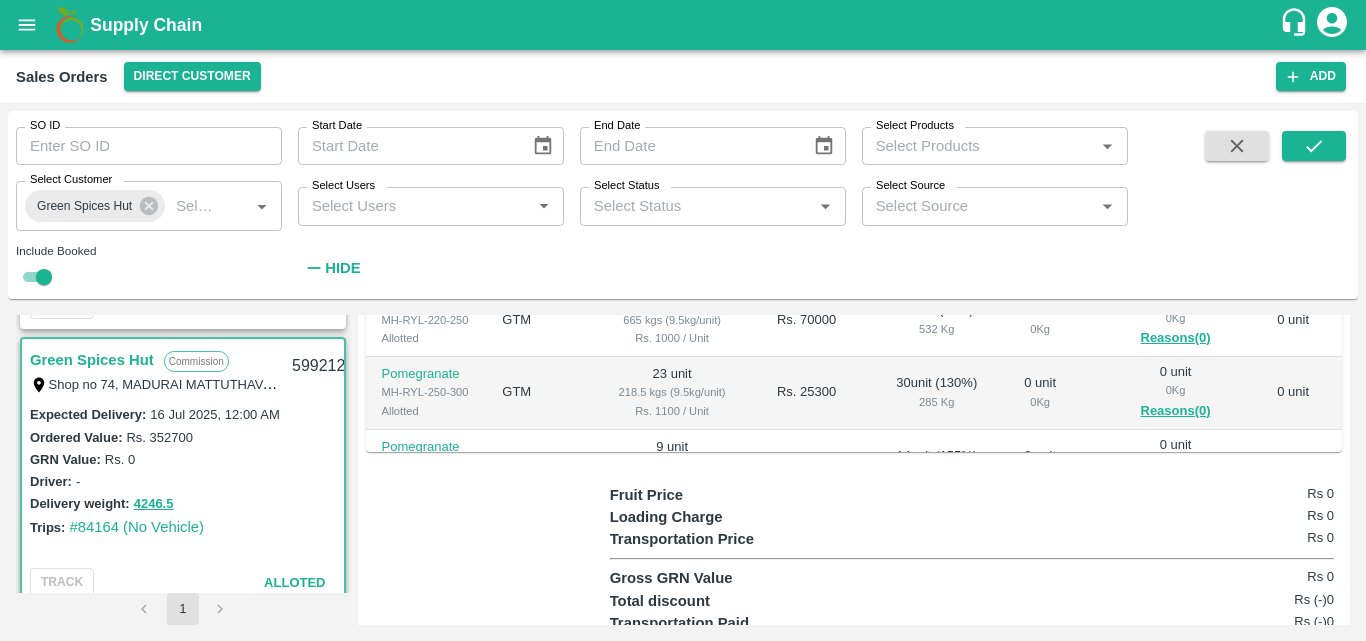click on "30  unit ( 130 %)  285 Kg" at bounding box center [936, 393] 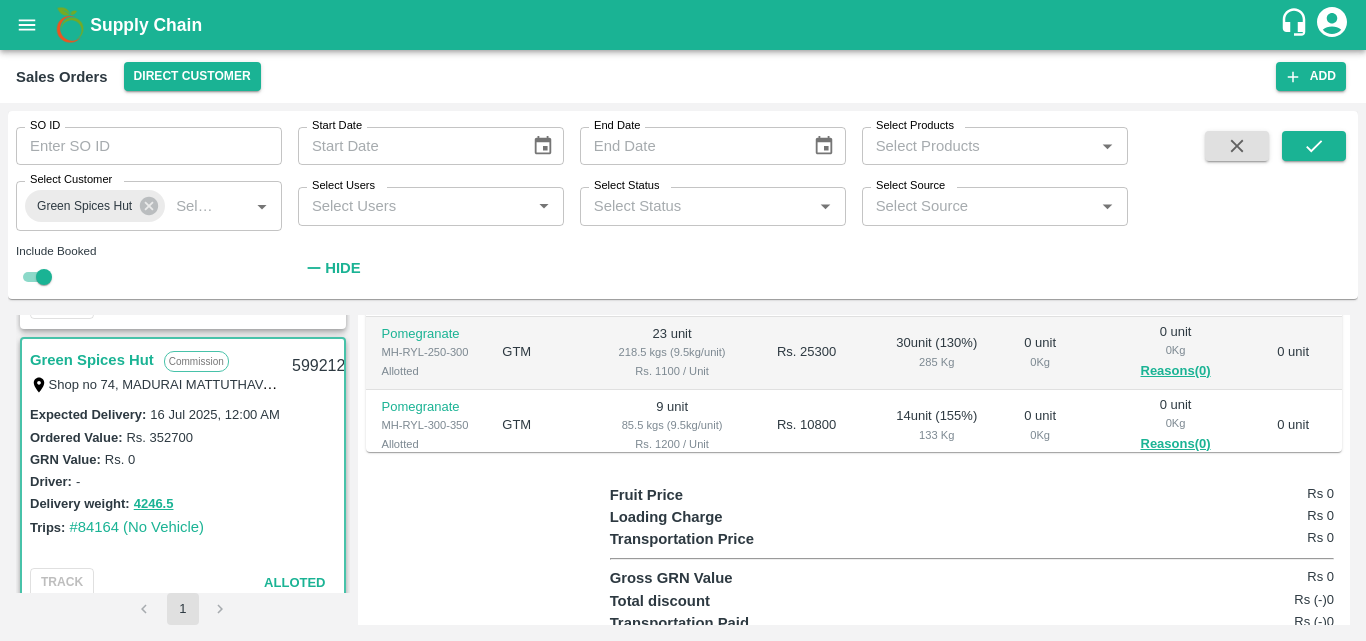 scroll, scrollTop: 199, scrollLeft: 0, axis: vertical 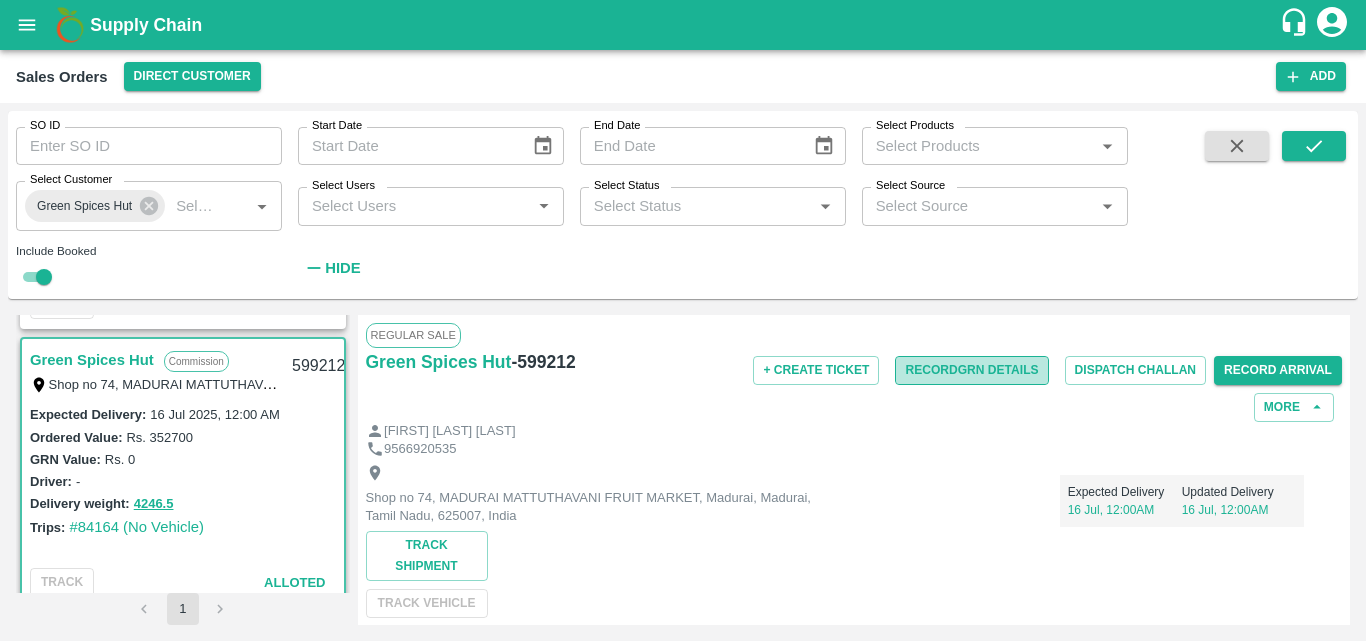 click on "Record  GRN Details" at bounding box center [971, 370] 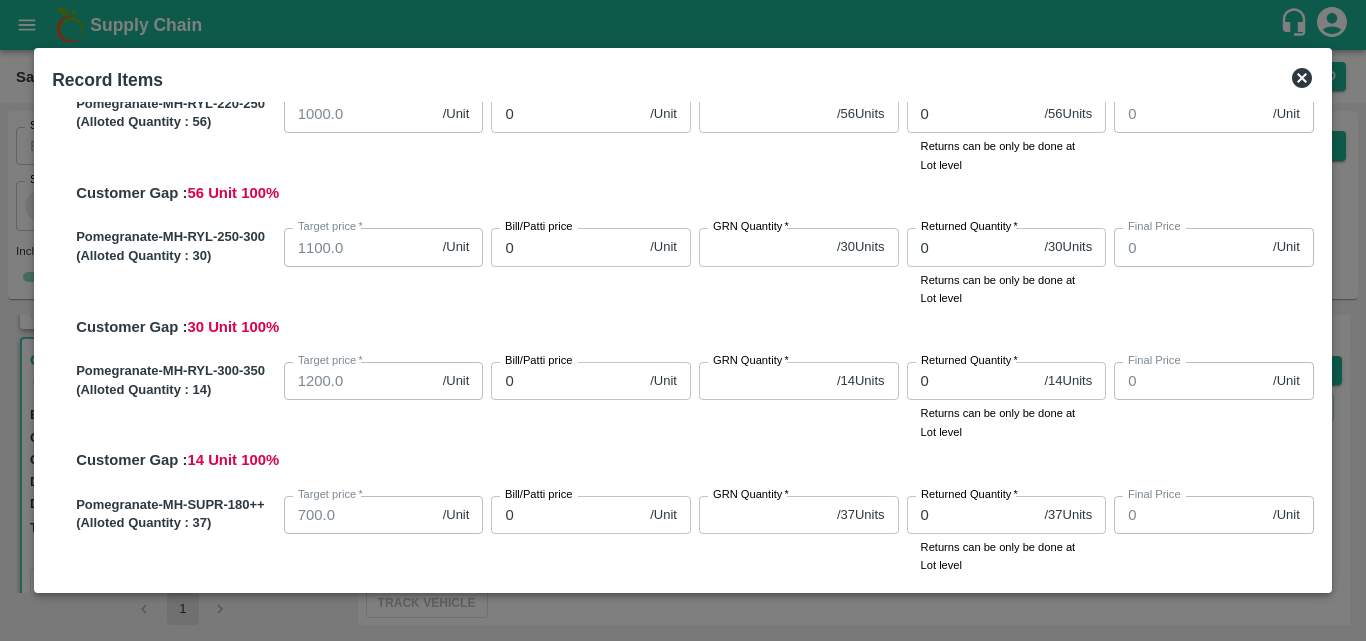 scroll, scrollTop: 489, scrollLeft: 0, axis: vertical 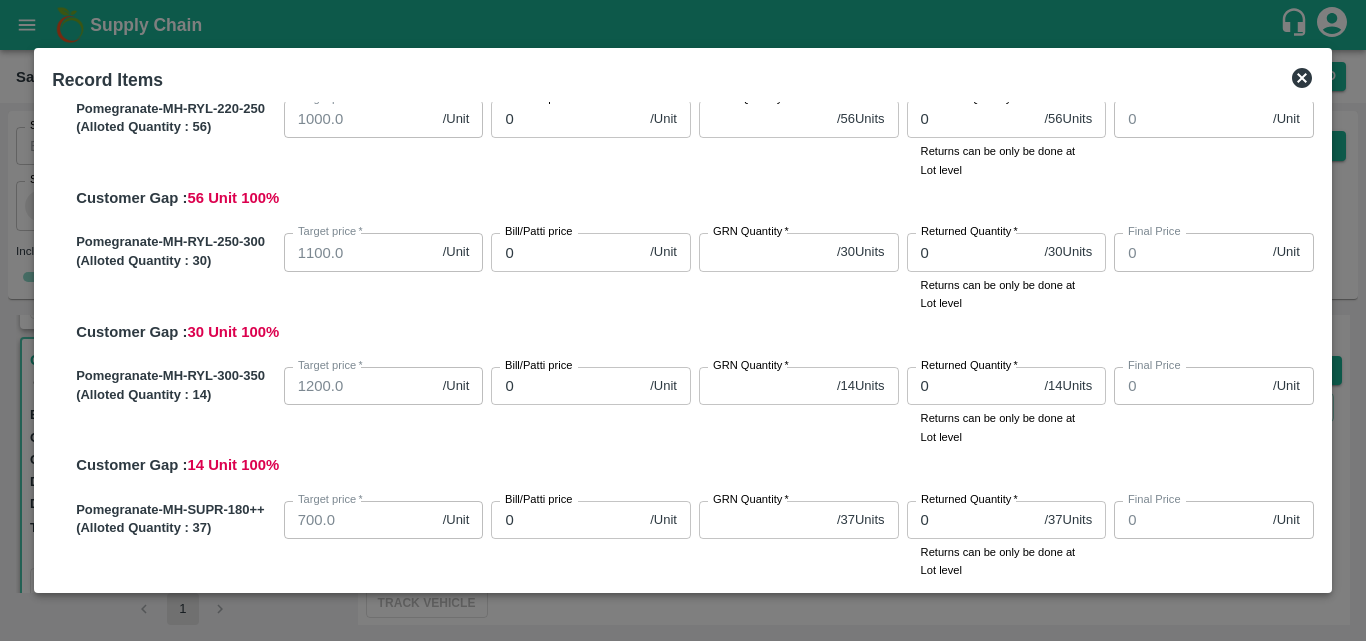 click on "Target price   * 1200.0 /Unit Target price" at bounding box center (380, 402) 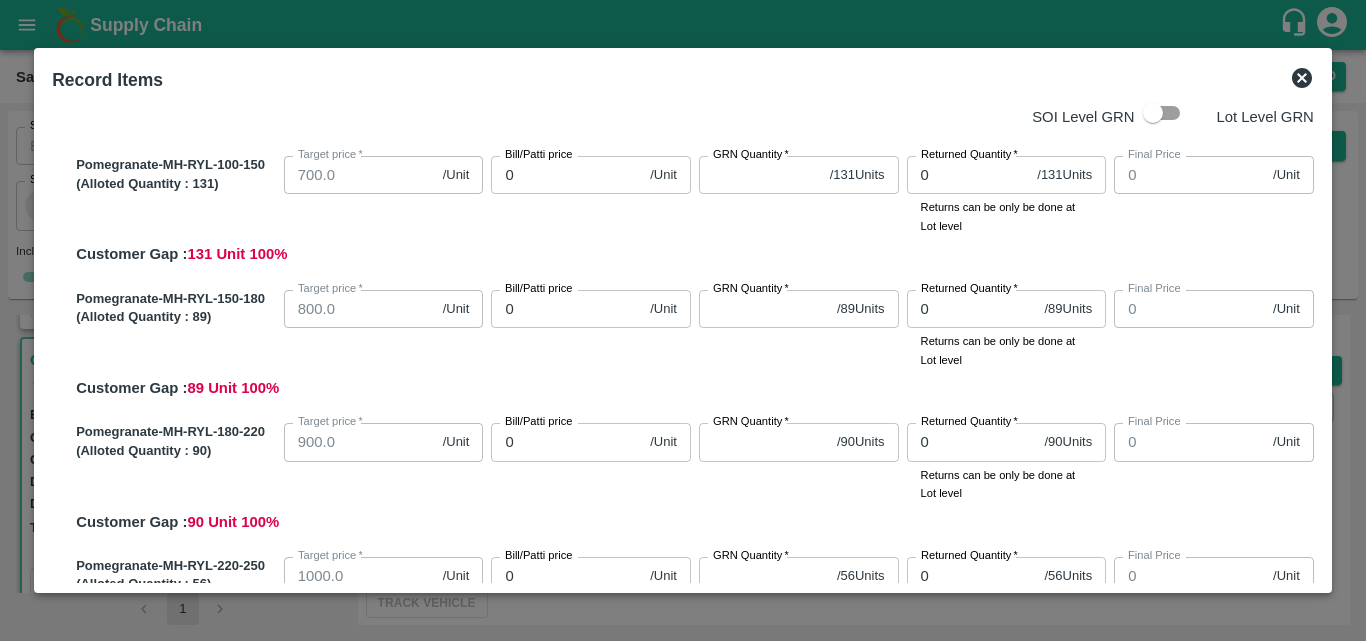 scroll, scrollTop: 11, scrollLeft: 0, axis: vertical 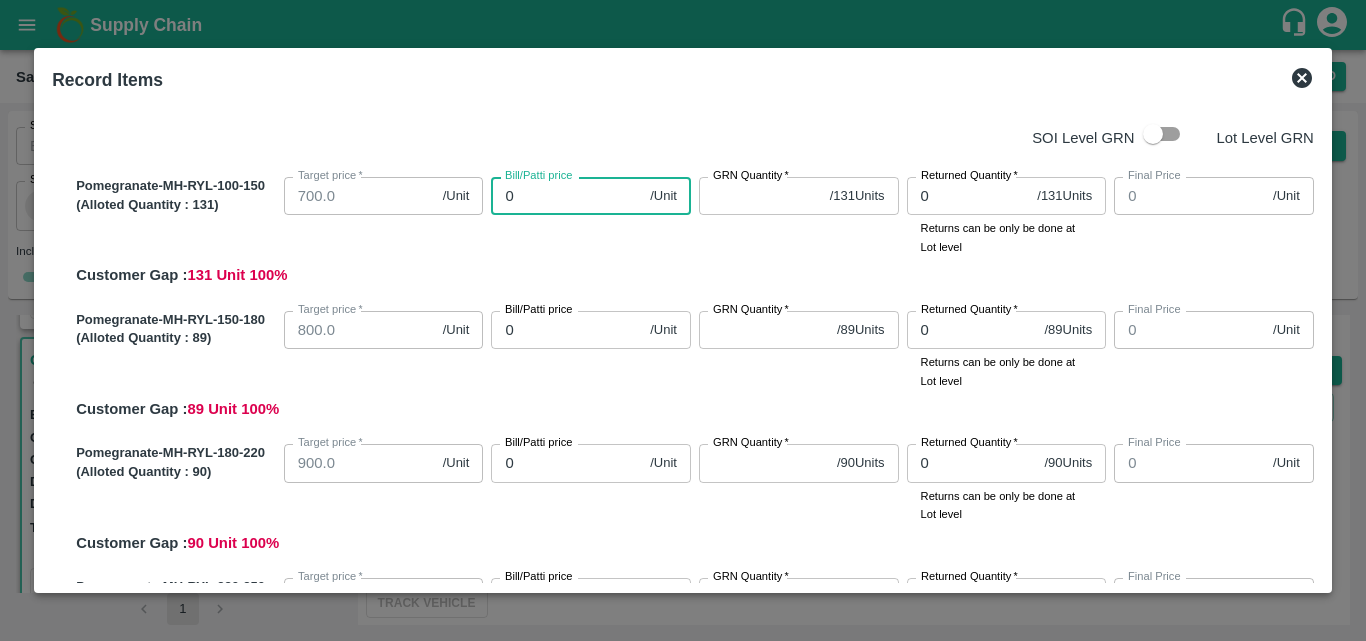 click on "0" at bounding box center [566, 196] 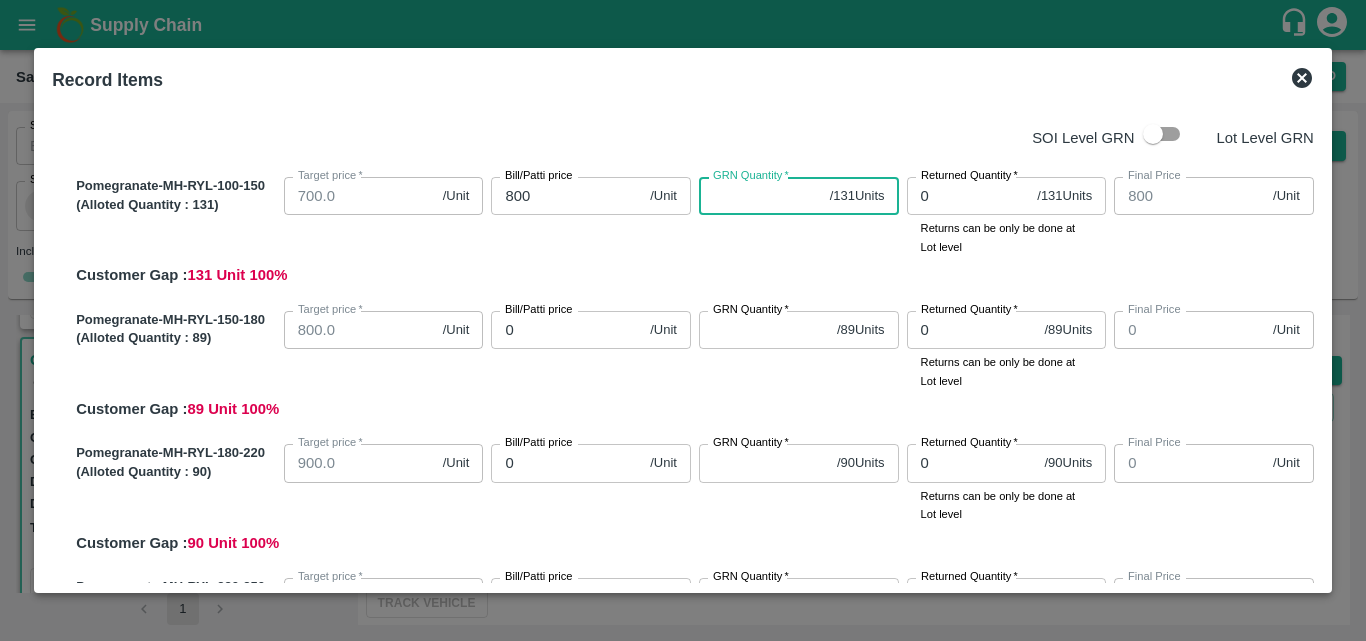 click on "GRN Quantity   *" at bounding box center [760, 196] 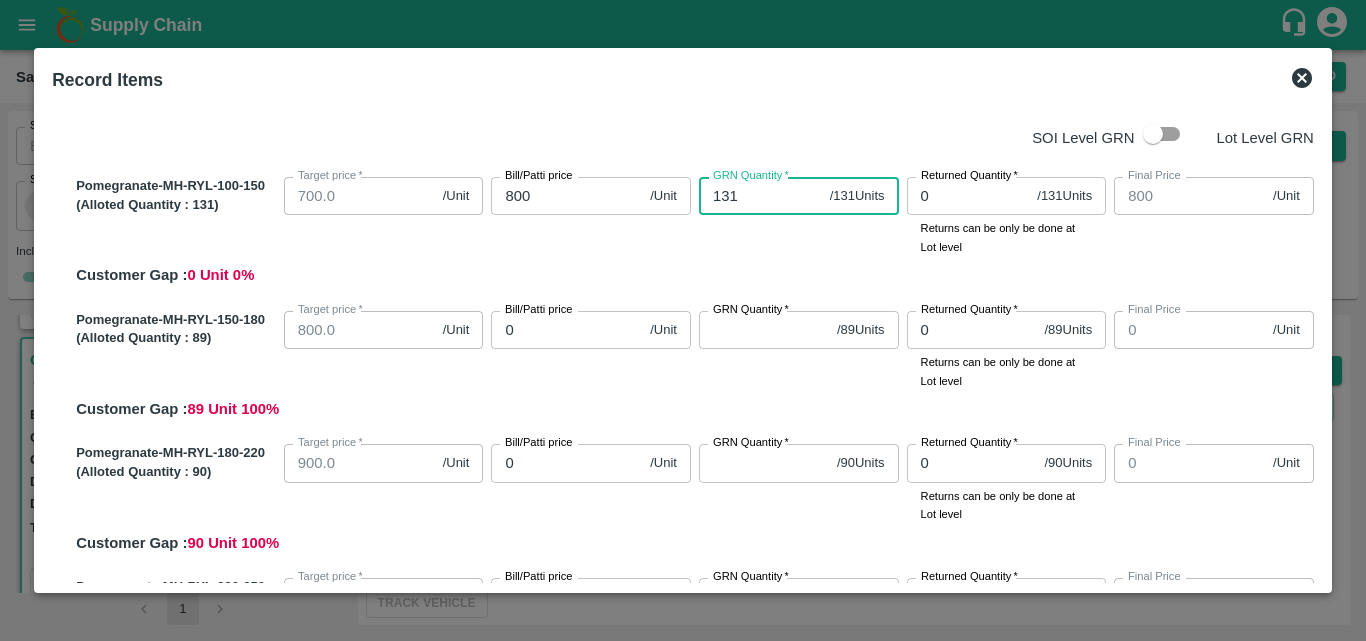 click on "0" at bounding box center [566, 330] 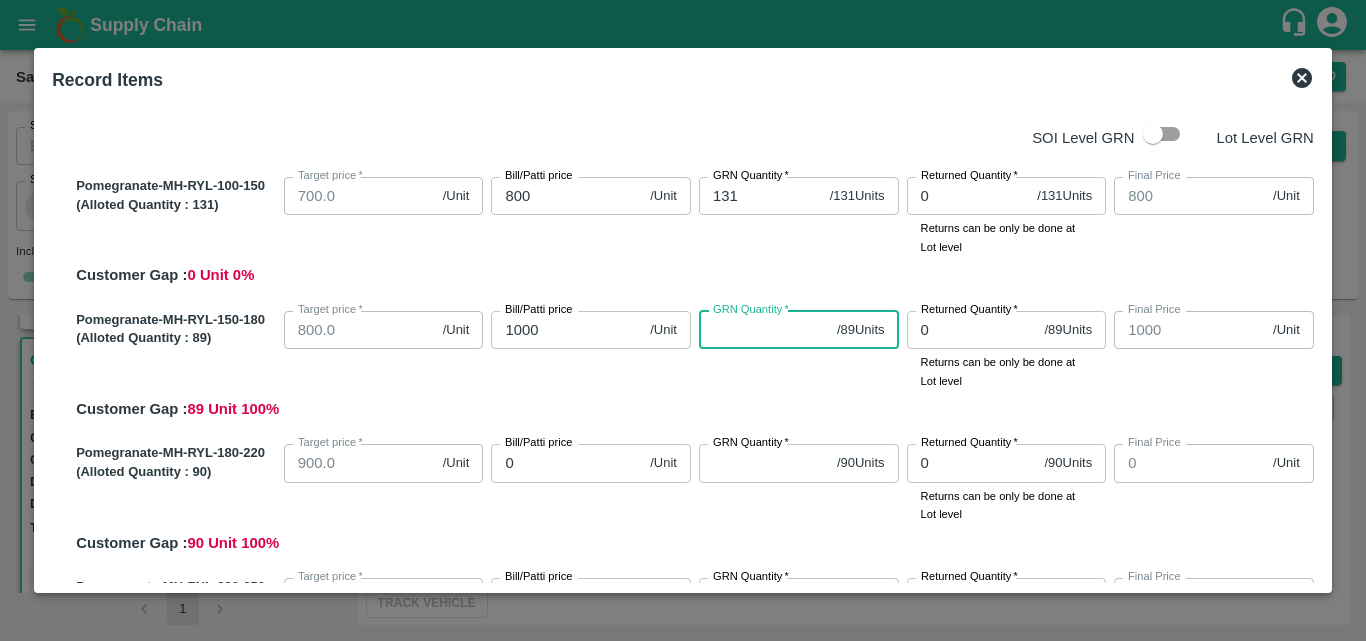 click on "GRN Quantity   *" at bounding box center (764, 330) 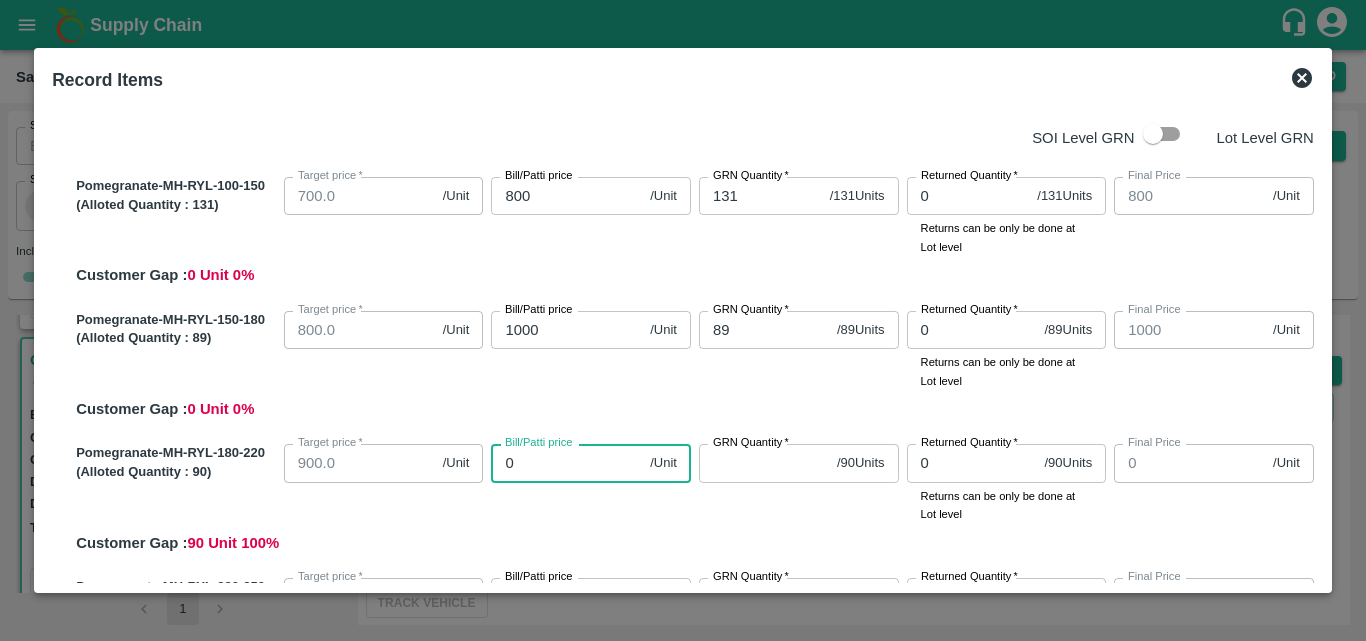 click on "0" at bounding box center [566, 463] 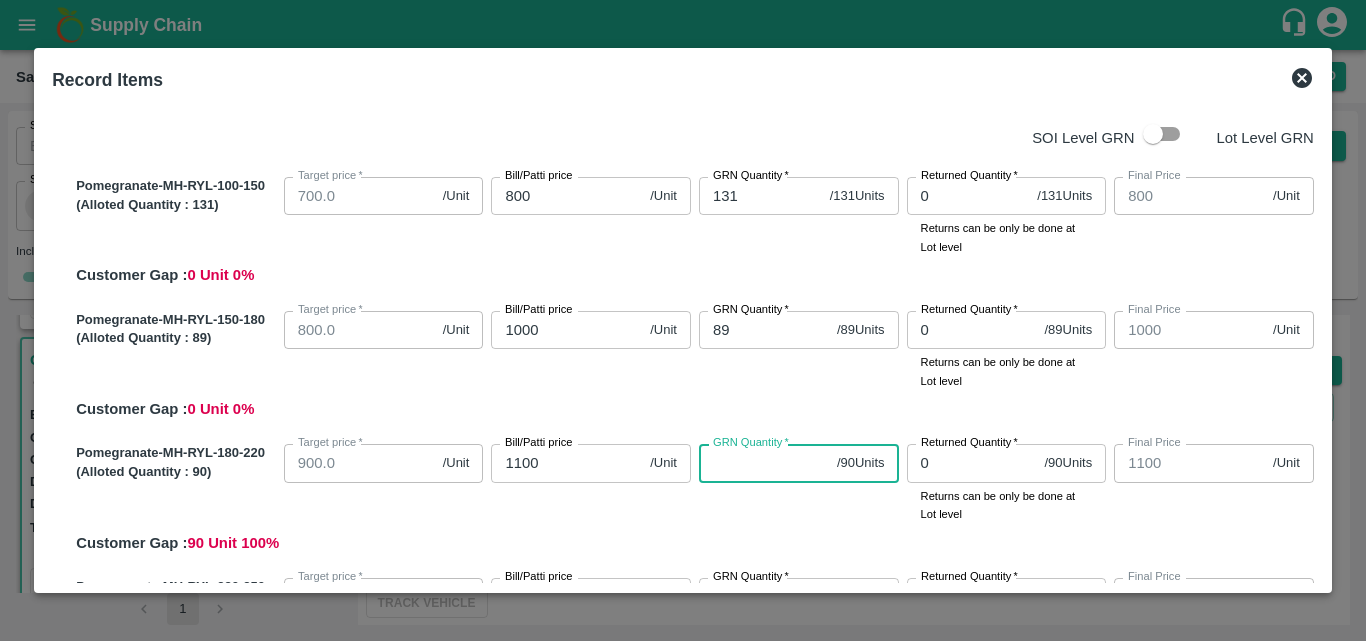 click on "GRN Quantity   *" at bounding box center [764, 463] 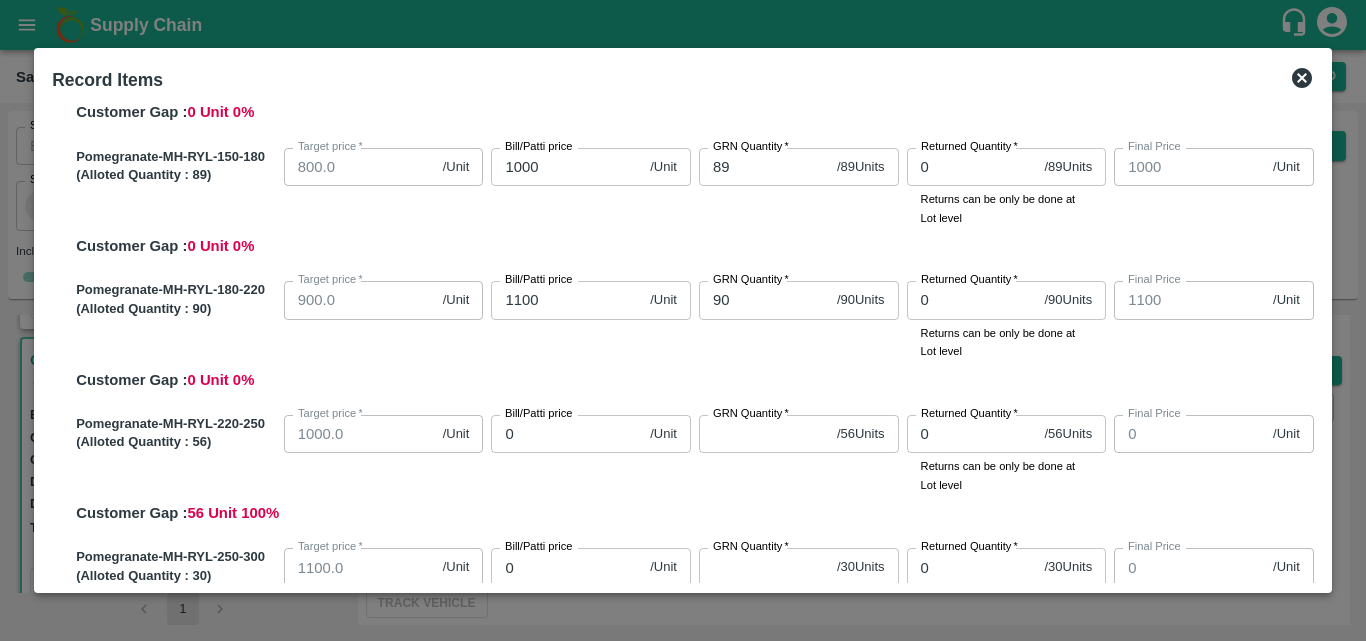scroll, scrollTop: 190, scrollLeft: 0, axis: vertical 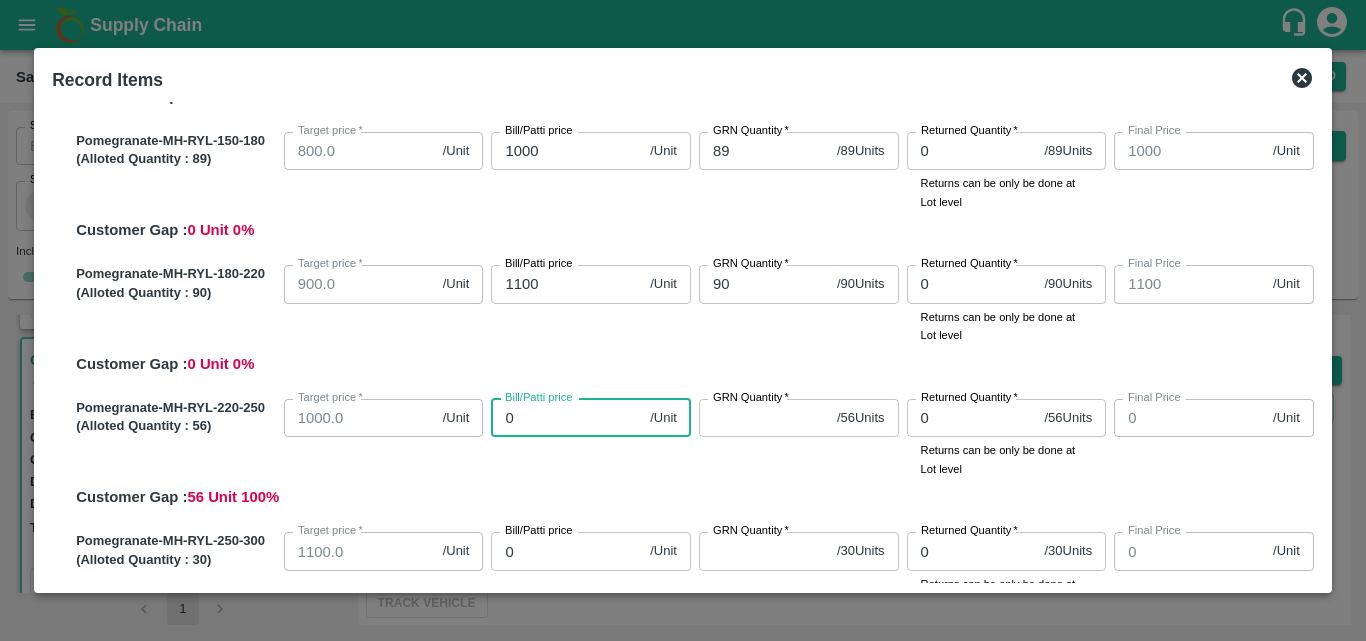 click on "0" at bounding box center [566, 418] 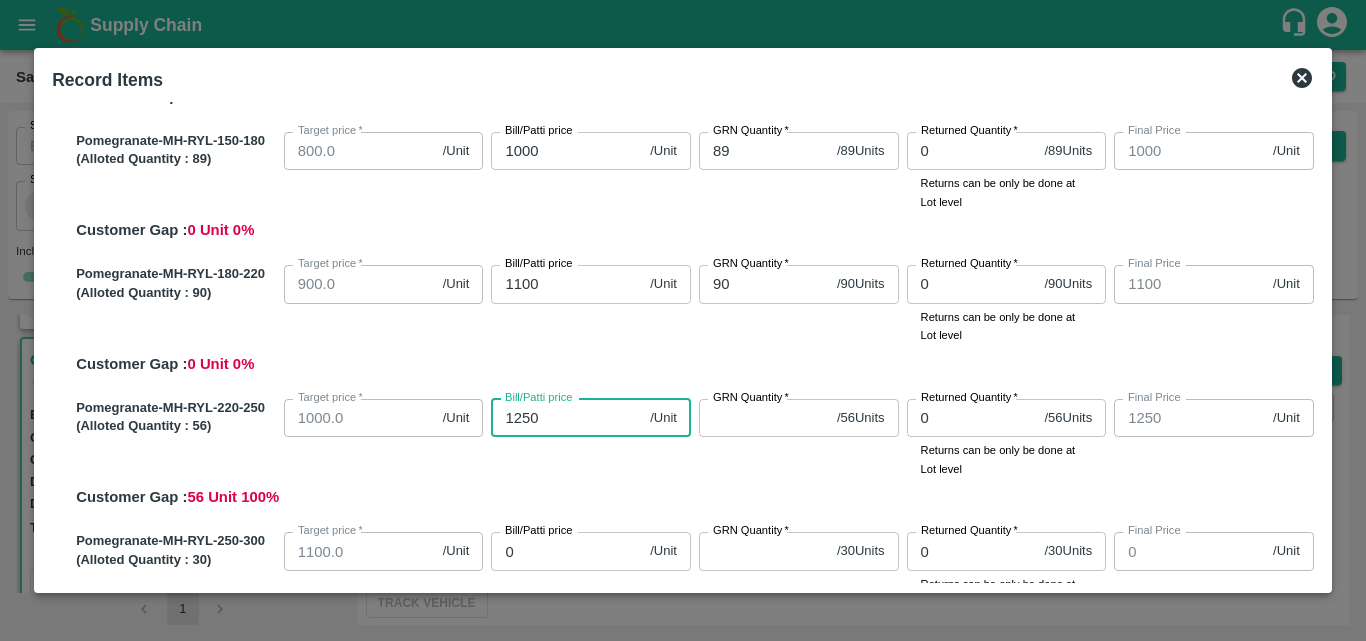 click on "GRN Quantity   *" at bounding box center (764, 418) 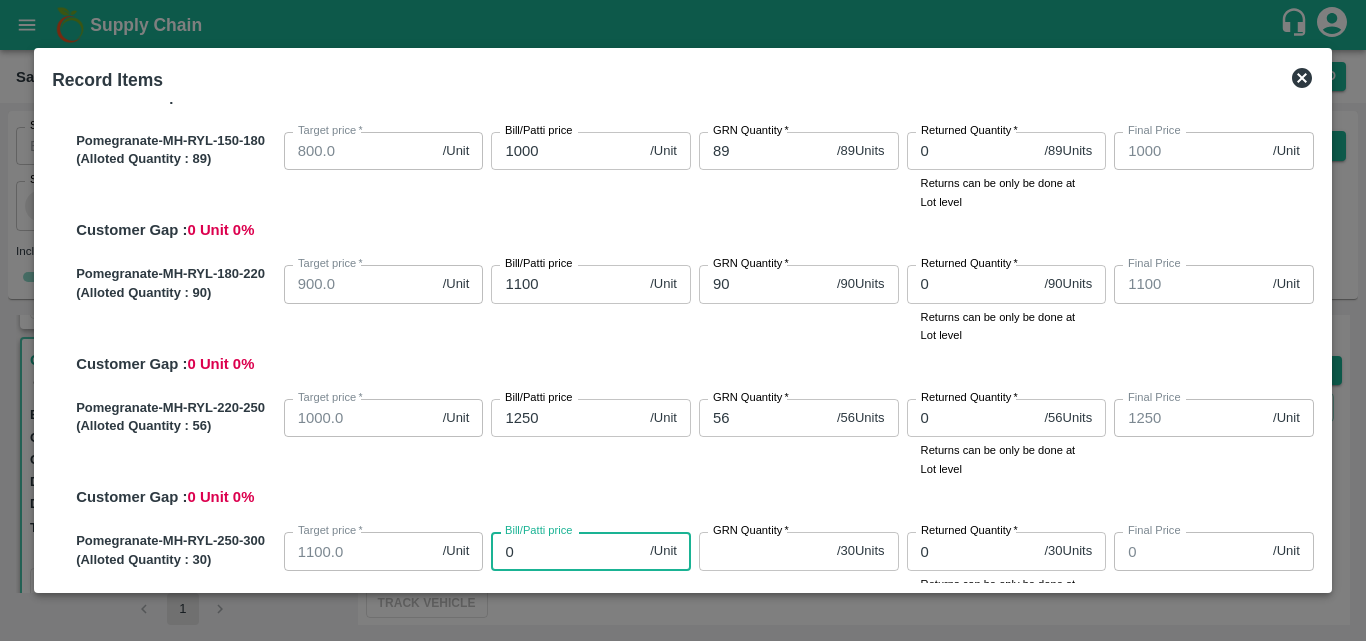 click on "0" at bounding box center [566, 551] 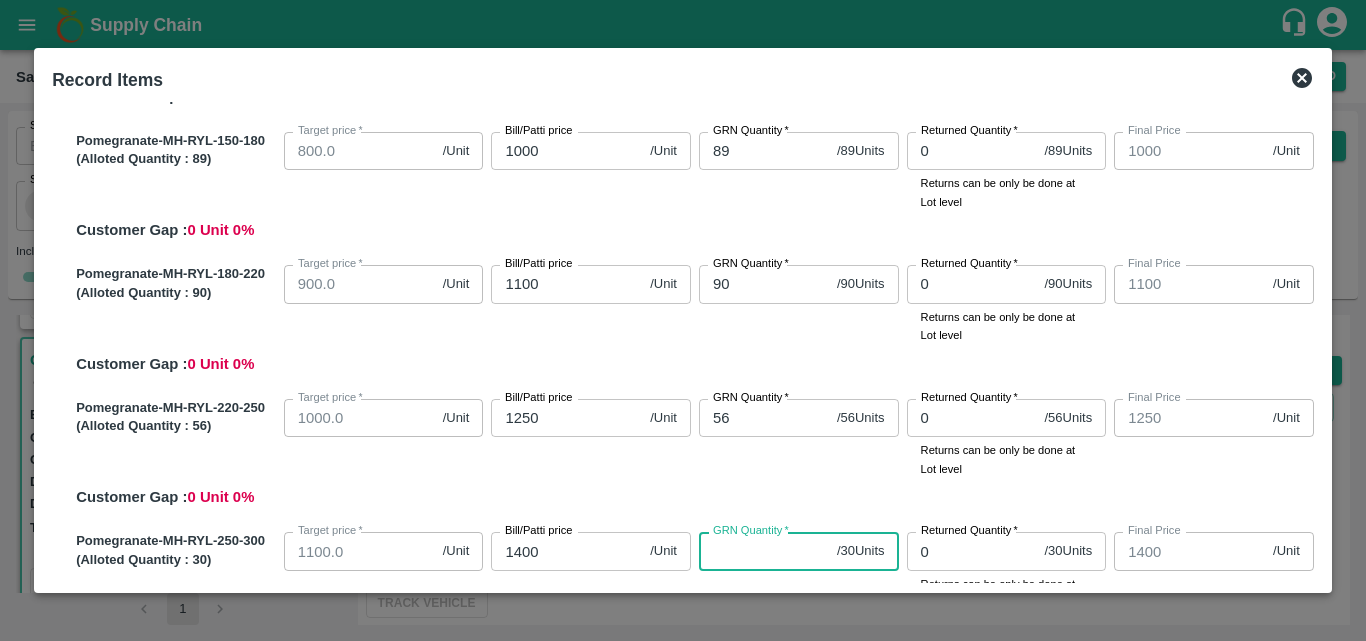 click on "GRN Quantity   *" at bounding box center (764, 551) 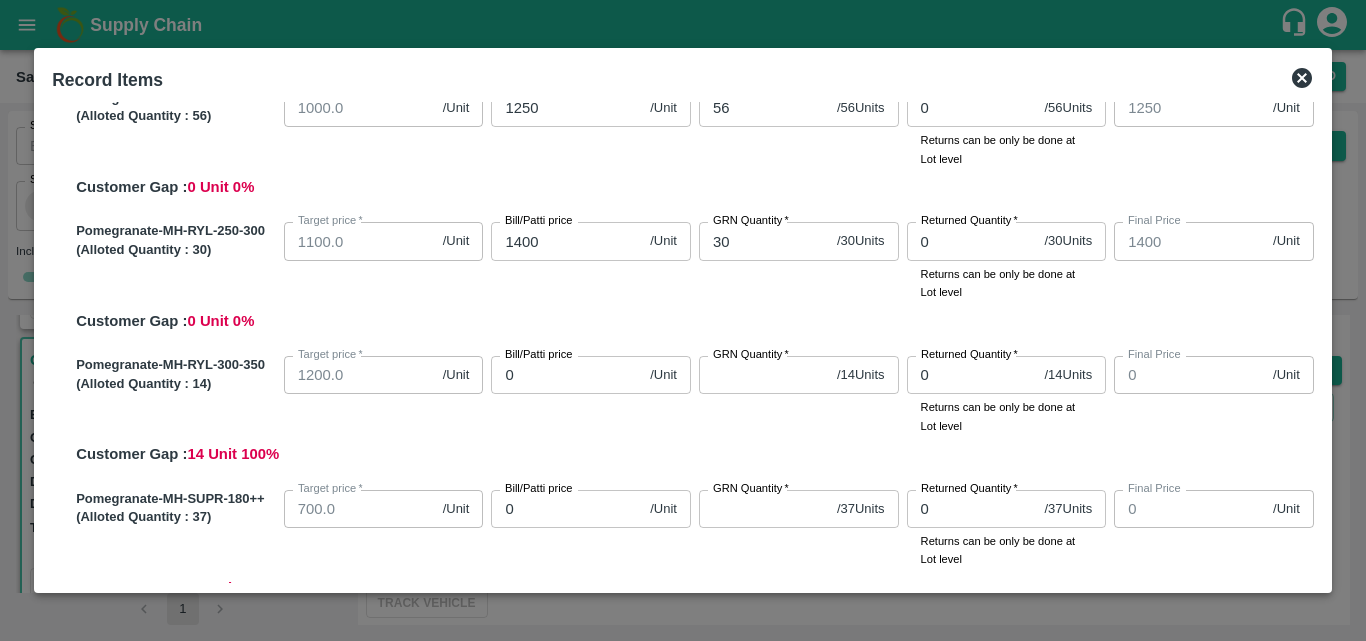 scroll, scrollTop: 506, scrollLeft: 0, axis: vertical 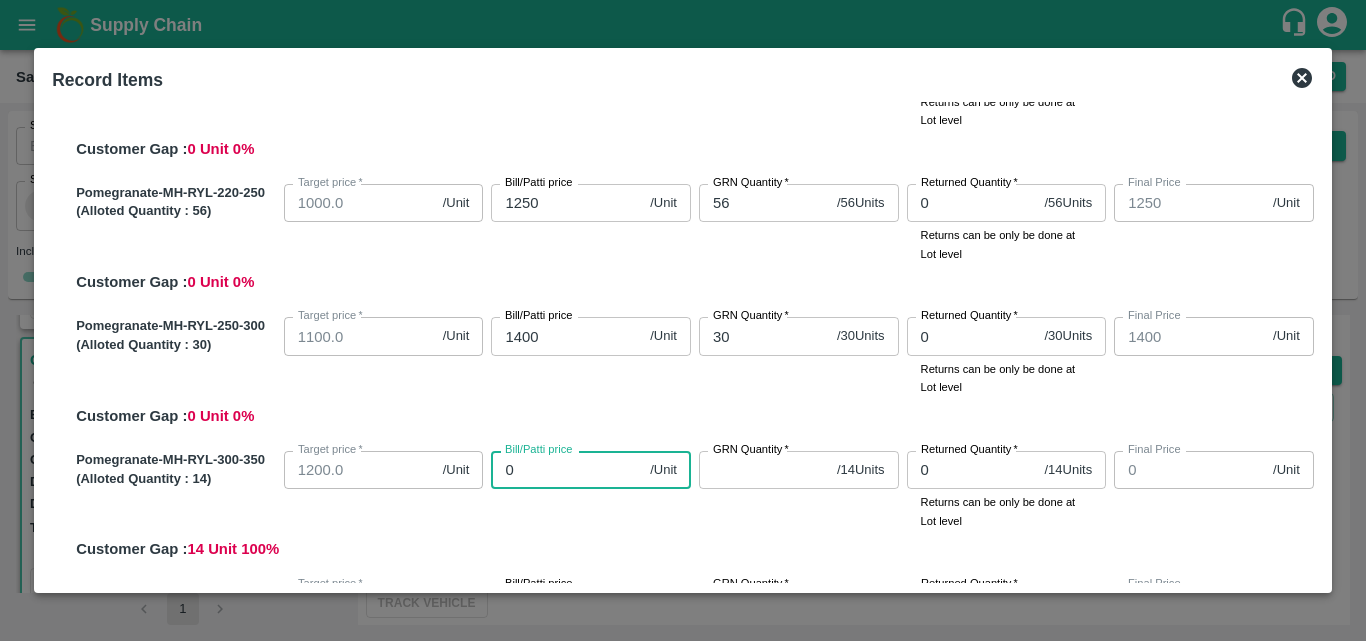 click on "0" at bounding box center [566, 470] 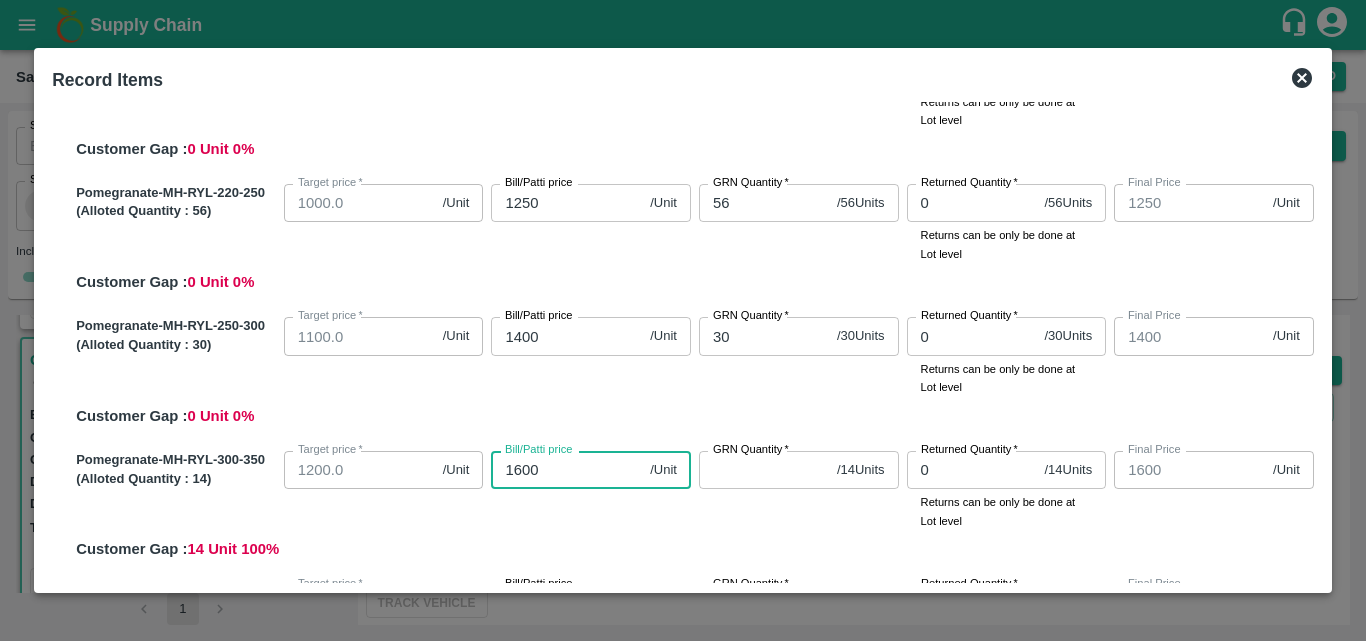 click on "GRN Quantity   *" at bounding box center [764, 470] 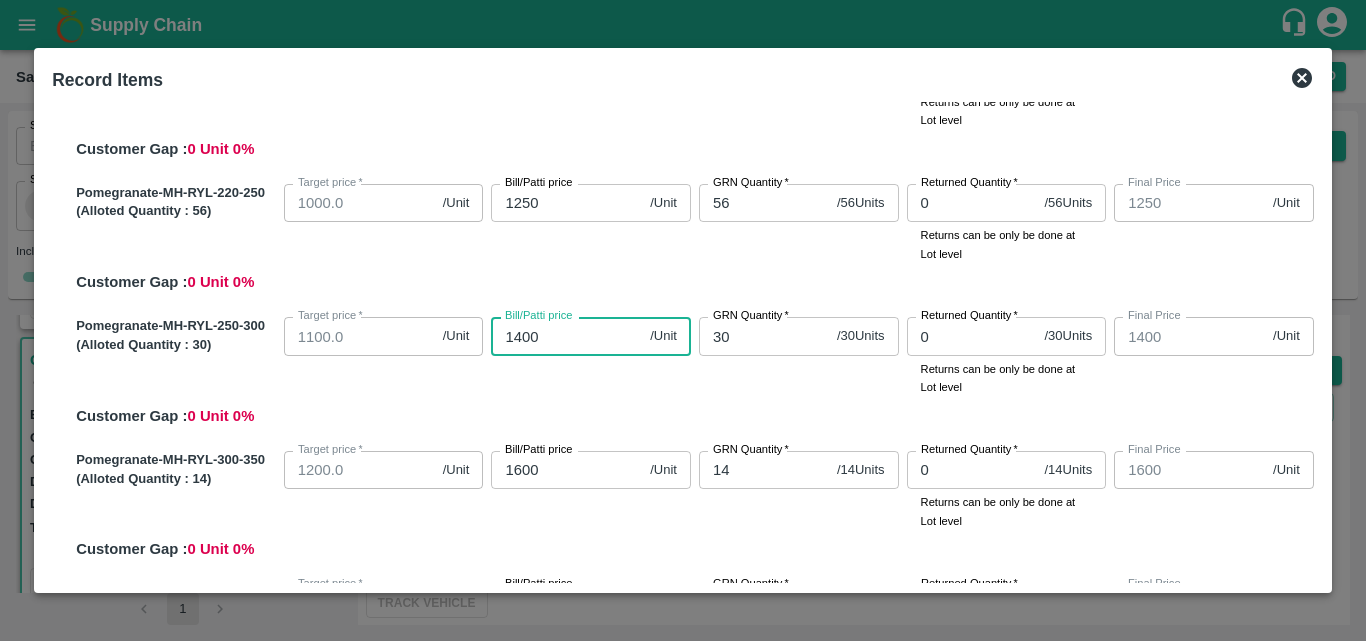click on "1400" at bounding box center [566, 336] 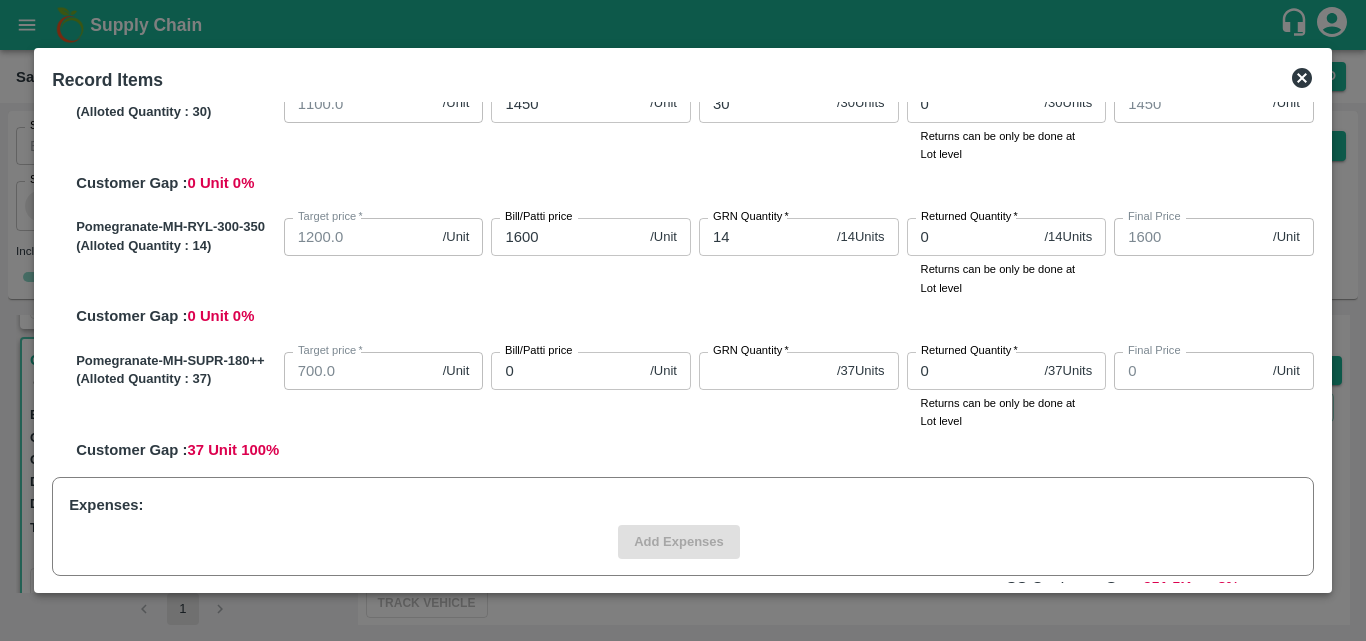 scroll, scrollTop: 652, scrollLeft: 0, axis: vertical 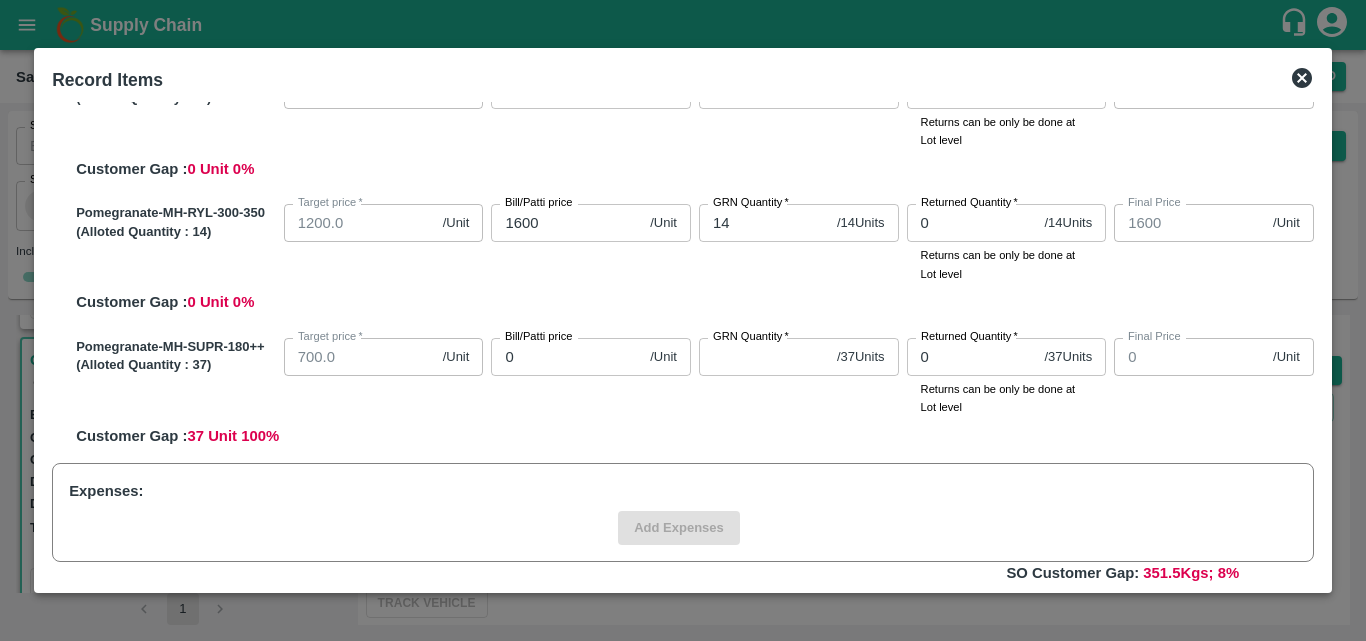 click on "Bill/Patti price 1600 /Unit Bill/Patti price" at bounding box center [587, 239] 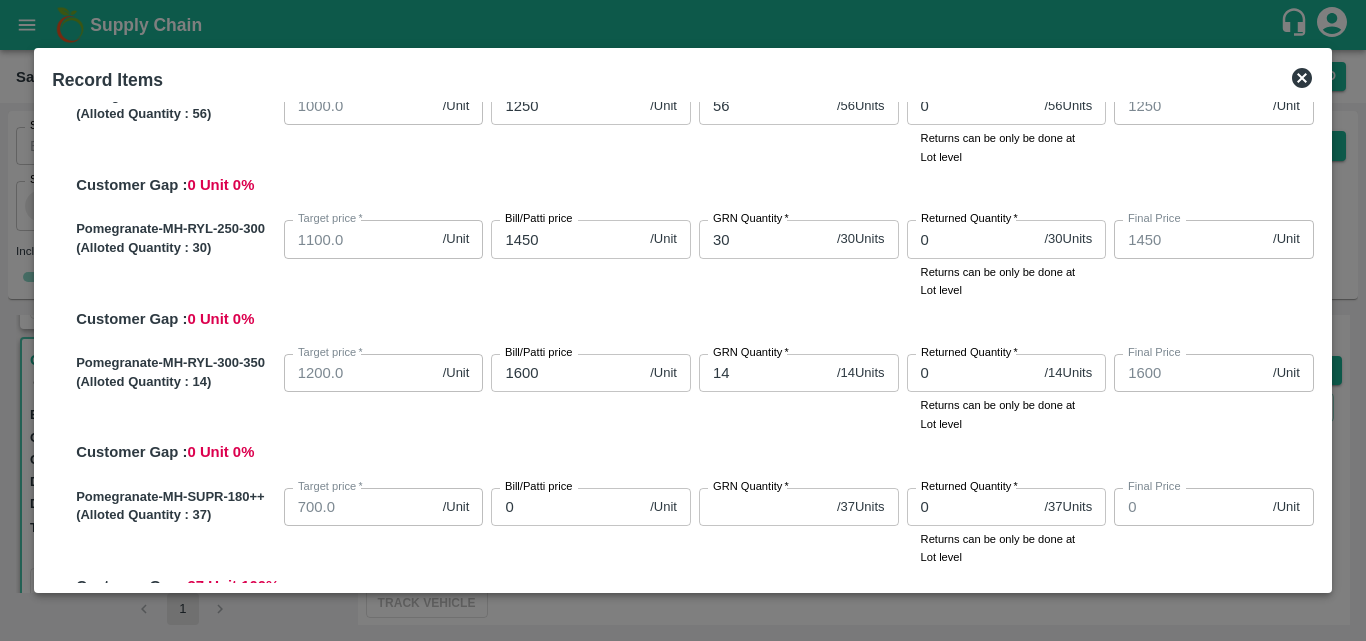 scroll, scrollTop: 459, scrollLeft: 0, axis: vertical 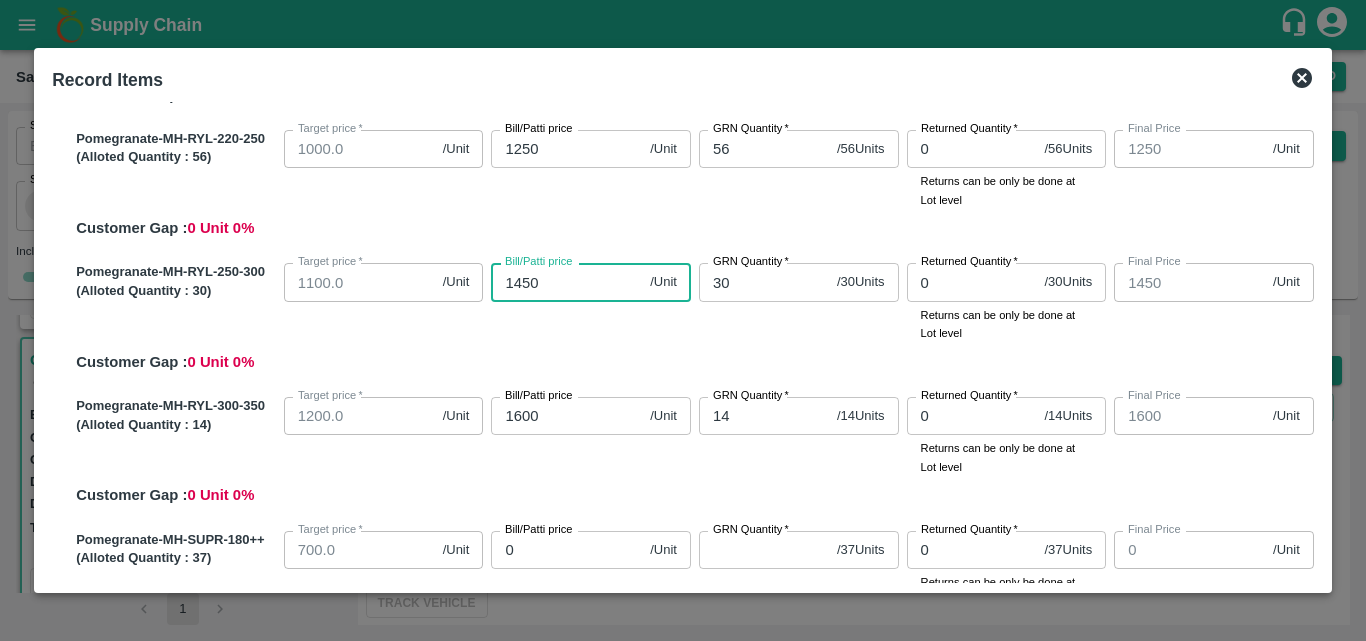 click on "1450" at bounding box center (566, 282) 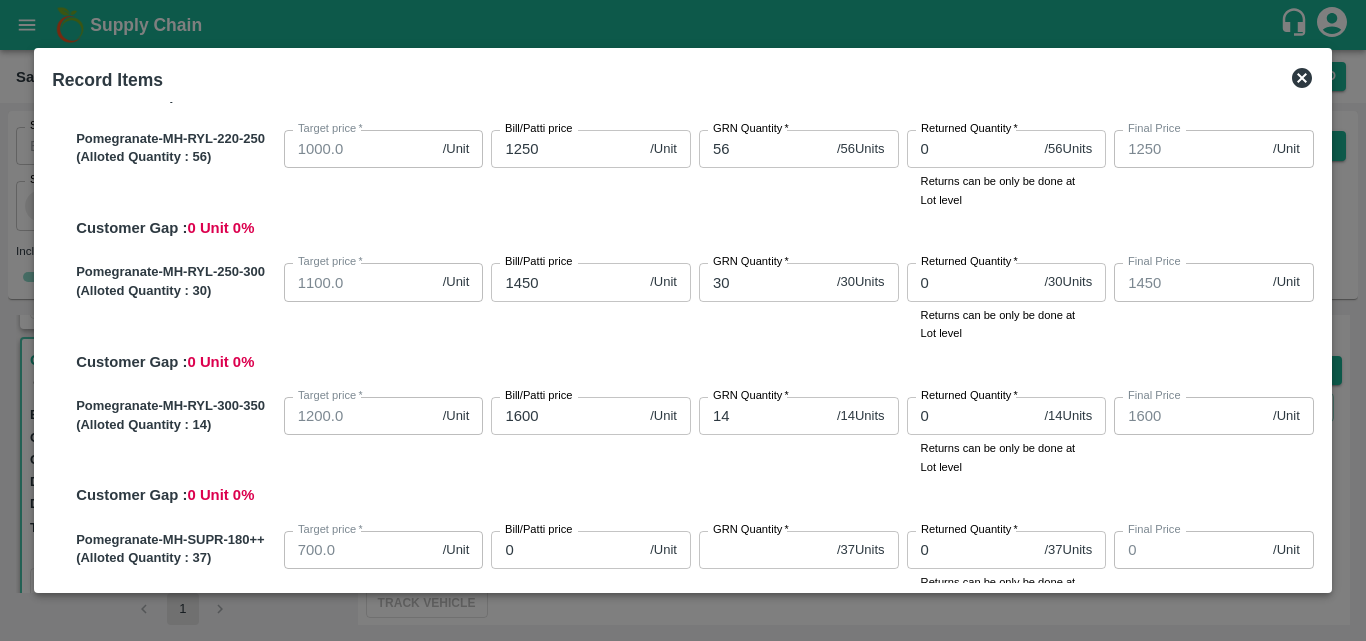 drag, startPoint x: 1317, startPoint y: 414, endPoint x: 1329, endPoint y: 446, distance: 34.176014 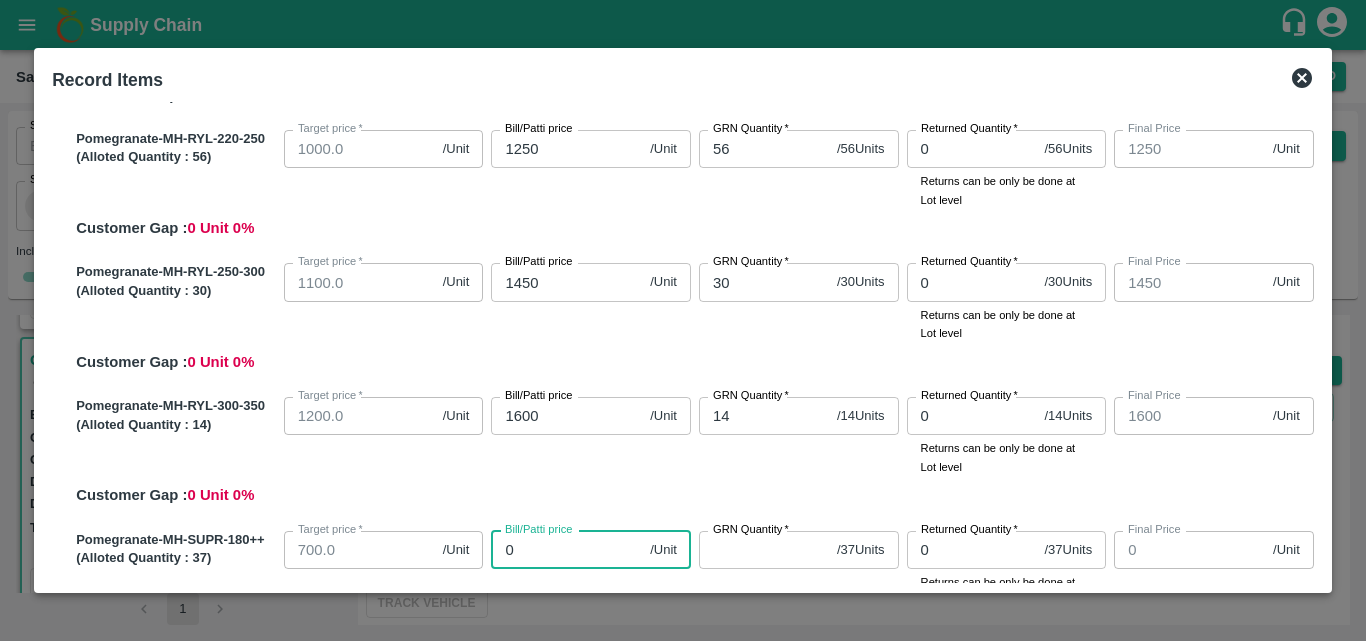 click on "0" at bounding box center [566, 550] 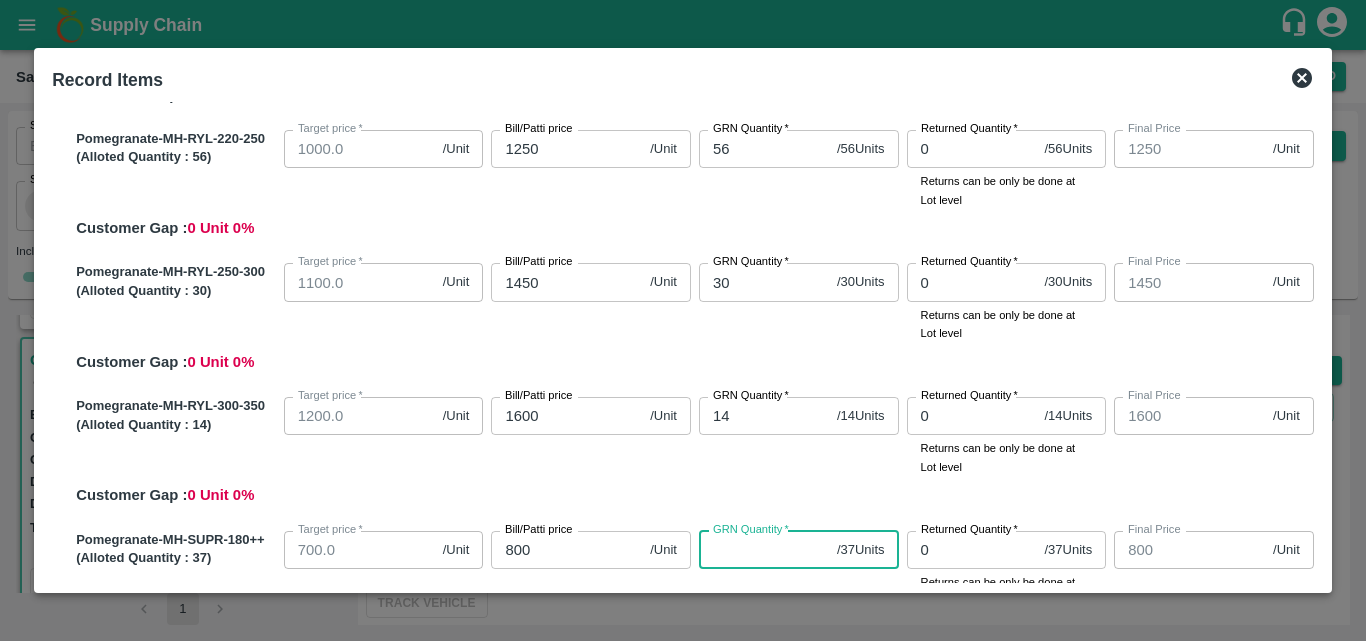 click on "GRN Quantity   *" at bounding box center (764, 550) 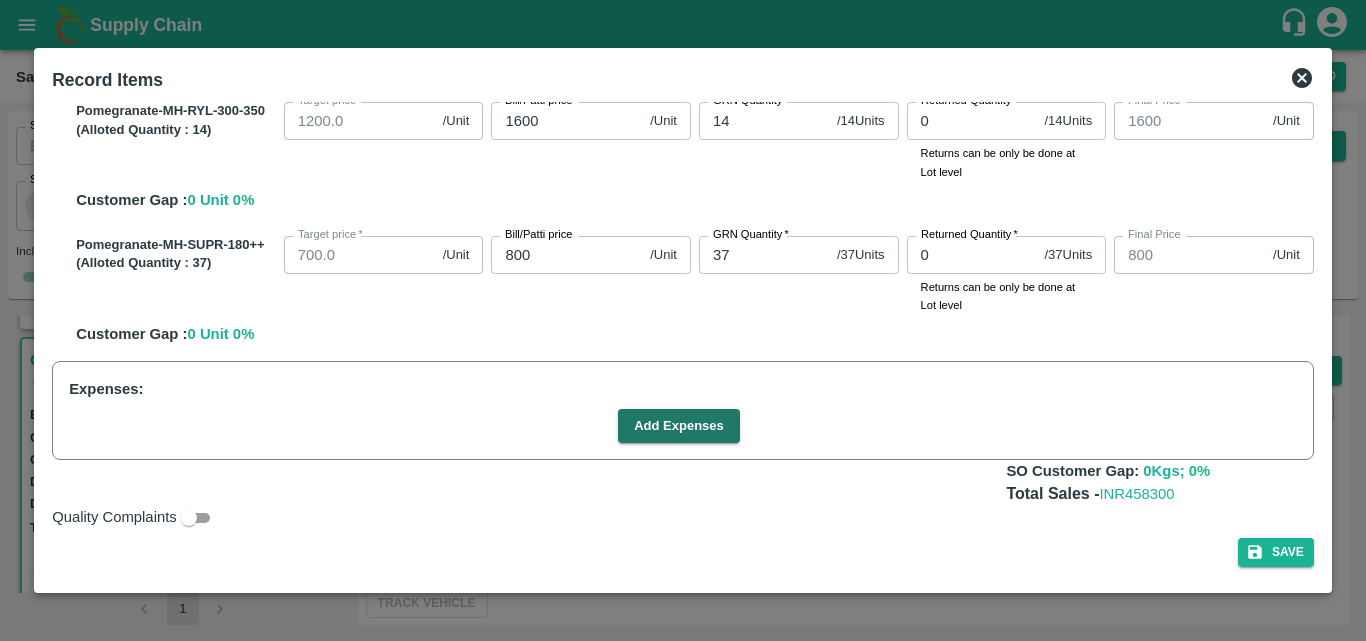 scroll, scrollTop: 749, scrollLeft: 0, axis: vertical 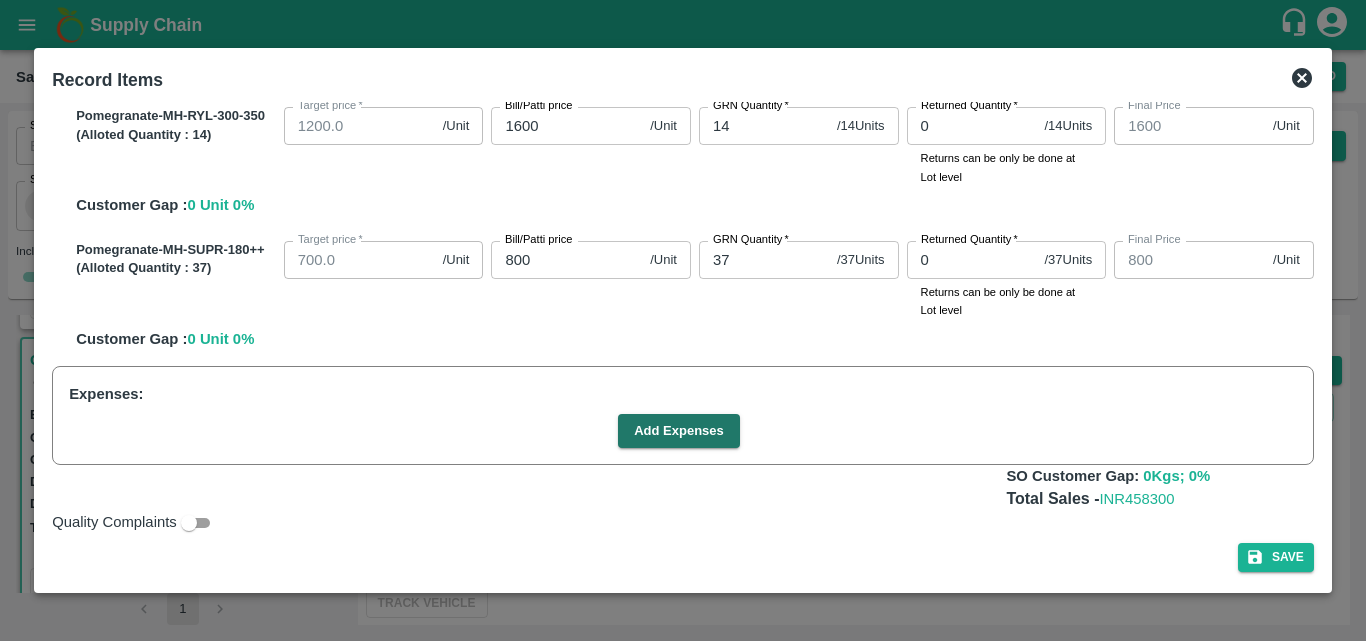 click on "Pomegranate-MH-SUPR-180++ (Alloted   Quantity : 37 ) Target price   * 700.0 /Unit Target price Bill/Patti price 800 /Unit Bill/Patti price GRN Quantity   * 37 /  37  Units GRN Quantity Returned Quantity   * 0 /  37  Units Returned Quantity Returns can be only be done at Lot level Final Price 800 /Unit Final Price Customer Gap : 0 Unit   0 %" at bounding box center [691, 292] 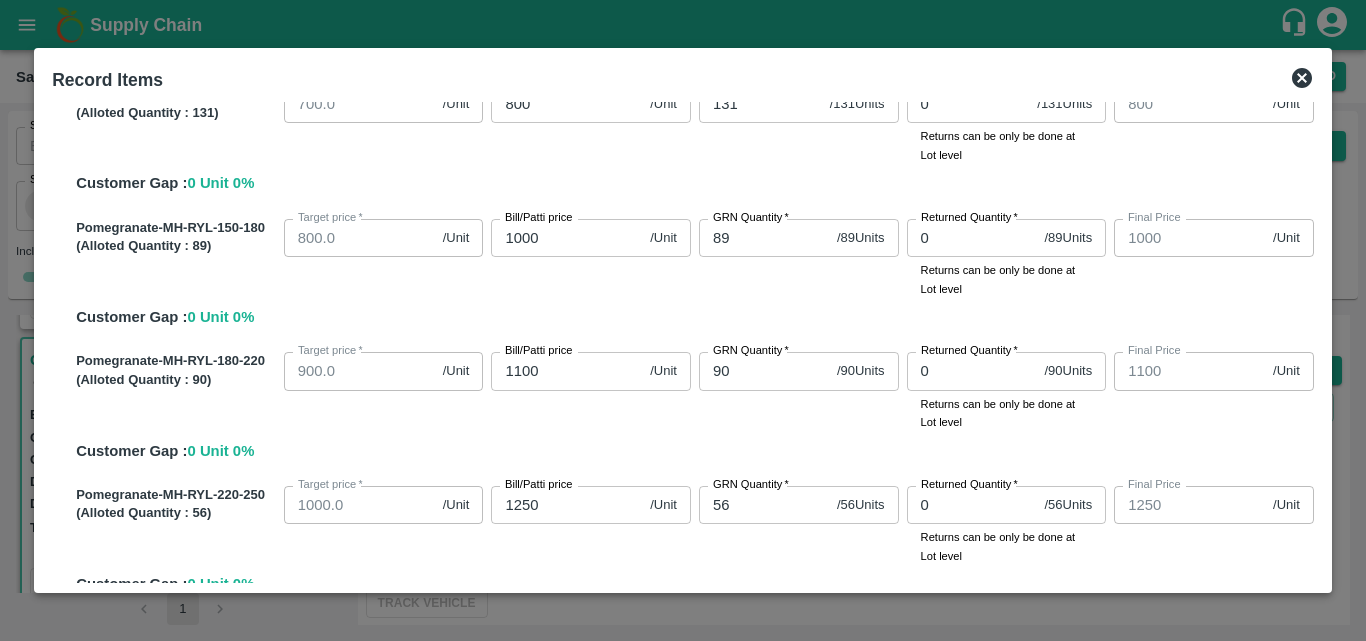 scroll, scrollTop: 0, scrollLeft: 0, axis: both 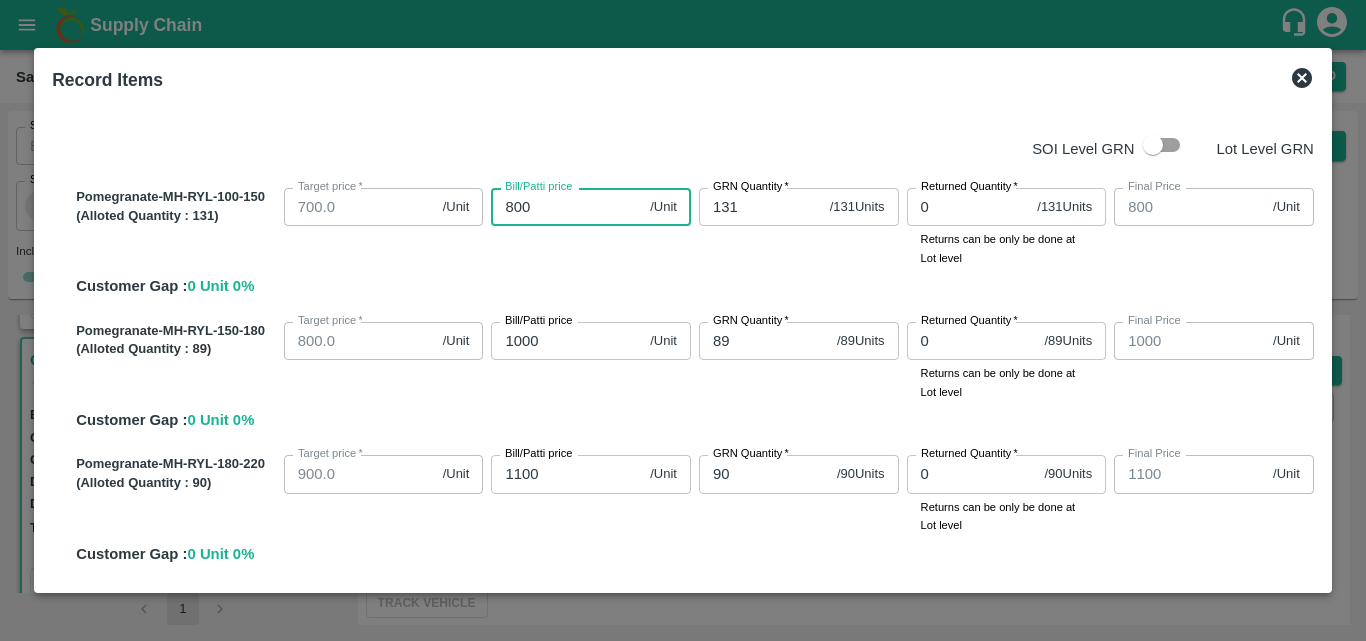 click on "800" at bounding box center [566, 207] 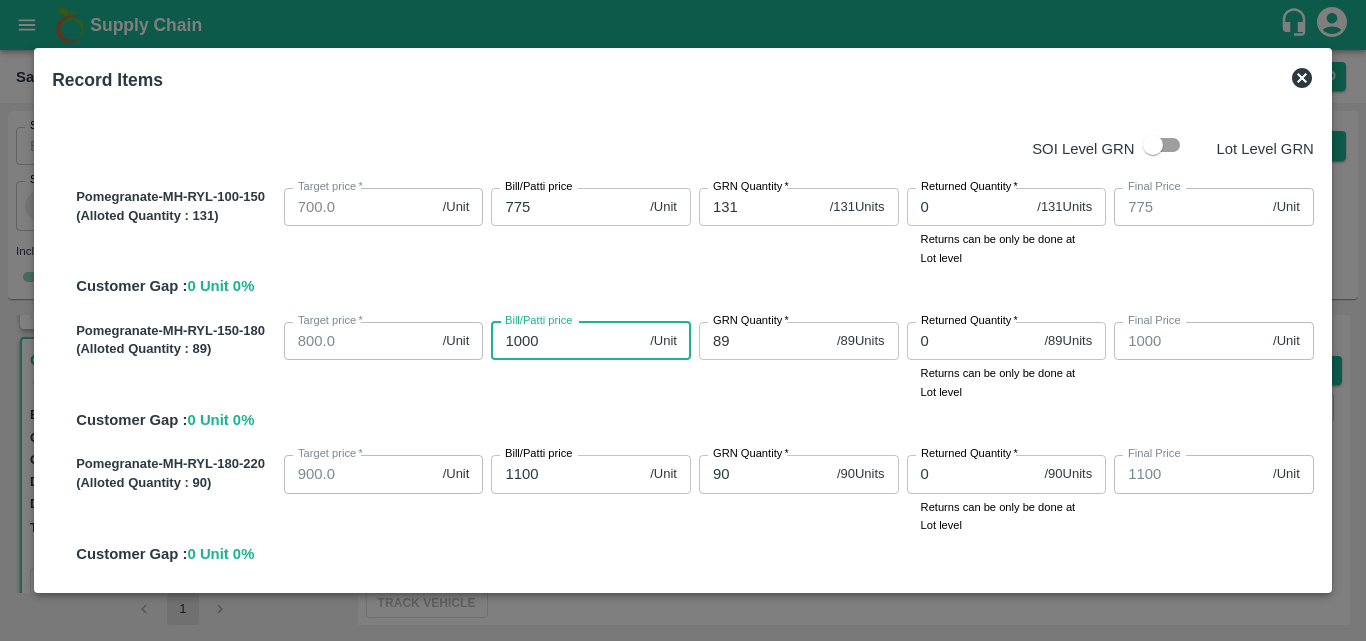 click on "1000" at bounding box center (566, 341) 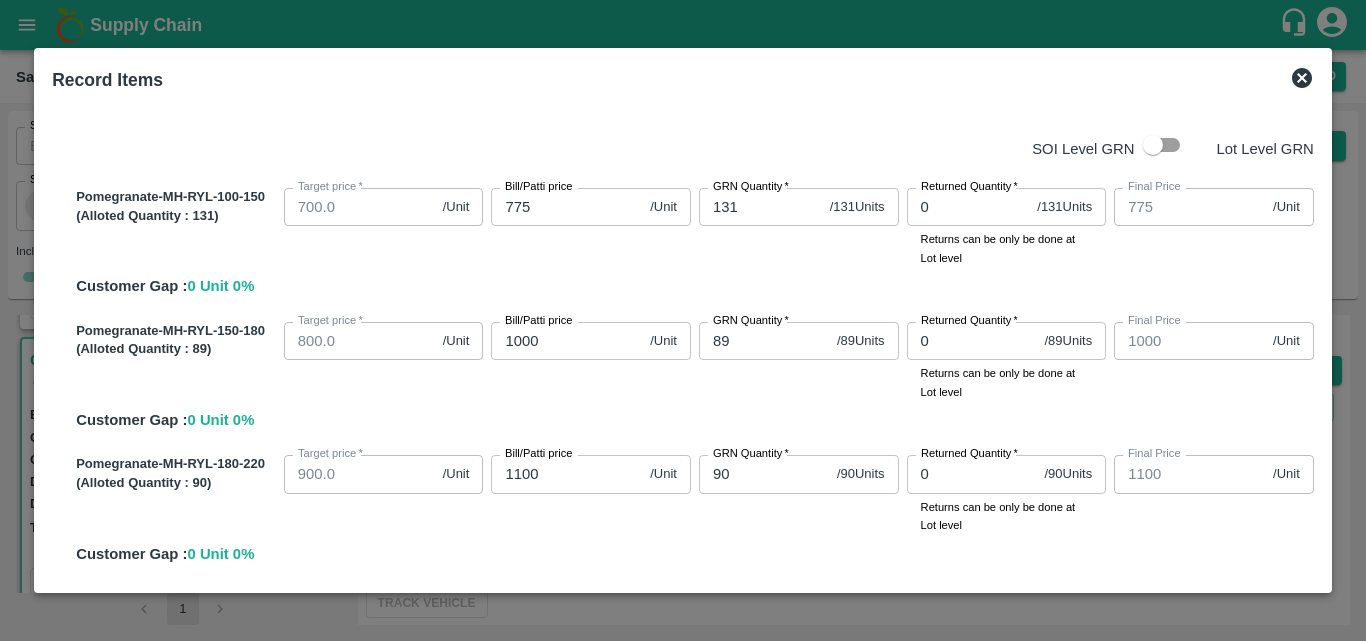 click on "Bill/Patti price 1100 /Unit Bill/Patti price" at bounding box center [587, 490] 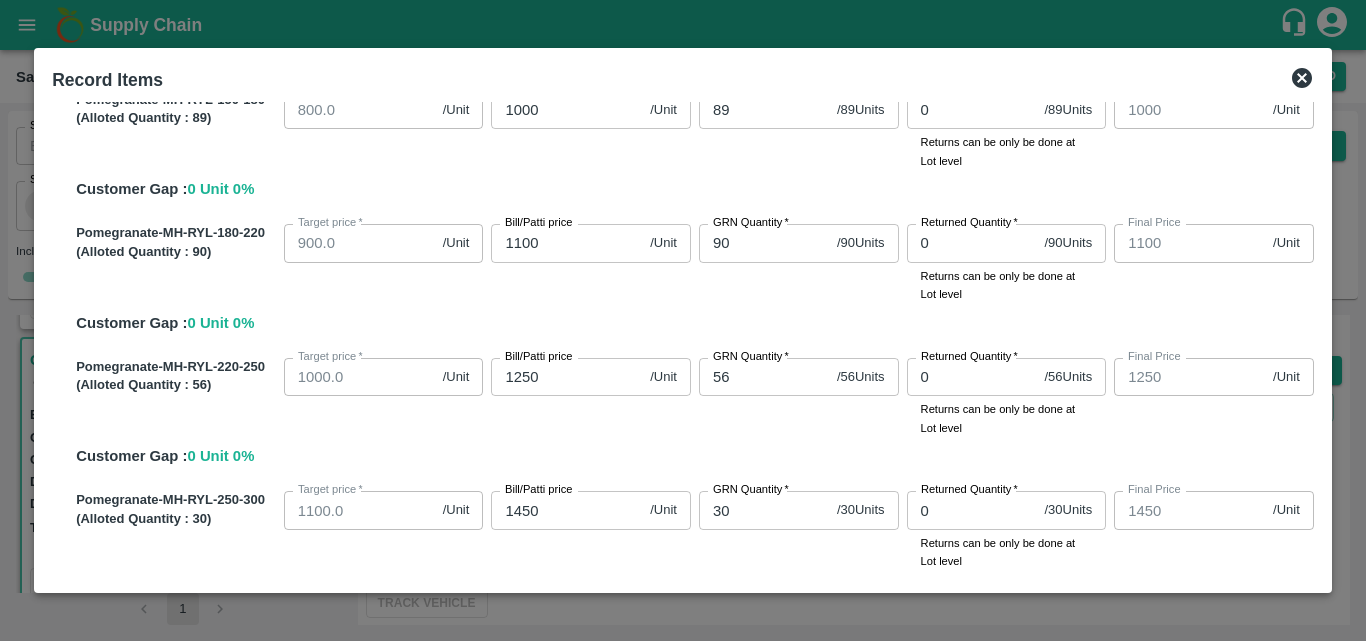scroll, scrollTop: 238, scrollLeft: 0, axis: vertical 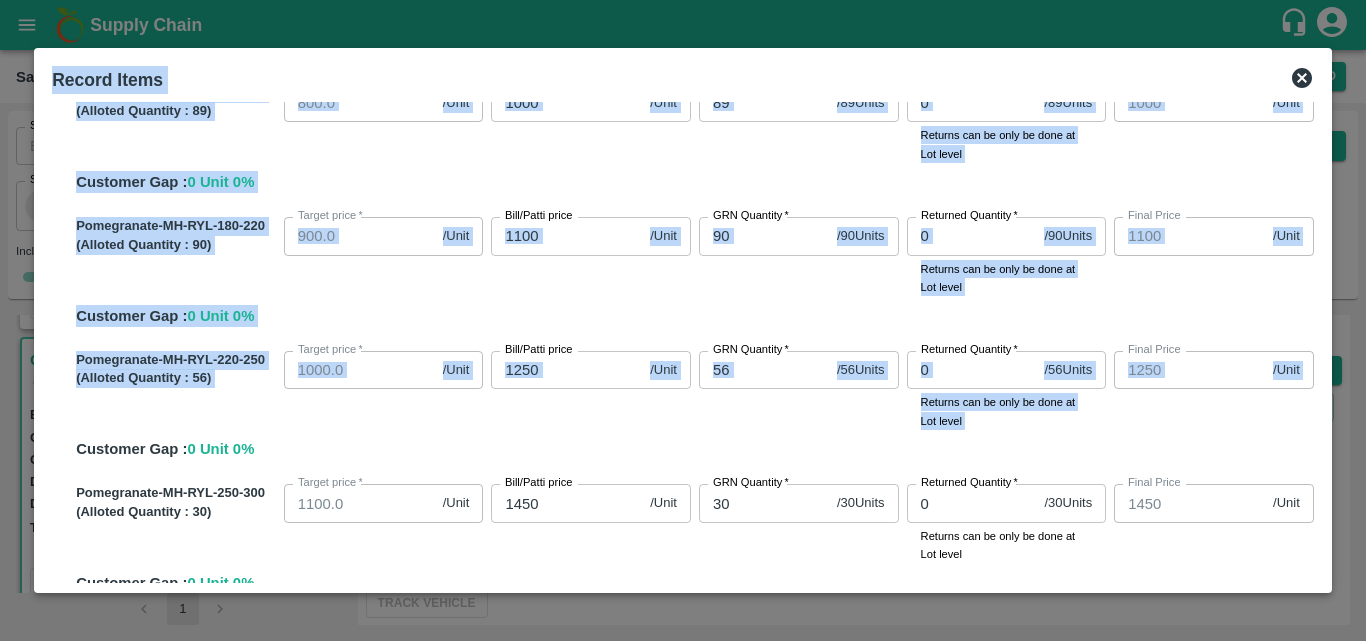 drag, startPoint x: 1317, startPoint y: 372, endPoint x: 1332, endPoint y: 439, distance: 68.65858 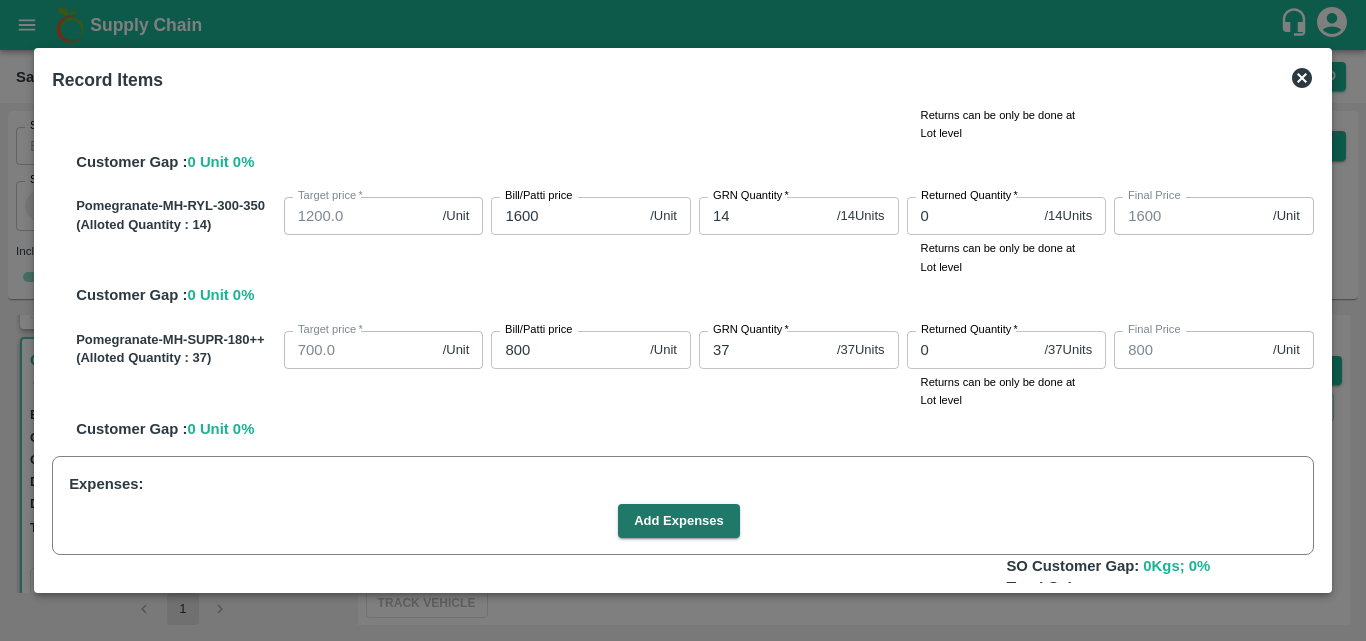 click on "Pomegranate-MH-RYL-300-350 (Alloted   Quantity : 14 ) Target price   * 1200.0 /Unit Target price Bill/Patti price 1600 /Unit Bill/Patti price GRN Quantity   * 14 /  14  Units GRN Quantity Returned Quantity   * 0 /  14  Units Returned Quantity Returns can be only be done at Lot level Final Price 1600 /Unit Final Price Customer Gap : 0 Unit   0 %" at bounding box center [691, 248] 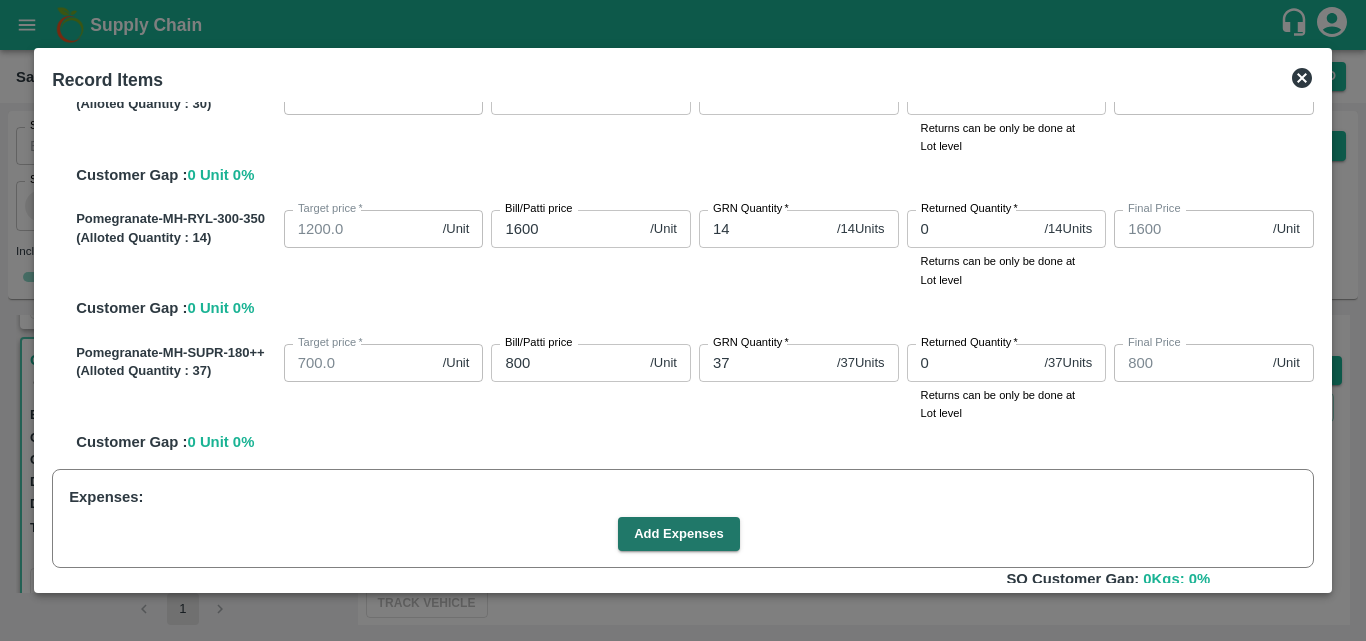 scroll, scrollTop: 551, scrollLeft: 0, axis: vertical 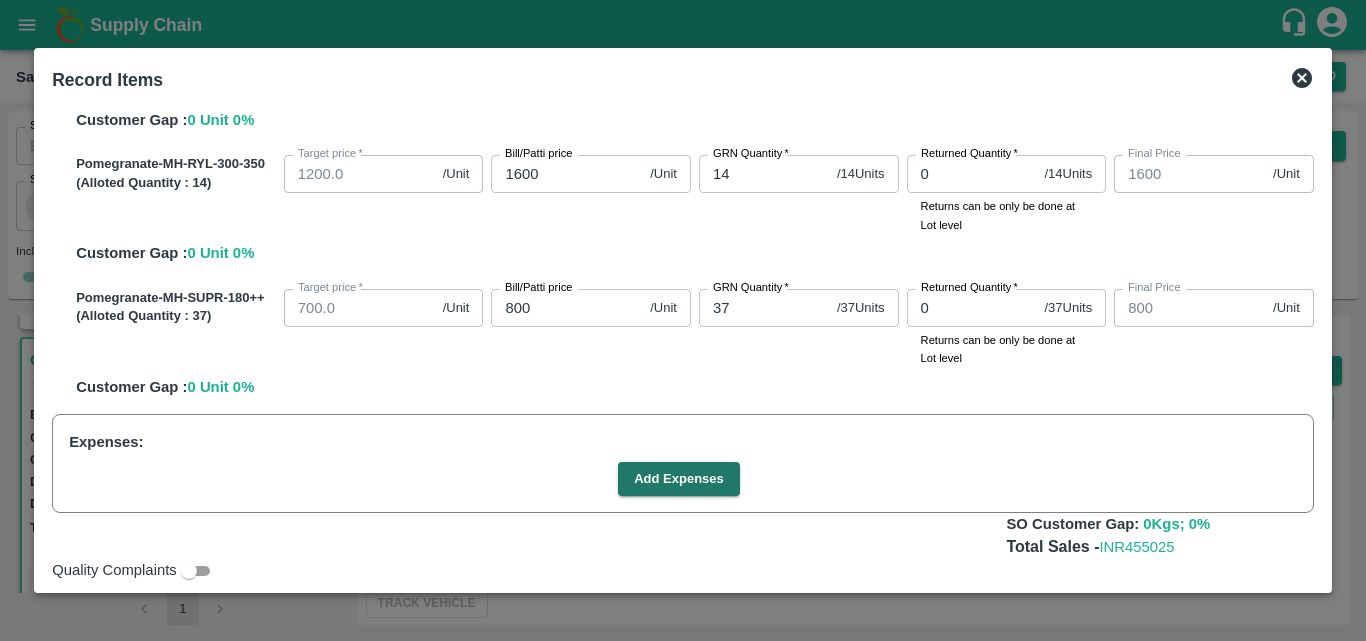 click on "Pomegranate-MH-SUPR-180++ (Alloted   Quantity : 37 ) Target price   * 700.0 /Unit Target price Bill/Patti price 800 /Unit Bill/Patti price GRN Quantity   * 37 /  37  Units GRN Quantity Returned Quantity   * 0 /  37  Units Returned Quantity Returns can be only be done at Lot level Final Price 800 /Unit Final Price Customer Gap : 0 Unit   0 %" at bounding box center [691, 340] 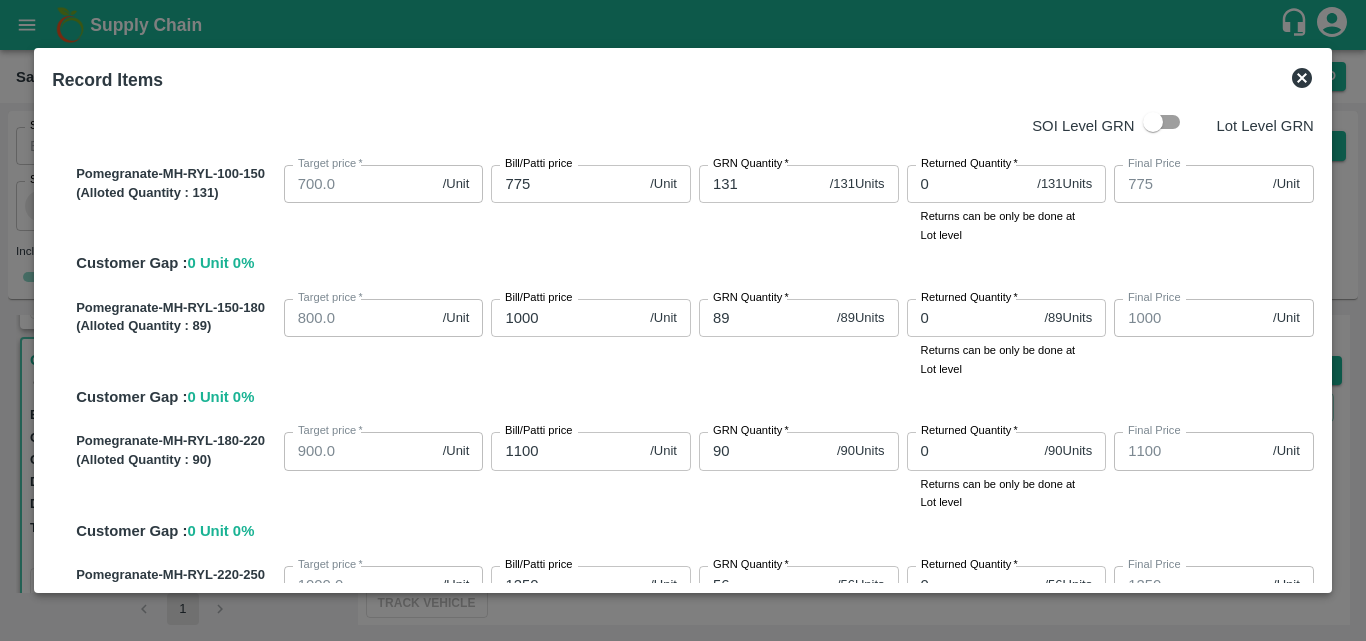 scroll, scrollTop: 16, scrollLeft: 0, axis: vertical 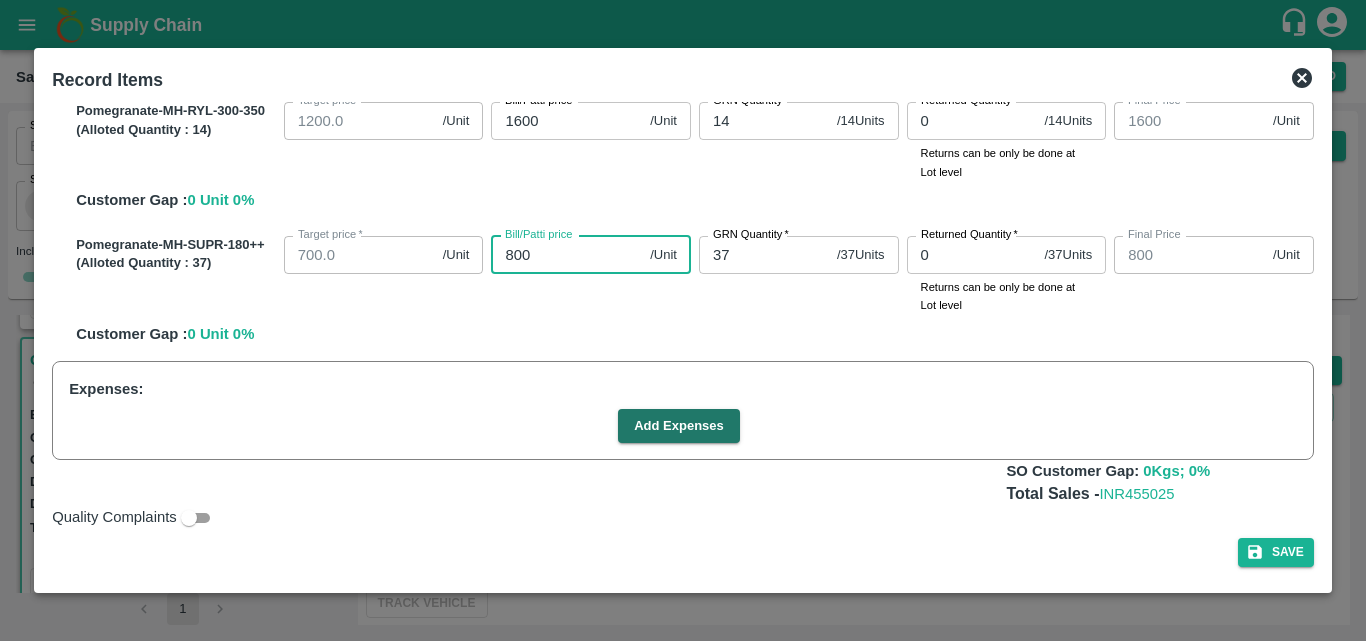 click on "800" at bounding box center (566, 255) 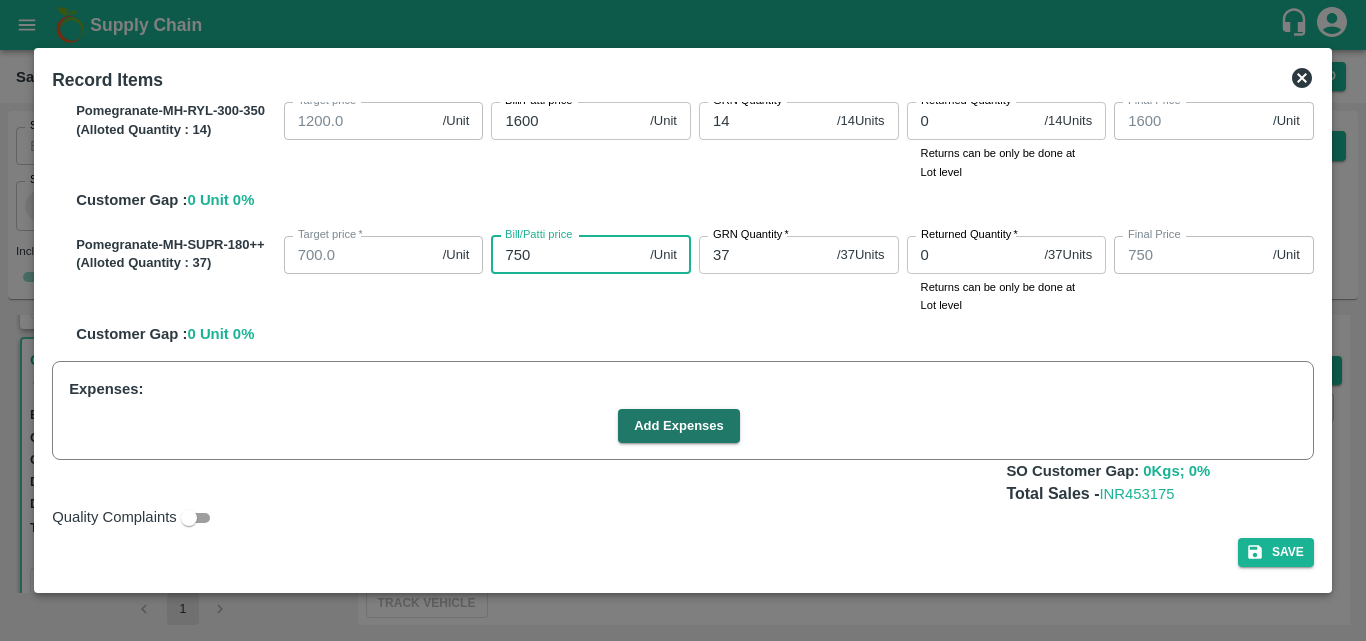 click on "Pomegranate-MH-SUPR-180++ (Alloted   Quantity : 37 ) Target price   * 700.0 /Unit Target price Bill/Patti price 750 /Unit Bill/Patti price GRN Quantity   * 37 /  37  Units GRN Quantity Returned Quantity   * 0 /  37  Units Returned Quantity Returns can be only be done at Lot level Final Price 750 /Unit Final Price Customer Gap : 0 Unit   0 %" at bounding box center [691, 287] 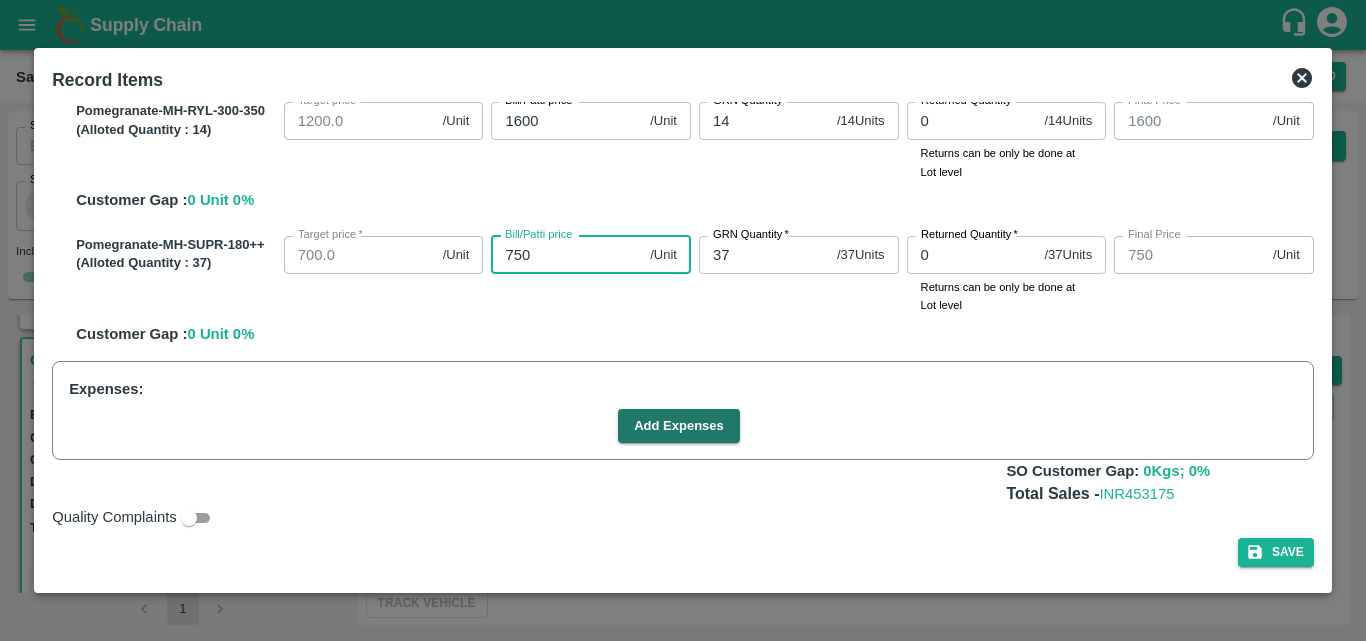 click on "750" at bounding box center (566, 255) 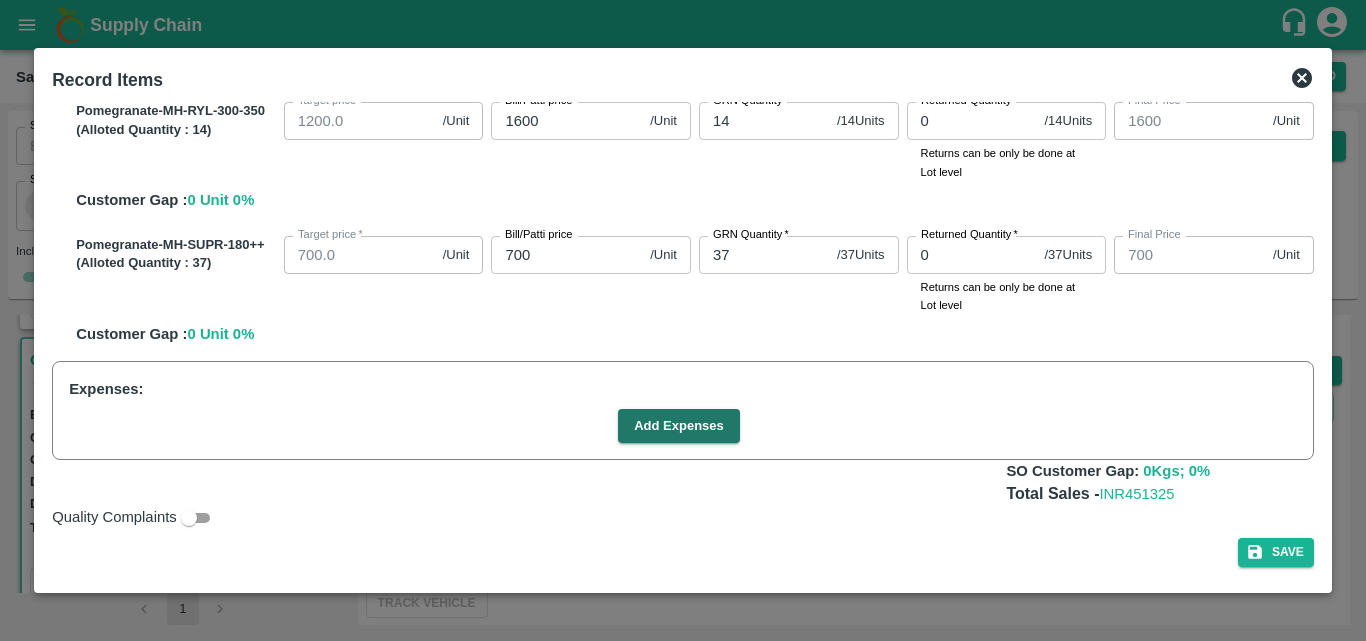 click on "Pomegranate-MH-SUPR-180++ (Alloted   Quantity : 37 ) Target price   * 700.0 /Unit Target price Bill/Patti price 700 /Unit Bill/Patti price GRN Quantity   * 37 /  37  Units GRN Quantity Returned Quantity   * 0 /  37  Units Returned Quantity Returns can be only be done at Lot level Final Price 700 /Unit Final Price Customer Gap : 0 Unit   0 %" at bounding box center (691, 287) 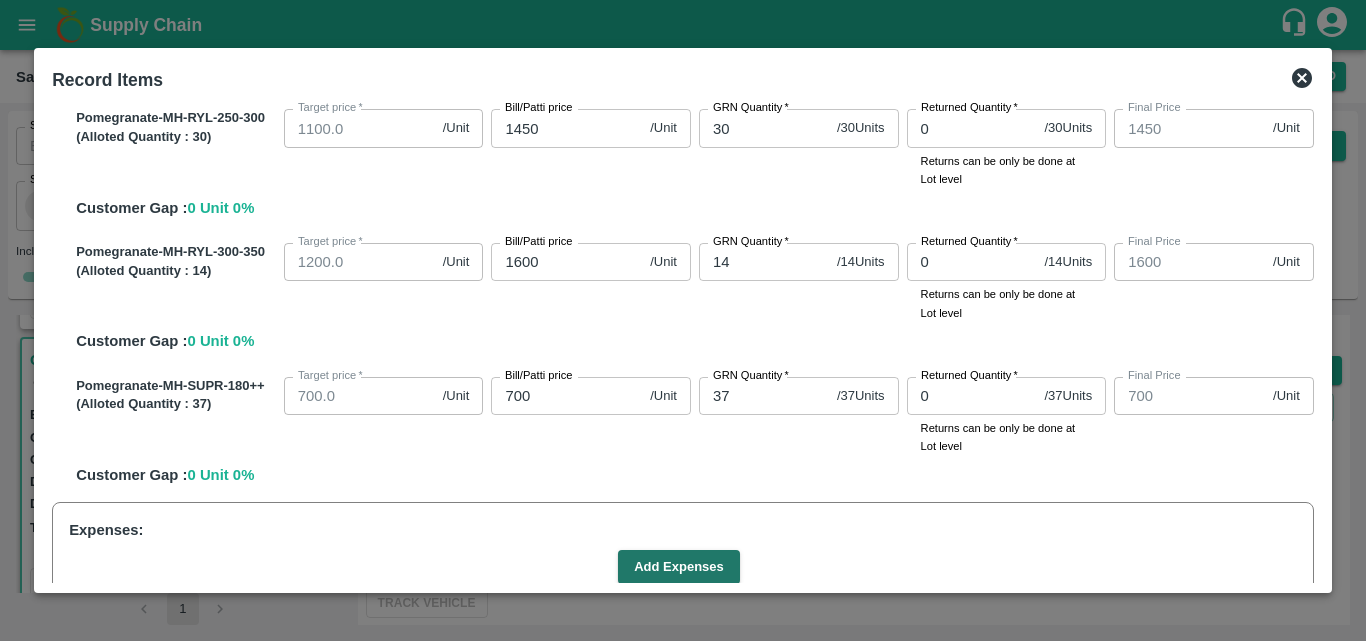 scroll, scrollTop: 607, scrollLeft: 0, axis: vertical 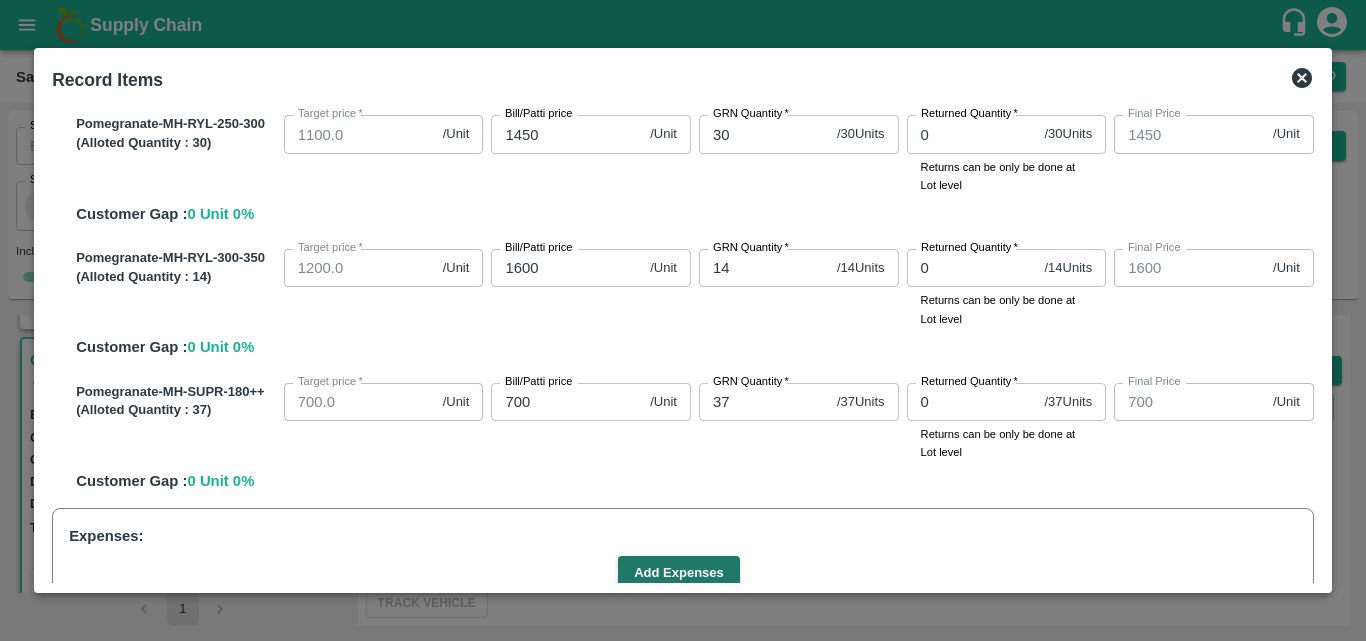 click on "1600" at bounding box center [566, 268] 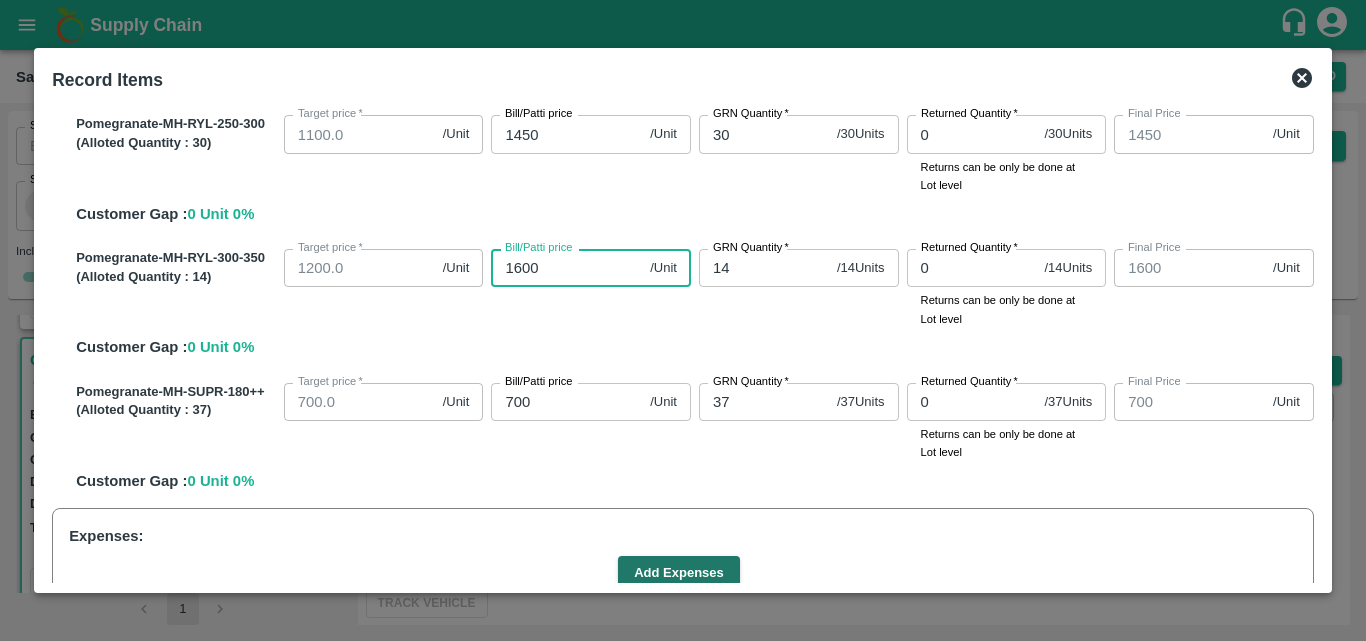 click on "1600" at bounding box center (566, 268) 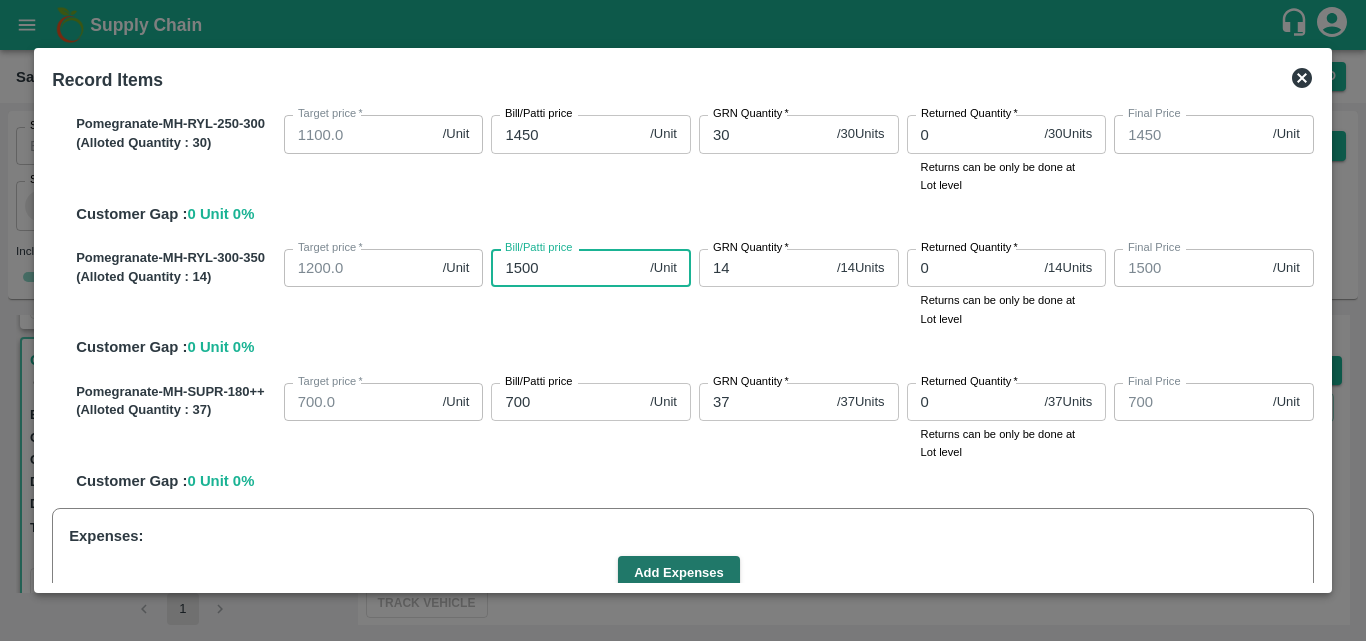 click on "1450" at bounding box center (566, 134) 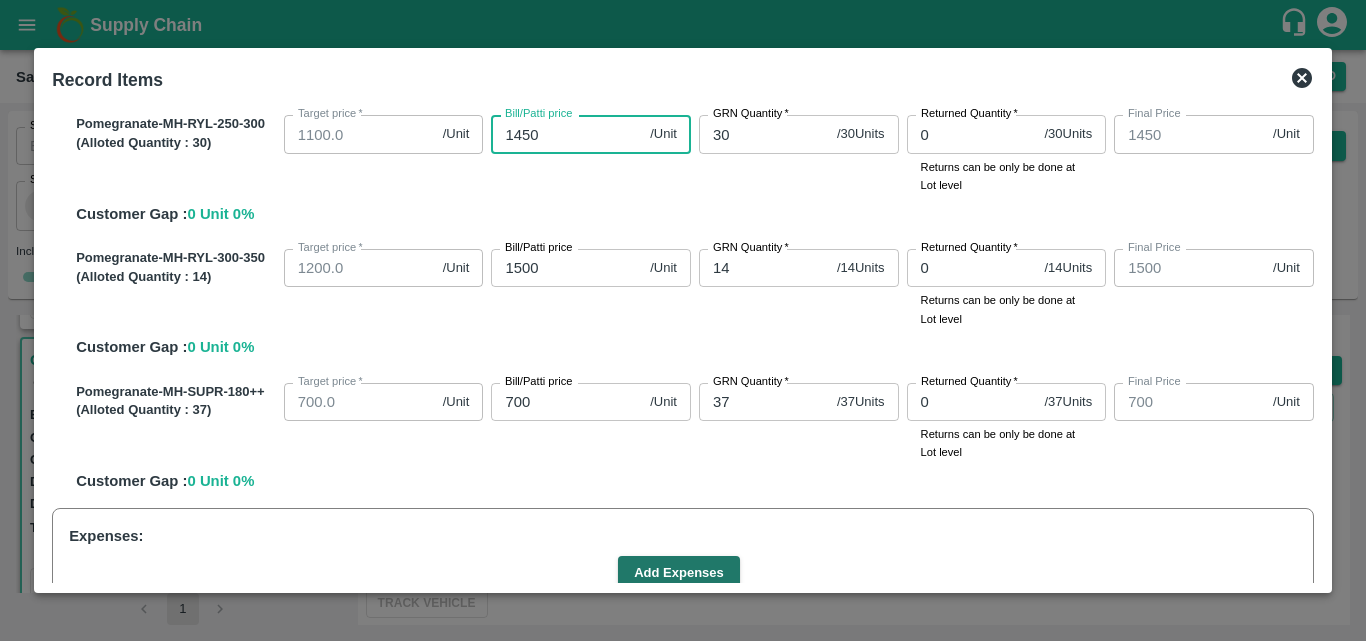 click on "1500" at bounding box center (566, 268) 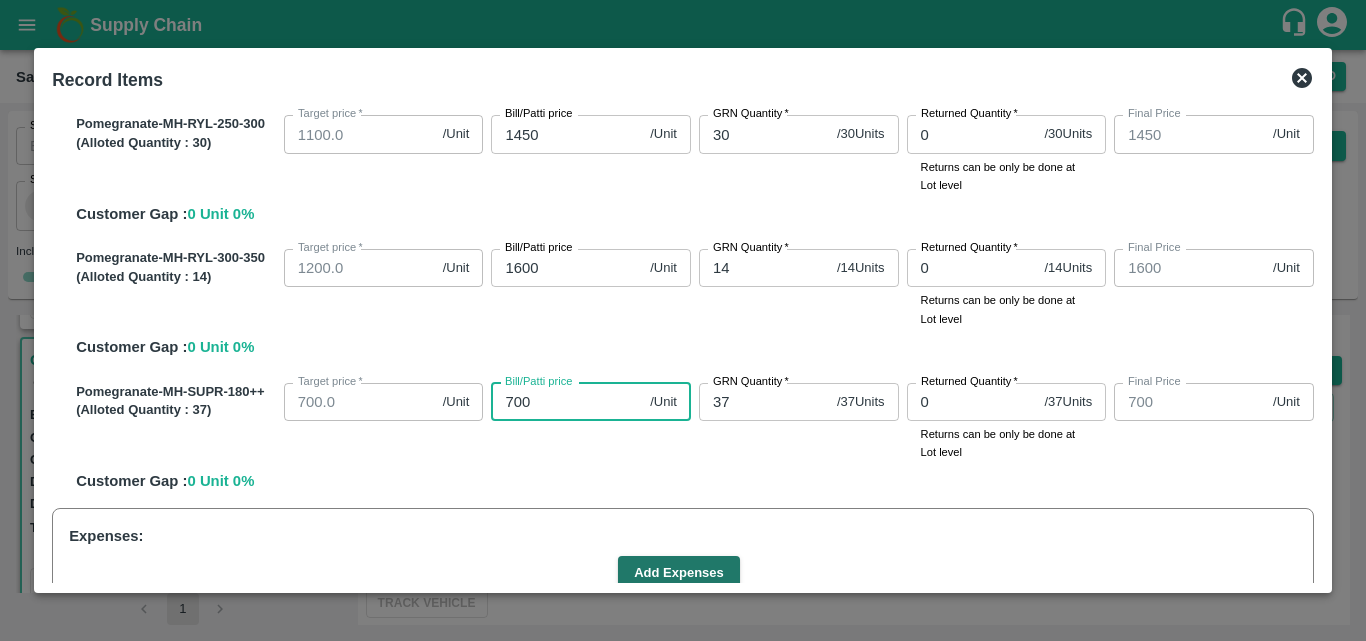 click on "700" at bounding box center (566, 402) 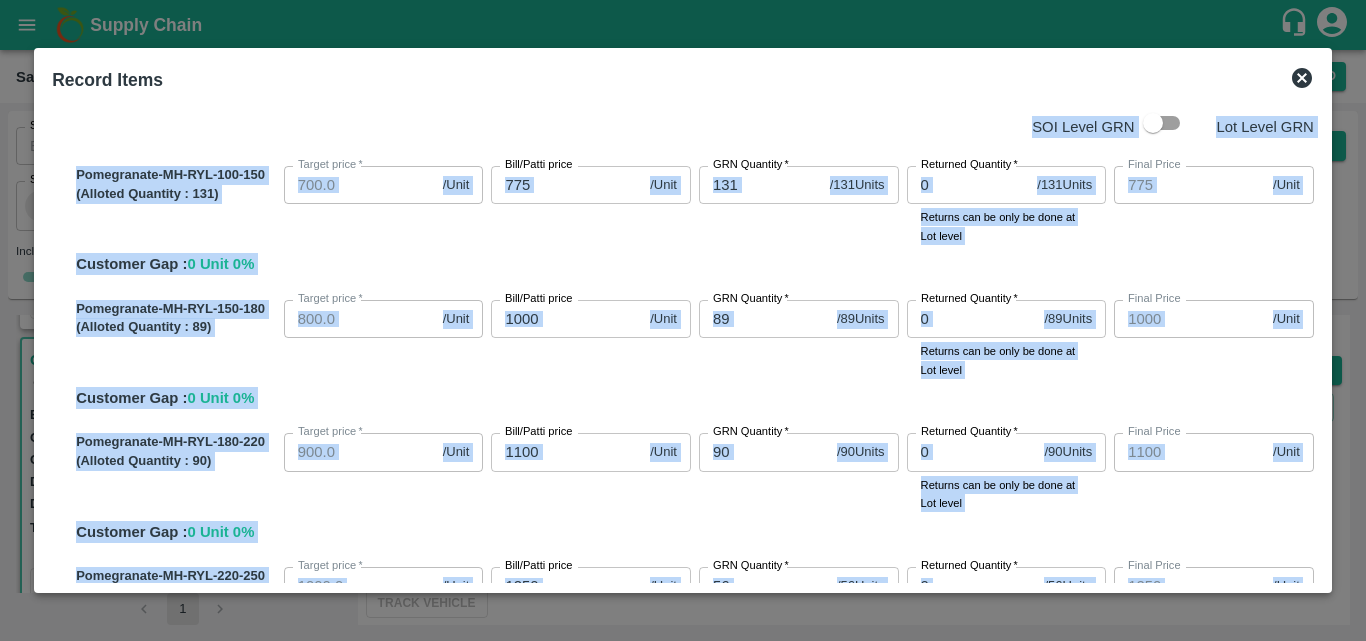 scroll, scrollTop: 0, scrollLeft: 0, axis: both 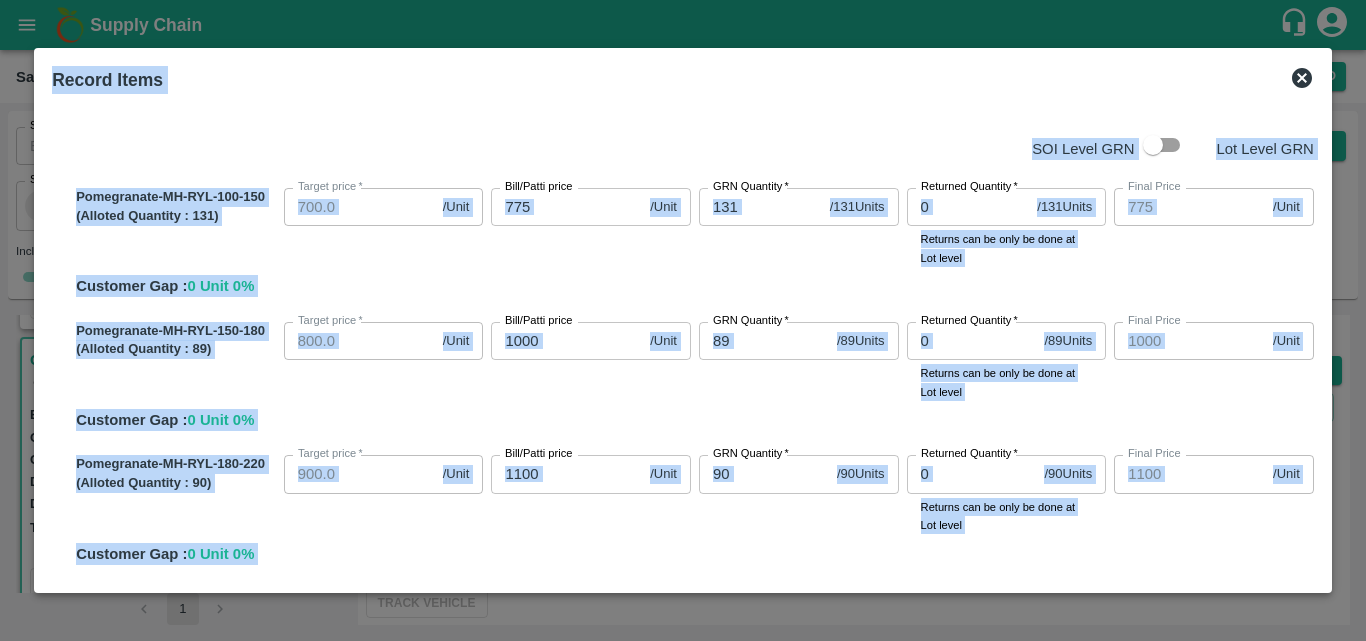 drag, startPoint x: 1322, startPoint y: 412, endPoint x: 1291, endPoint y: 30, distance: 383.2558 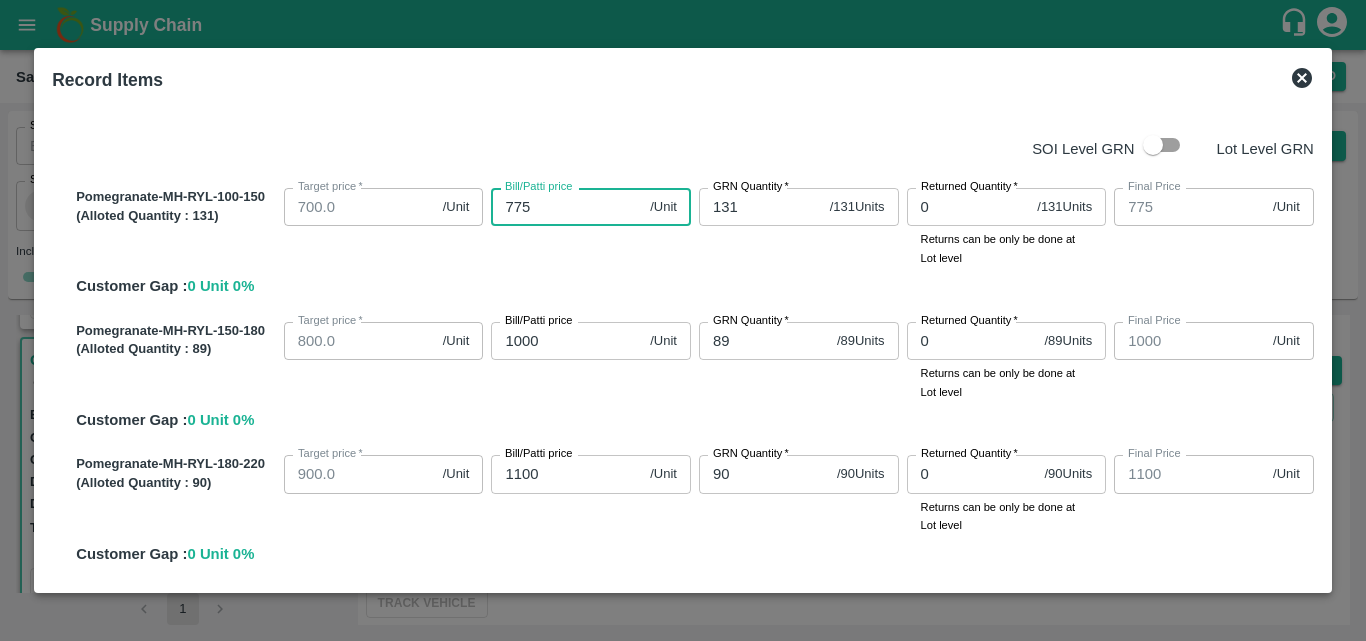 click on "775" at bounding box center [566, 207] 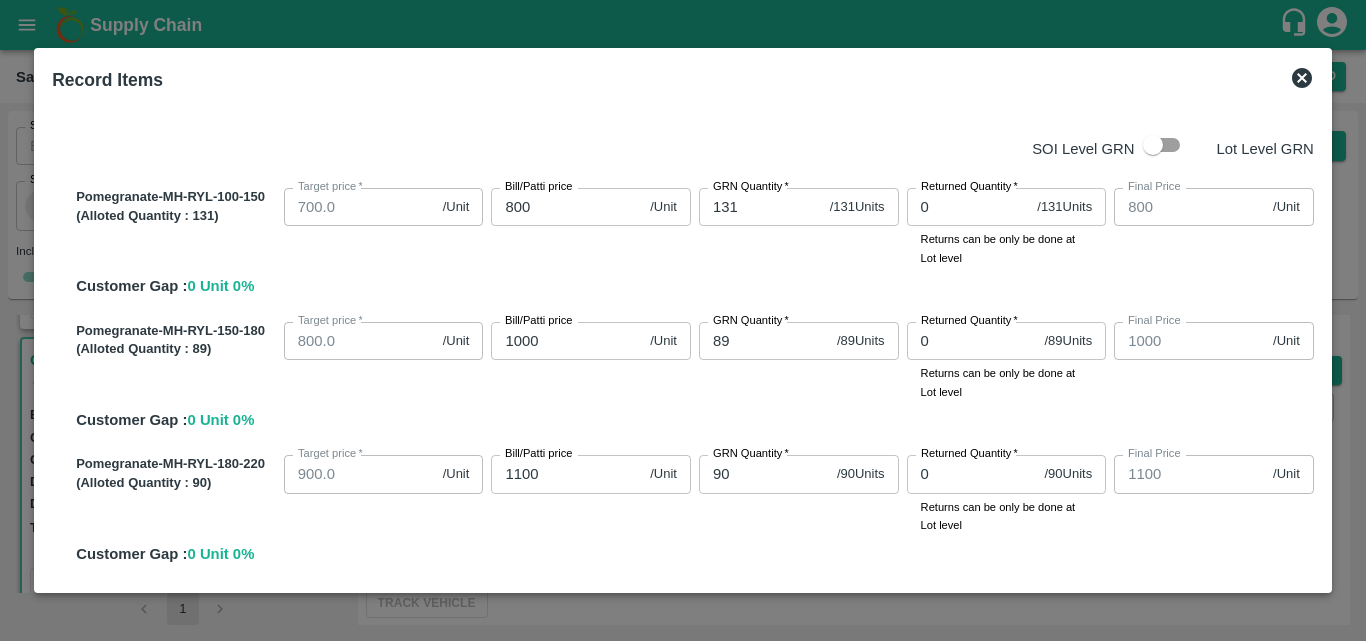 click on "Bill/Patti price 800 /Unit Bill/Patti price" at bounding box center [587, 223] 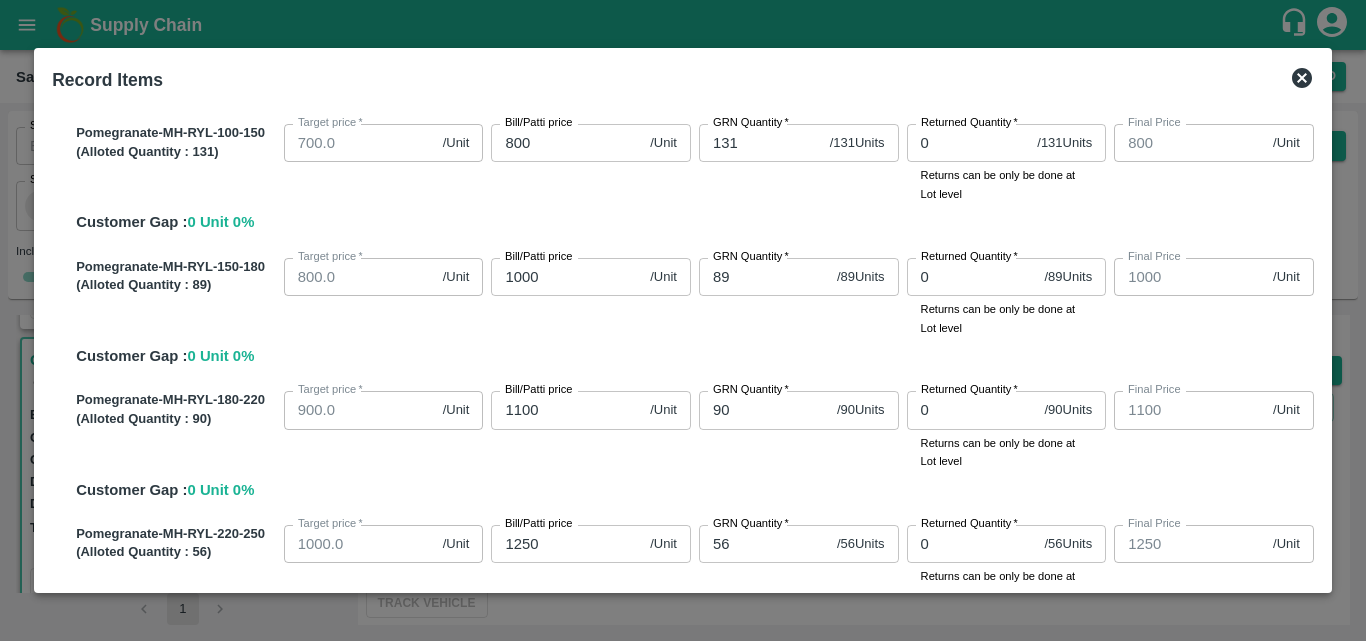 scroll, scrollTop: 0, scrollLeft: 0, axis: both 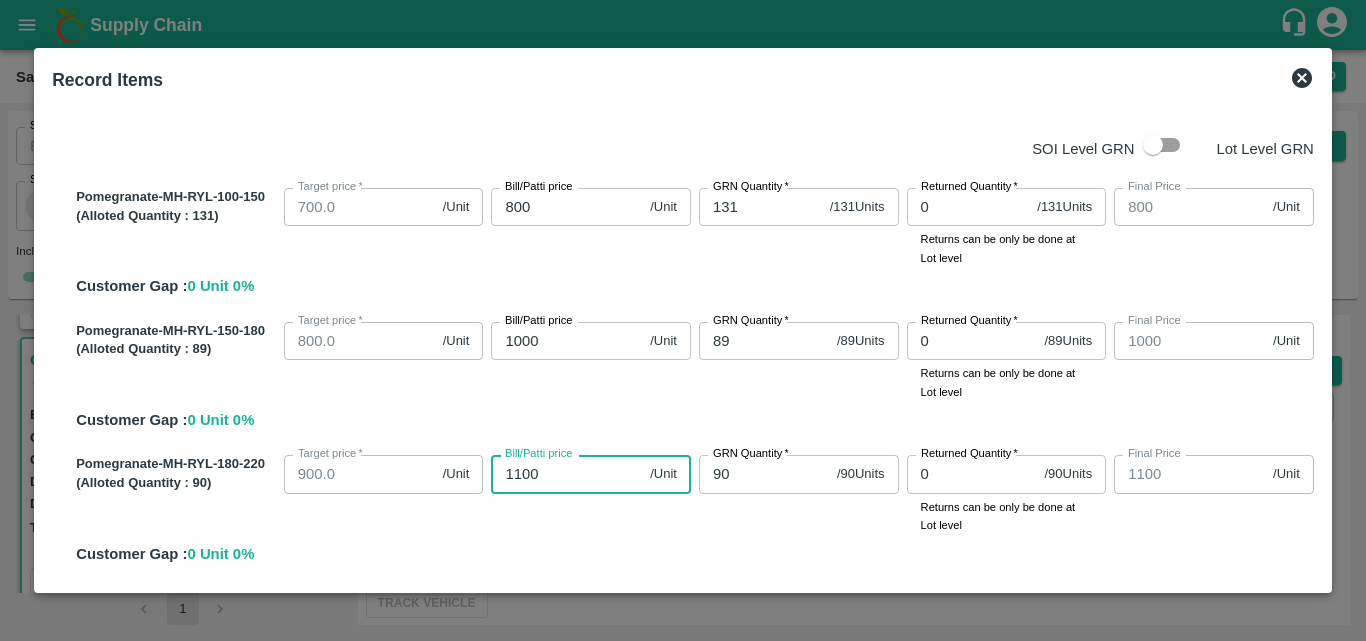 click on "1100" at bounding box center [566, 474] 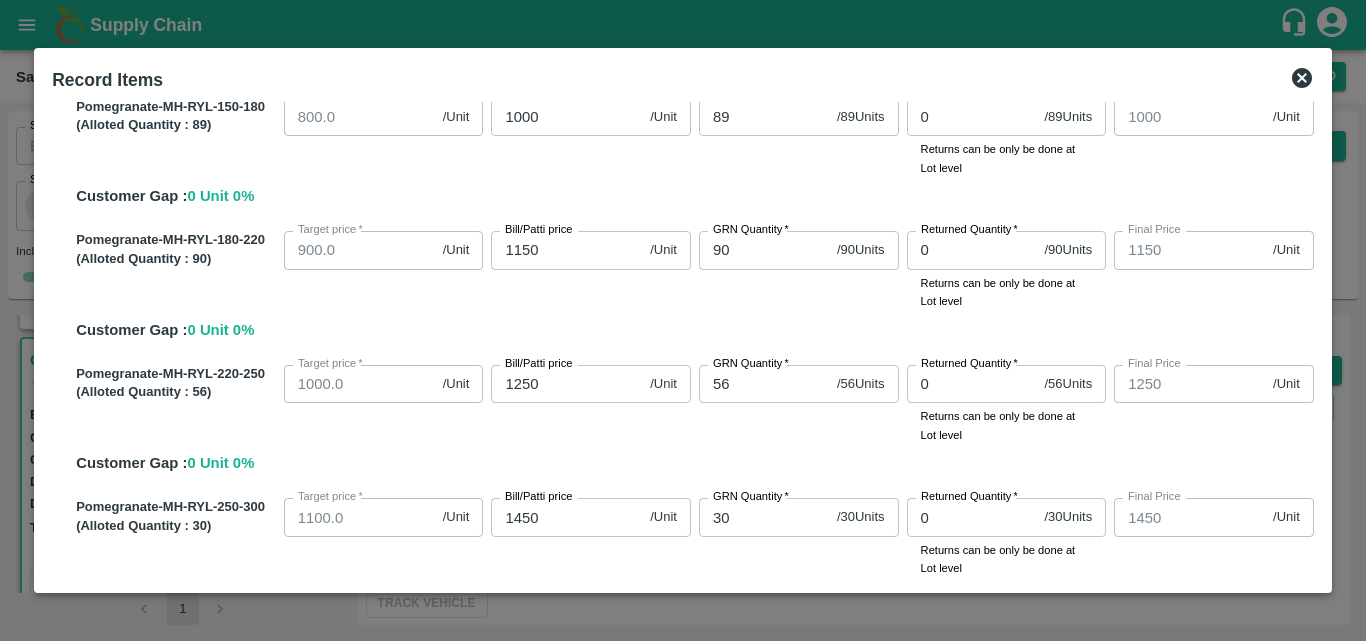 scroll, scrollTop: 233, scrollLeft: 0, axis: vertical 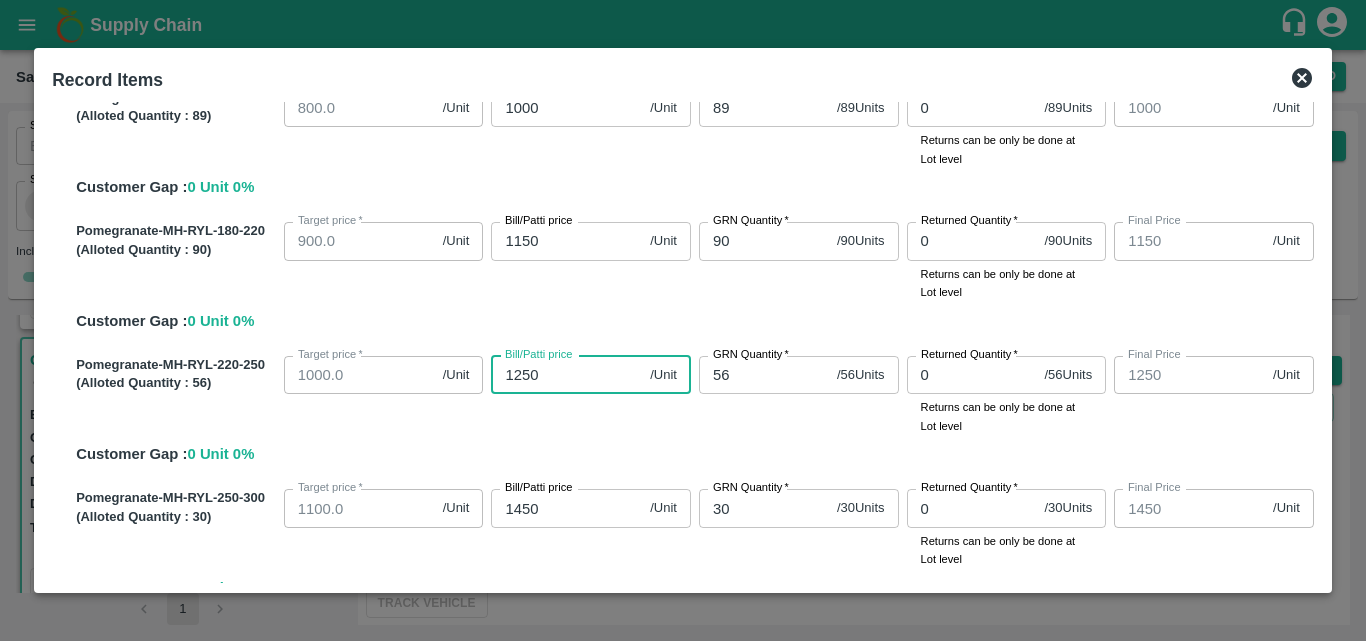 click on "1250" at bounding box center [566, 375] 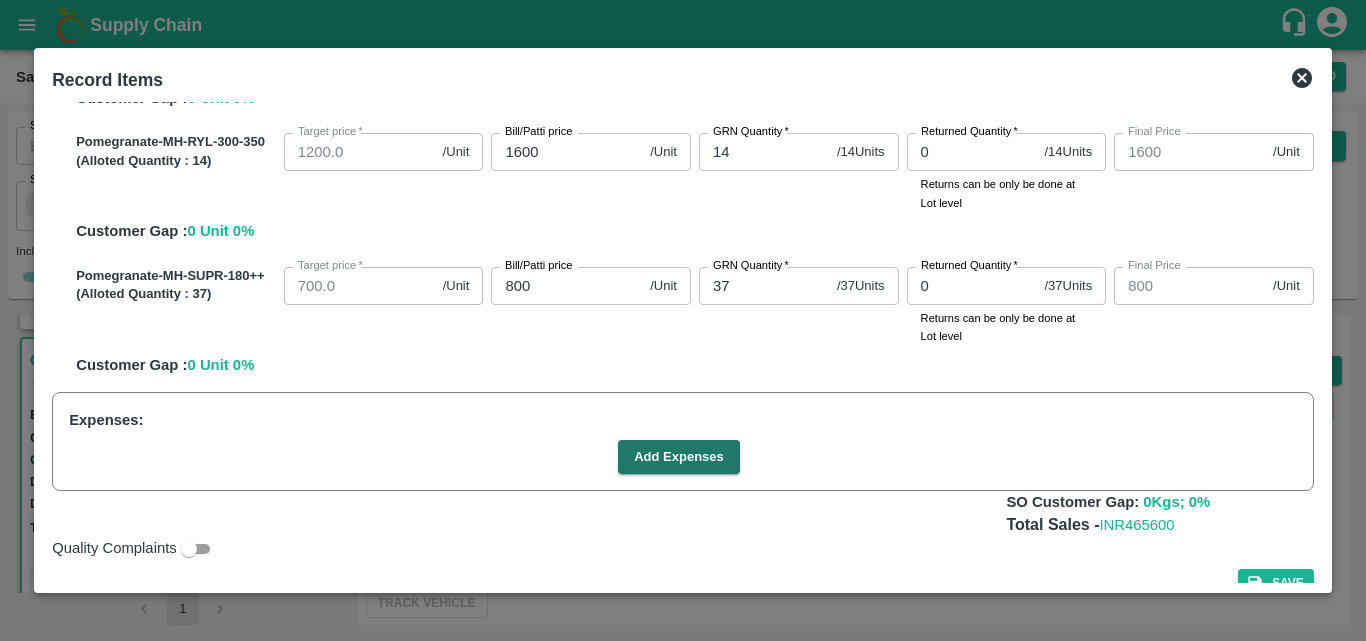 scroll, scrollTop: 739, scrollLeft: 0, axis: vertical 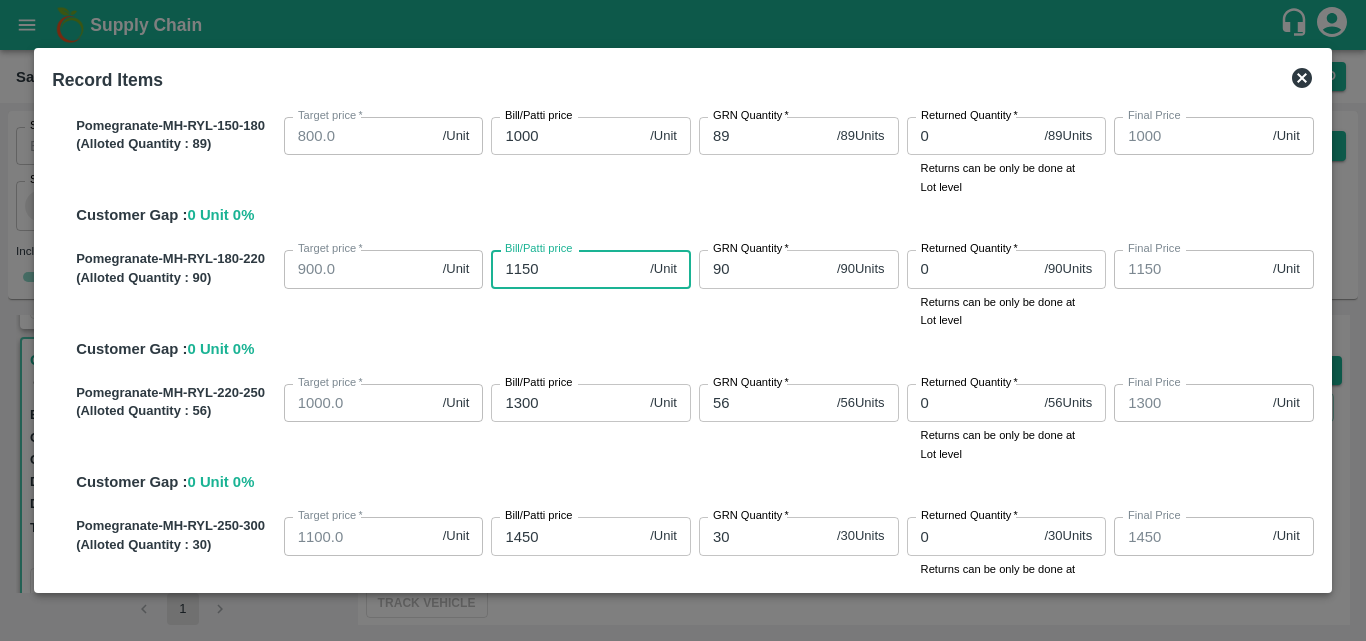 click on "1150" at bounding box center (566, 269) 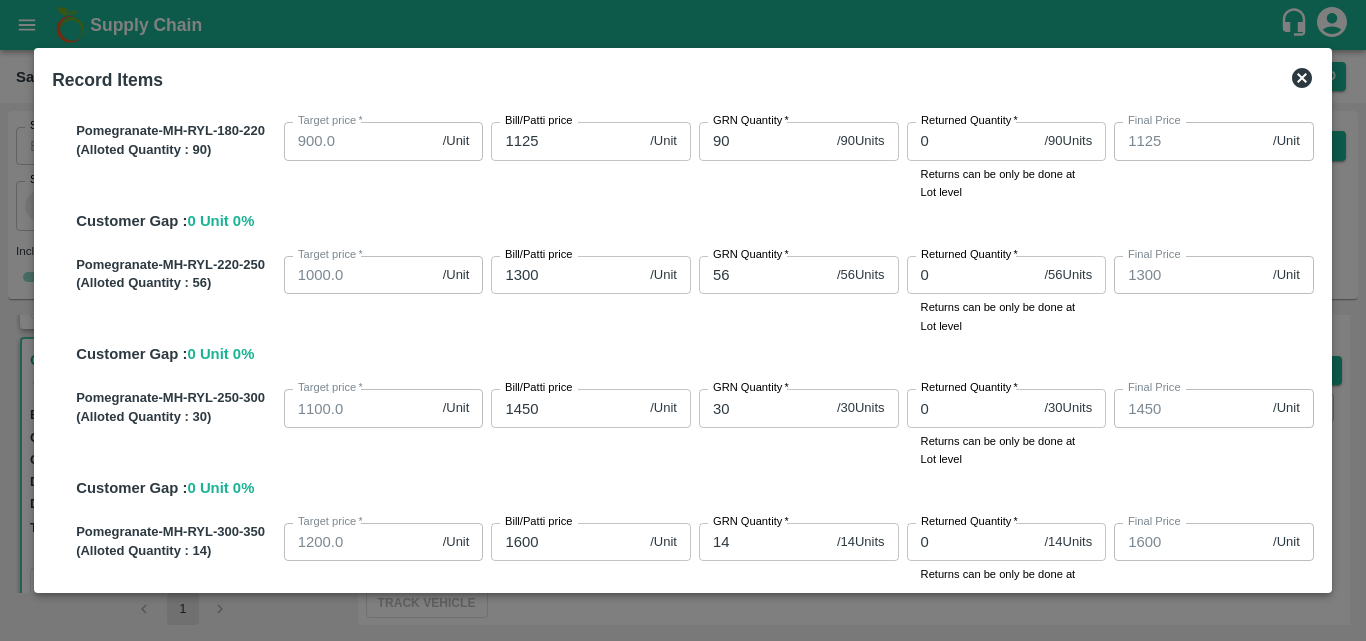 scroll, scrollTop: 343, scrollLeft: 0, axis: vertical 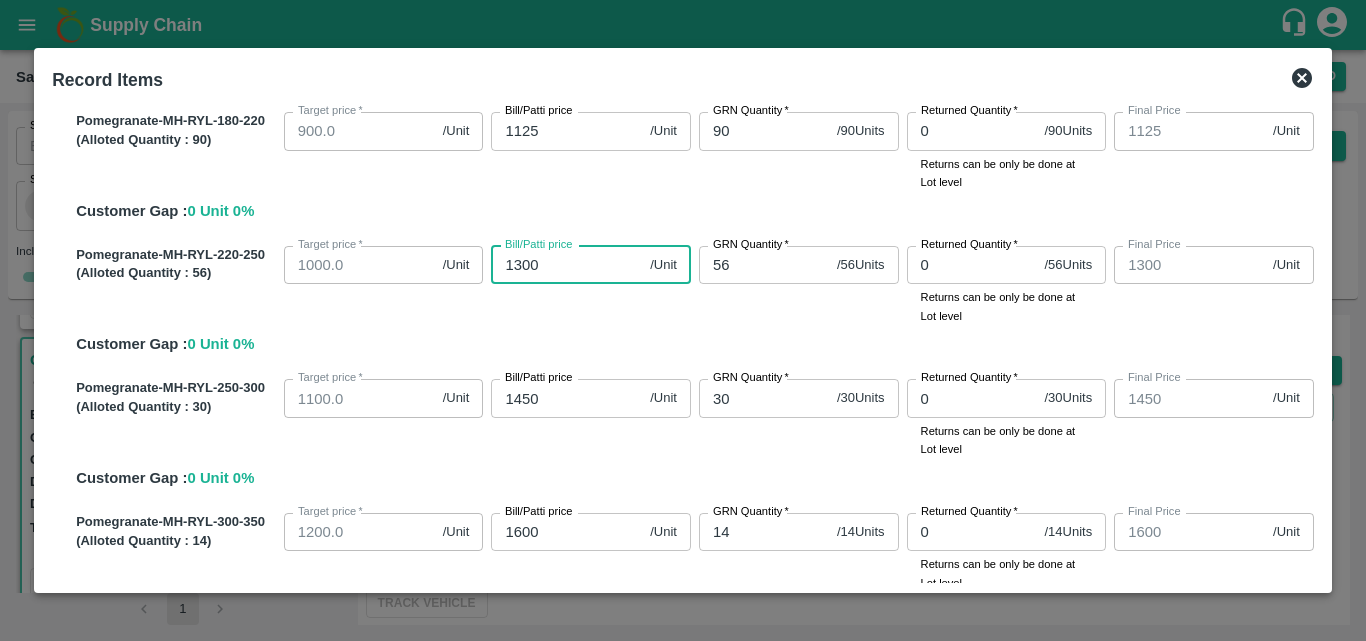 click on "1300" at bounding box center [566, 265] 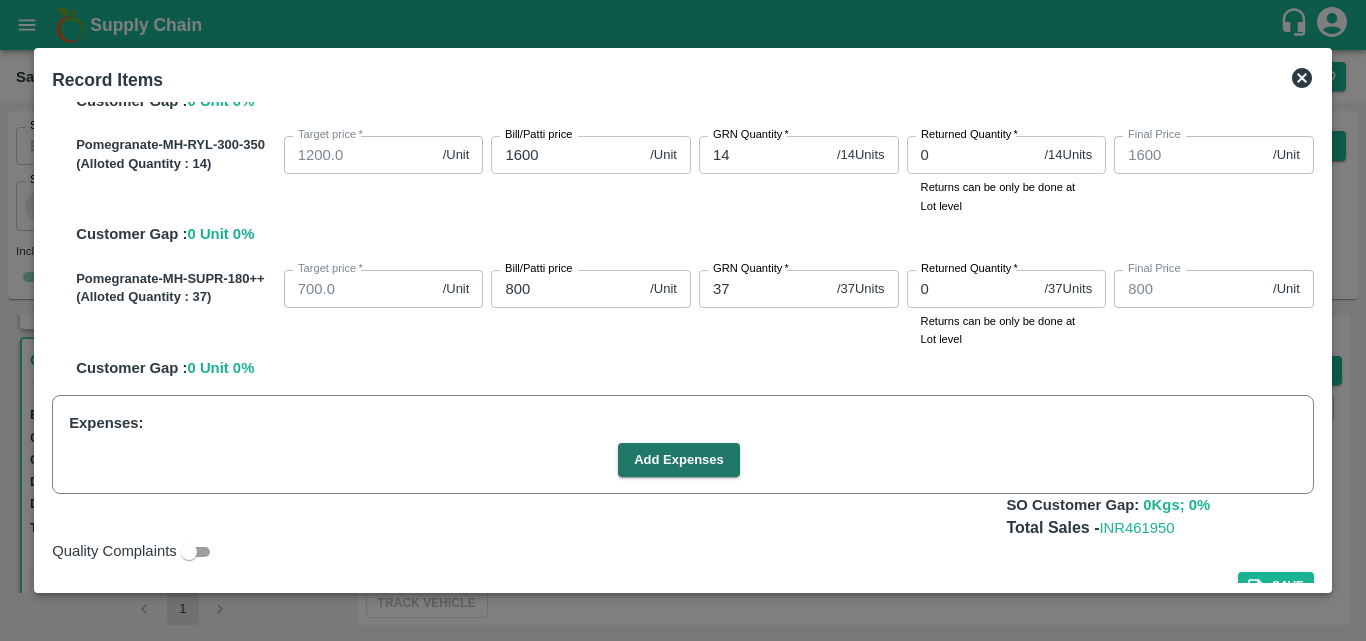 scroll, scrollTop: 731, scrollLeft: 0, axis: vertical 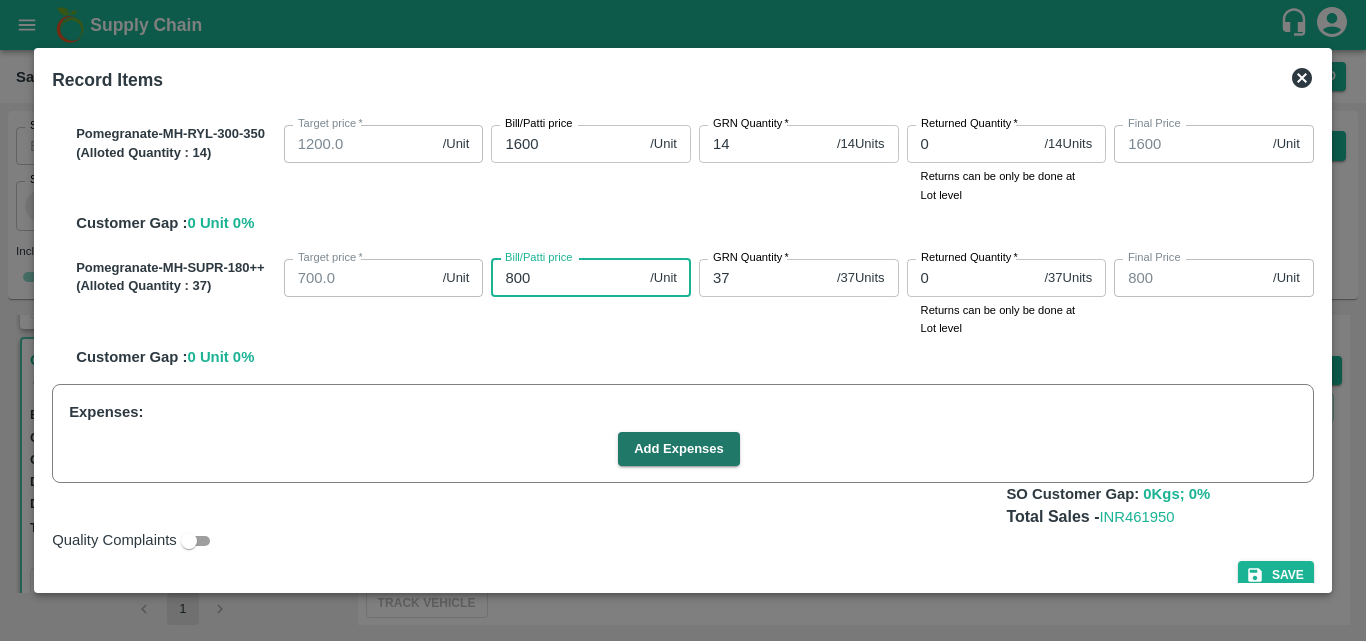 click on "800" at bounding box center [566, 278] 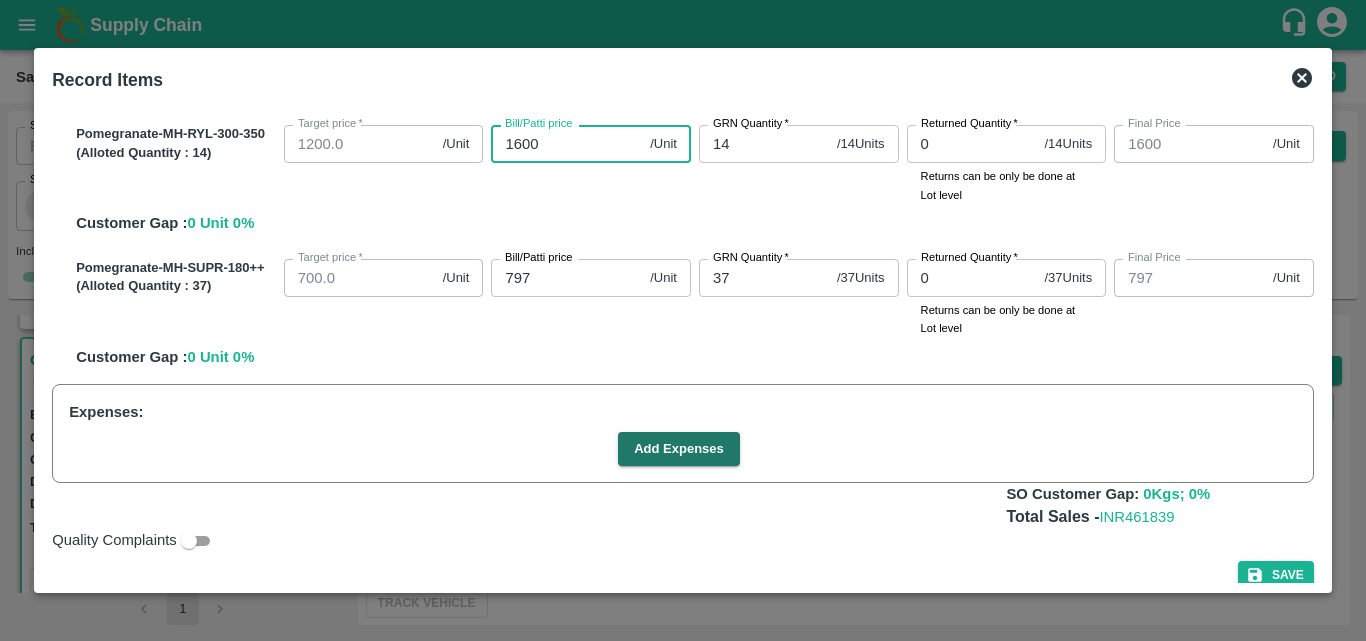 click on "1600" at bounding box center (566, 144) 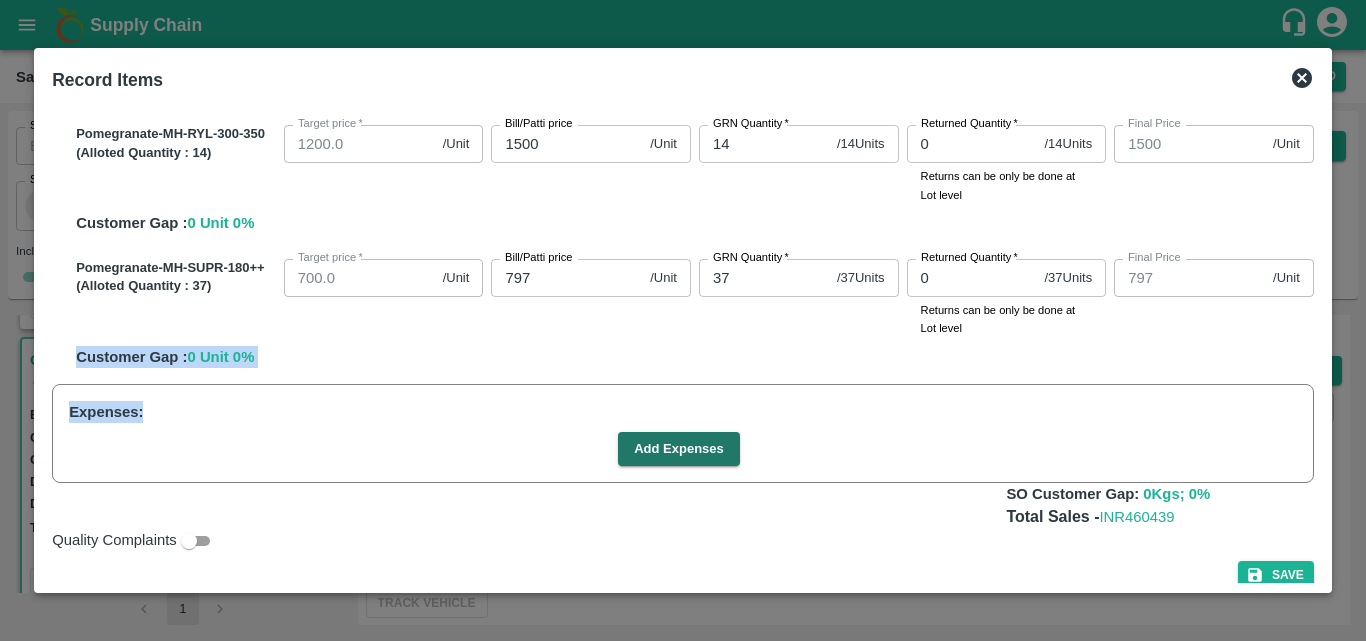 drag, startPoint x: 1322, startPoint y: 412, endPoint x: 1322, endPoint y: 367, distance: 45 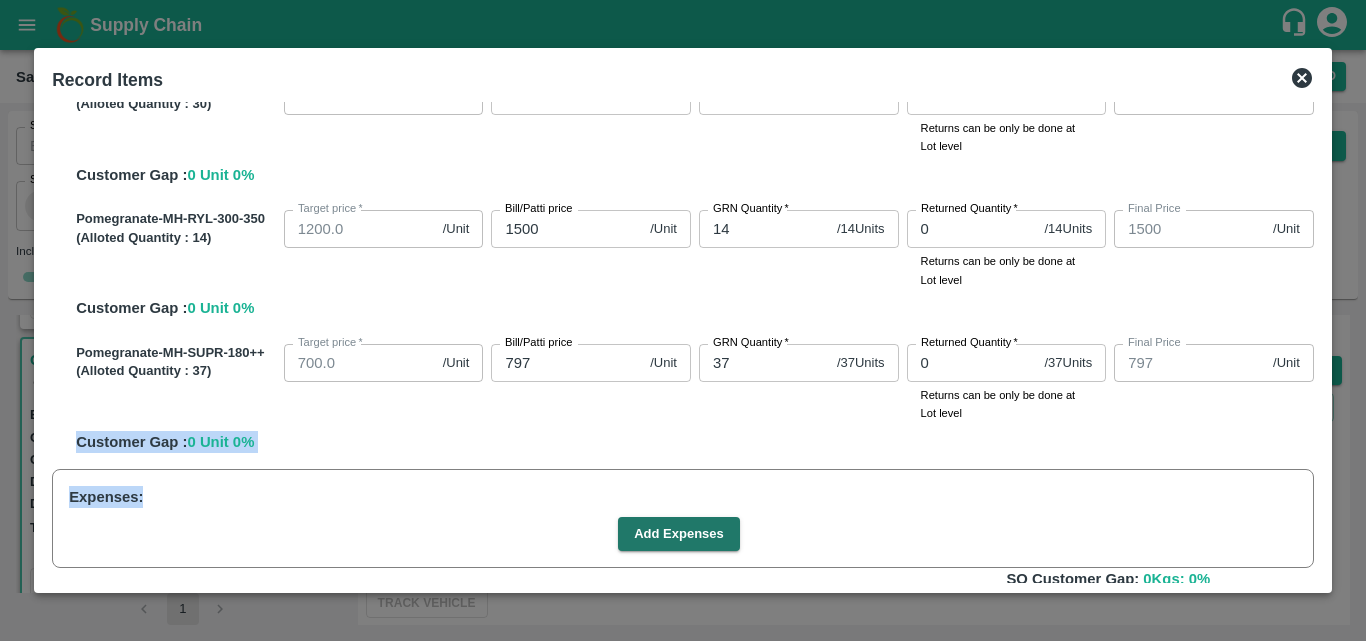 scroll, scrollTop: 698, scrollLeft: 0, axis: vertical 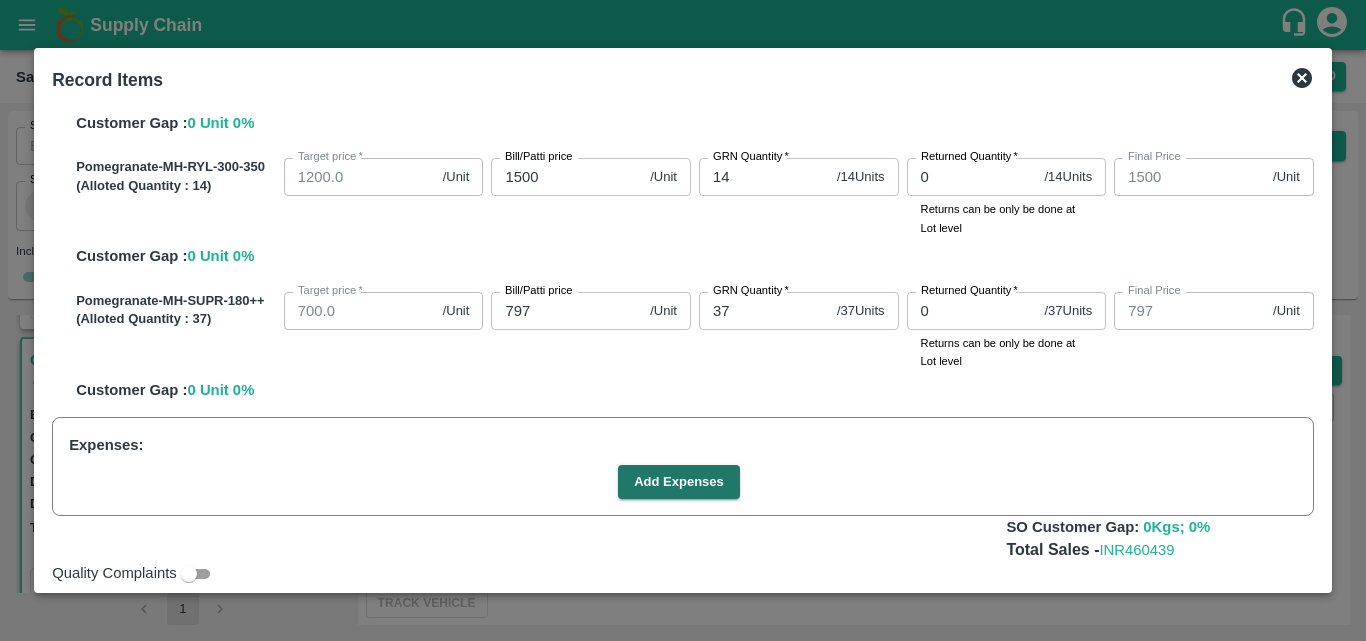 click on "1500" at bounding box center (566, 177) 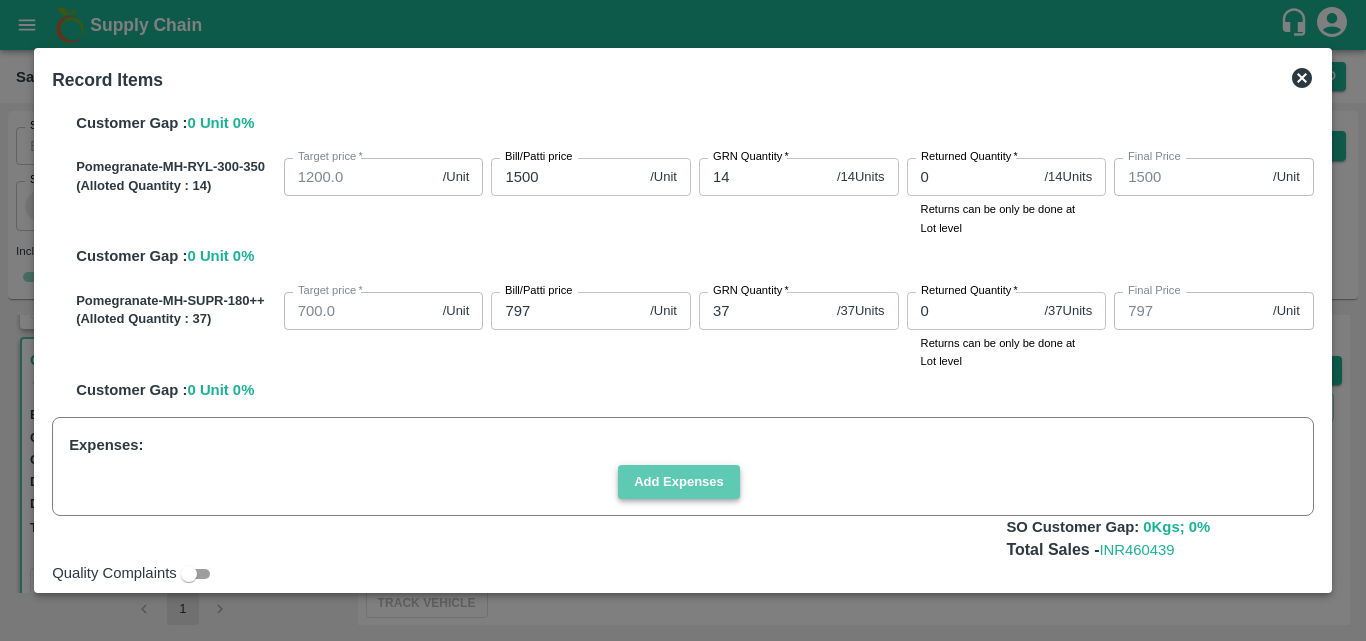 click on "Add Expenses" at bounding box center (679, 482) 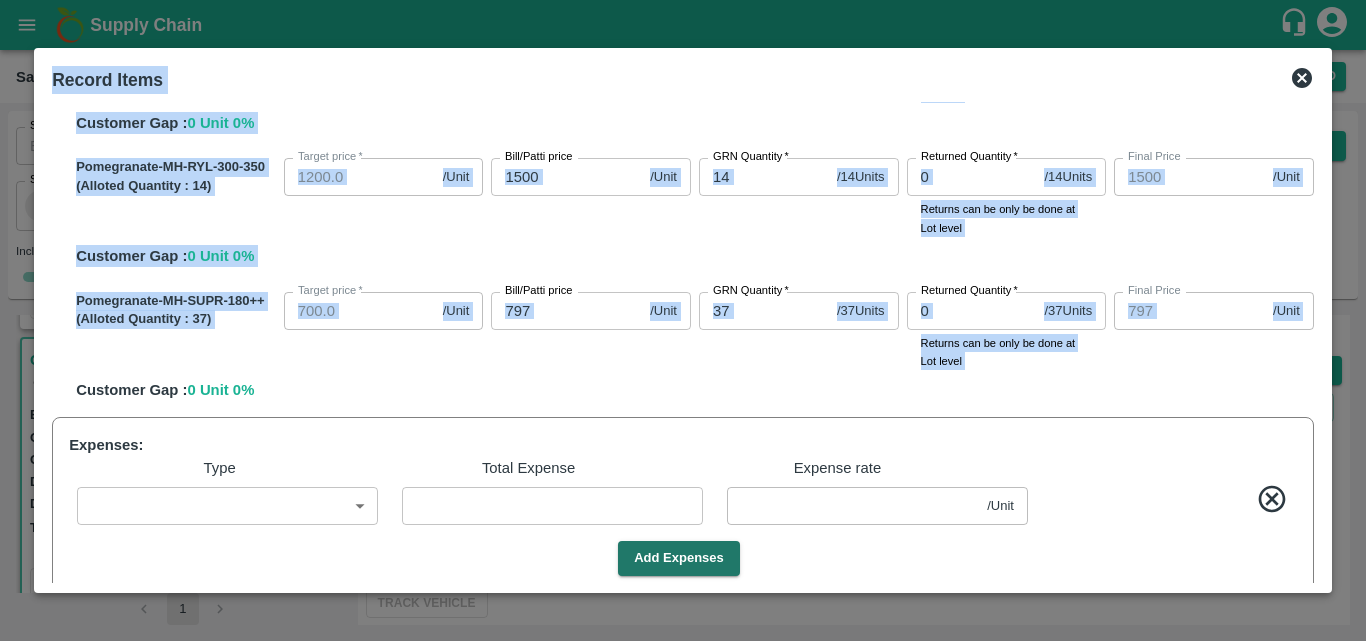 drag, startPoint x: 1322, startPoint y: 377, endPoint x: 1333, endPoint y: 474, distance: 97.62172 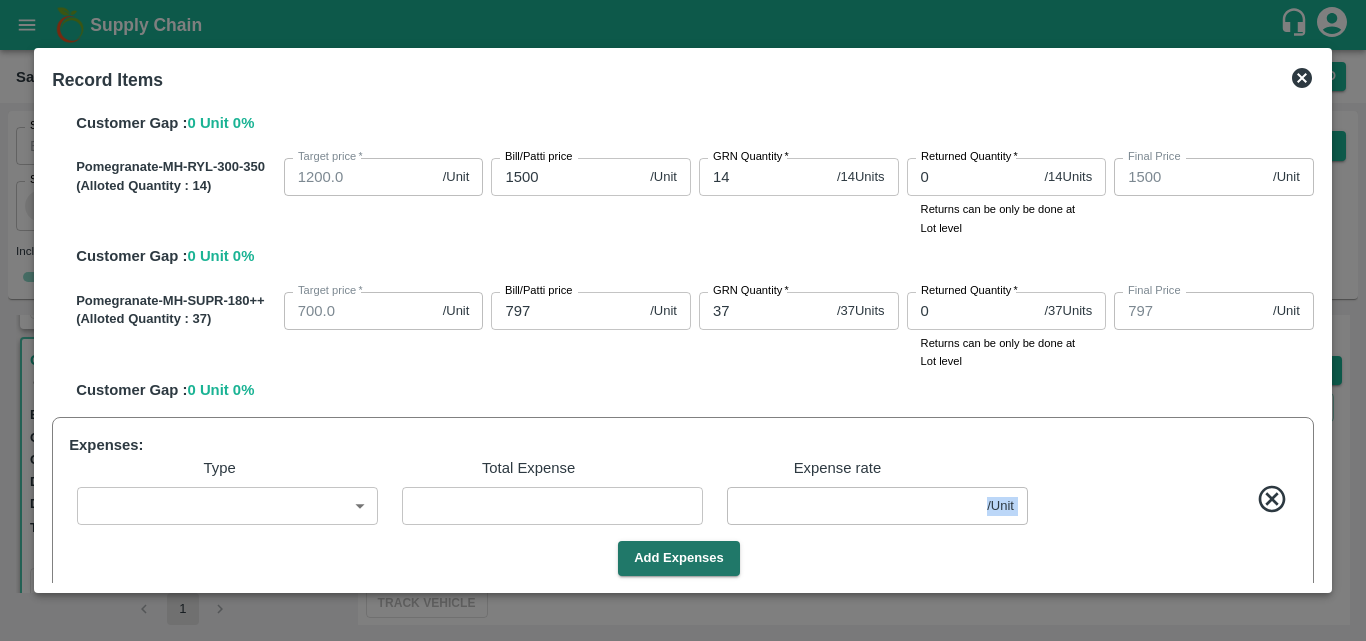 drag, startPoint x: 1323, startPoint y: 471, endPoint x: 1321, endPoint y: 515, distance: 44.04543 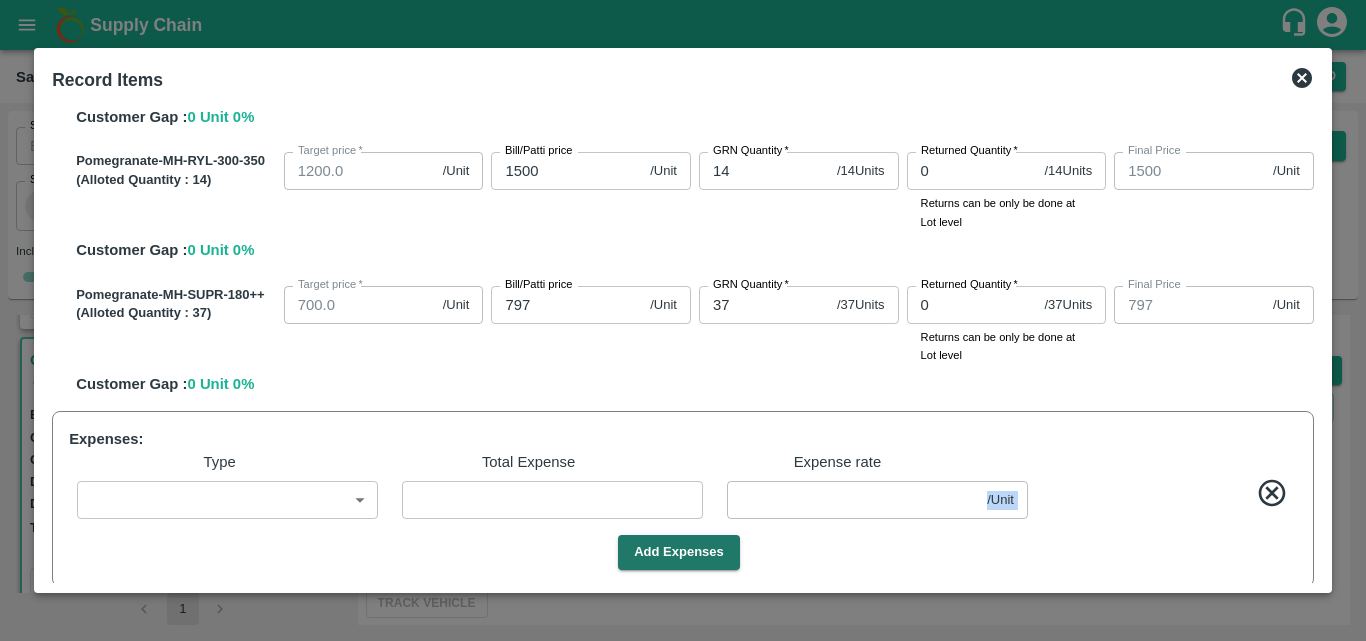 scroll, scrollTop: 792, scrollLeft: 0, axis: vertical 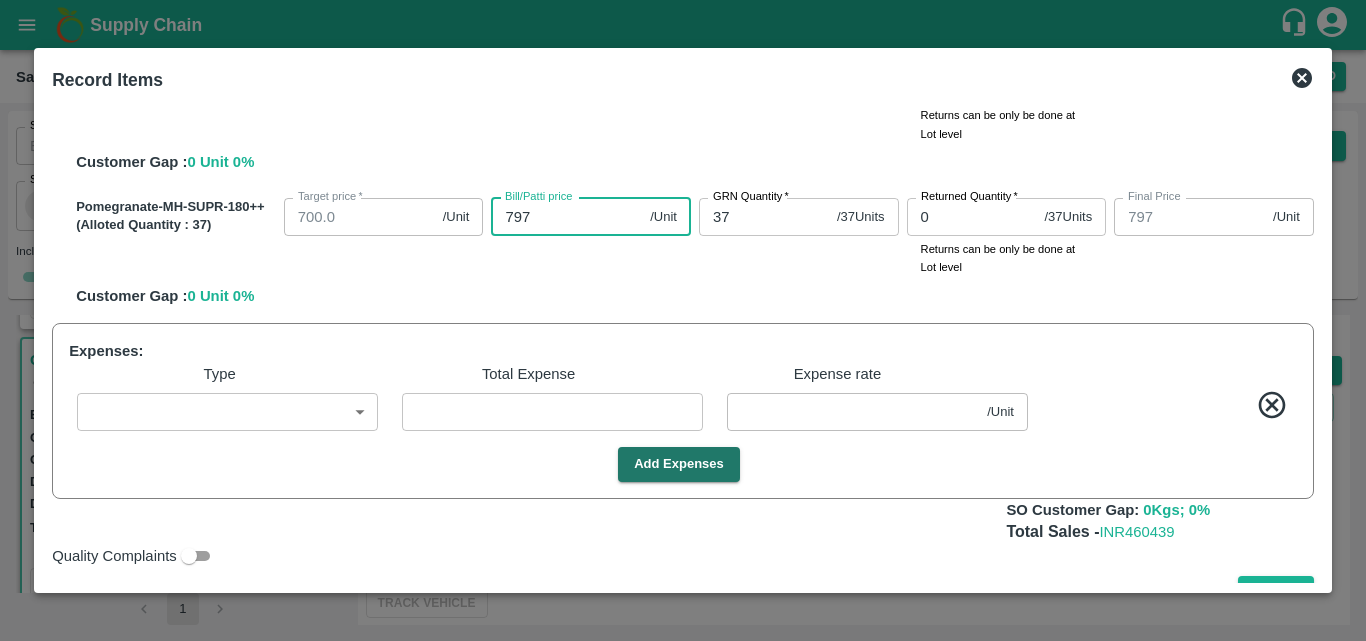 click on "797" at bounding box center (566, 217) 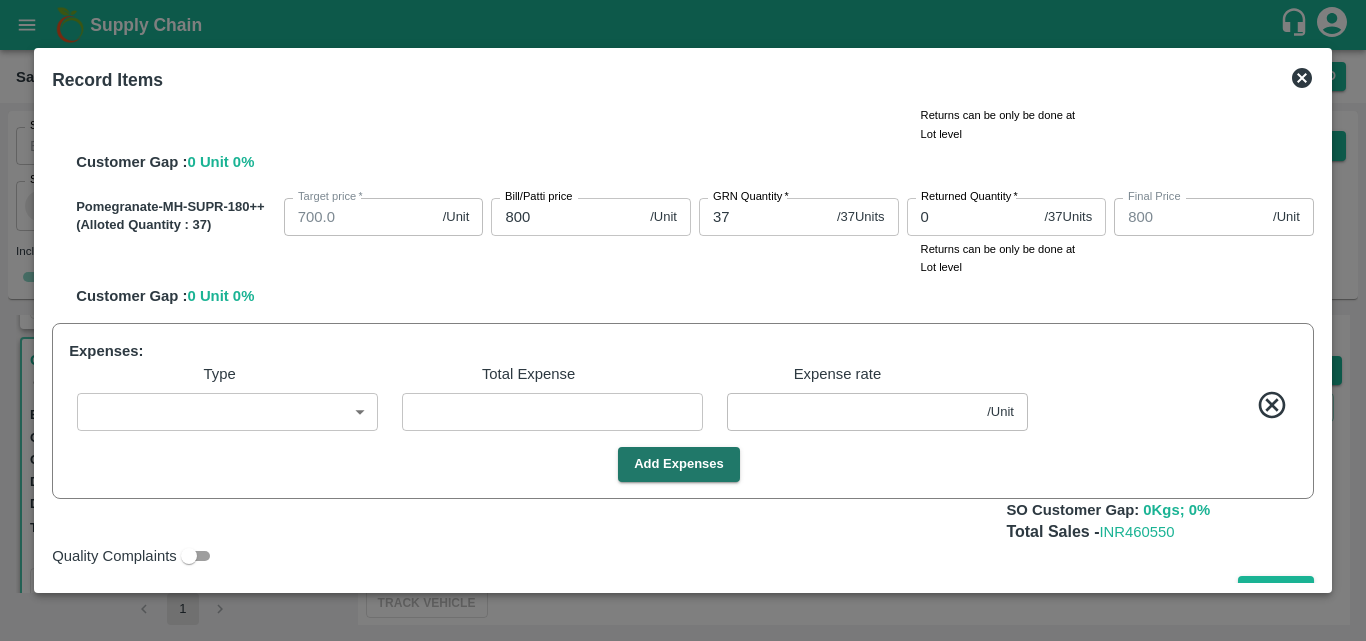 drag, startPoint x: 1323, startPoint y: 445, endPoint x: 1325, endPoint y: 398, distance: 47.042534 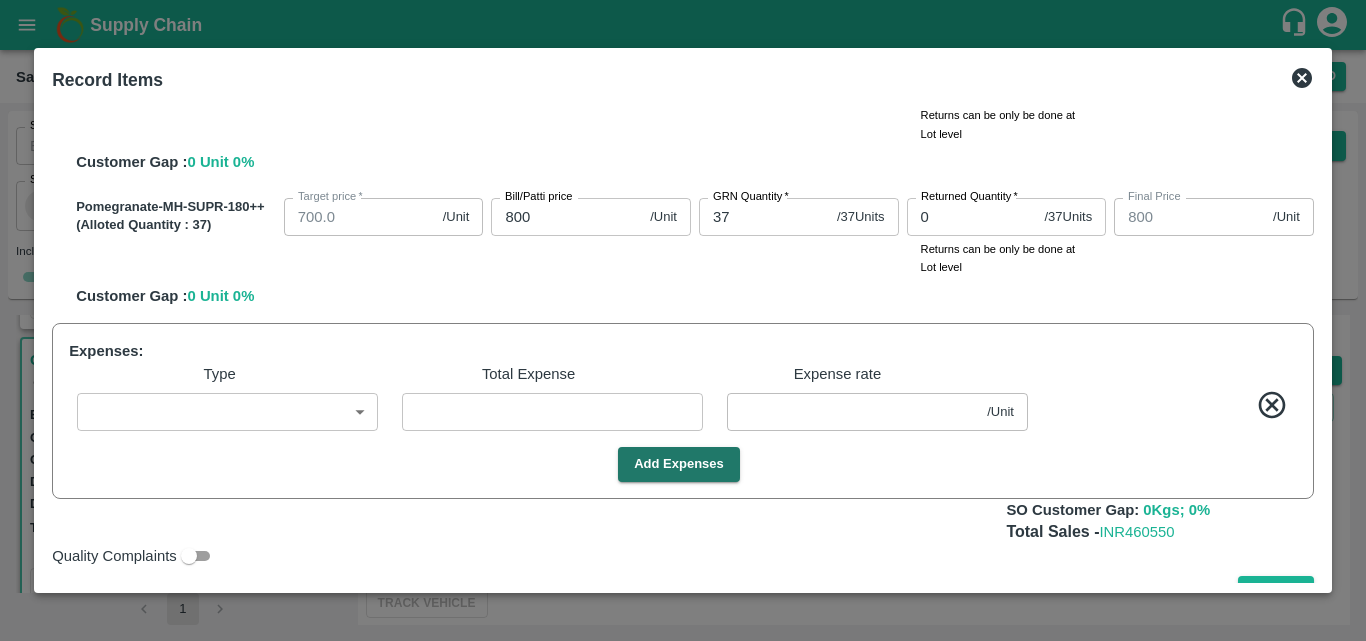 click on "Record Items SOI Level GRN Lot Level GRN Pomegranate-MH-RYL-100-150 (Alloted   Quantity : 131 ) Target price   * 700.0 /Unit Target price Bill/Patti price 800 /Unit Bill/Patti price GRN Quantity   * 131 /  131  Units GRN Quantity Returned Quantity   * 0 /  131  Units Returned Quantity Returns can be only be done at Lot level Final Price 800 /Unit Final Price Customer Gap : 0 Unit   0 % Pomegranate-MH-RYL-150-180 (Alloted   Quantity : 89 ) Target price   * 800.0 /Unit Target price Bill/Patti price 1000 /Unit Bill/Patti price GRN Quantity   * 89 /  89  Units GRN Quantity Returned Quantity   * 0 /  89  Units Returned Quantity Returns can be only be done at Lot level Final Price 1000 /Unit Final Price Customer Gap : 0 Unit   0 % Pomegranate-MH-RYL-180-220 (Alloted   Quantity : 90 ) Target price   * 900.0 /Unit Target price Bill/Patti price 1125 /Unit Bill/Patti price GRN Quantity   * 90 /  90  Units GRN Quantity Returned Quantity   * 0 /  90  Units Returned Quantity Final Price 1125 /Unit 0 Unit" at bounding box center (683, 320) 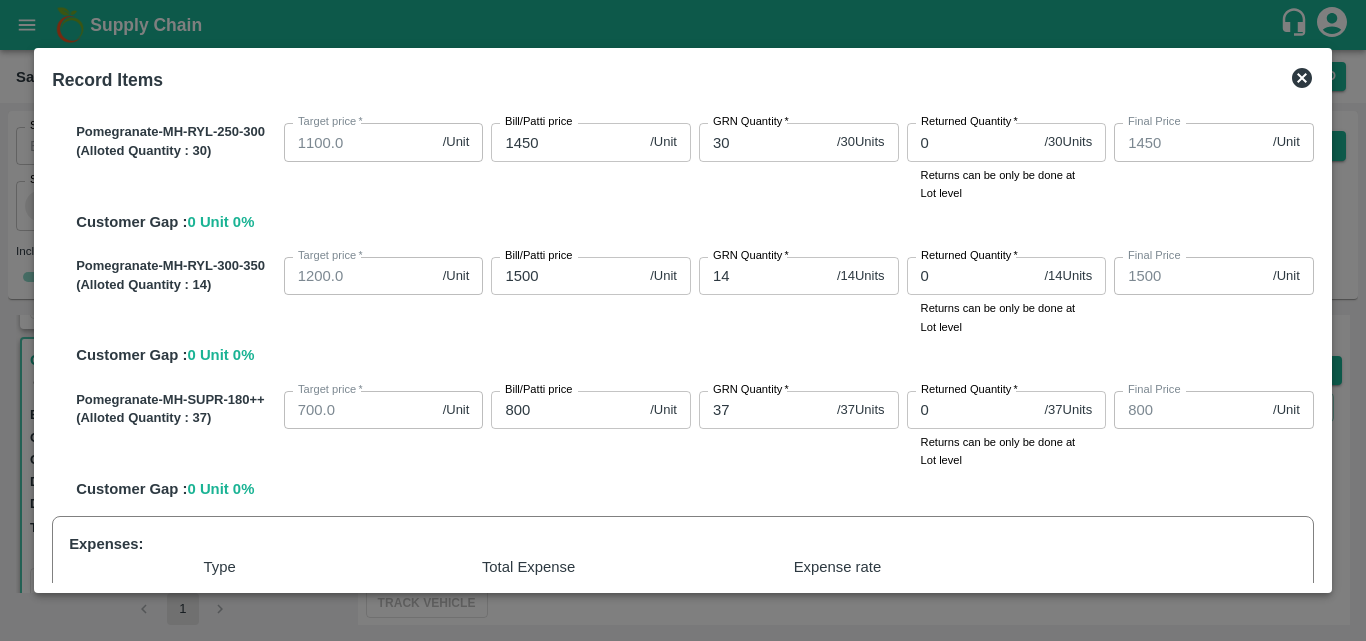 scroll, scrollTop: 596, scrollLeft: 0, axis: vertical 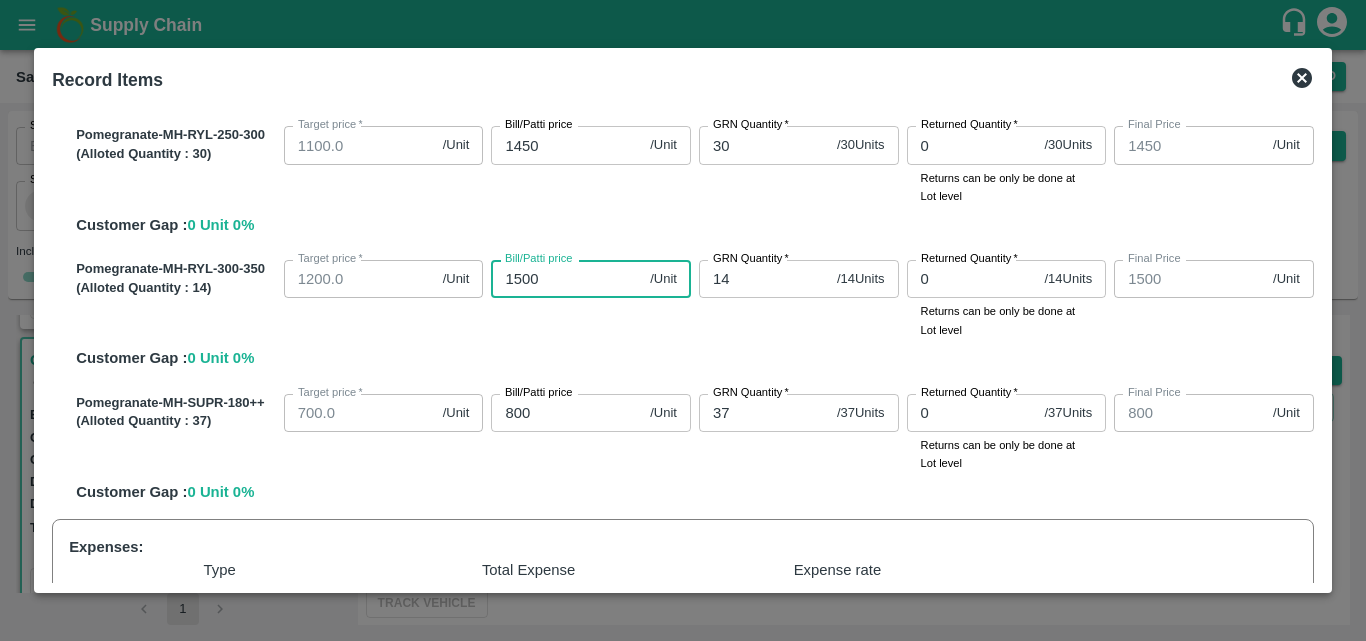 click on "1500" at bounding box center (566, 279) 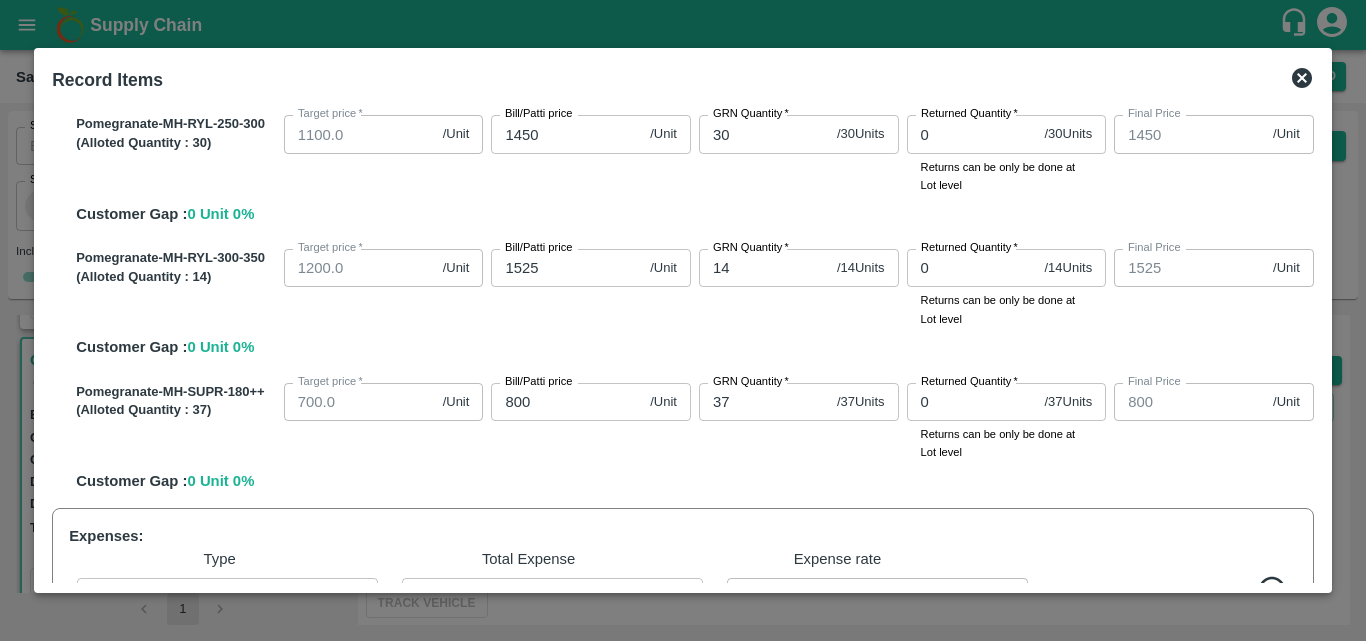 scroll, scrollTop: 610, scrollLeft: 0, axis: vertical 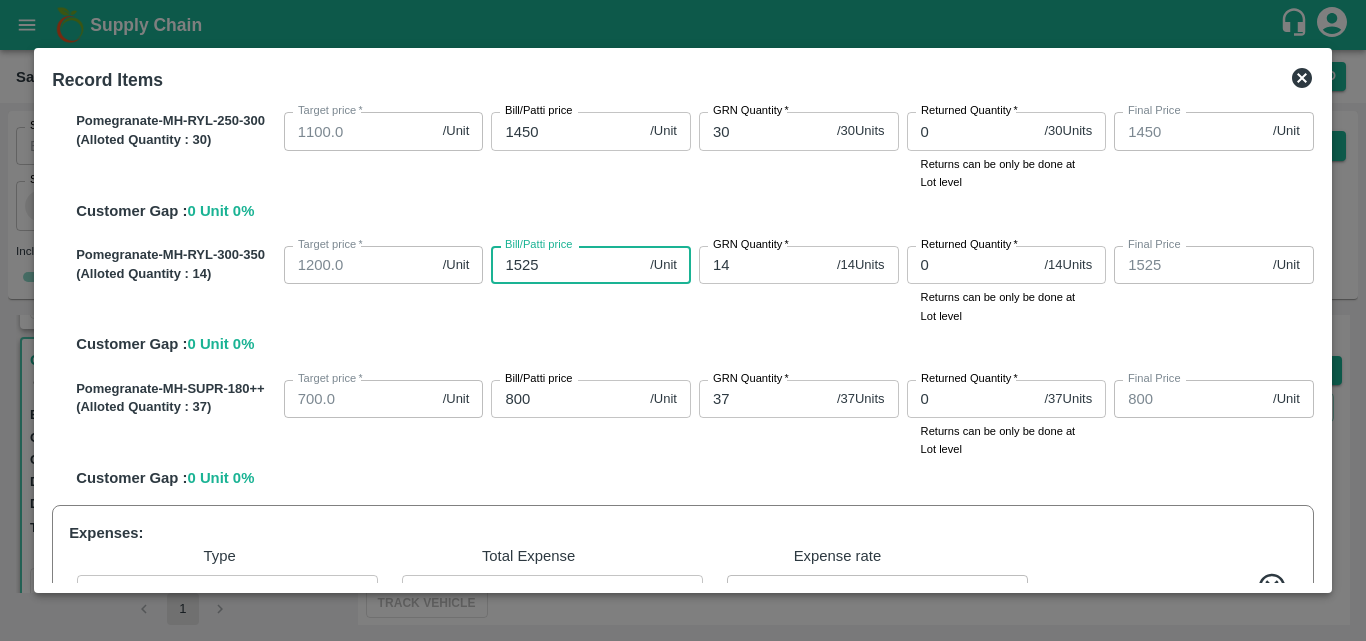click on "1525" at bounding box center [566, 265] 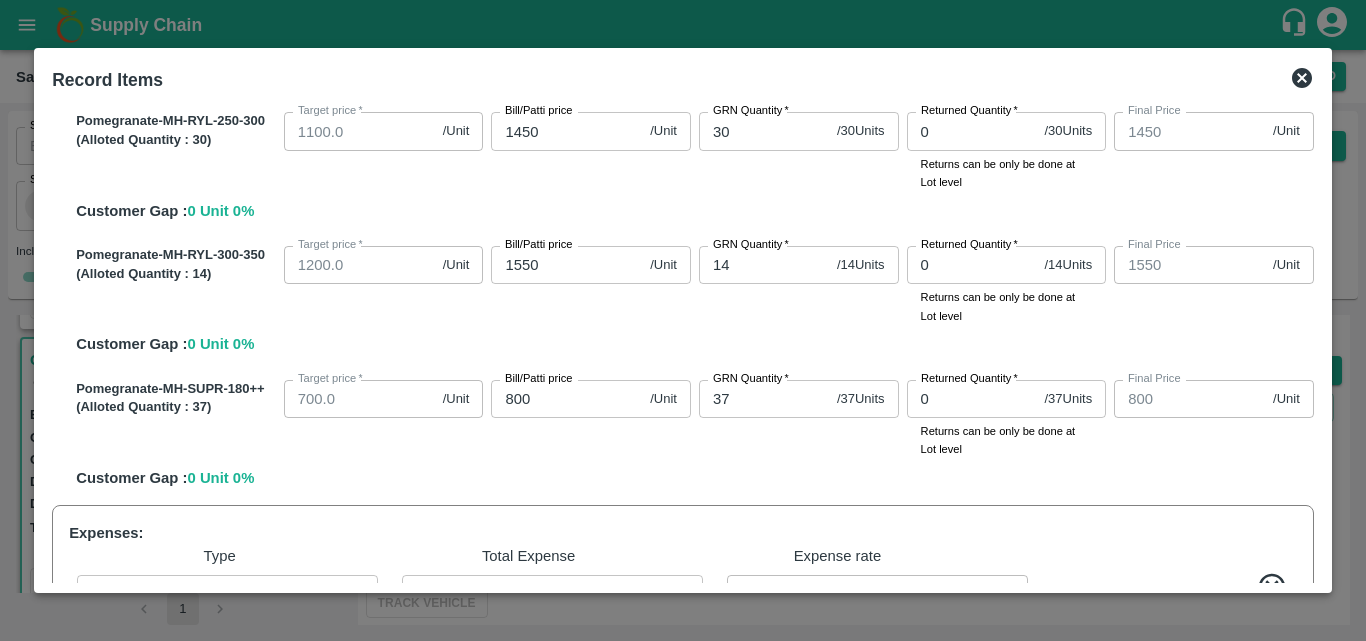 click on "Pomegranate-MH-RYL-300-350 (Alloted   Quantity : 14 ) Target price   * 1200.0 /Unit Target price Bill/Patti price 1550 /Unit Bill/Patti price GRN Quantity   * 14 /  14  Units GRN Quantity Returned Quantity   * 0 /  14  Units Returned Quantity Returns can be only be done at Lot level Final Price 1550 /Unit Final Price Customer Gap : 0 Unit   0 %" at bounding box center [691, 297] 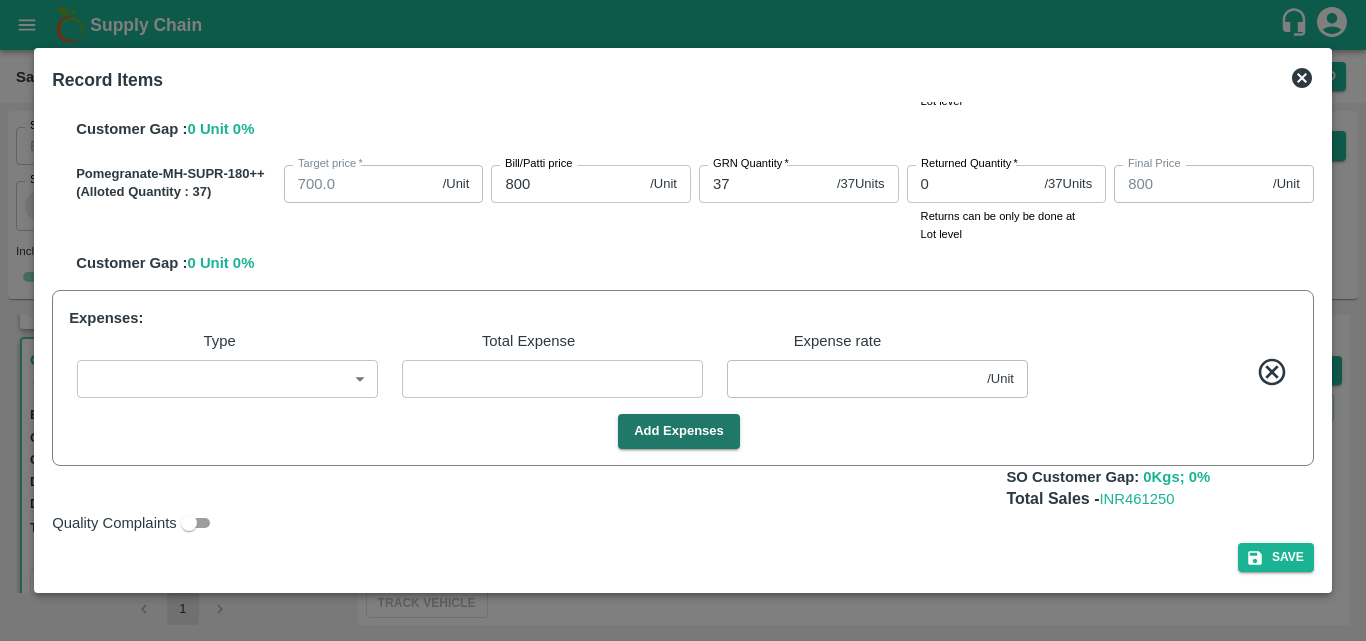scroll, scrollTop: 830, scrollLeft: 0, axis: vertical 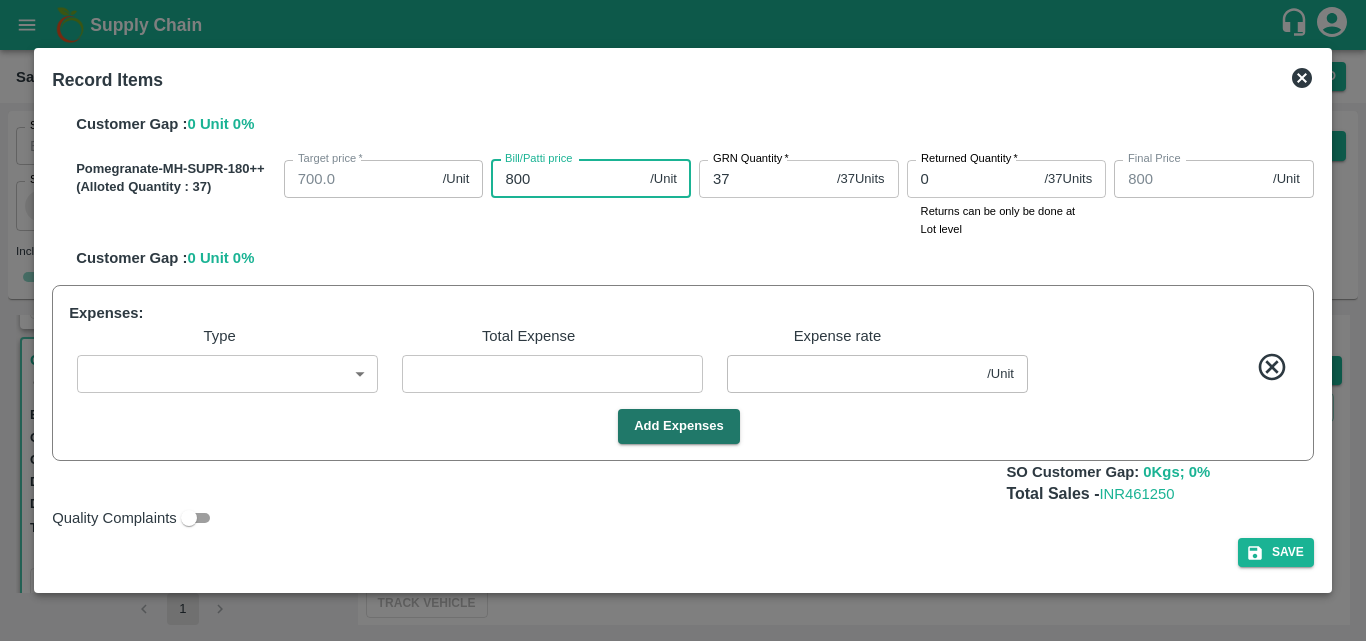 click on "800" at bounding box center (566, 179) 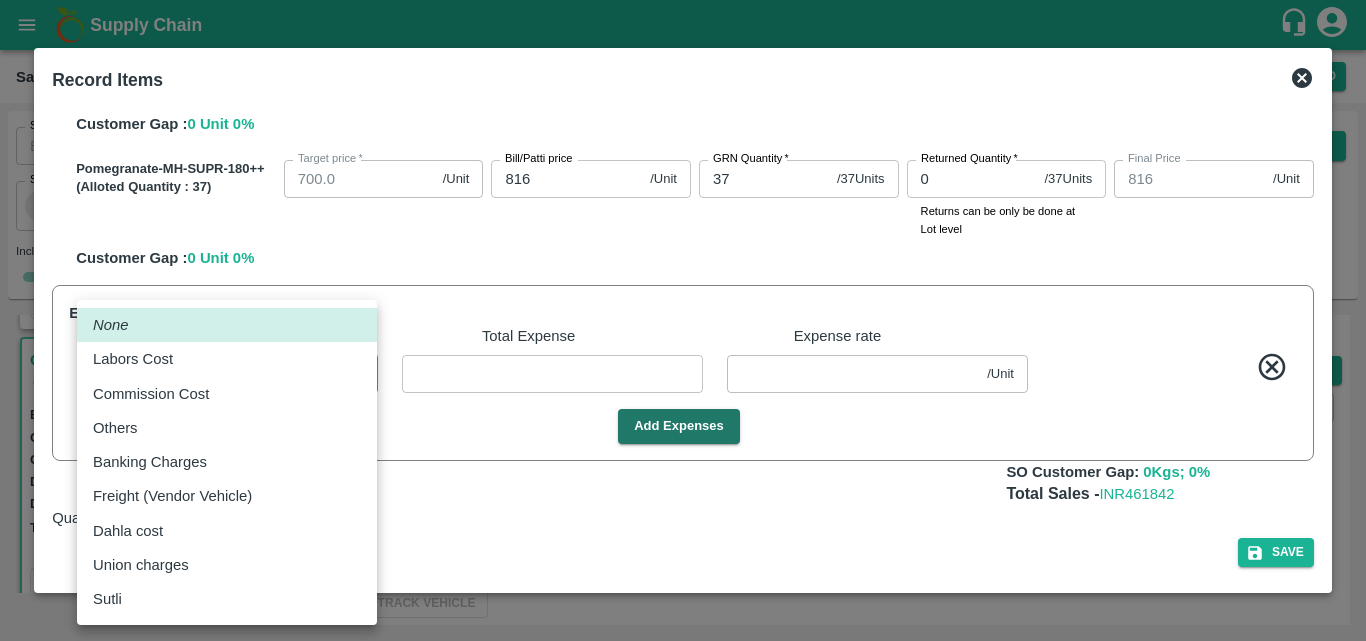 click on "Supply Chain Sales Orders Direct Customer Add SO ID SO ID Start Date Start Date End Date End Date Select Products Select Products   * Select Customer Green Spices Hut Select Customer   * Select Users Select Users   * Select Status Select Status   * Select Source Select Source   * Include Booked Hide Green Spices Hut Commission Shop no [NUMBER] [STREET], [CITY], [CITY], [STATE], [POSTAL_CODE], India [NUMBER] Expected Delivery : 04 Aug 2025, 06:00 AM Ordered Value: Rs.   450489.99 GRN Value: Rs.   450489.99 Driver: [FIRST] - [PHONE] Delivery weight: 2830 Trips: TRACK GRN_Complete Green Spices Hut Commission Shop no [NUMBER] [STREET], [CITY], [CITY], [STATE], [POSTAL_CODE], India [NUMBER] Expected Delivery : 04 Aug 2025, 12:00 AM Ordered Value: Rs.   355172.01 GRN Value: Rs.   355172.01 Driver: [FIRST] - [PHONE] Delivery weight: 3097 Trips: TRACK GRN_Complete Green Spices Hut Commission [NUMBER] Expected Delivery : 01 Aug 2025, 12:00 AM Ordered Value: Rs.   131692 Rs." at bounding box center [683, 320] 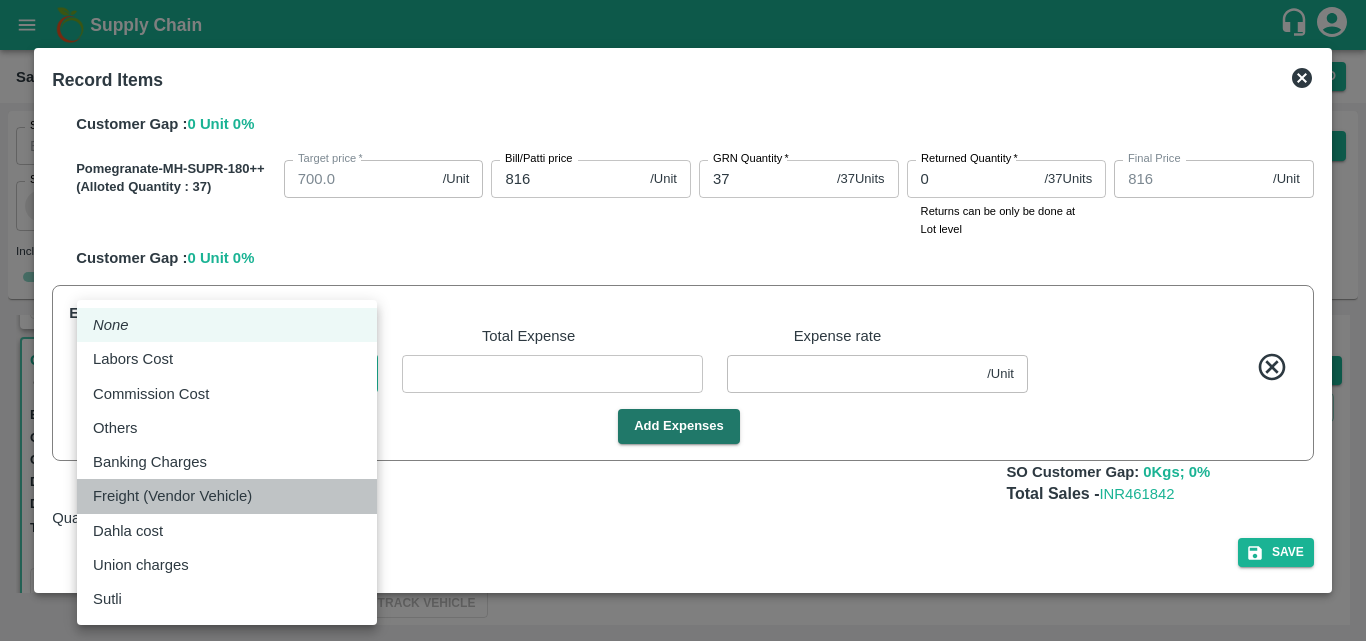 click on "Freight (Vendor Vehicle)" at bounding box center (227, 496) 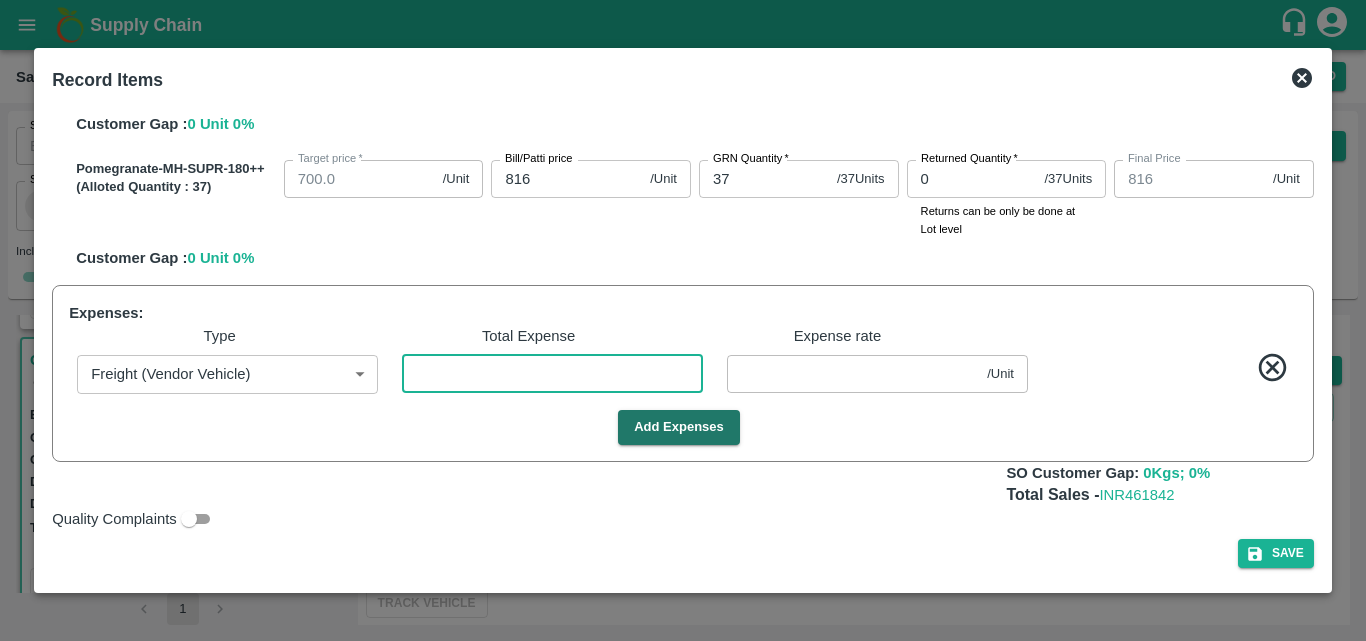 click at bounding box center [552, 374] 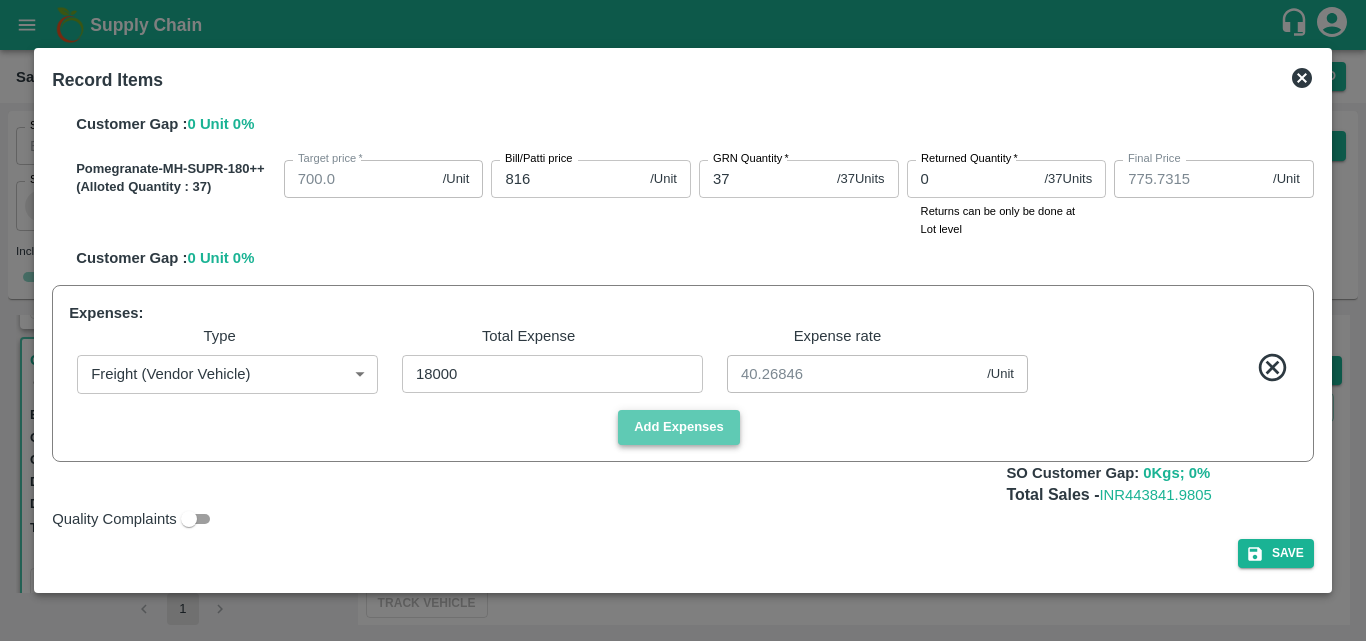 click on "Add Expenses" at bounding box center [679, 427] 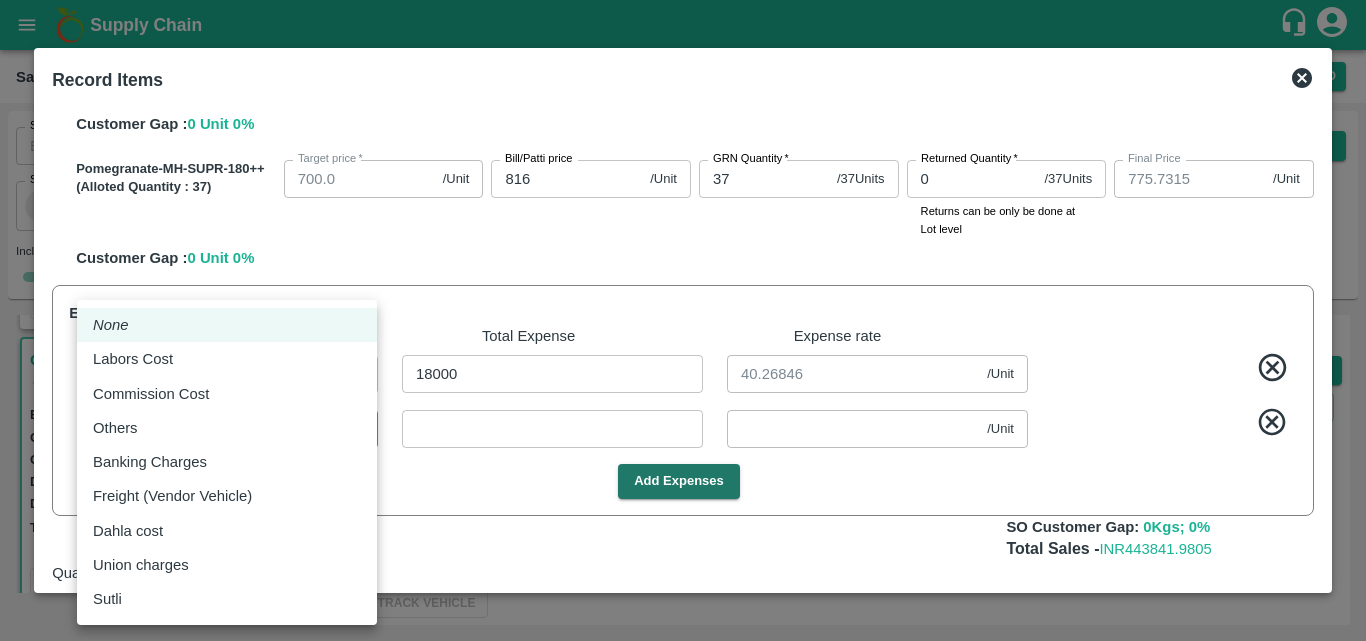 click on "Supply Chain Sales Orders Direct Customer Add SO ID SO ID Start Date Start Date End Date End Date Select Products Select Products   * Select Customer Green Spices Hut Select Customer   * Select Users Select Users   * Select Status Select Status   * Select Source Select Source   * Include Booked Hide Green Spices Hut Commission Shop no [NUMBER] [STREET], [CITY], [CITY], [STATE], [POSTAL_CODE], India [NUMBER] Expected Delivery : 04 Aug 2025, 06:00 AM Ordered Value: Rs.   450489.99 GRN Value: Rs.   450489.99 Driver: [FIRST] - [PHONE] Delivery weight: 2830 Trips: TRACK GRN_Complete Green Spices Hut Commission Shop no [NUMBER] [STREET], [CITY], [CITY], [STATE], [POSTAL_CODE], India [NUMBER] Expected Delivery : 04 Aug 2025, 12:00 AM Ordered Value: Rs.   355172.01 GRN Value: Rs.   355172.01 Driver: [FIRST] - [PHONE] Delivery weight: 3097 Trips: TRACK GRN_Complete Green Spices Hut Commission [NUMBER] Expected Delivery : 01 Aug 2025, 12:00 AM Ordered Value: Rs.   131692 Rs." at bounding box center [683, 320] 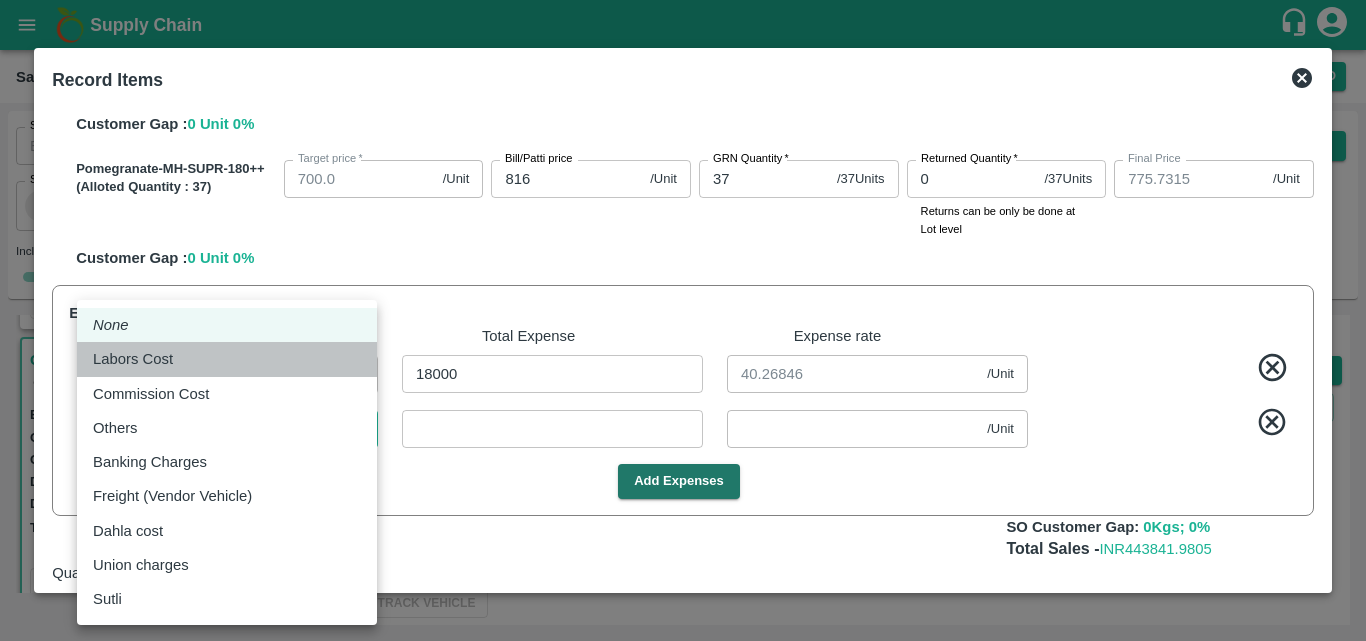 click on "Labors Cost" at bounding box center [227, 359] 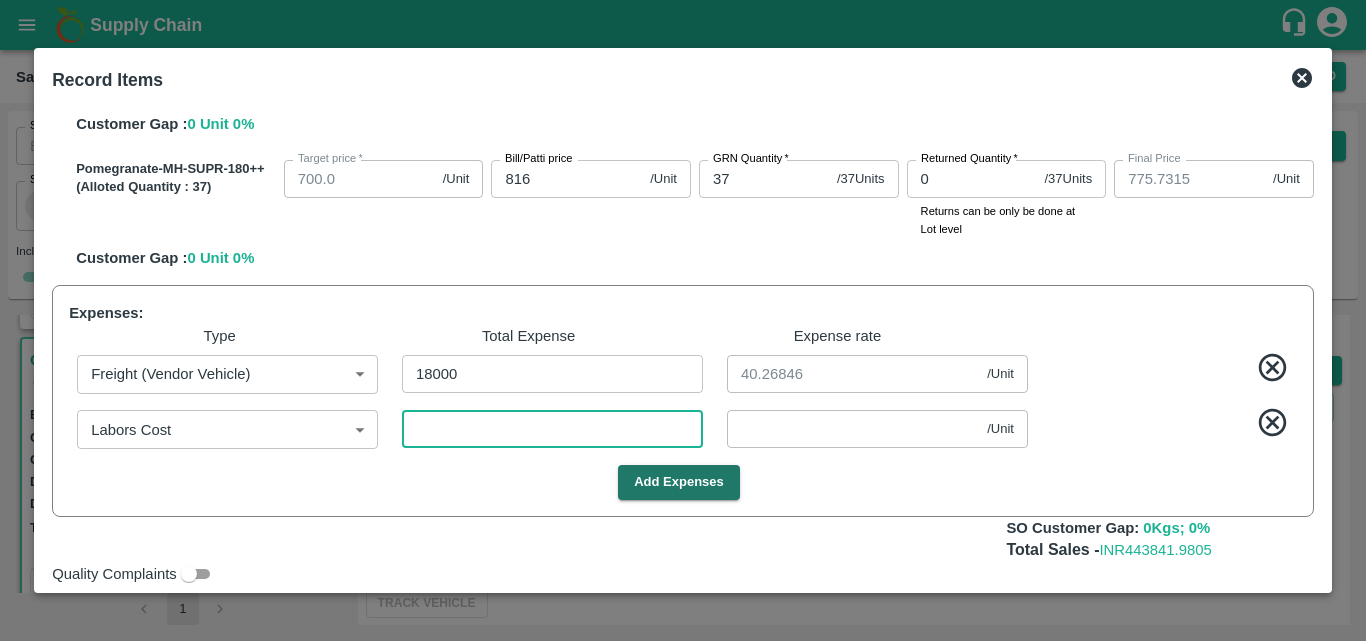 click at bounding box center [552, 429] 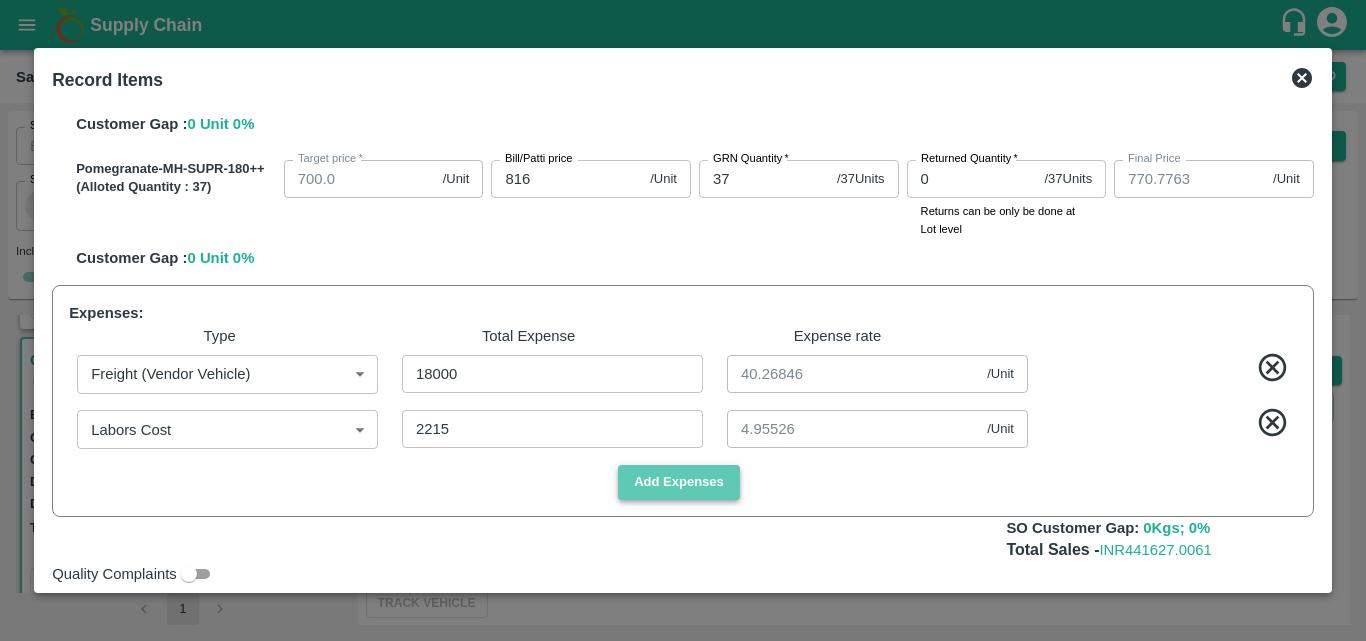 click on "Add Expenses" at bounding box center [679, 482] 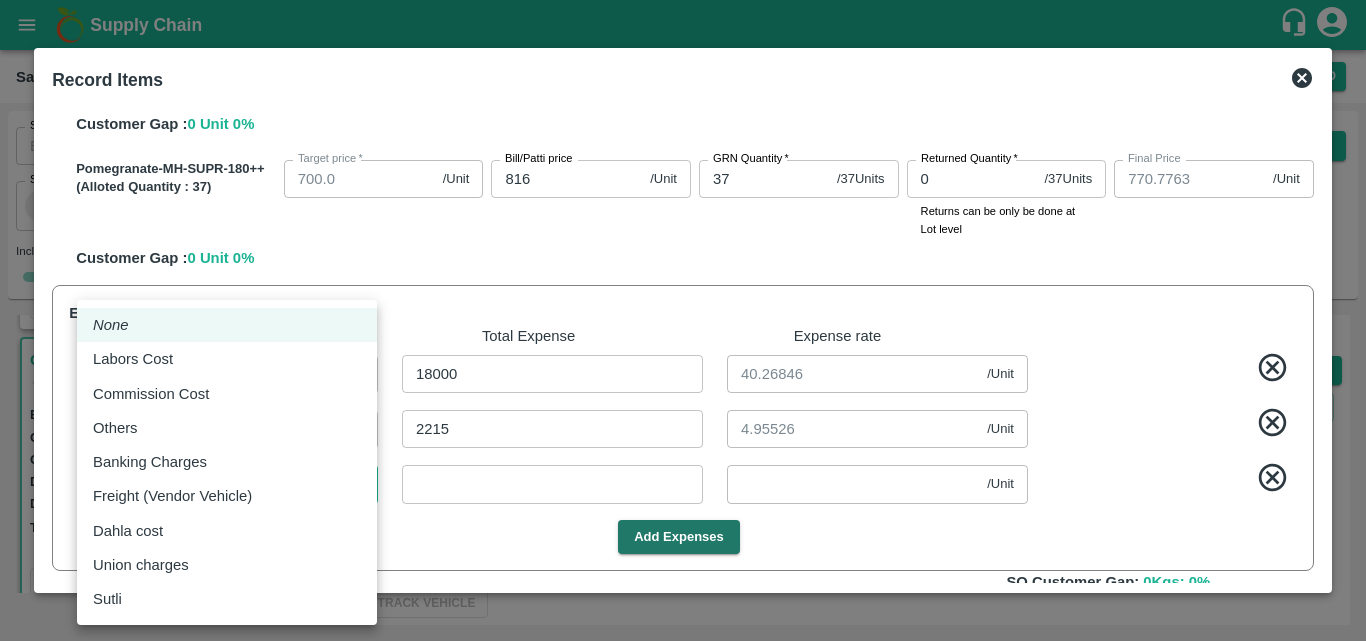 click on "Supply Chain Sales Orders Direct Customer Add SO ID SO ID Start Date Start Date End Date End Date Select Products Select Products   * Select Customer Green Spices Hut Select Customer   * Select Users Select Users   * Select Status Select Status   * Select Source Select Source   * Include Booked Hide Green Spices Hut Commission Shop no [NUMBER] [STREET], [CITY], [CITY], [STATE], [POSTAL_CODE], India [NUMBER] Expected Delivery : 04 Aug 2025, 06:00 AM Ordered Value: Rs.   450489.99 GRN Value: Rs.   450489.99 Driver: [FIRST] - [PHONE] Delivery weight: 2830 Trips: TRACK GRN_Complete Green Spices Hut Commission Shop no [NUMBER] [STREET], [CITY], [CITY], [STATE], [POSTAL_CODE], India [NUMBER] Expected Delivery : 04 Aug 2025, 12:00 AM Ordered Value: Rs.   355172.01 GRN Value: Rs.   355172.01 Driver: [FIRST] - [PHONE] Delivery weight: 3097 Trips: TRACK GRN_Complete Green Spices Hut Commission [NUMBER] Expected Delivery : 01 Aug 2025, 12:00 AM Ordered Value: Rs.   131692 Rs." at bounding box center [683, 320] 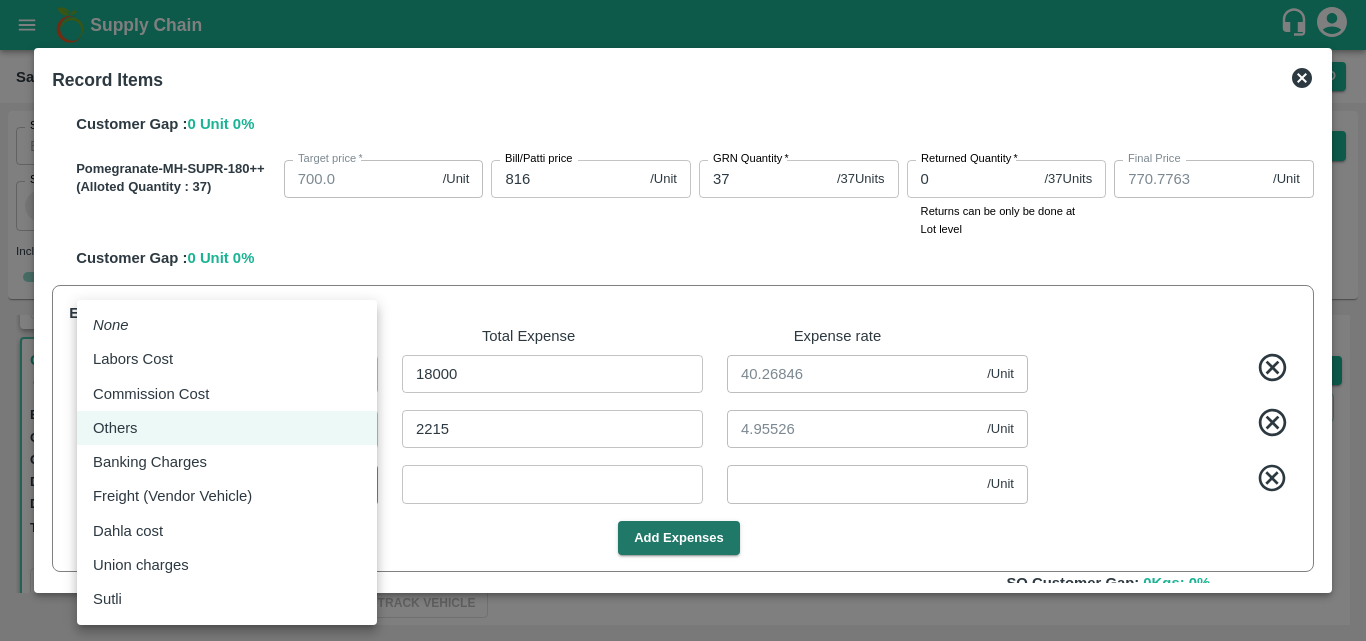 click on "Supply Chain Sales Orders Direct Customer Add SO ID SO ID Start Date Start Date End Date End Date Select Products Select Products   * Select Customer Green Spices Hut Select Customer   * Select Users Select Users   * Select Status Select Status   * Select Source Select Source   * Include Booked Hide Green Spices Hut Commission Shop no [NUMBER] [STREET], [CITY], [CITY], [STATE], [POSTAL_CODE], India [NUMBER] Expected Delivery : 04 Aug 2025, 06:00 AM Ordered Value: Rs.   450489.99 GRN Value: Rs.   450489.99 Driver: [FIRST] - [PHONE] Delivery weight: 2830 Trips: TRACK GRN_Complete Green Spices Hut Commission Shop no [NUMBER] [STREET], [CITY], [CITY], [STATE], [POSTAL_CODE], India [NUMBER] Expected Delivery : 04 Aug 2025, 12:00 AM Ordered Value: Rs.   355172.01 GRN Value: Rs.   355172.01 Driver: [FIRST] - [PHONE] Delivery weight: 3097 Trips: TRACK GRN_Complete Green Spices Hut Commission [NUMBER] Expected Delivery : 01 Aug 2025, 12:00 AM Ordered Value: Rs.   131692 Rs." at bounding box center [683, 320] 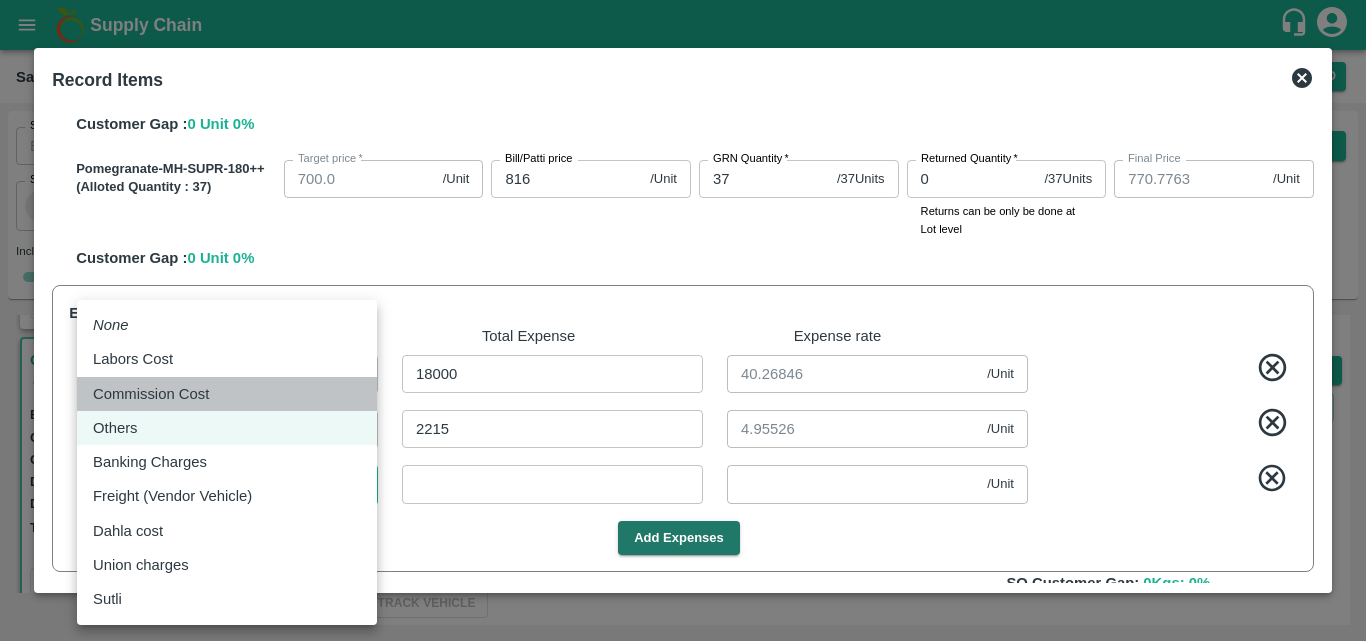 click on "Commission Cost" at bounding box center (227, 394) 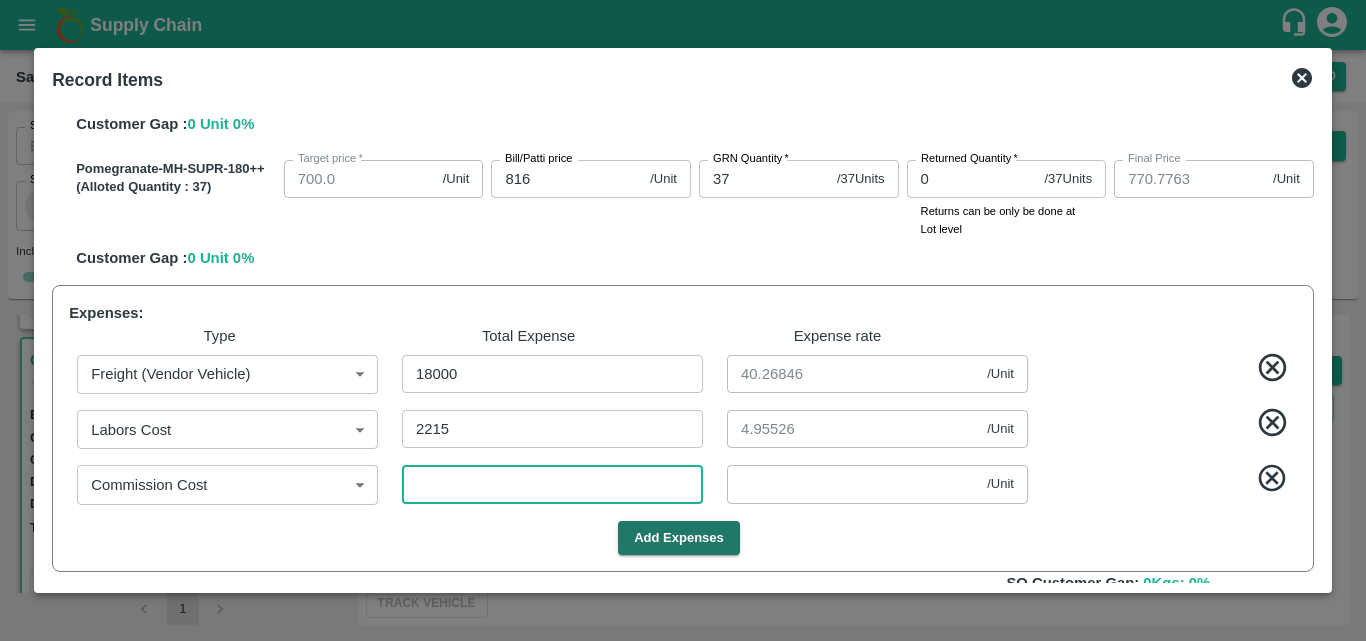 click at bounding box center [552, 484] 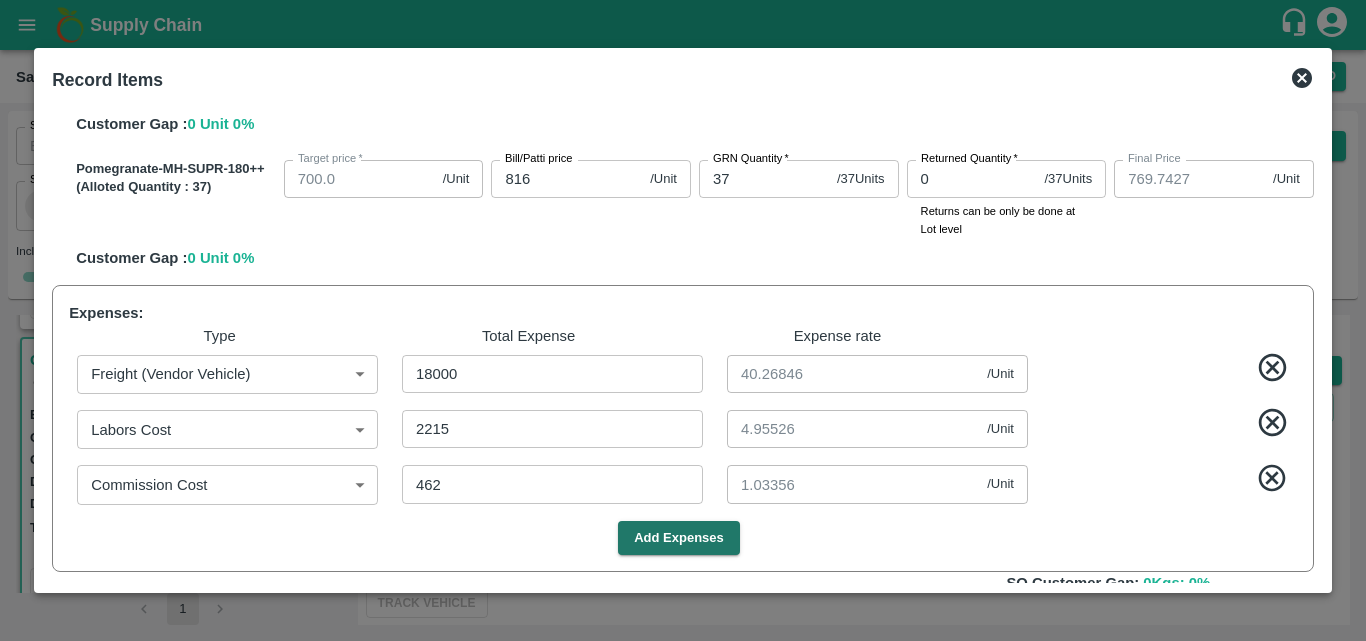 click on "Record Items SOI Level GRN Lot Level GRN Pomegranate-MH-RYL-100-150 (Alloted   Quantity : 131 ) Target price   * 700.0 /Unit Target price Bill/Patti price 800 /Unit Bill/Patti price GRN Quantity   * 131 /  131  Units GRN Quantity Returned Quantity   * 0 /  131  Units Returned Quantity Returns can be only be done at Lot level Final Price 753.7427 /Unit Final Price Customer Gap : 0 Unit   0 % Pomegranate-MH-RYL-150-180 (Alloted   Quantity : 89 ) Target price   * 800.0 /Unit Target price Bill/Patti price 1000 /Unit Bill/Patti price GRN Quantity   * 89 /  89  Units GRN Quantity Returned Quantity   * 0 /  89  Units Returned Quantity Returns can be only be done at Lot level Final Price 953.7427 /Unit Final Price Customer Gap : 0 Unit   0 % Pomegranate-MH-RYL-180-220 (Alloted   Quantity : 90 ) Target price   * 900.0 /Unit Target price Bill/Patti price 1125 /Unit Bill/Patti price GRN Quantity   * 90 /  90  Units GRN Quantity Returned Quantity   * 0 /  90  Units Returned Quantity Final Price /Unit" at bounding box center [683, 320] 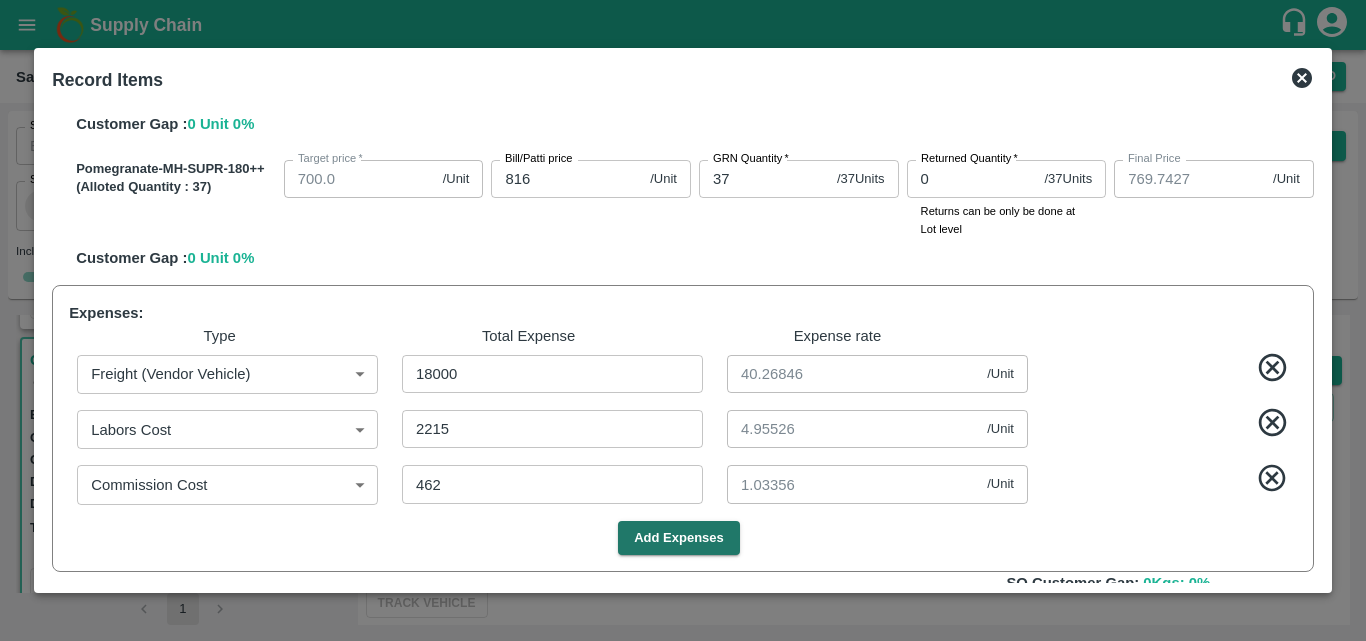 drag, startPoint x: 1317, startPoint y: 517, endPoint x: 1319, endPoint y: 542, distance: 25.079872 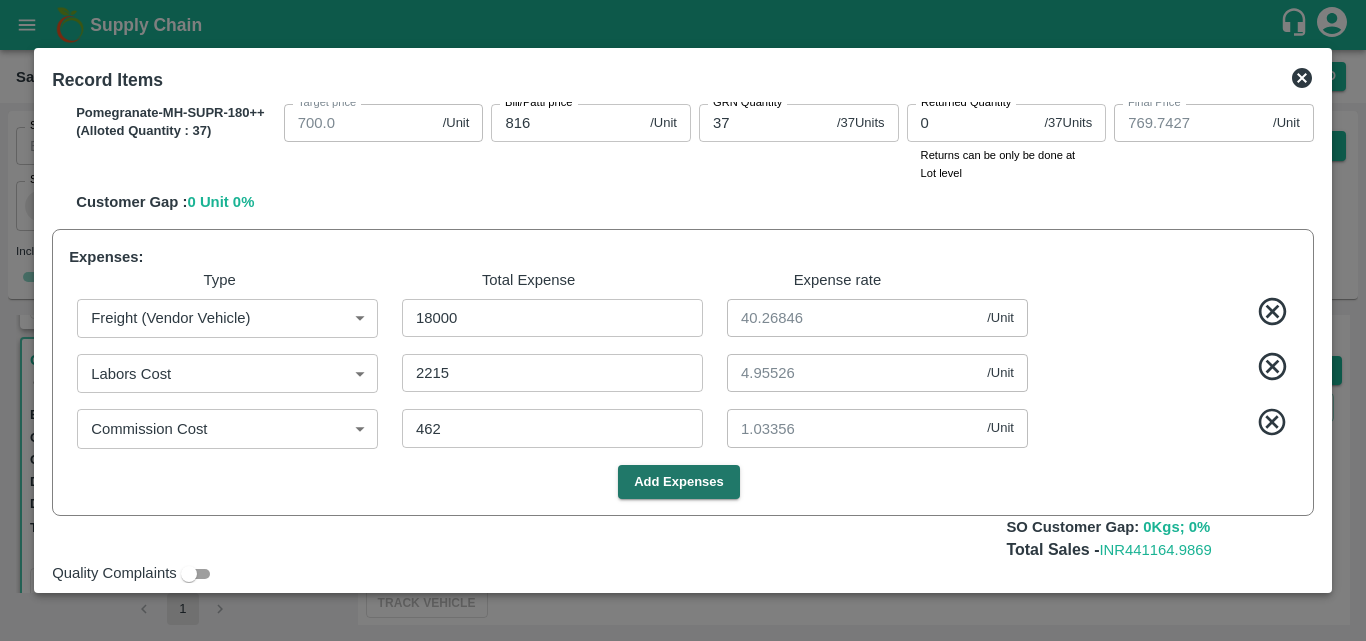scroll, scrollTop: 897, scrollLeft: 0, axis: vertical 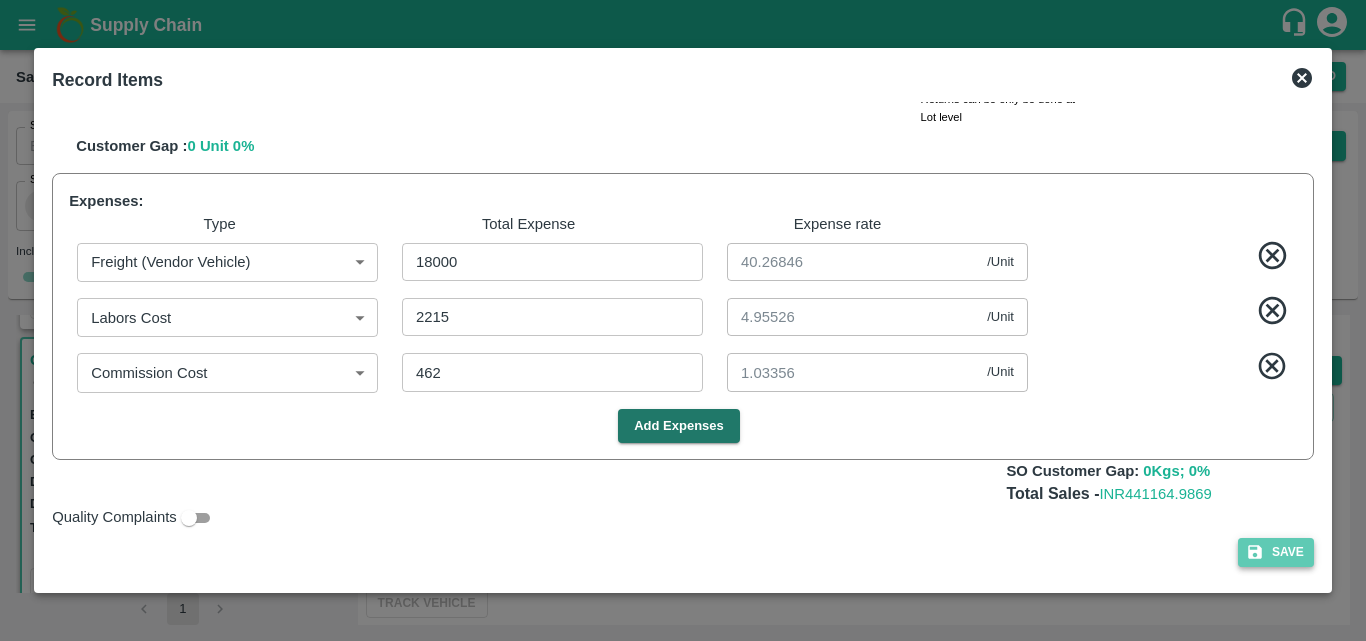 click 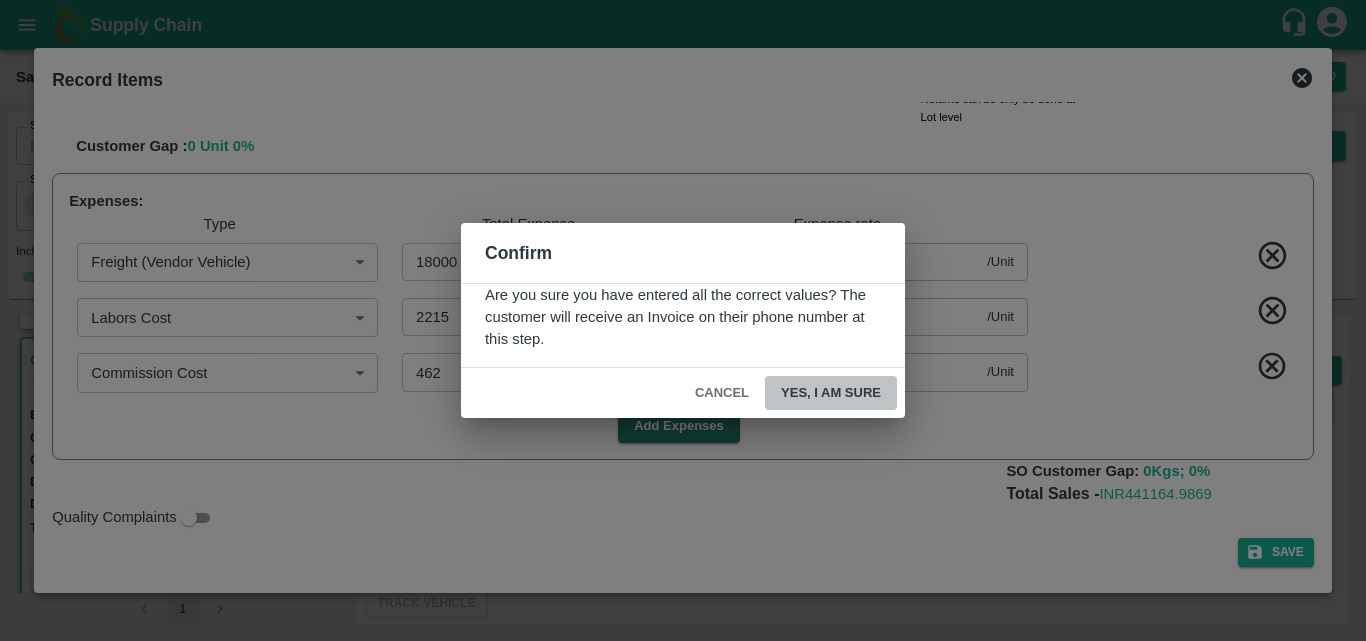 click on "Yes, I am sure" at bounding box center [831, 393] 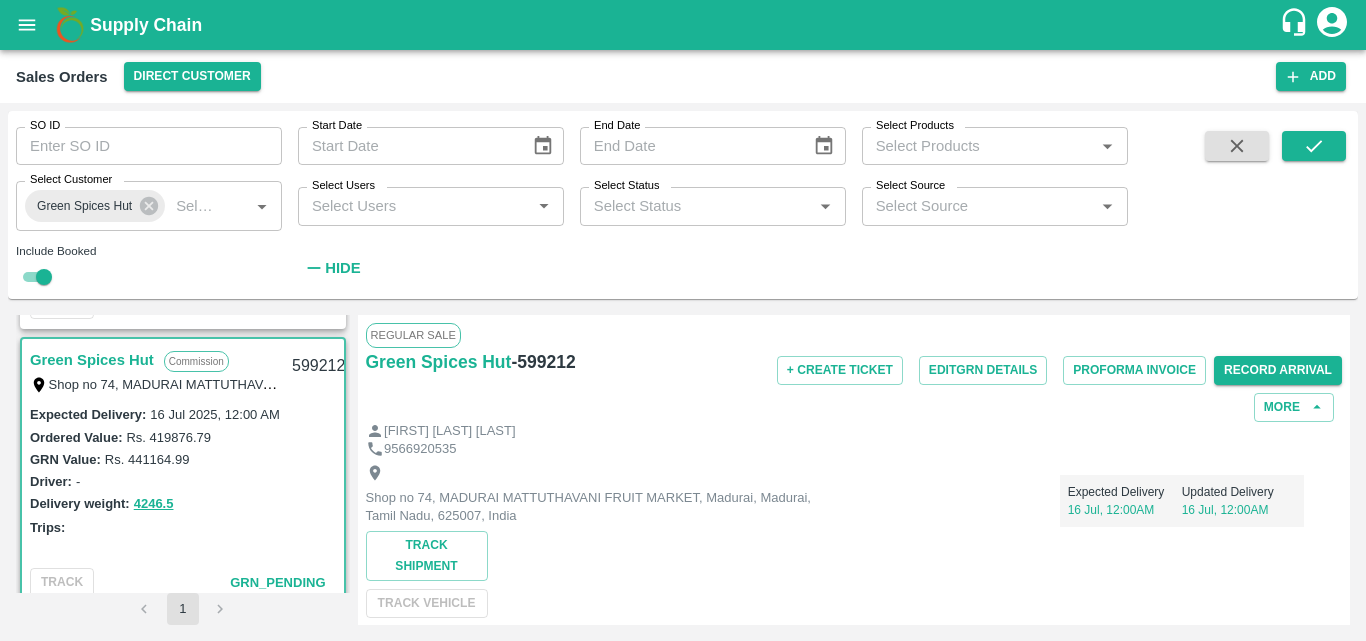 click on "SO ID SO ID Start Date Start Date End Date End Date Select Products Select Products   * Select Customer Green Spices Hut Select Customer   * Select Users Select Users   * Select Status Select Status   * Select Source Select Source   * Include Booked Hide Green Spices Hut Commission Shop no [NUMBER] [STREET], [CITY], [CITY], [STATE], [POSTAL_CODE], India [NUMBER] Expected Delivery : 04 Aug 2025, 06:00 AM Ordered Value: Rs.   450489.99 GRN Value: Rs.   450489.99 Driver: [FIRST] - [PHONE] Delivery weight: 2830 Trips: TRACK GRN_Complete Green Spices Hut Commission Shop no [NUMBER] [STREET], [CITY], [CITY], [STATE], [POSTAL_CODE], India [NUMBER] Expected Delivery : 04 Aug 2025, 12:00 AM Ordered Value: Rs.   355172.01 GRN Value: Rs.   355172.01 Driver: [FIRST] - [PHONE] Delivery weight: 3097 Trips: TRACK GRN_Complete Green Spices Hut Commission Shop no [NUMBER] [STREET], [CITY], [CITY], [STATE], [POSTAL_CODE], India [NUMBER] Expected Delivery : Rs.   Rs." at bounding box center (683, 372) 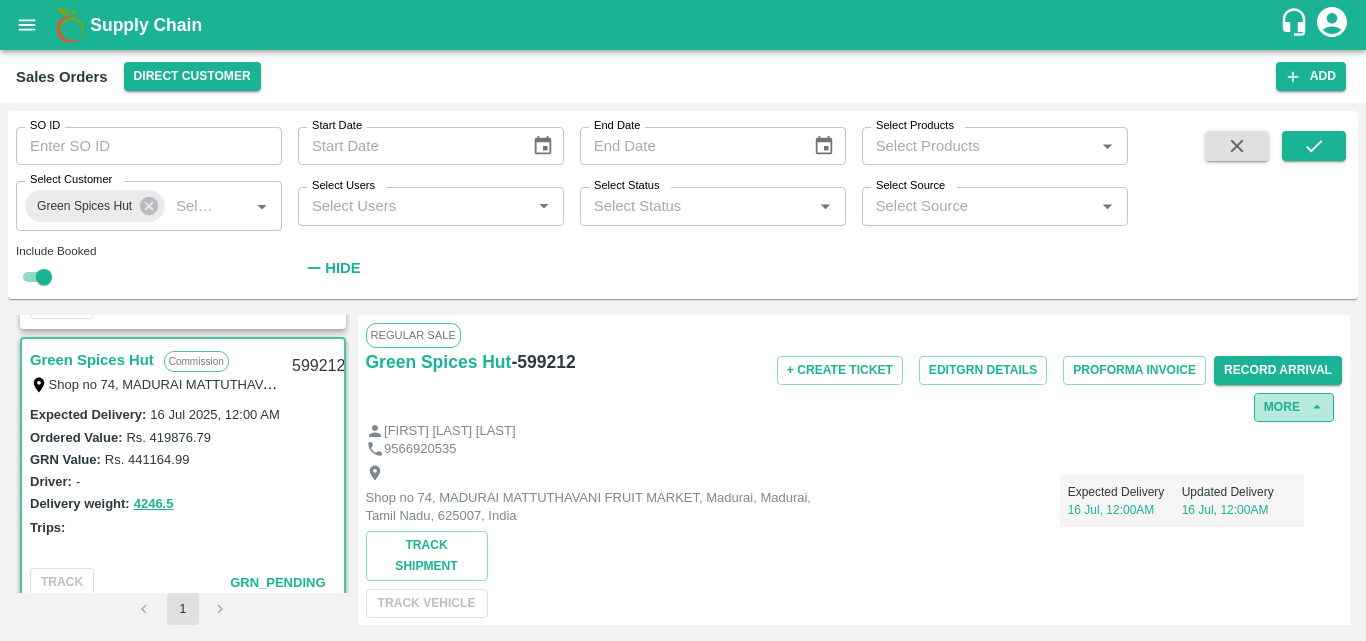 click on "More" at bounding box center (1294, 407) 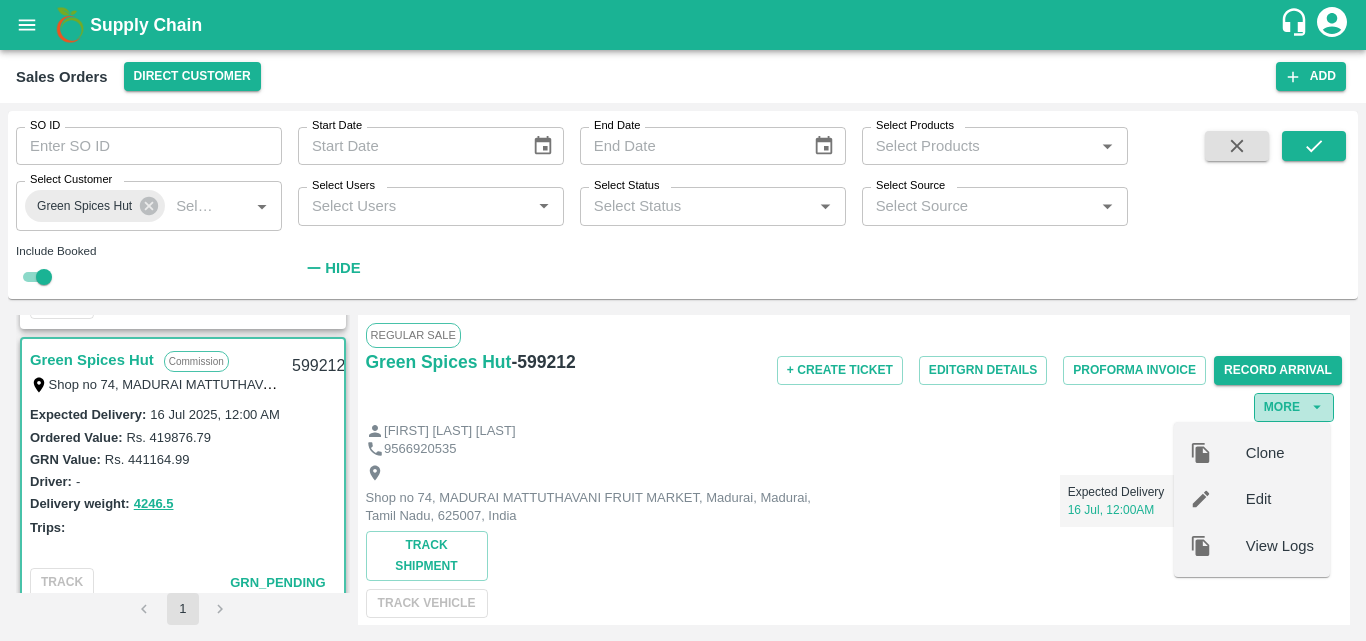 click on "More" at bounding box center [1294, 407] 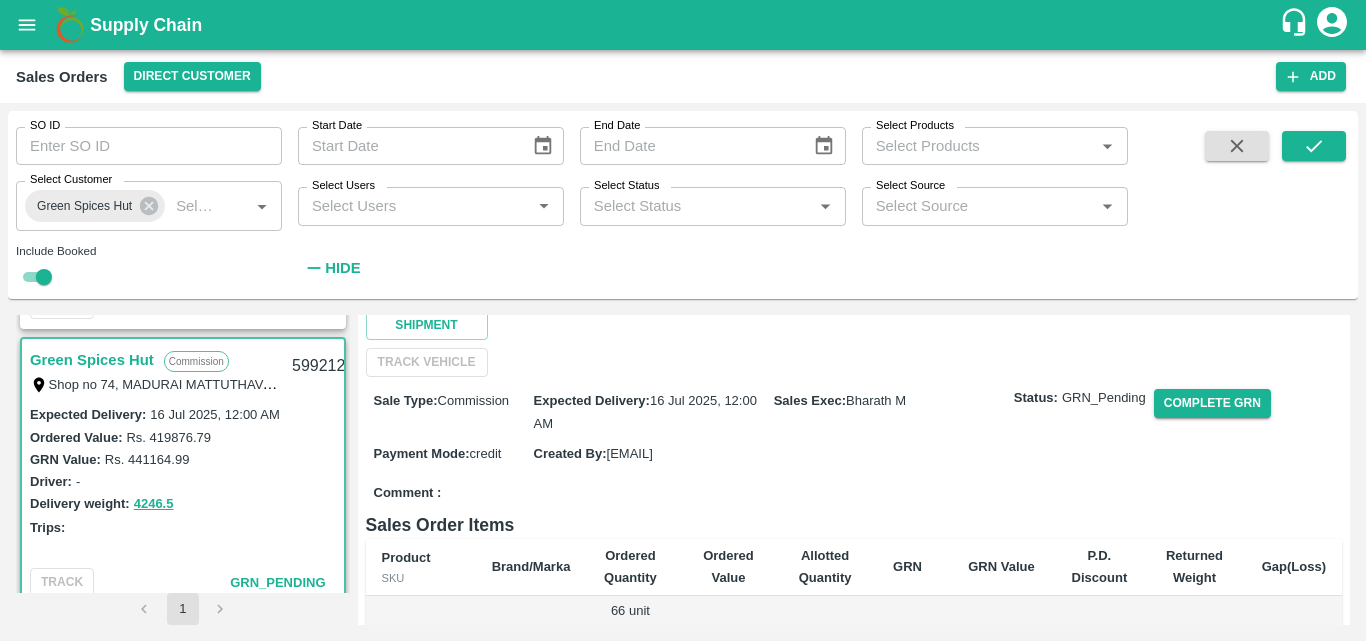 scroll, scrollTop: 271, scrollLeft: 0, axis: vertical 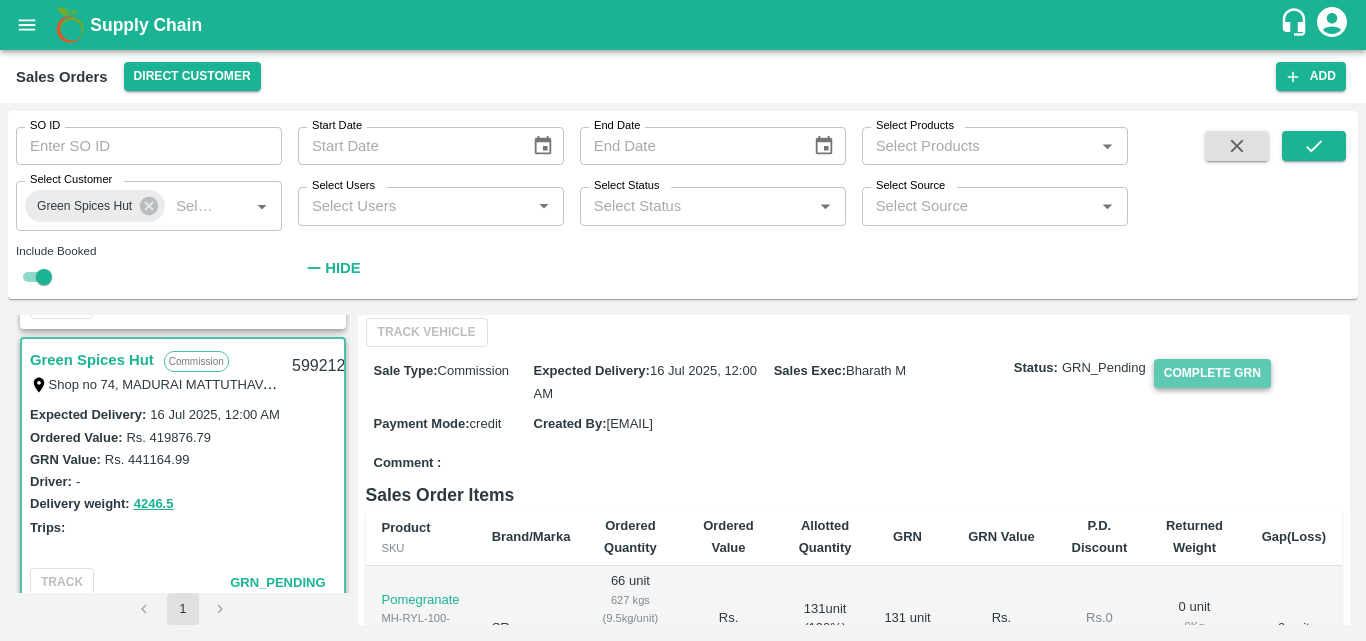 click on "Complete GRN" at bounding box center (1212, 373) 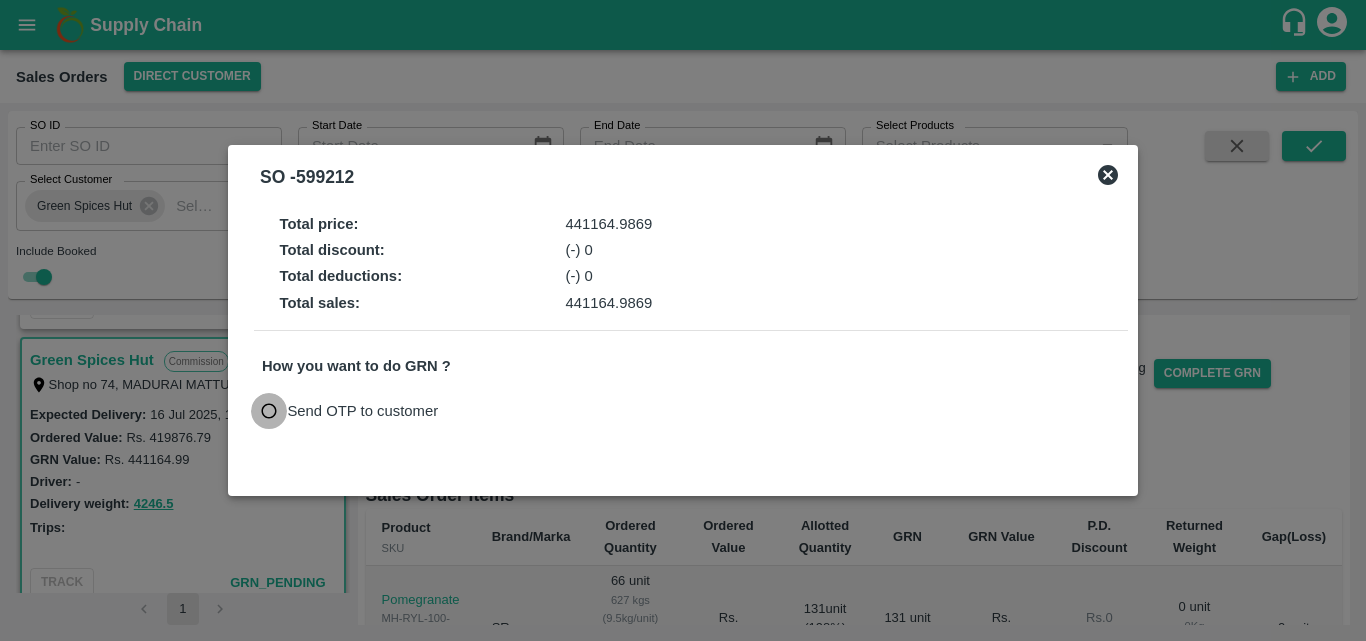 click on "Send OTP to customer" at bounding box center (269, 411) 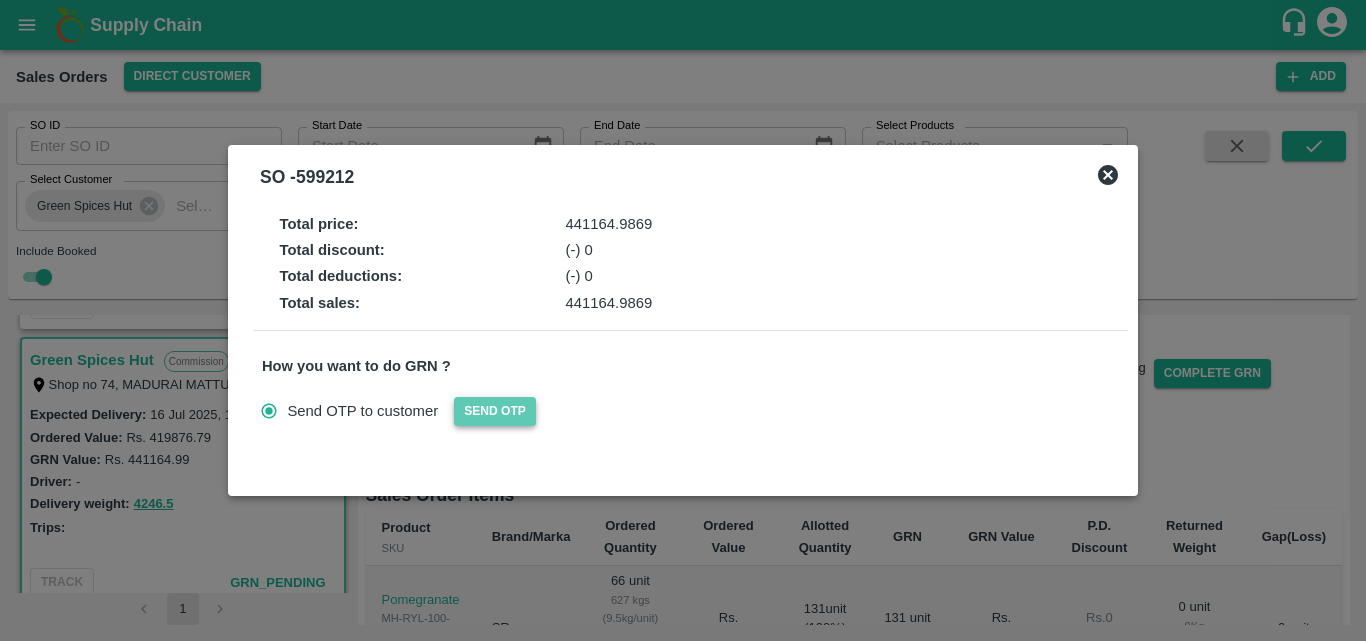 click on "Send OTP" at bounding box center (495, 411) 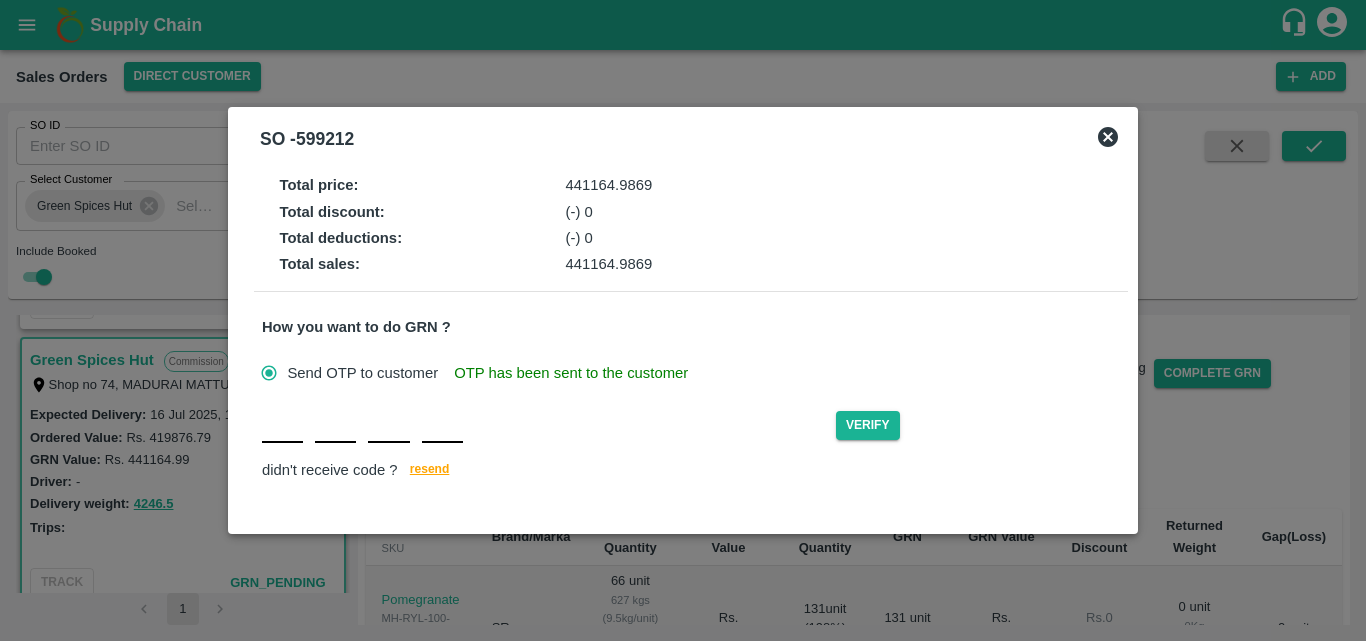 click at bounding box center (282, 425) 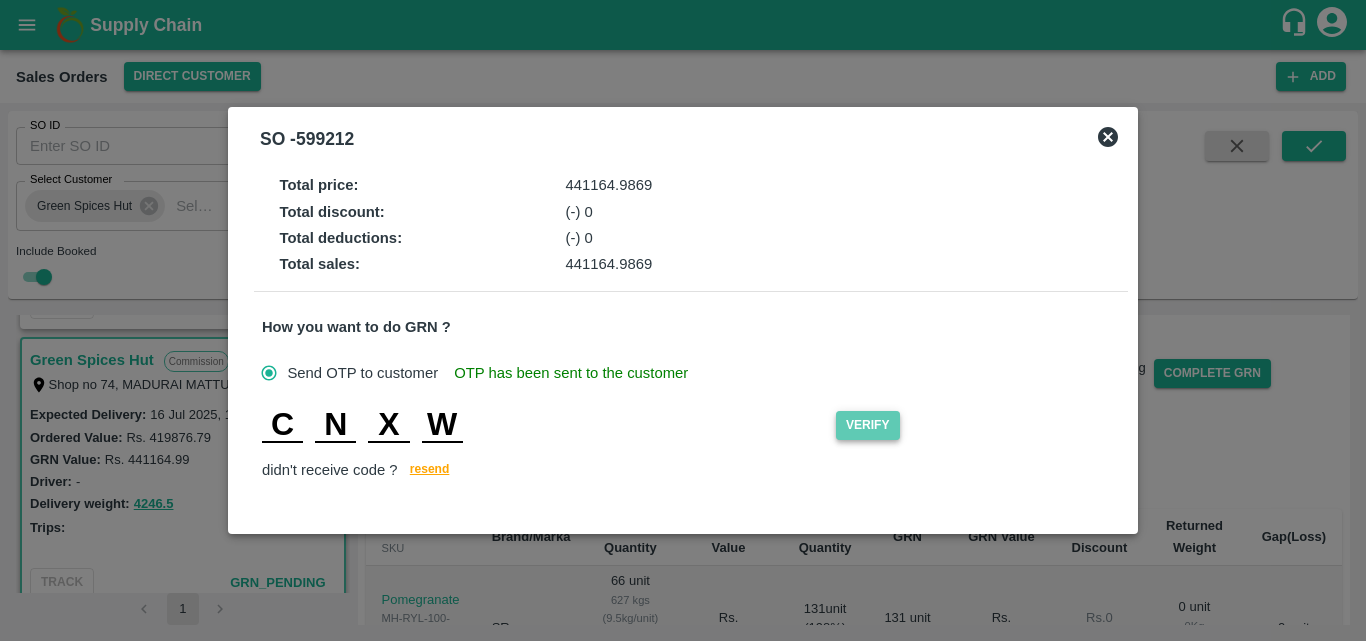 click on "Verify" at bounding box center (868, 425) 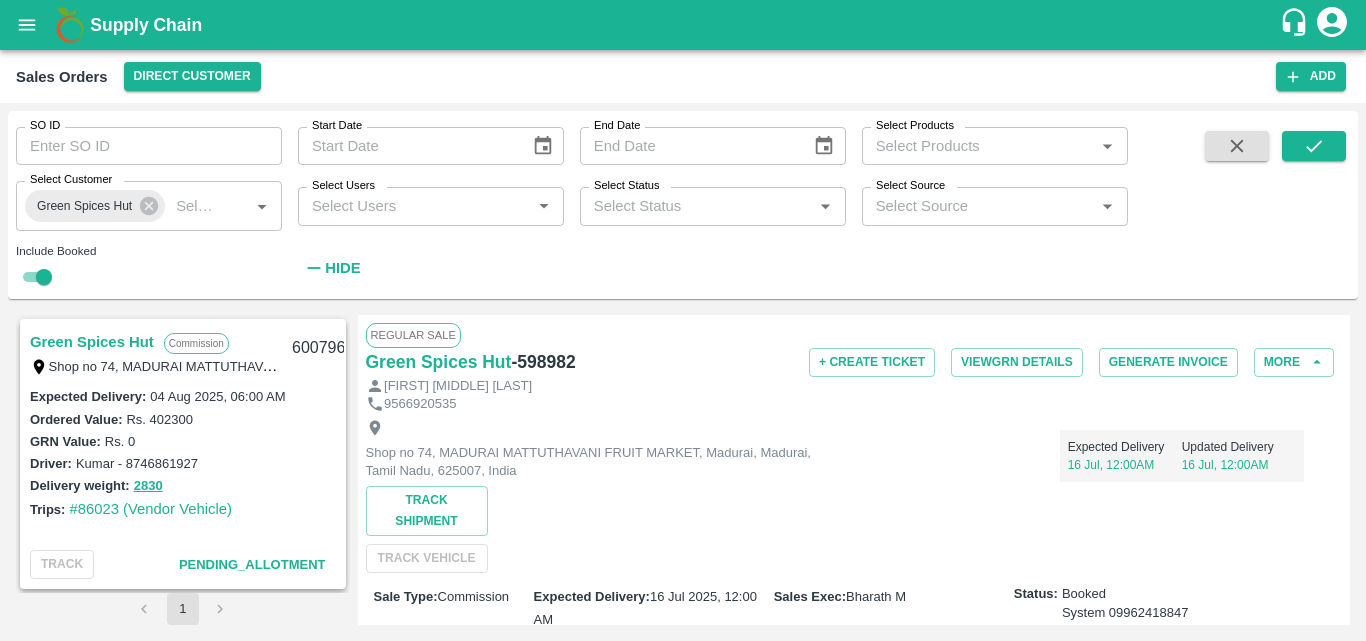 scroll, scrollTop: 0, scrollLeft: 0, axis: both 